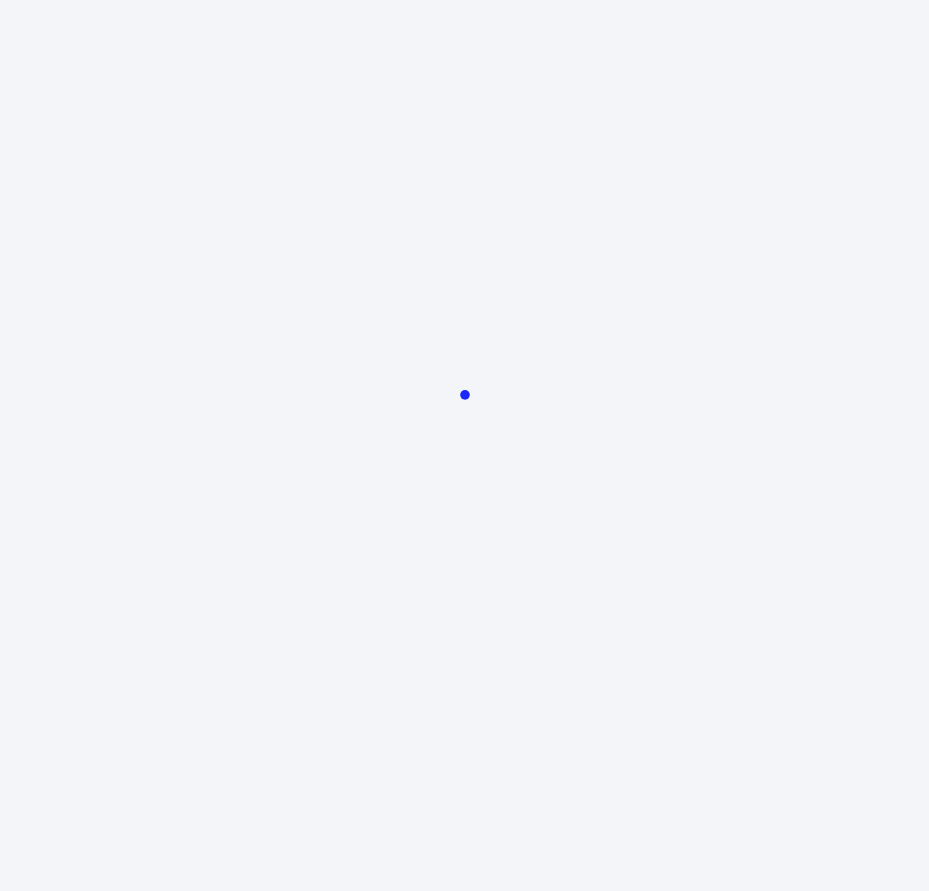 scroll, scrollTop: 0, scrollLeft: 0, axis: both 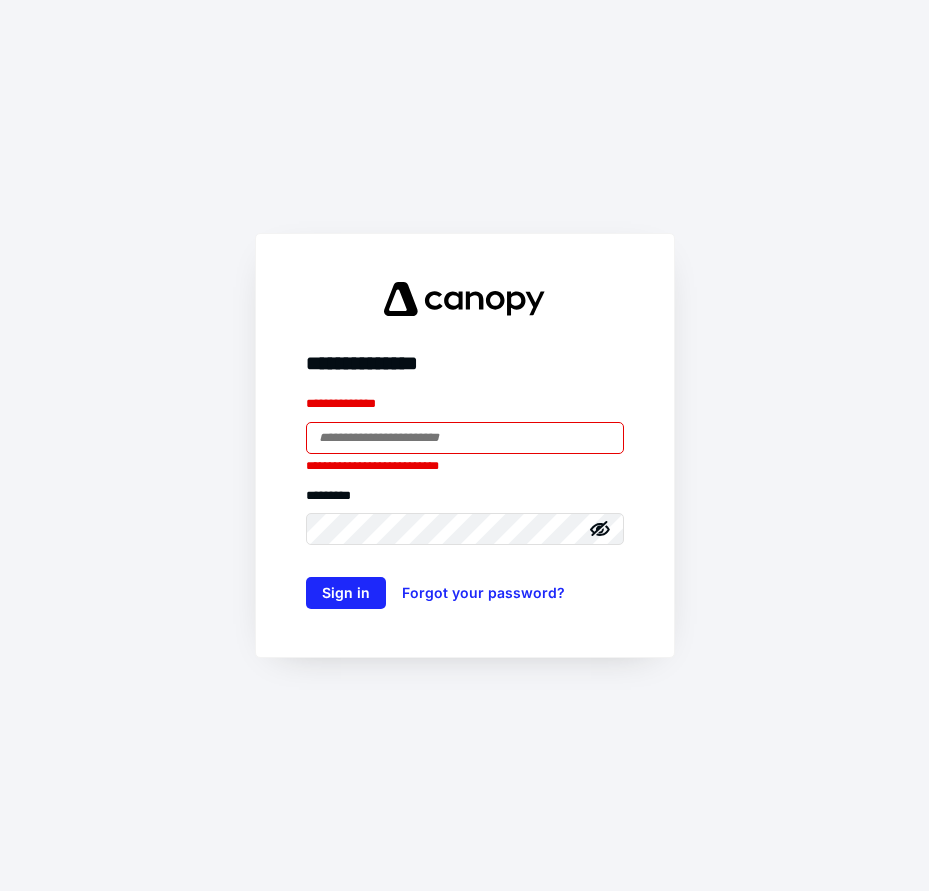 click at bounding box center [465, 438] 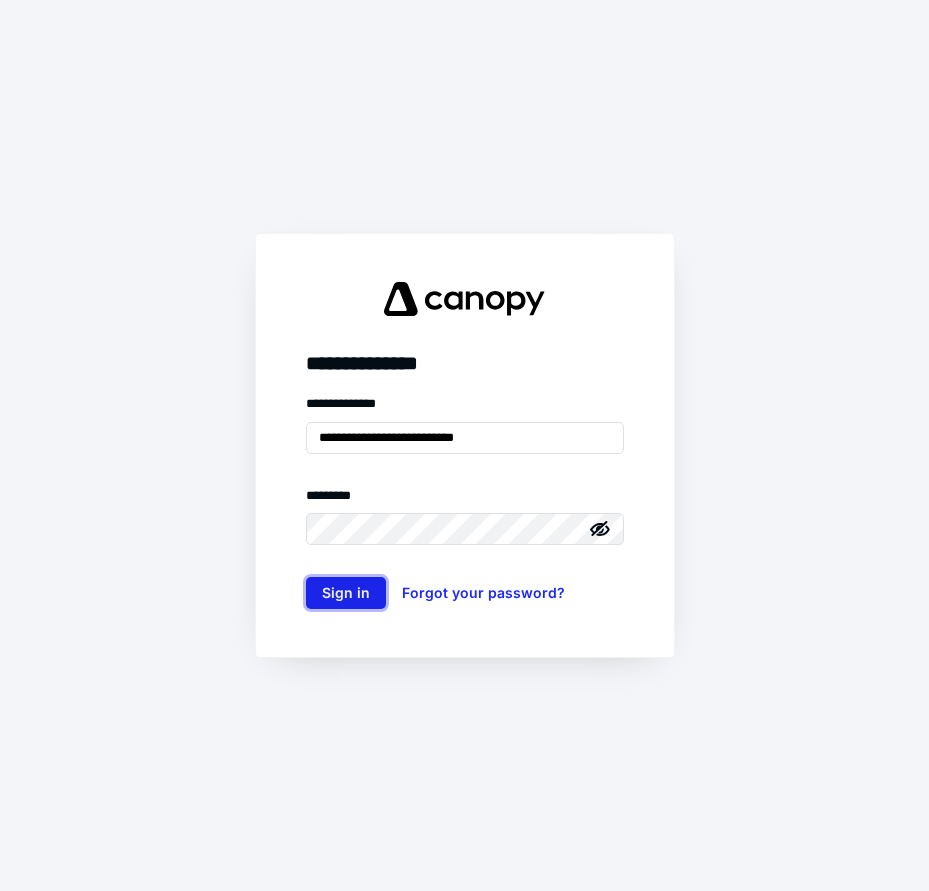 click on "Sign in" at bounding box center [346, 593] 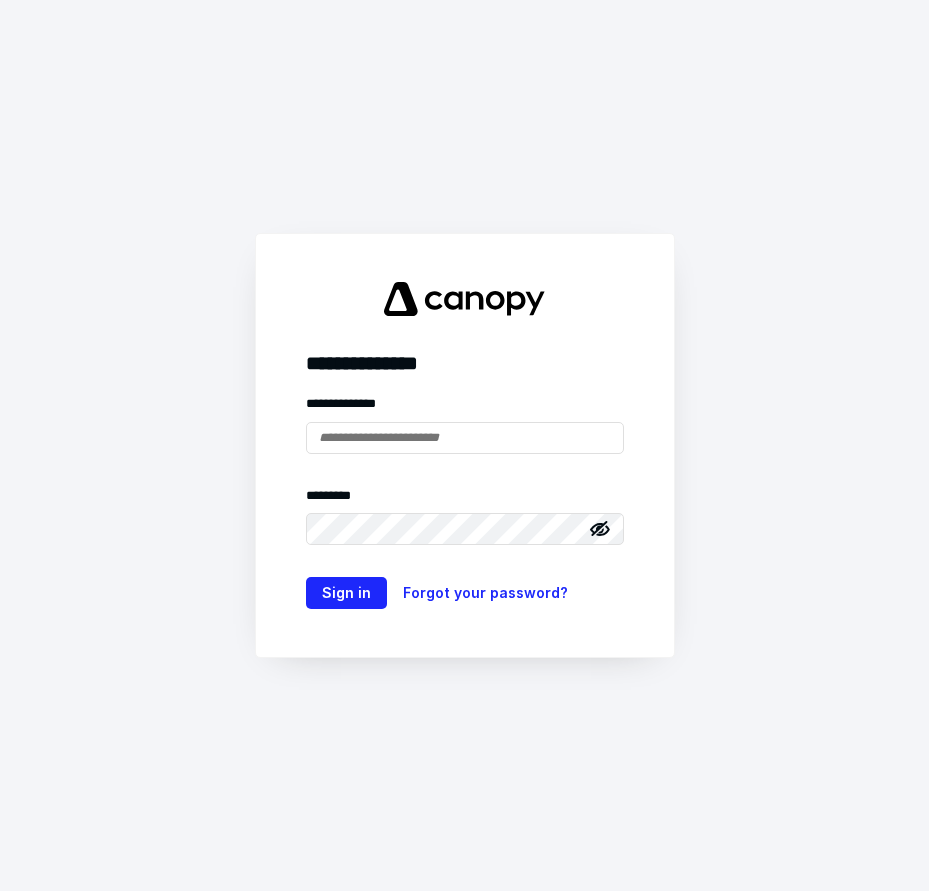 scroll, scrollTop: 0, scrollLeft: 0, axis: both 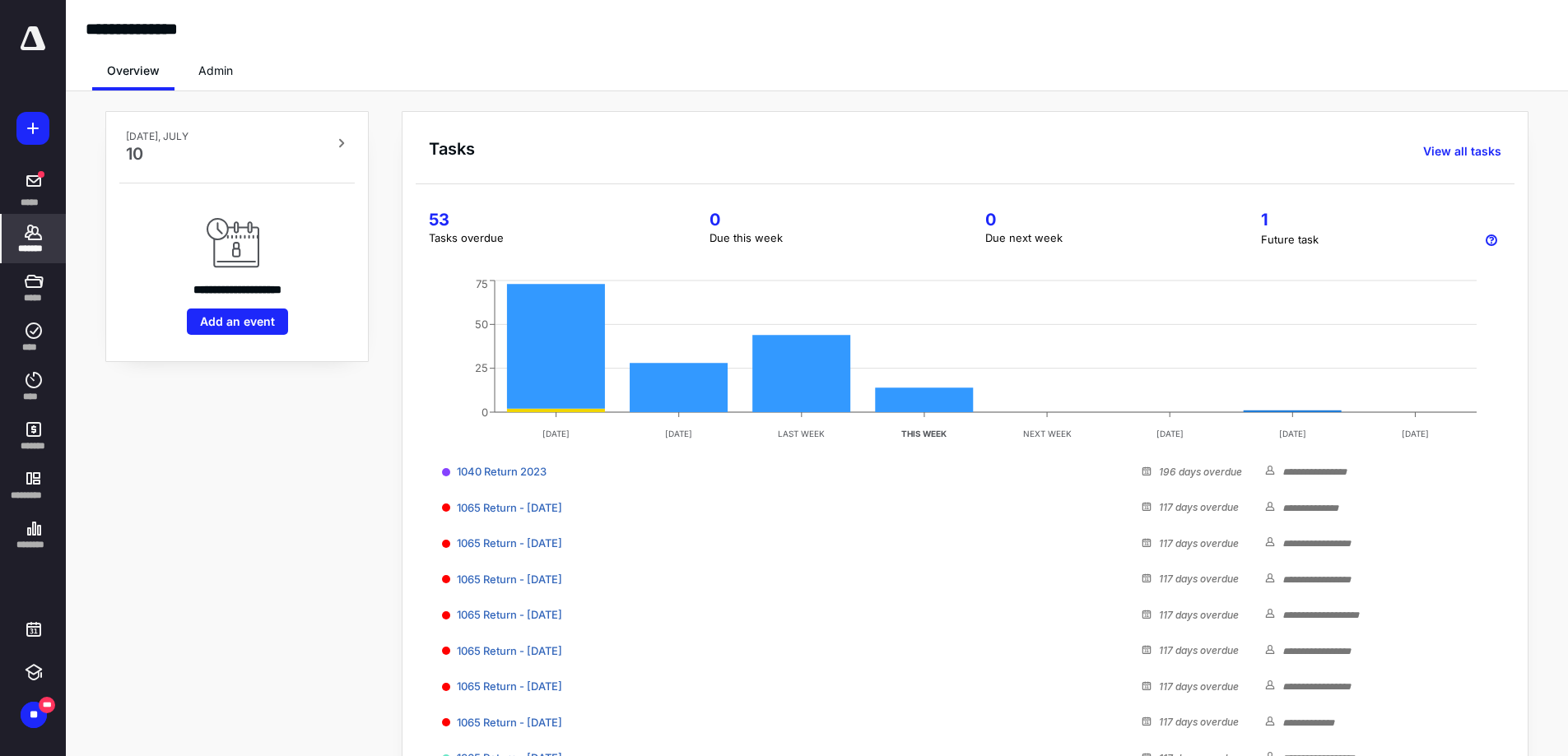 click on "*******" at bounding box center [34, 248] 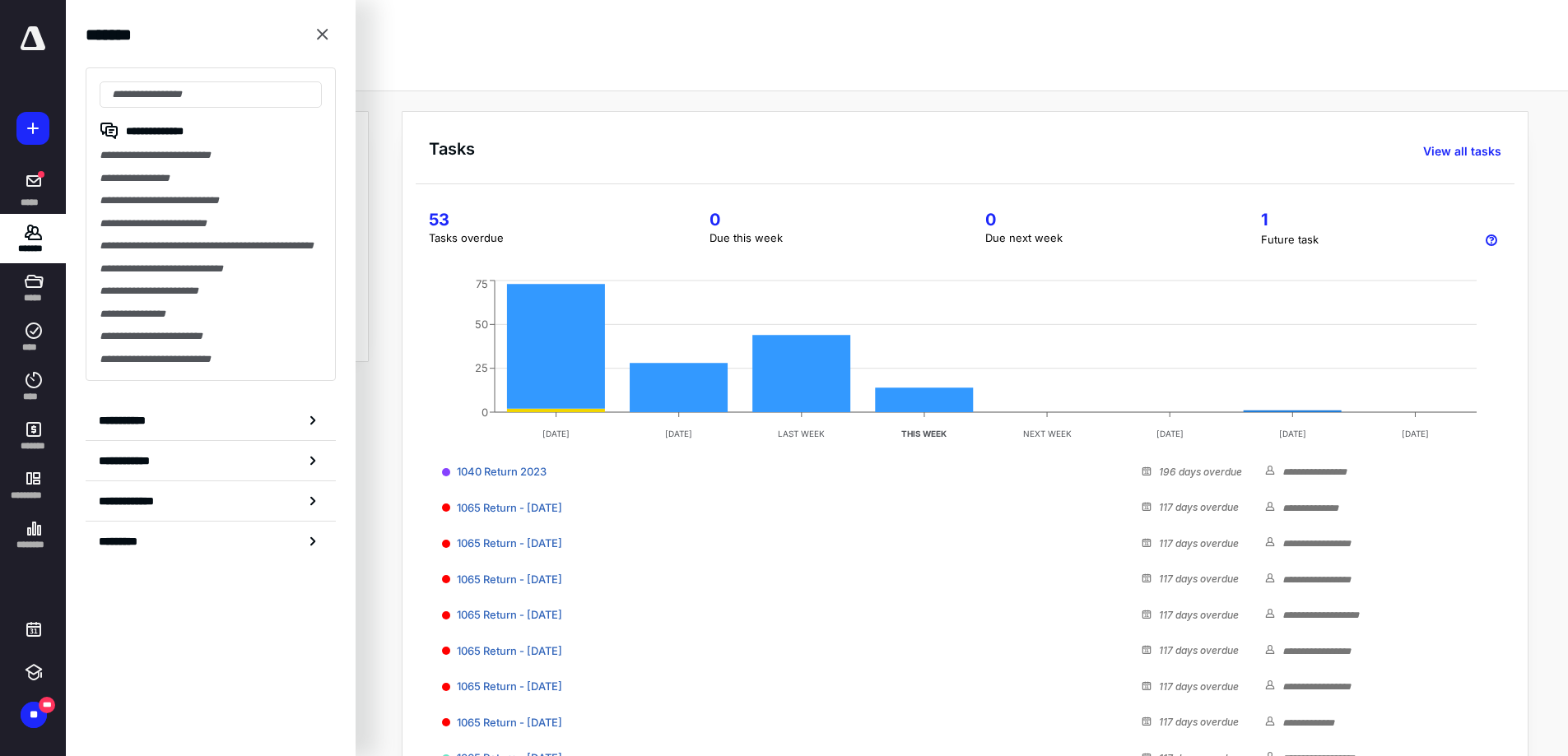 click on "**********" at bounding box center [211, 224] 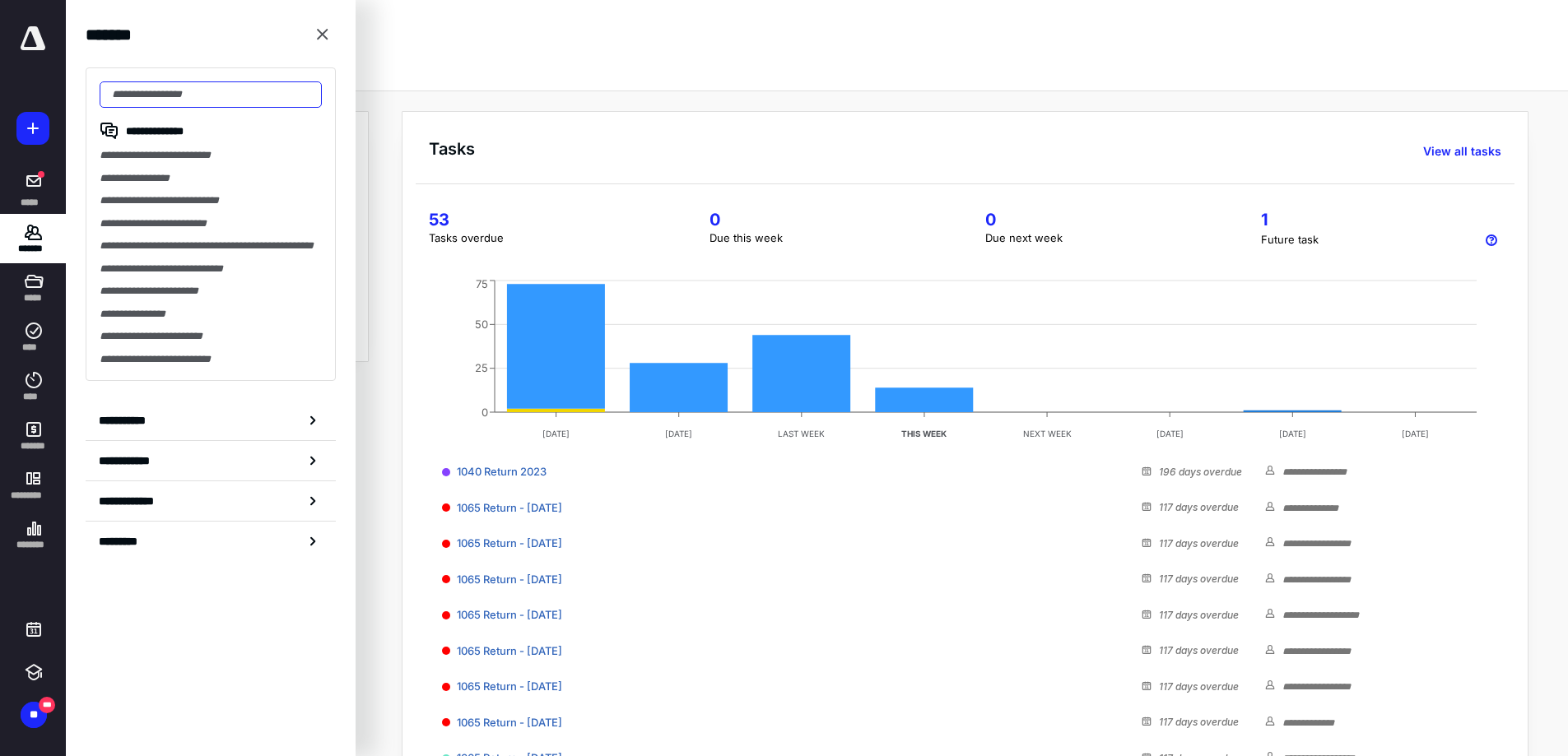 click at bounding box center [211, 95] 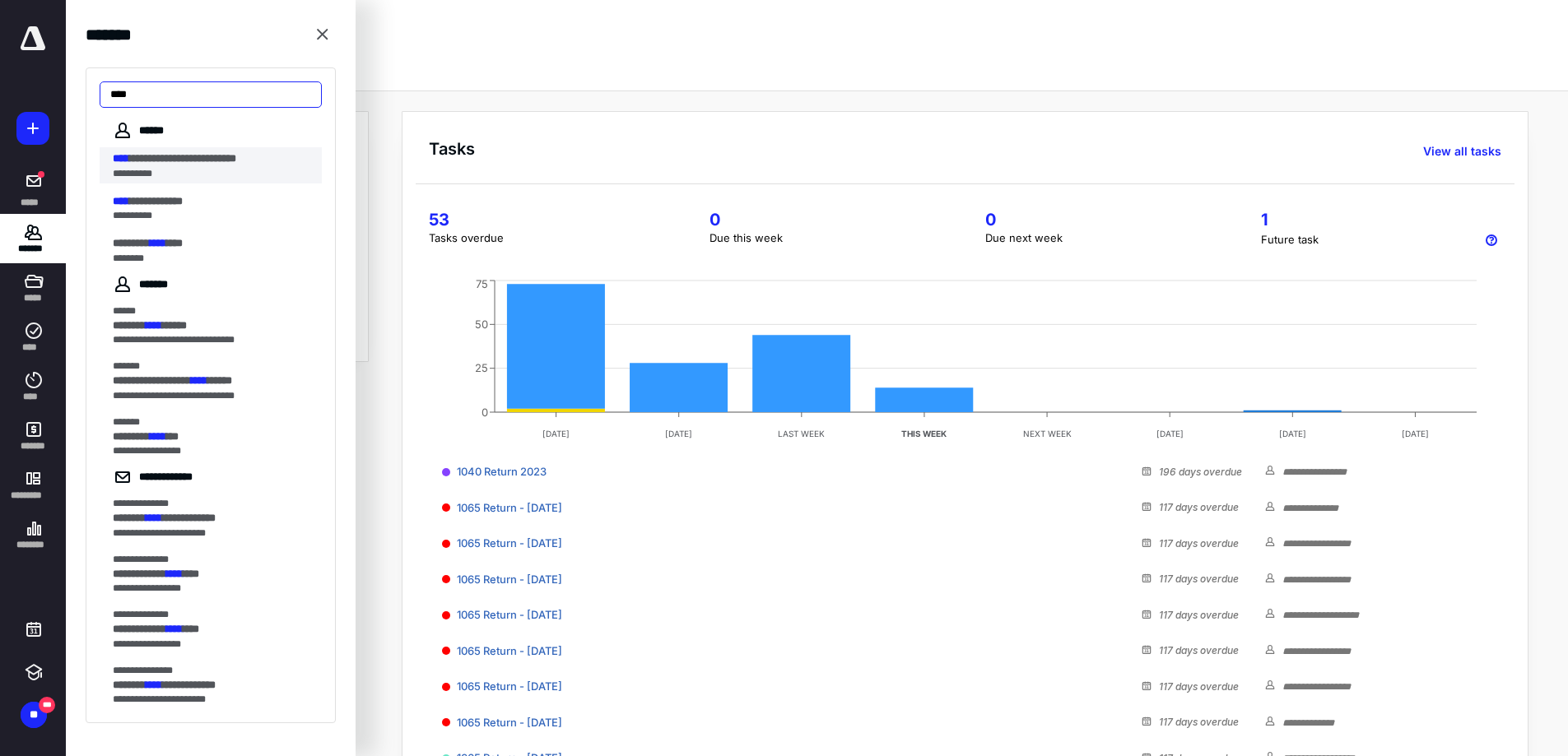 type on "****" 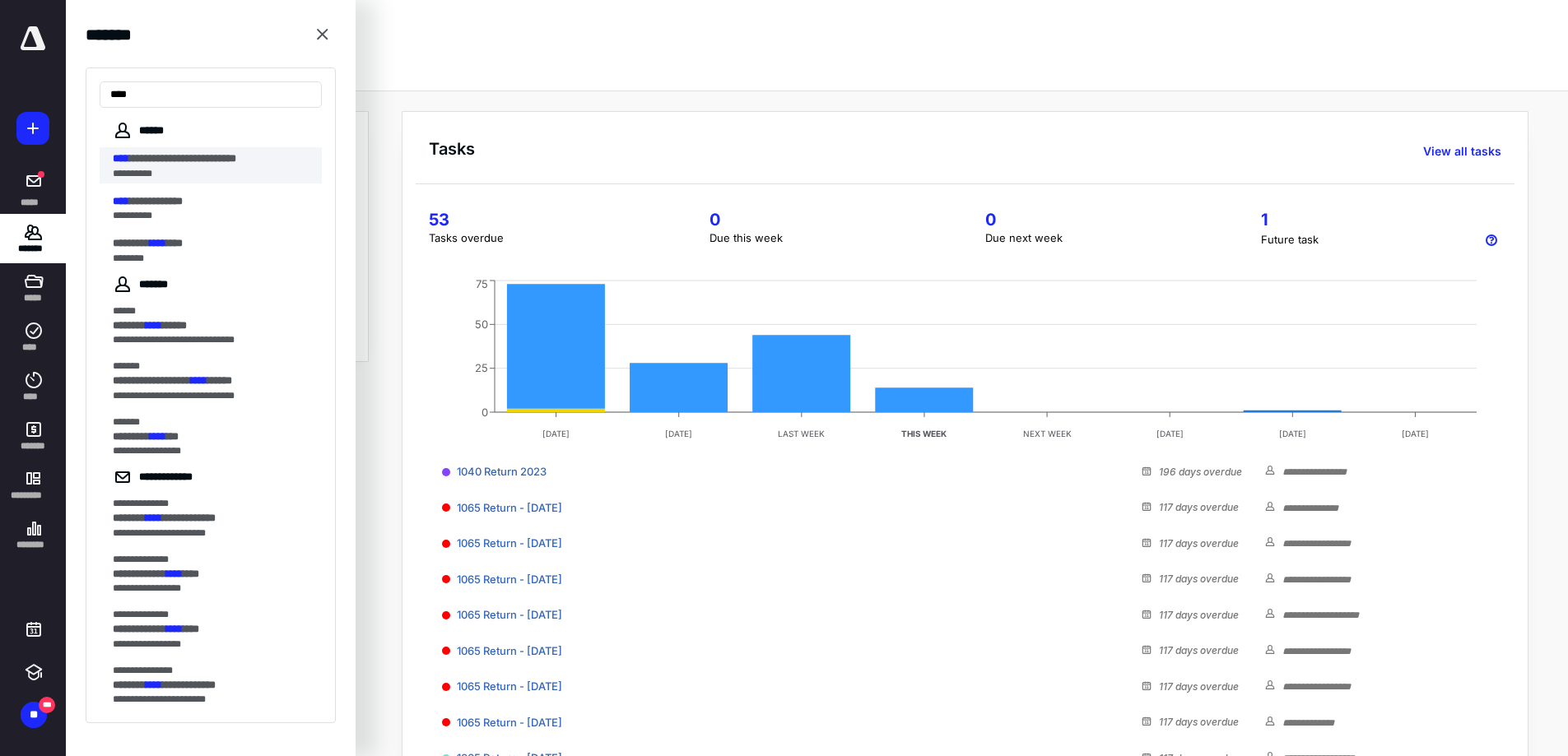 click on "**********" at bounding box center (183, 158) 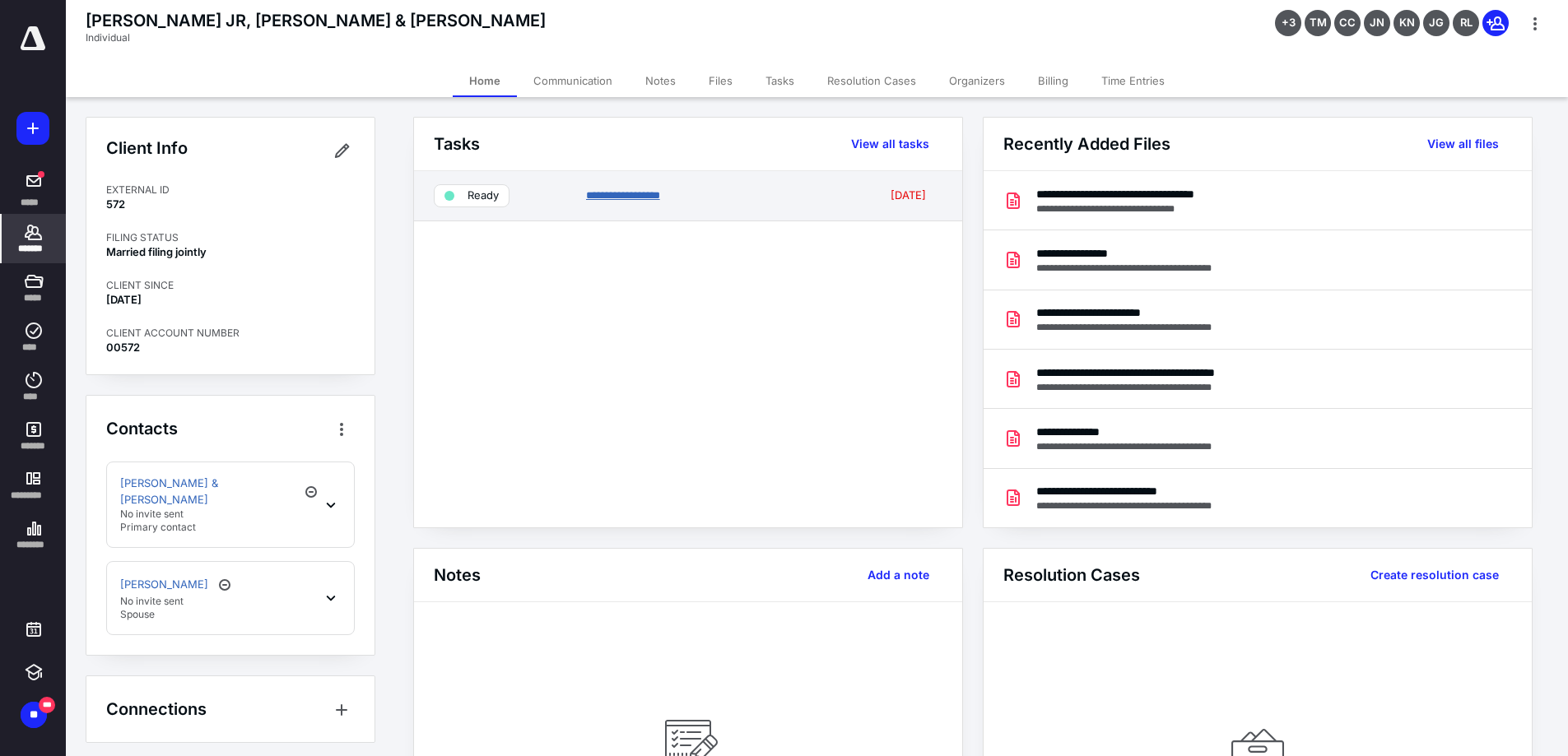 click on "**********" at bounding box center [623, 195] 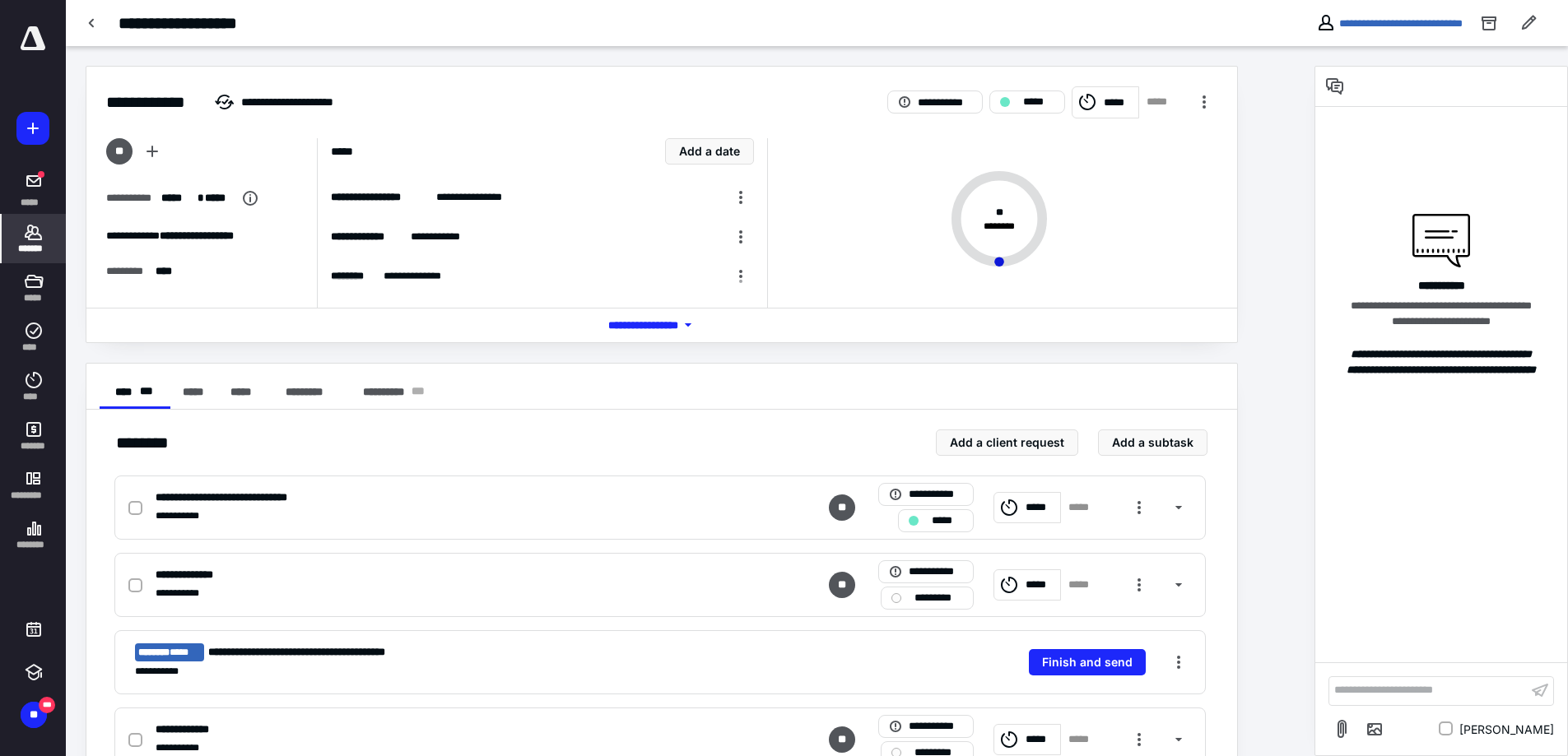 click on "*******" at bounding box center [34, 248] 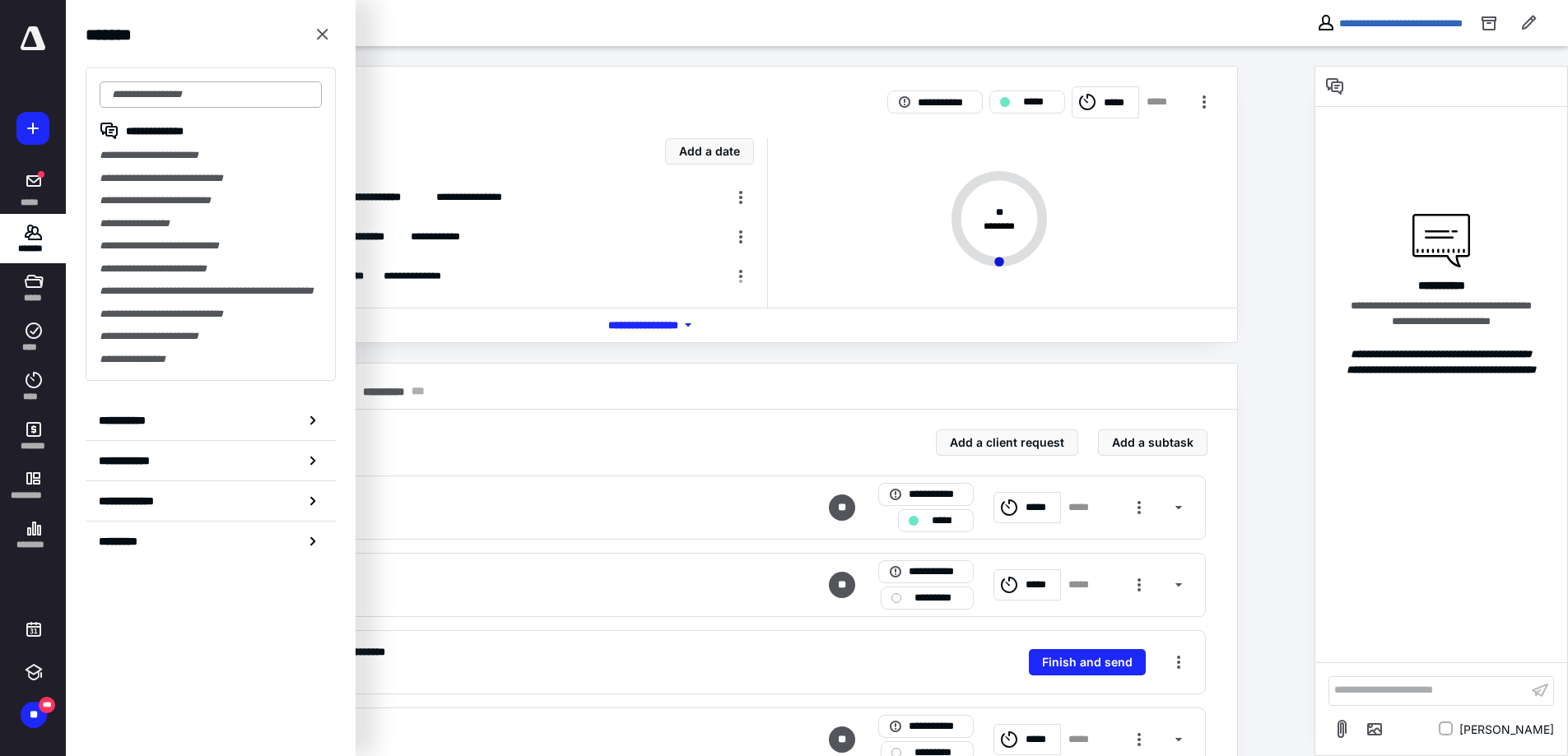 click at bounding box center (211, 95) 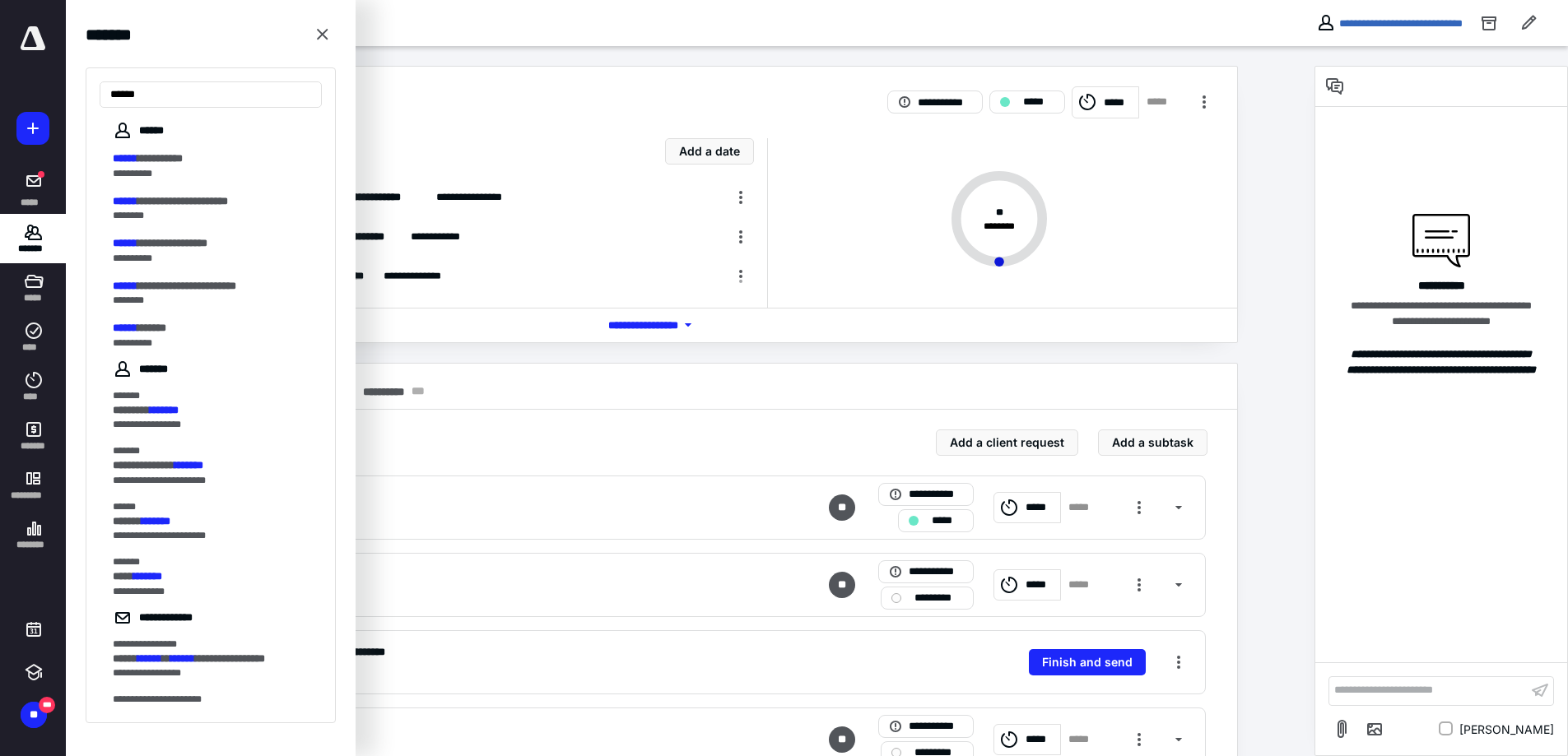 type on "******" 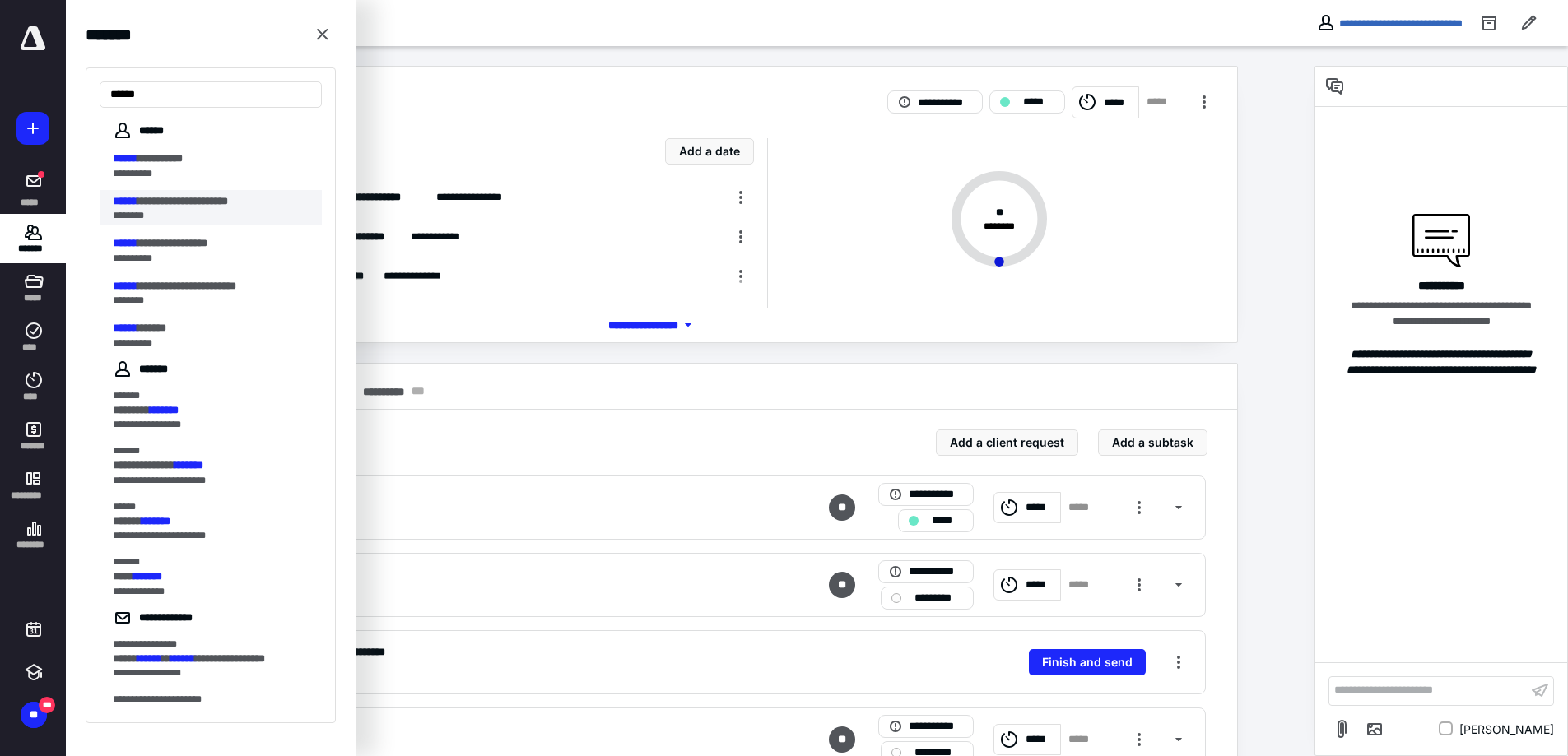 click on "**********" at bounding box center [183, 201] 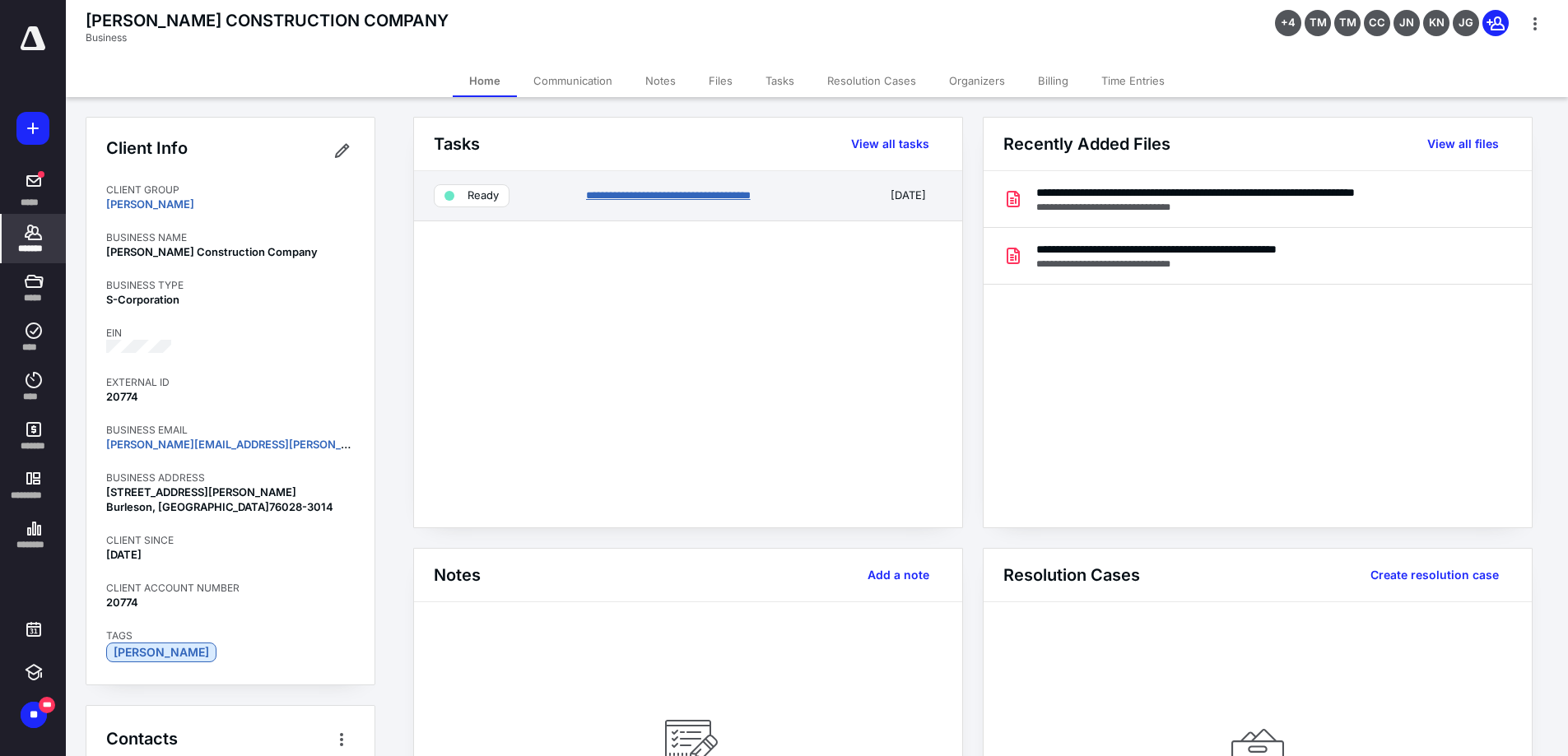 click on "**********" at bounding box center (668, 195) 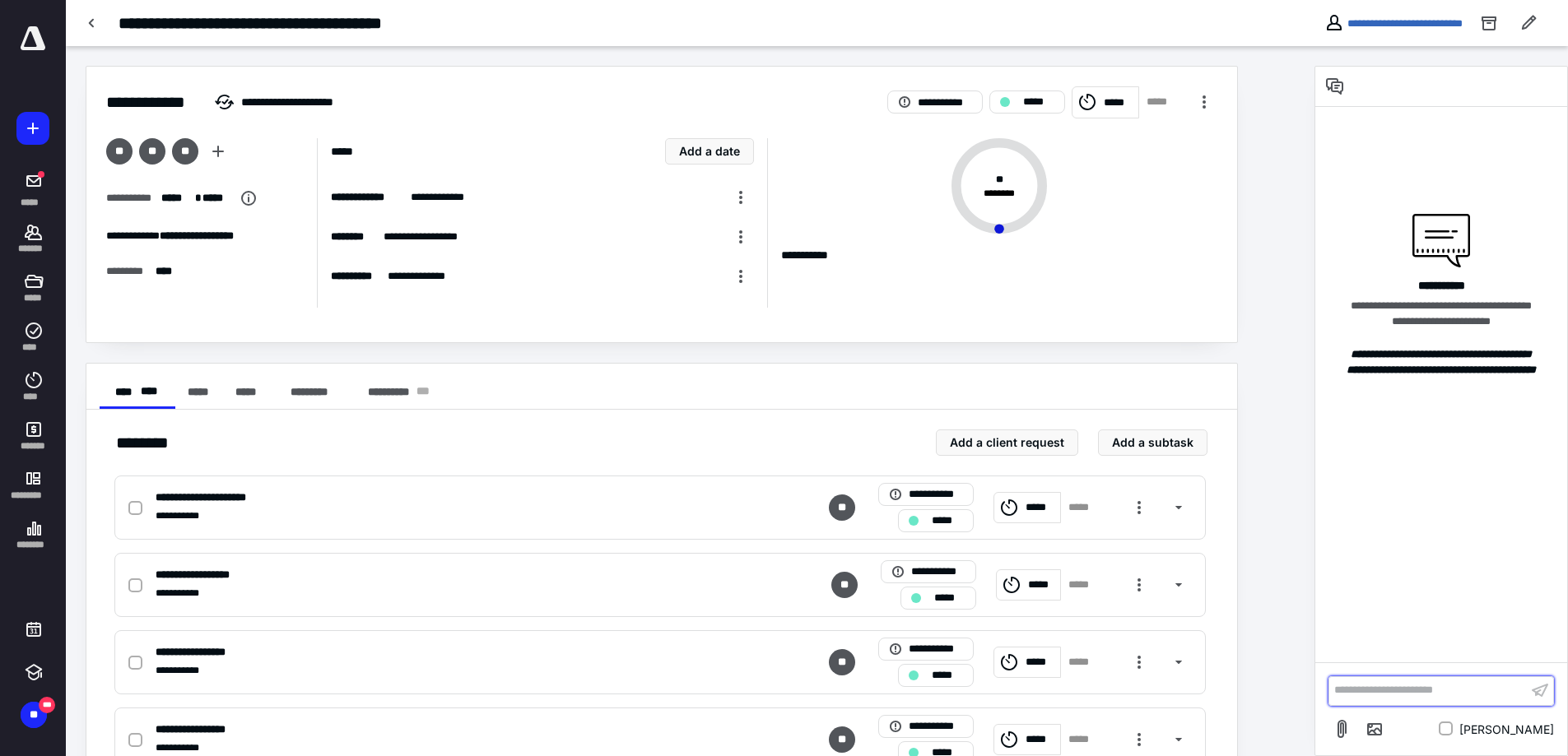 scroll, scrollTop: 82, scrollLeft: 0, axis: vertical 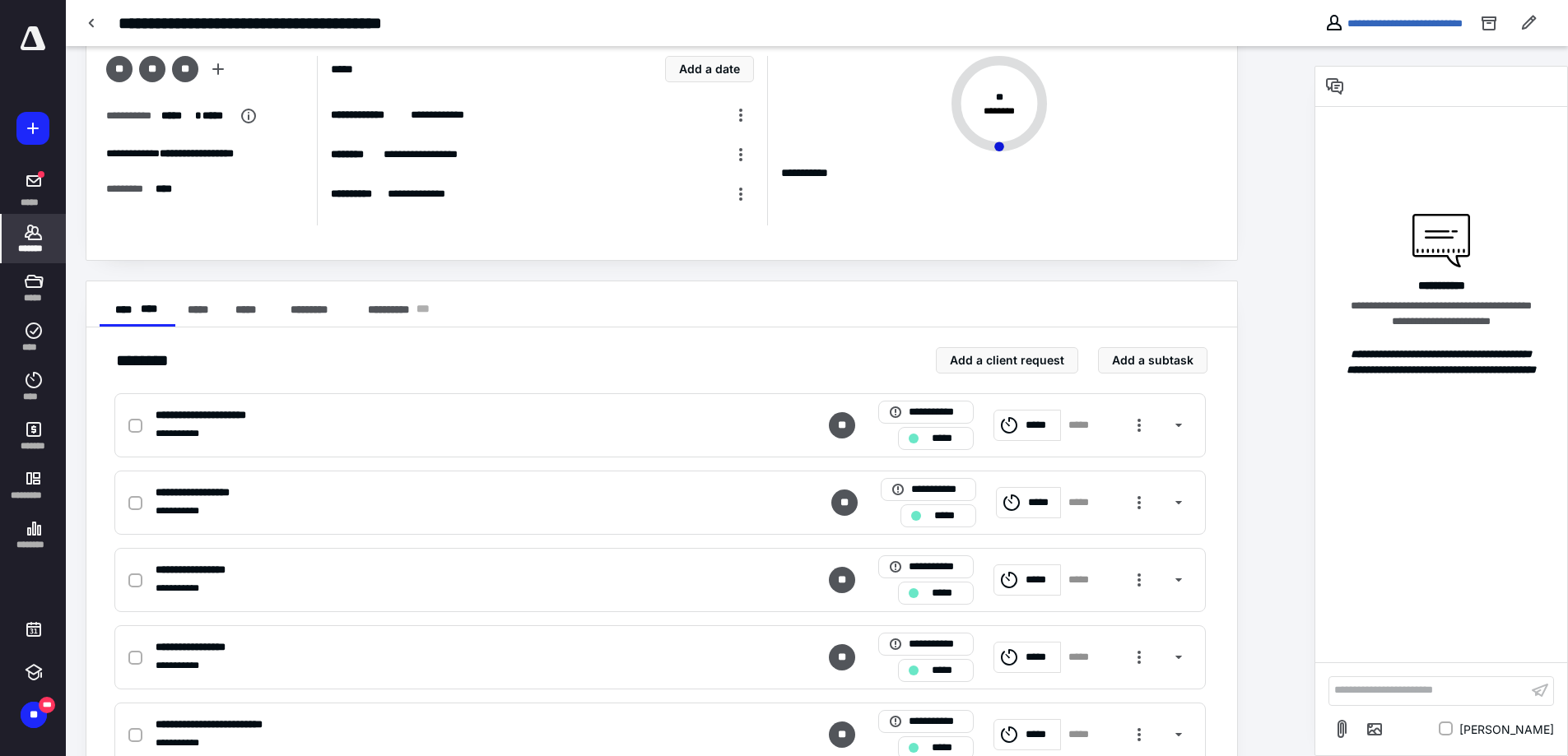 click on "*******" at bounding box center [34, 248] 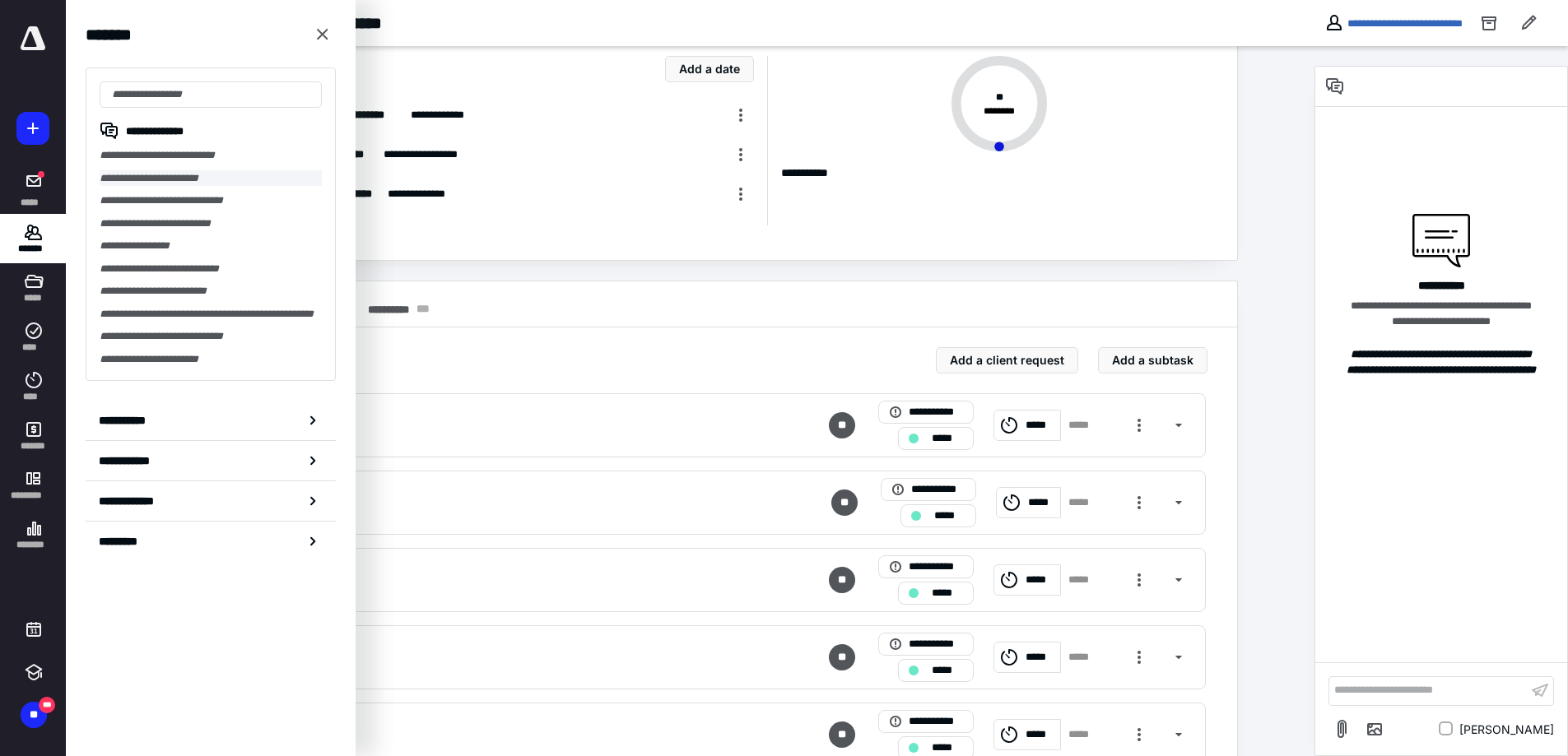 click on "**********" at bounding box center (211, 179) 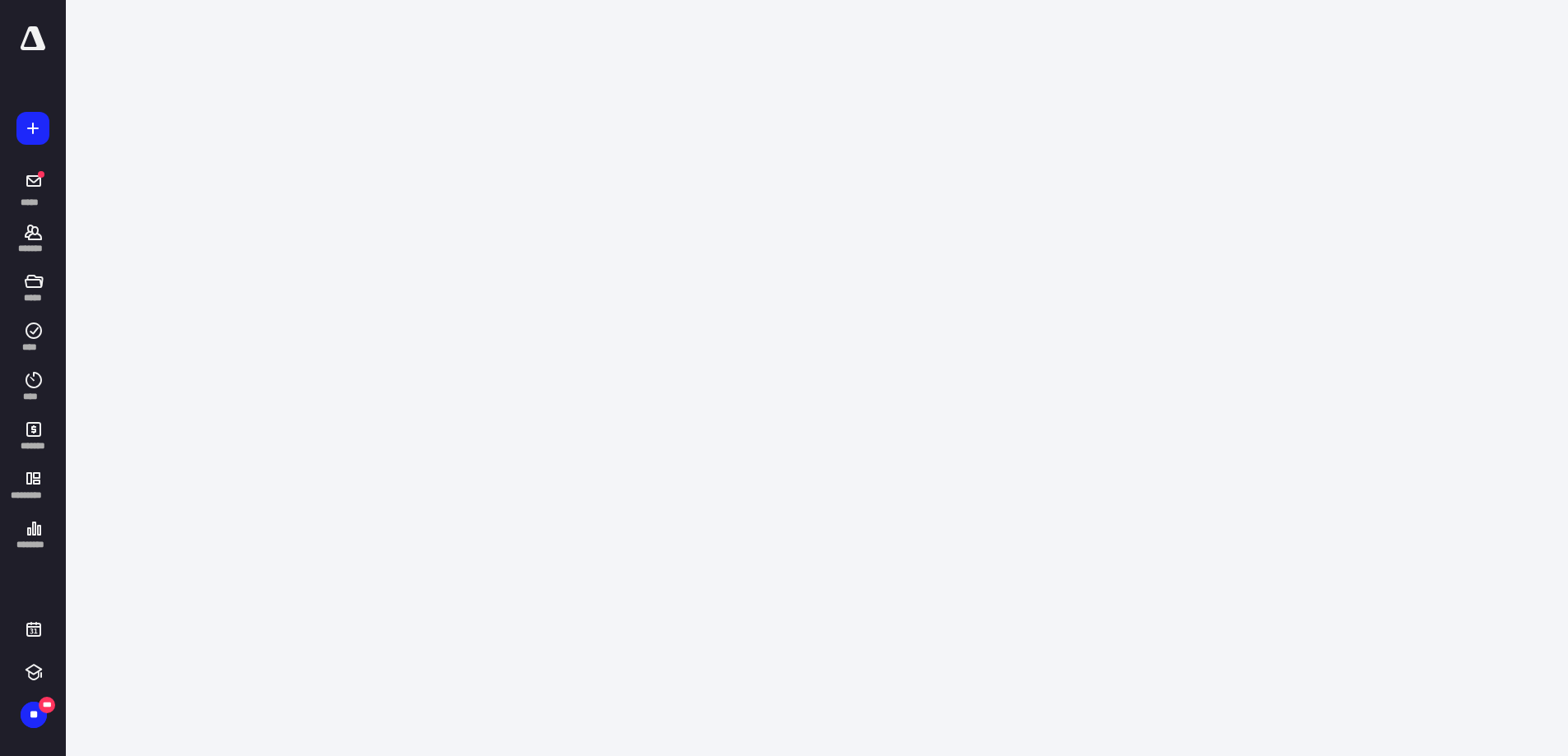 scroll, scrollTop: 0, scrollLeft: 0, axis: both 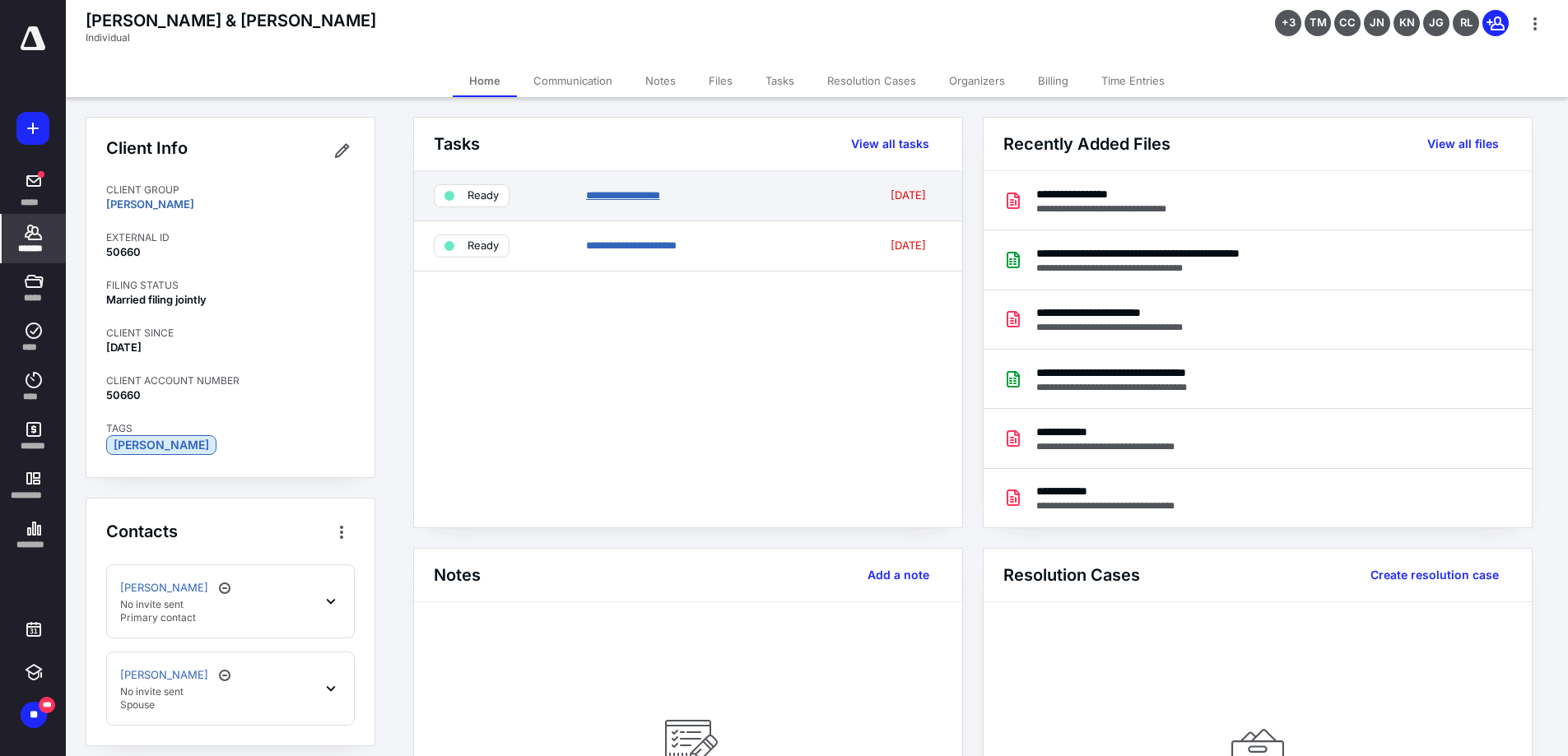 click on "**********" at bounding box center (623, 195) 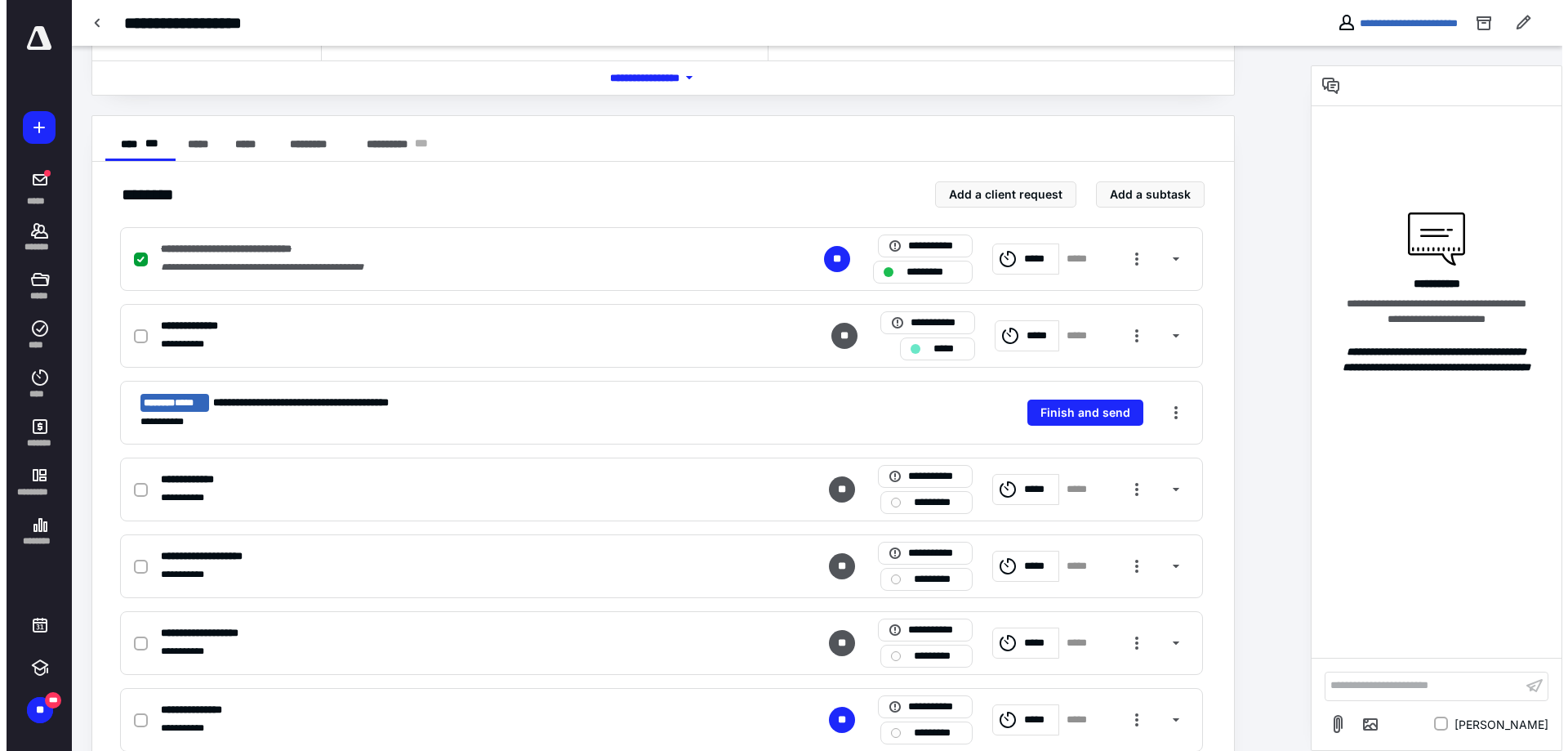 scroll, scrollTop: 0, scrollLeft: 0, axis: both 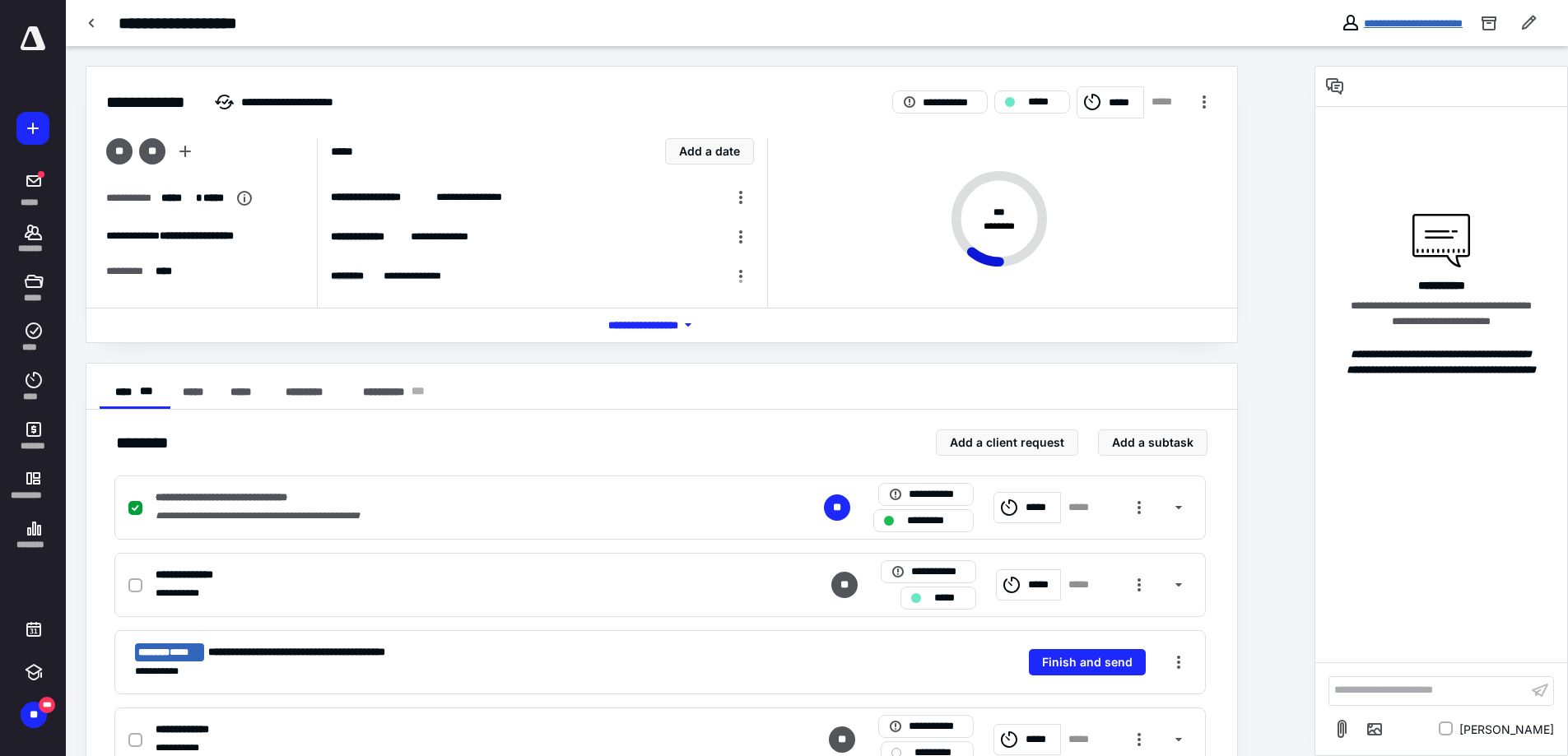 click on "**********" at bounding box center [1413, 23] 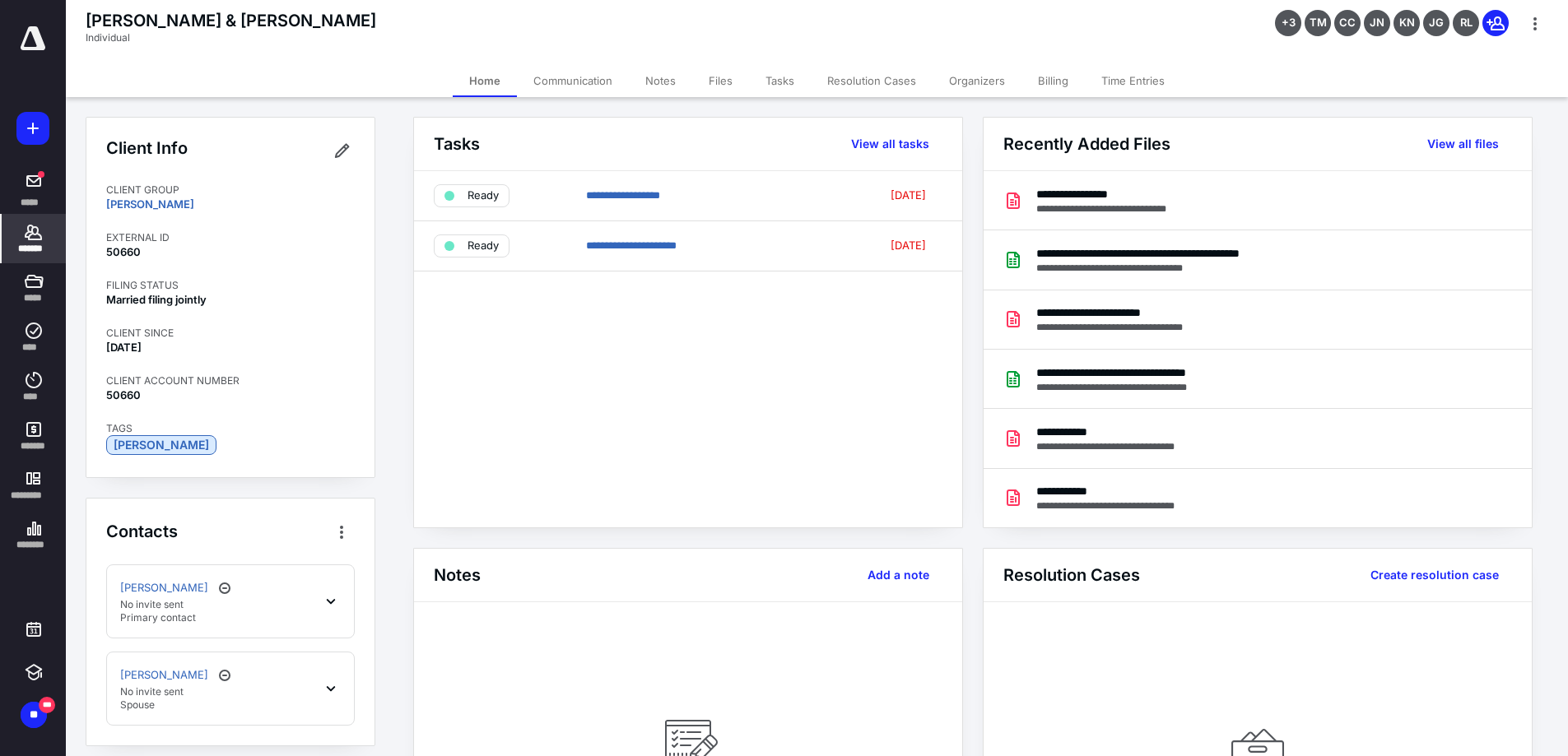 click on "Files" at bounding box center [720, 81] 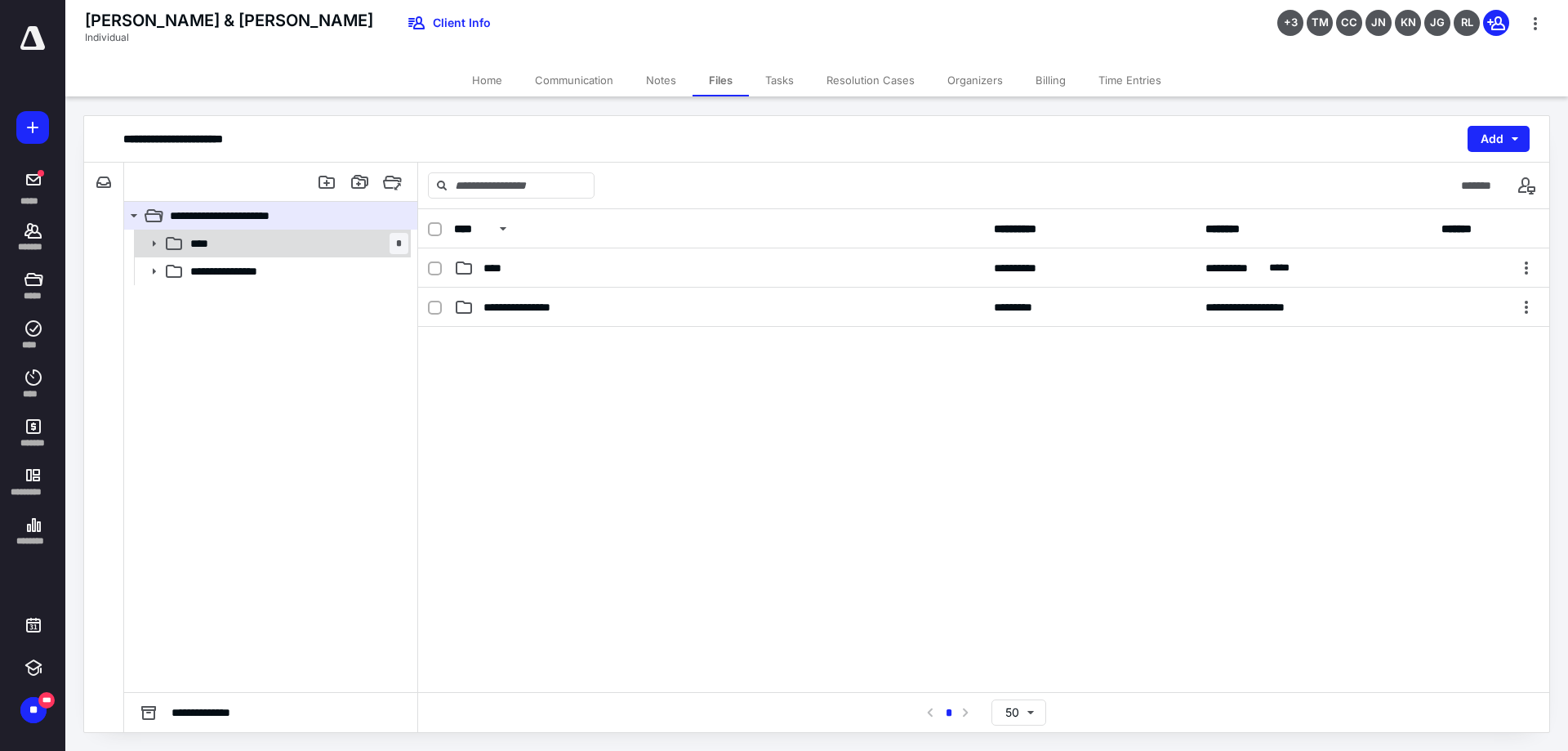 click on "**** *" at bounding box center (296, 244) 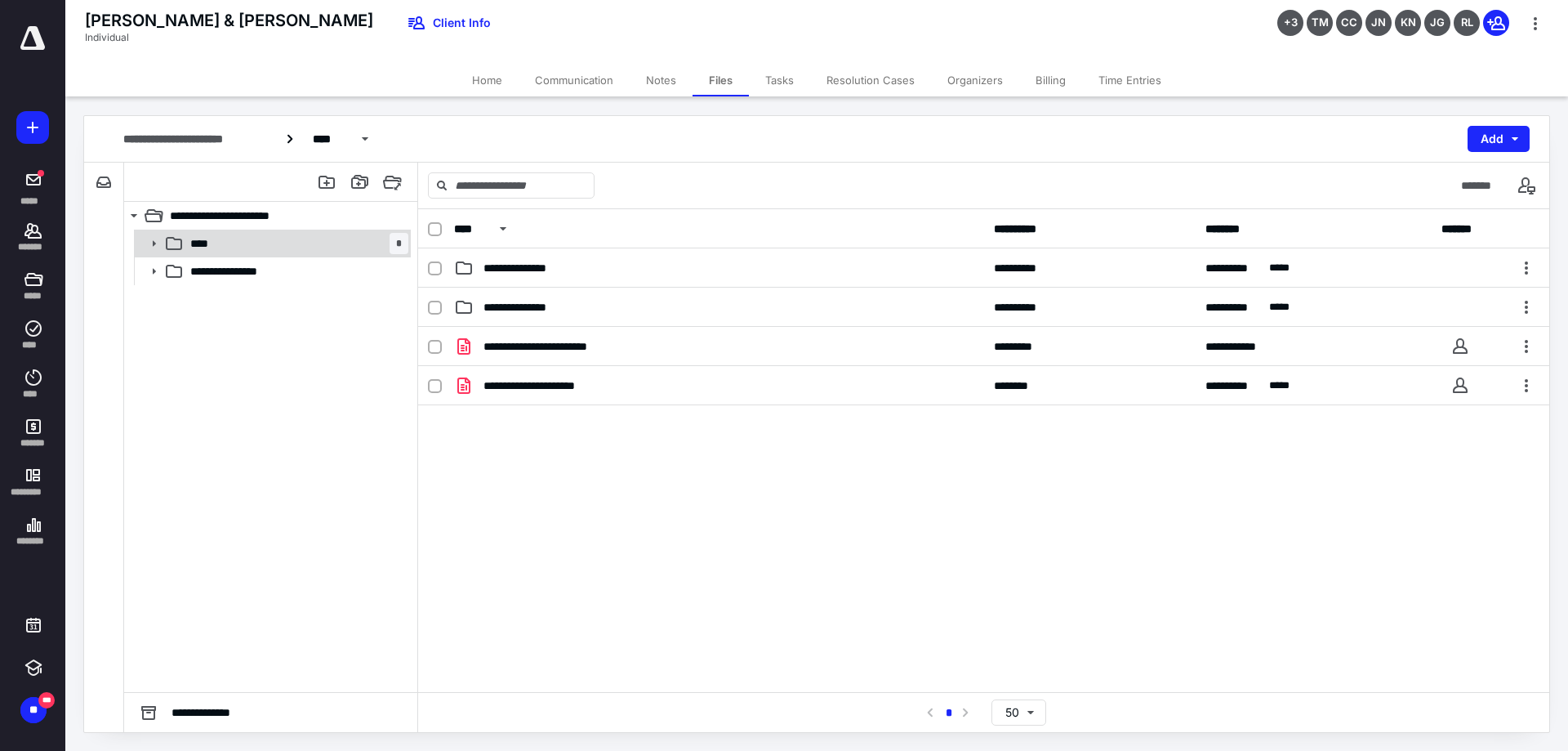 click 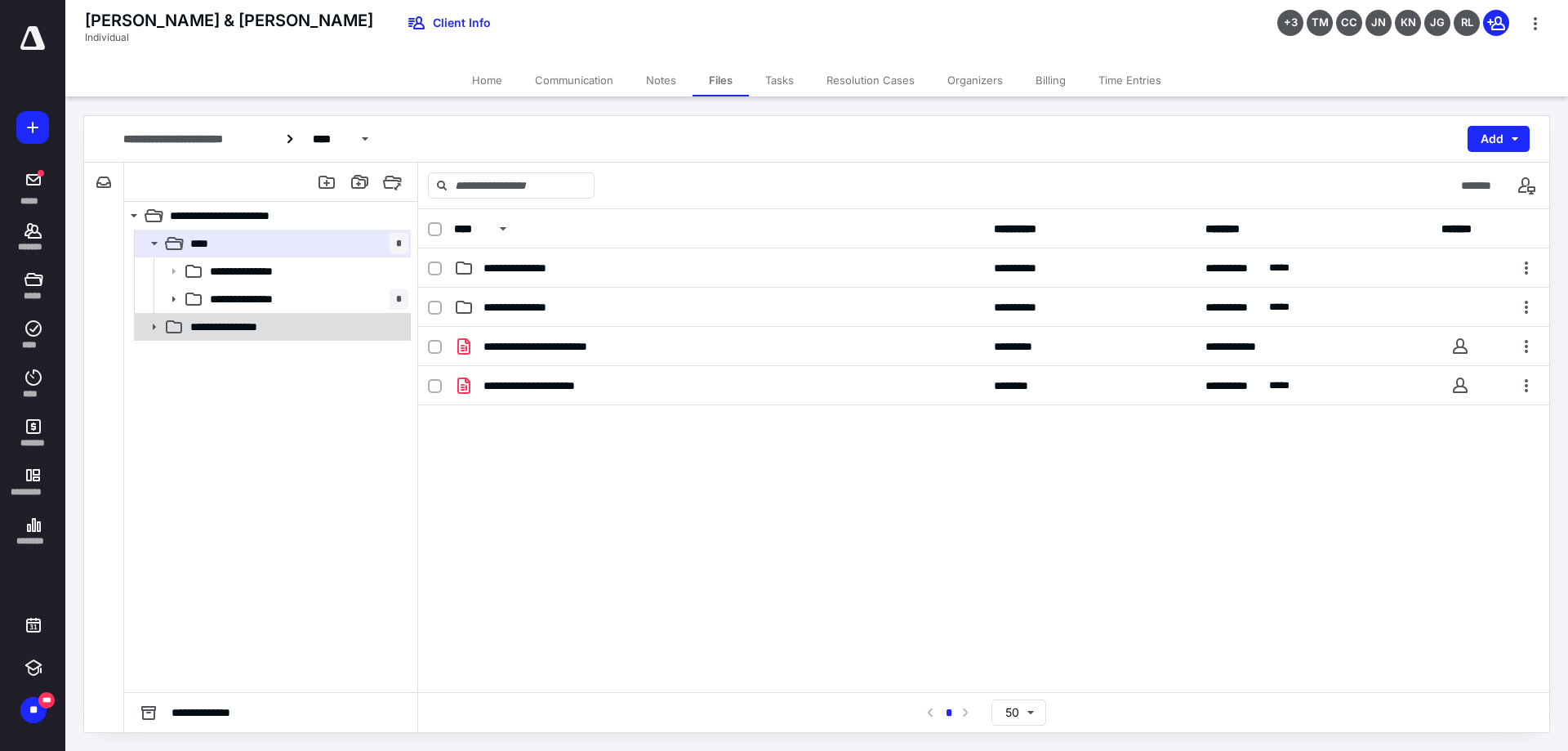 click 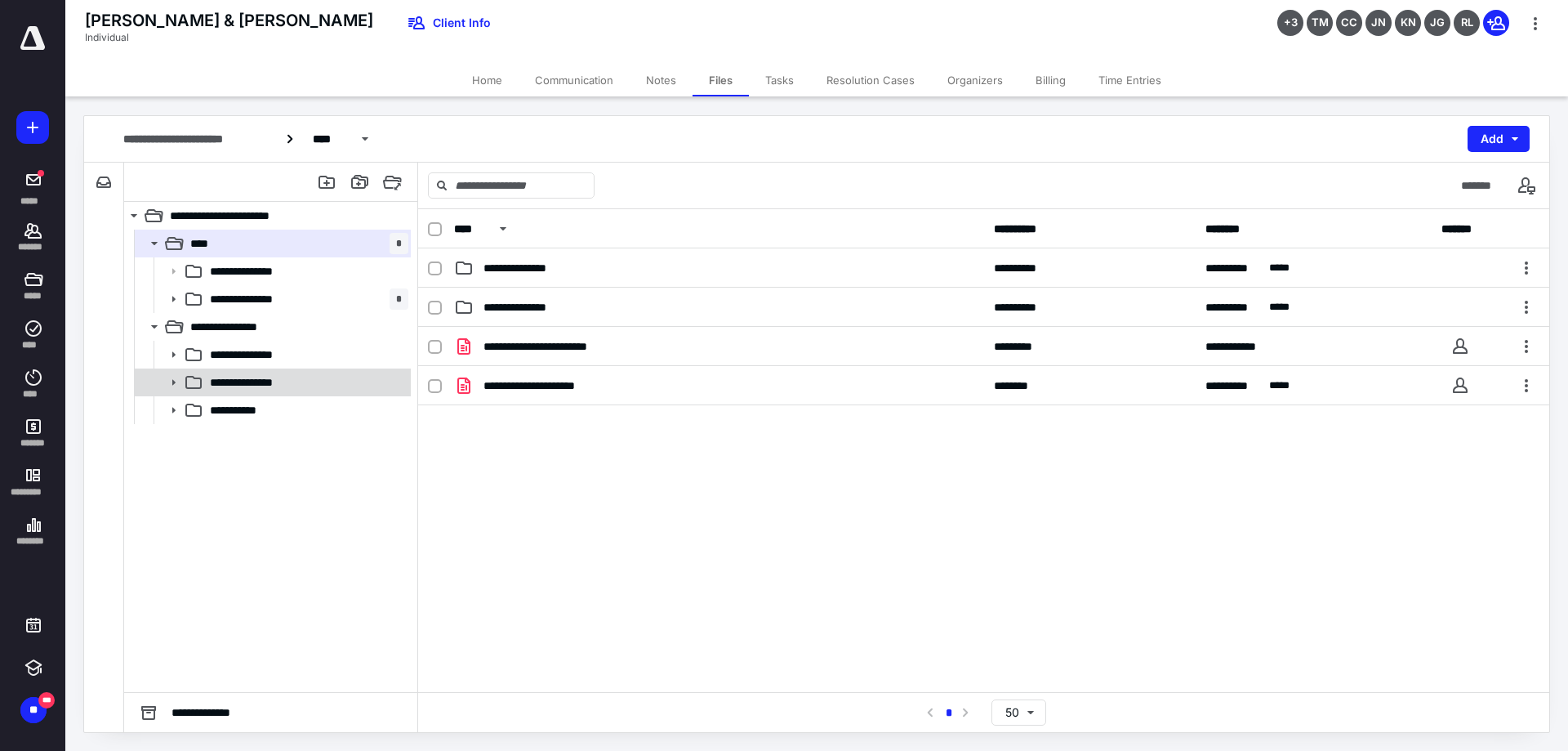 click 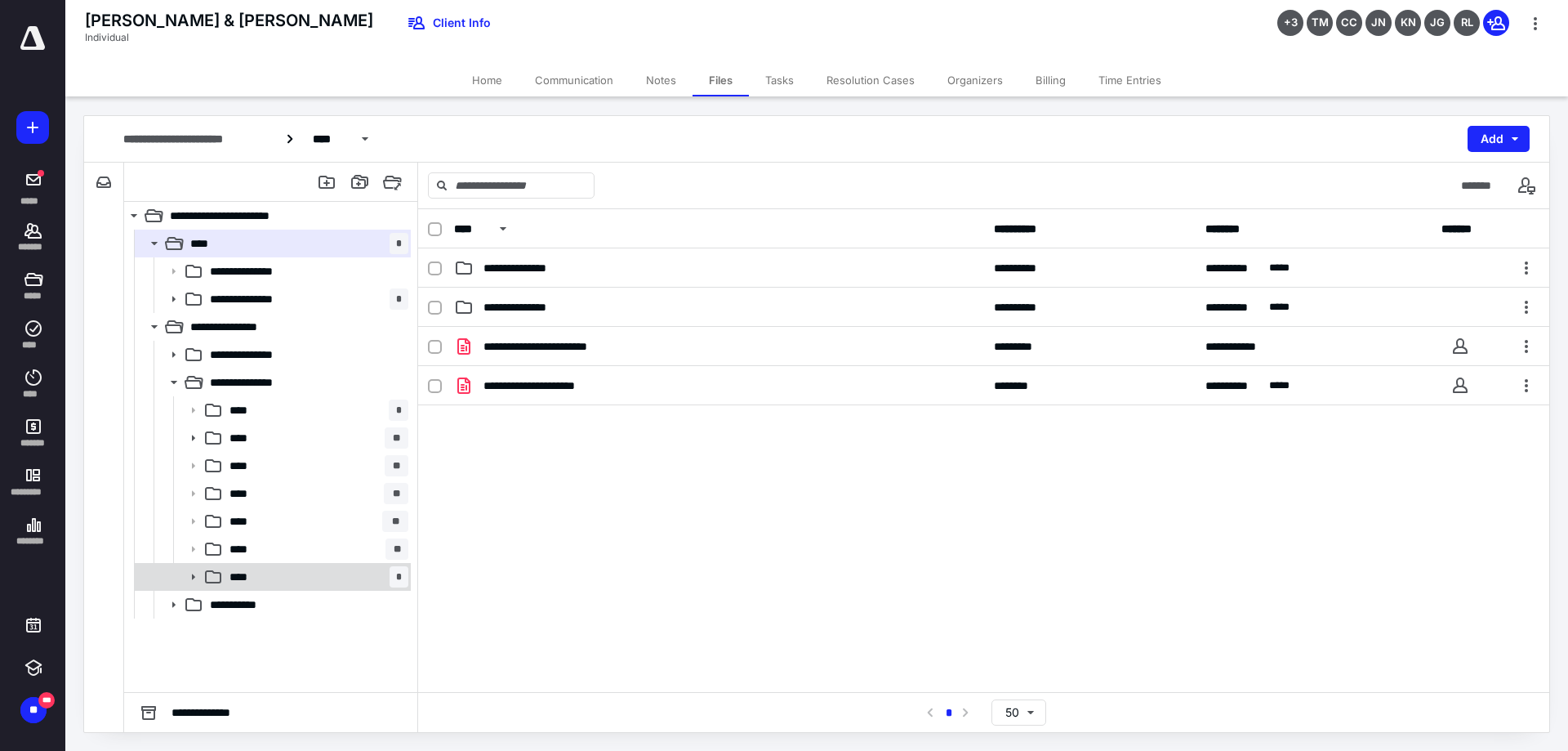 click on "****" at bounding box center [244, 577] 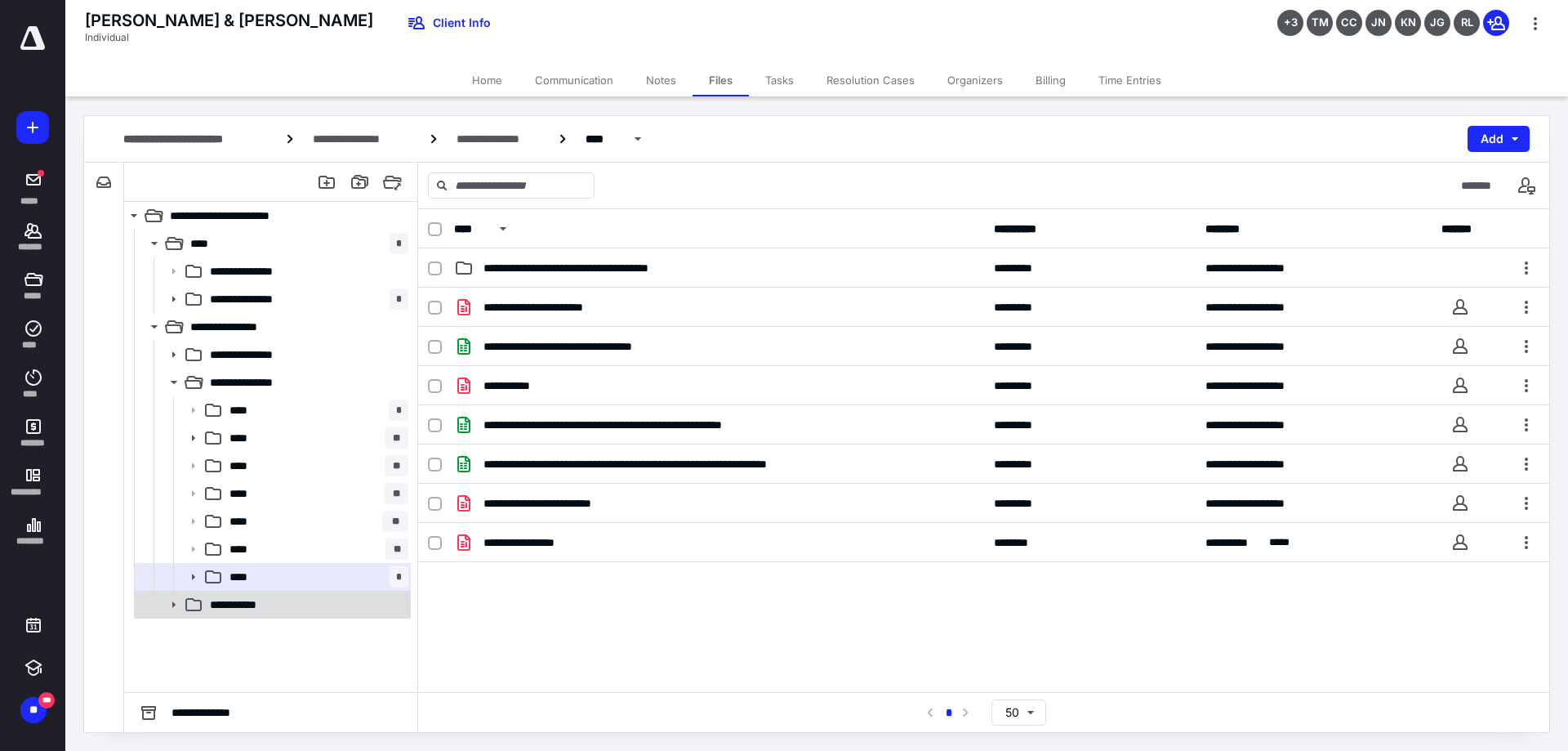click 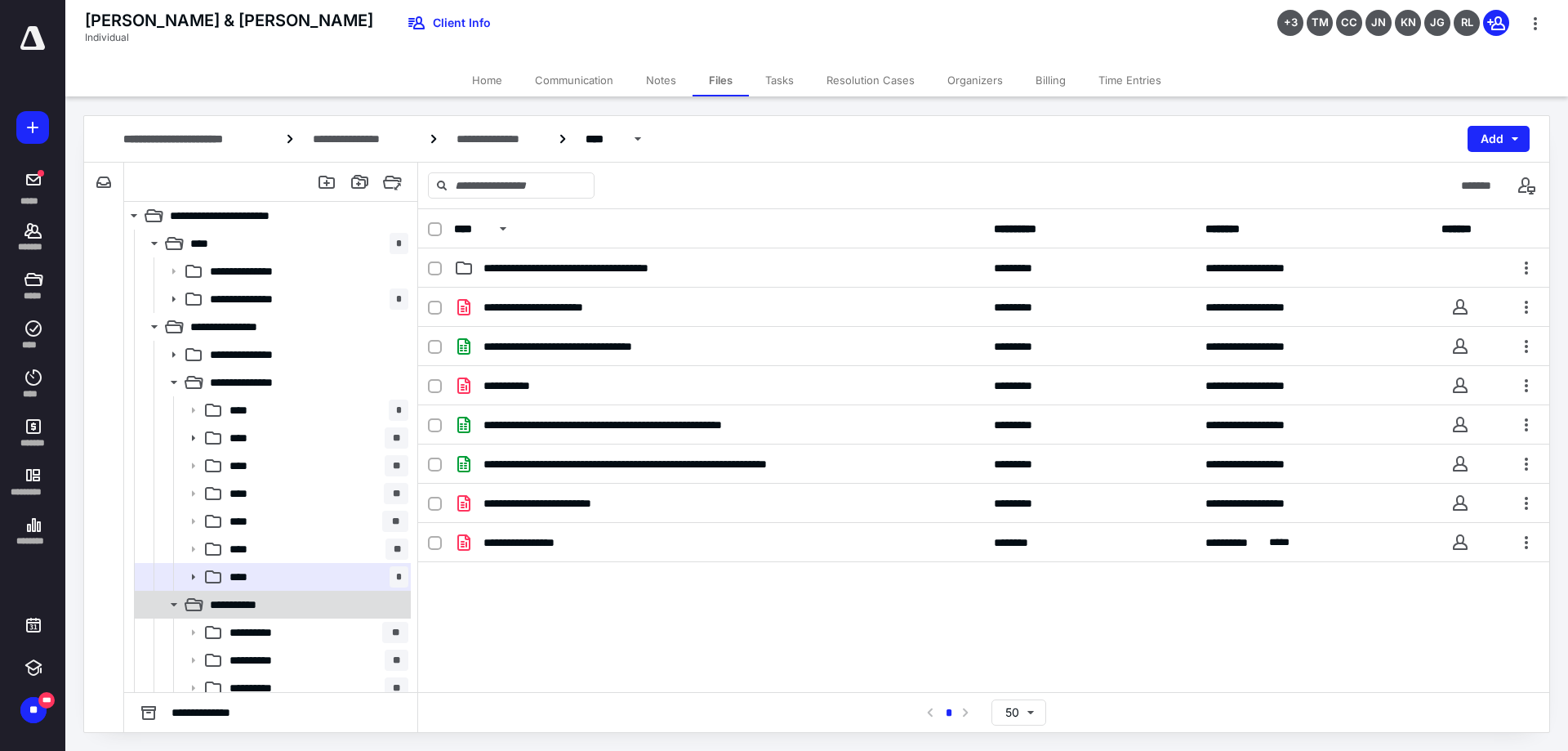 scroll, scrollTop: 121, scrollLeft: 0, axis: vertical 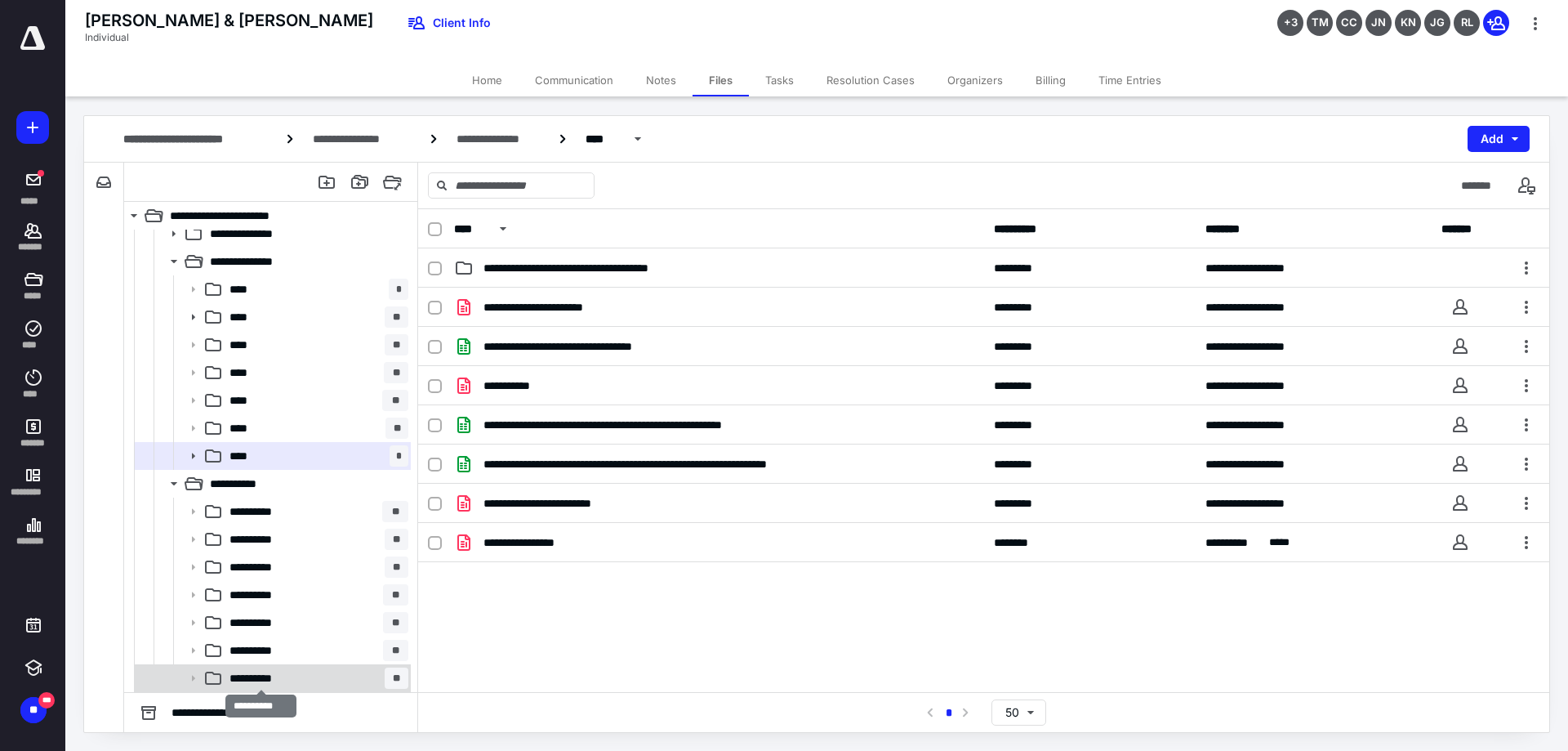 click on "**********" at bounding box center (261, 678) 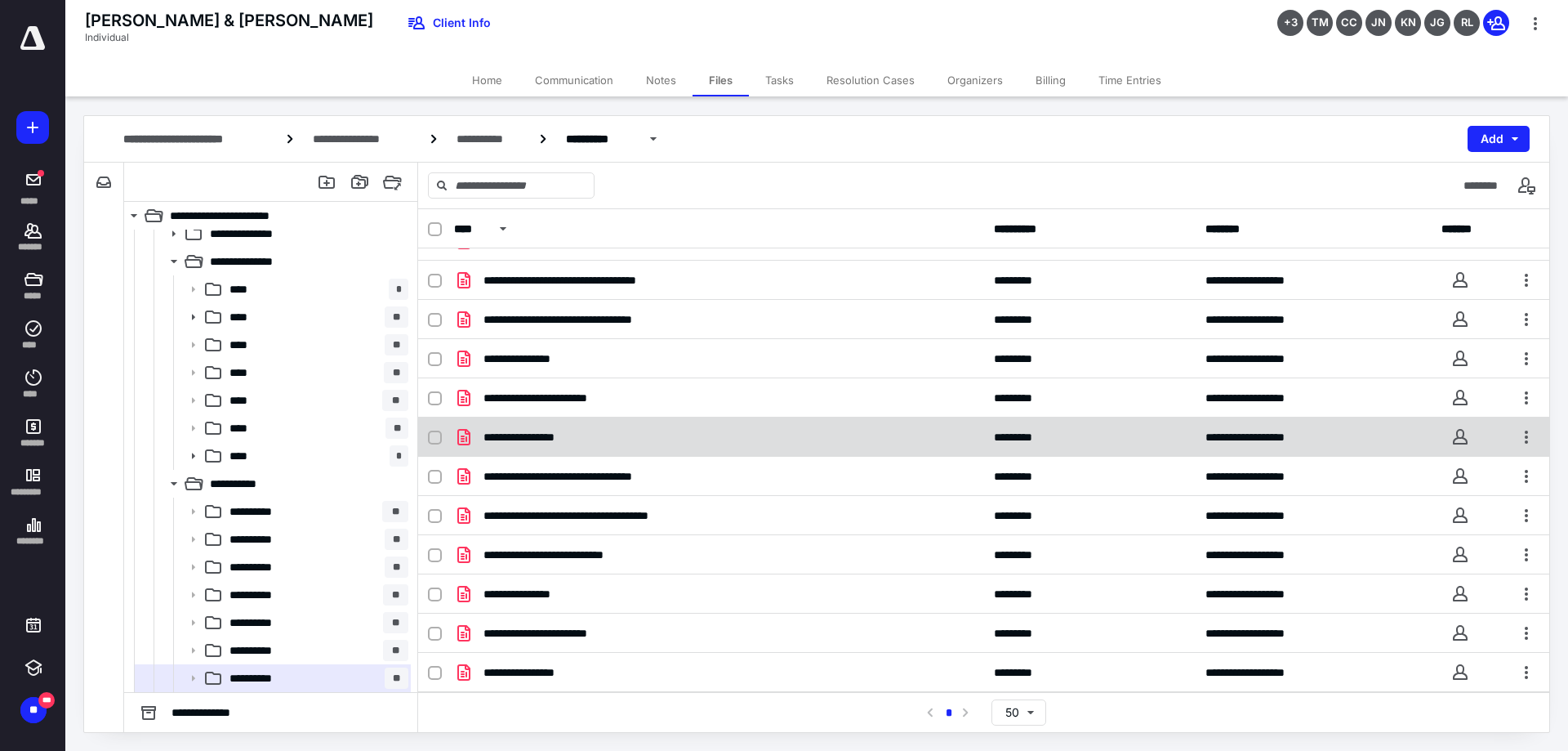 scroll, scrollTop: 0, scrollLeft: 0, axis: both 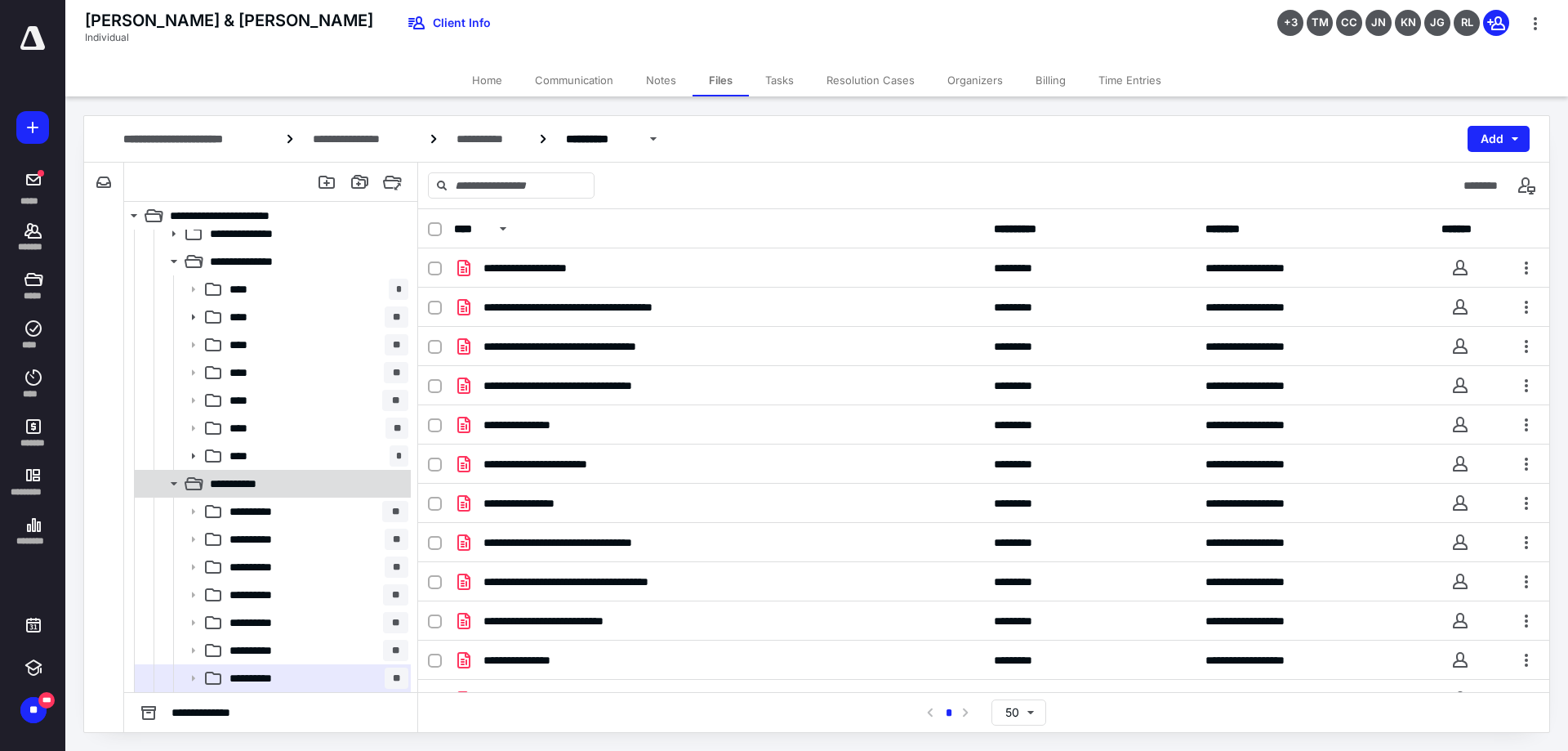 click 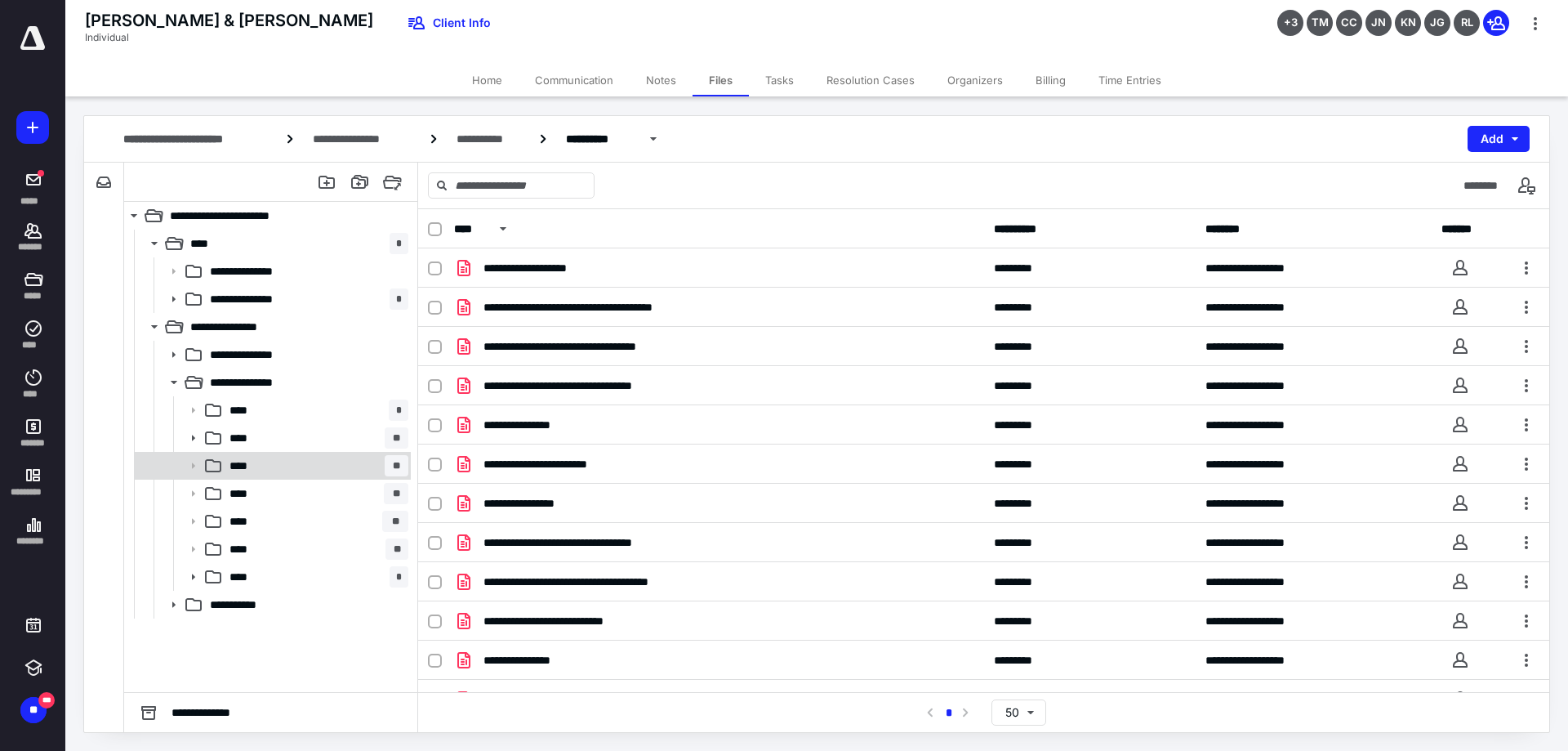 scroll, scrollTop: 0, scrollLeft: 0, axis: both 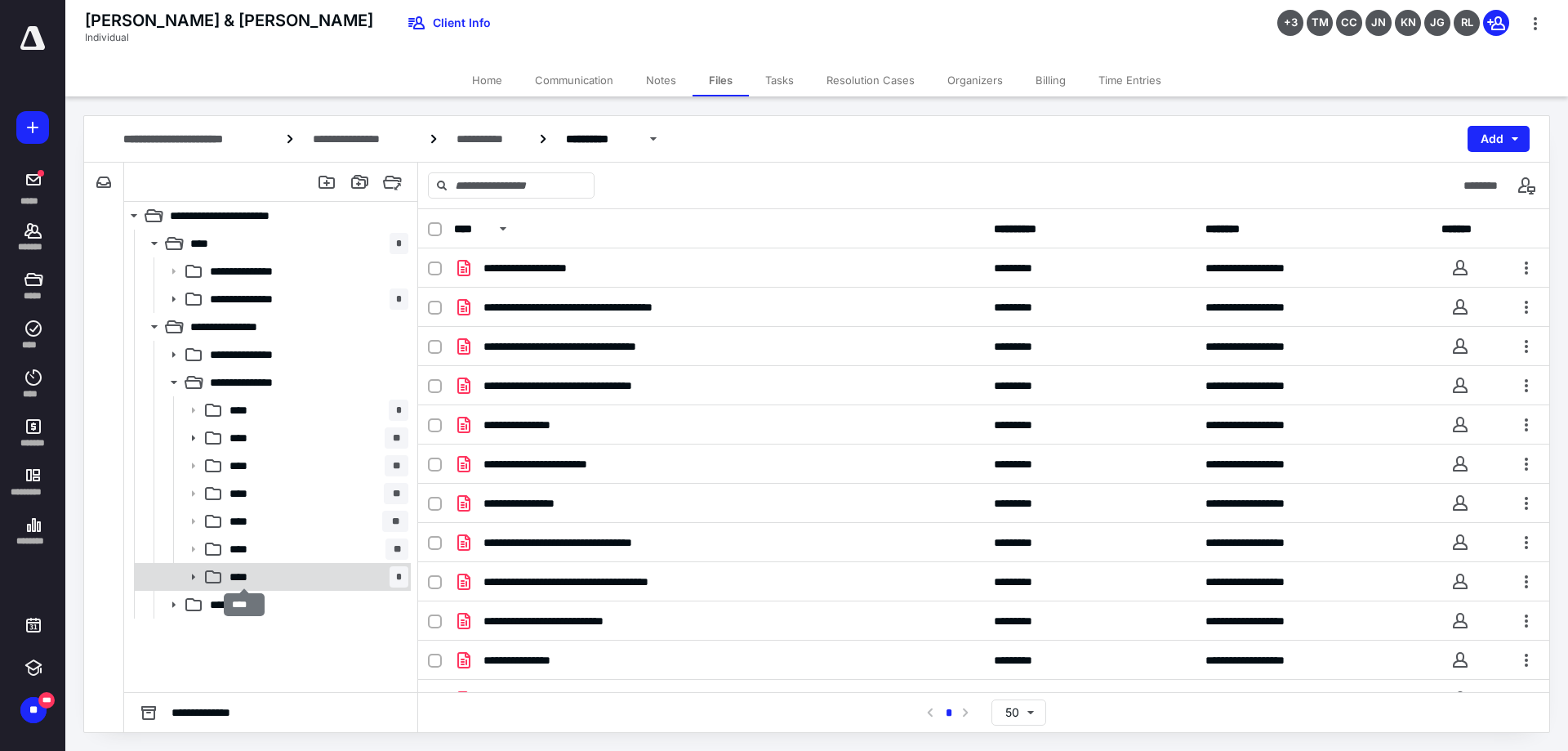 drag, startPoint x: 243, startPoint y: 571, endPoint x: 256, endPoint y: 565, distance: 14.317821 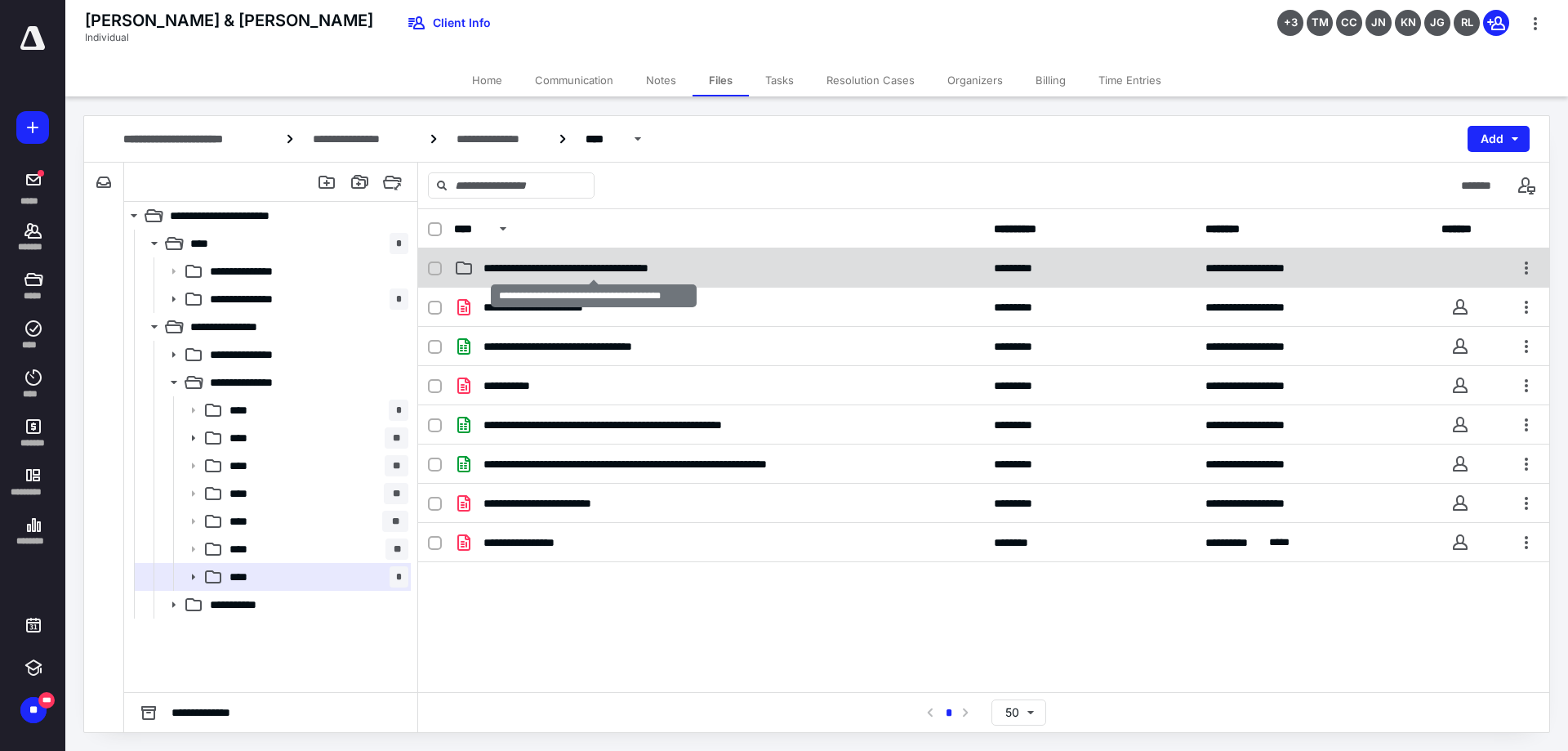 click on "**********" at bounding box center (594, 268) 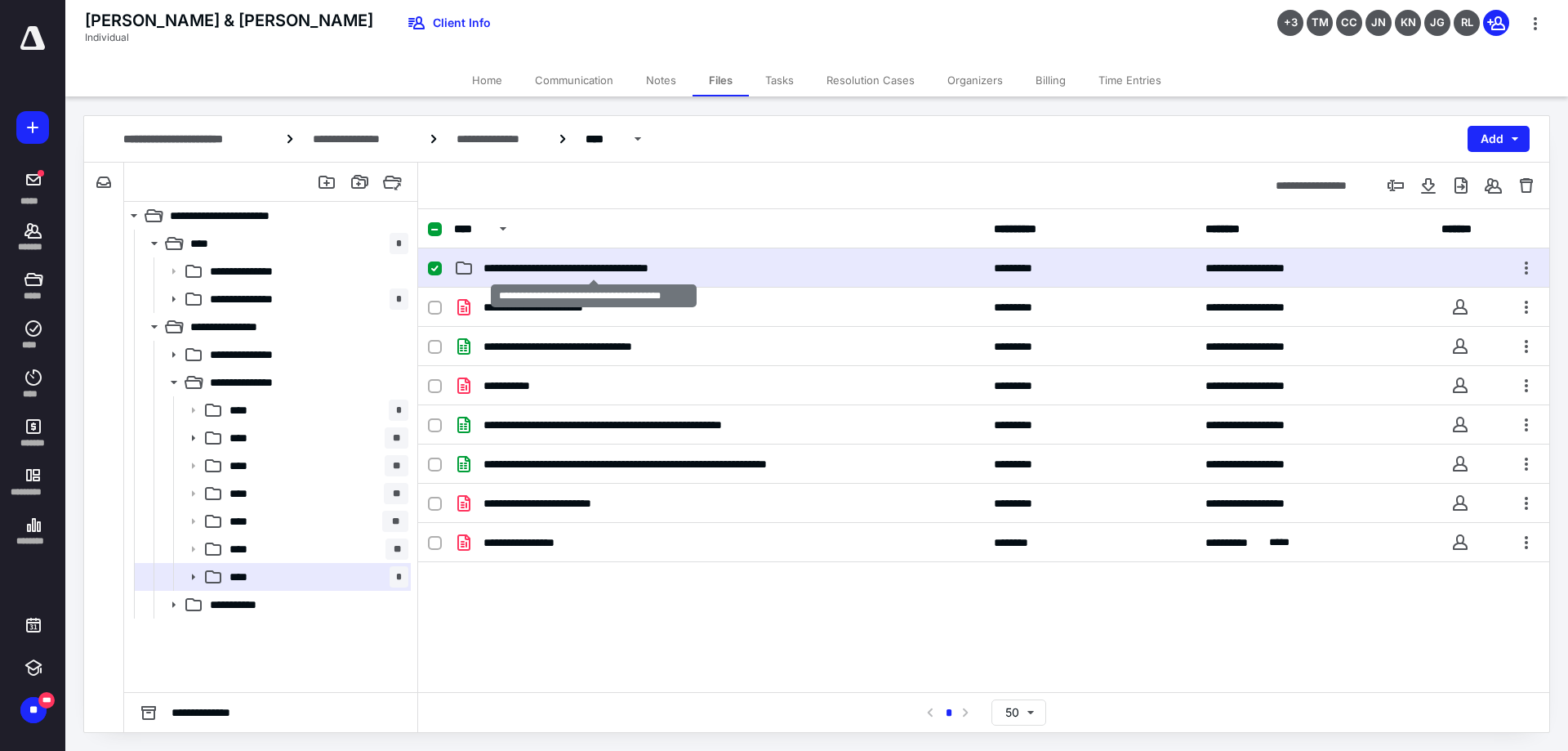 click on "**********" at bounding box center [594, 268] 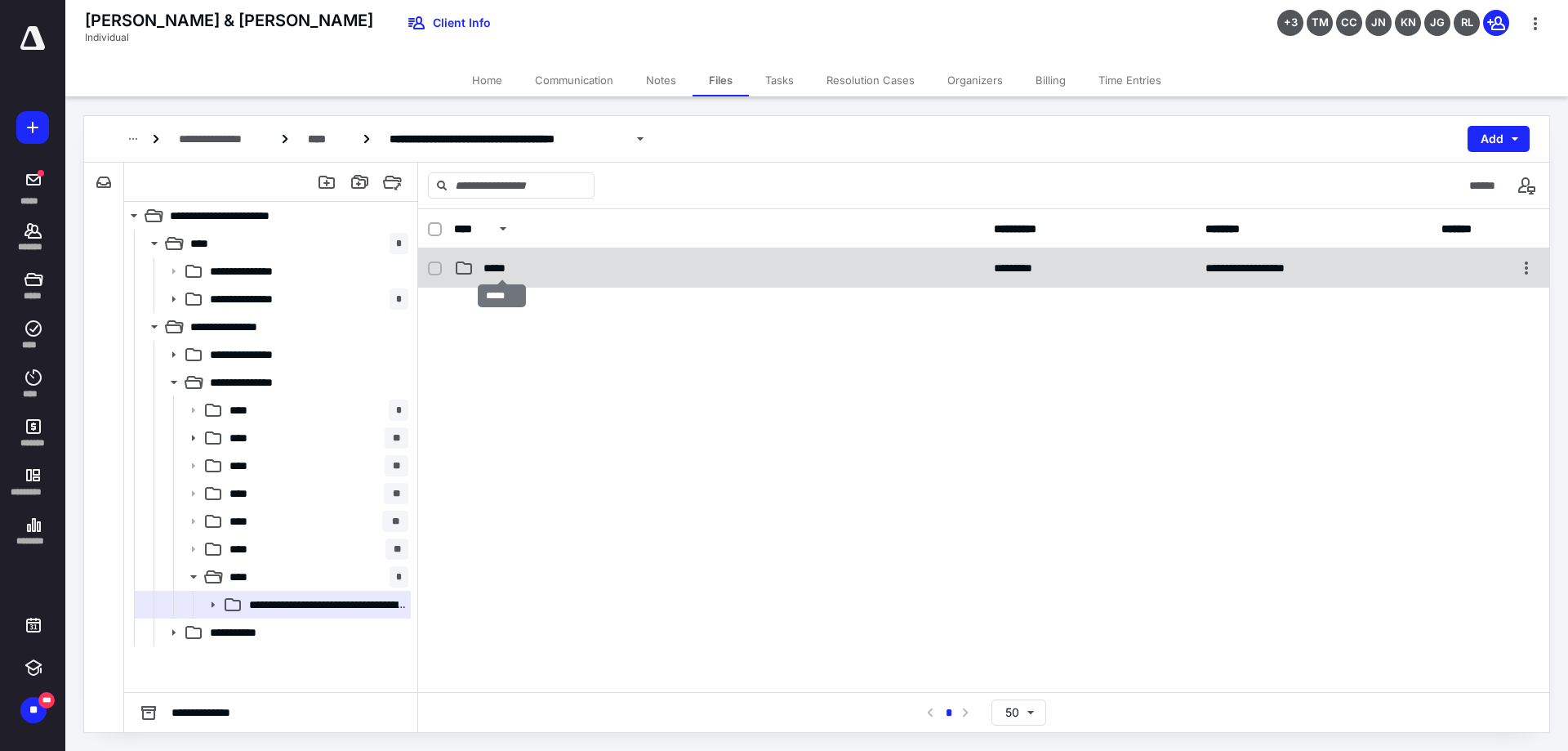 click on "*****" at bounding box center [501, 268] 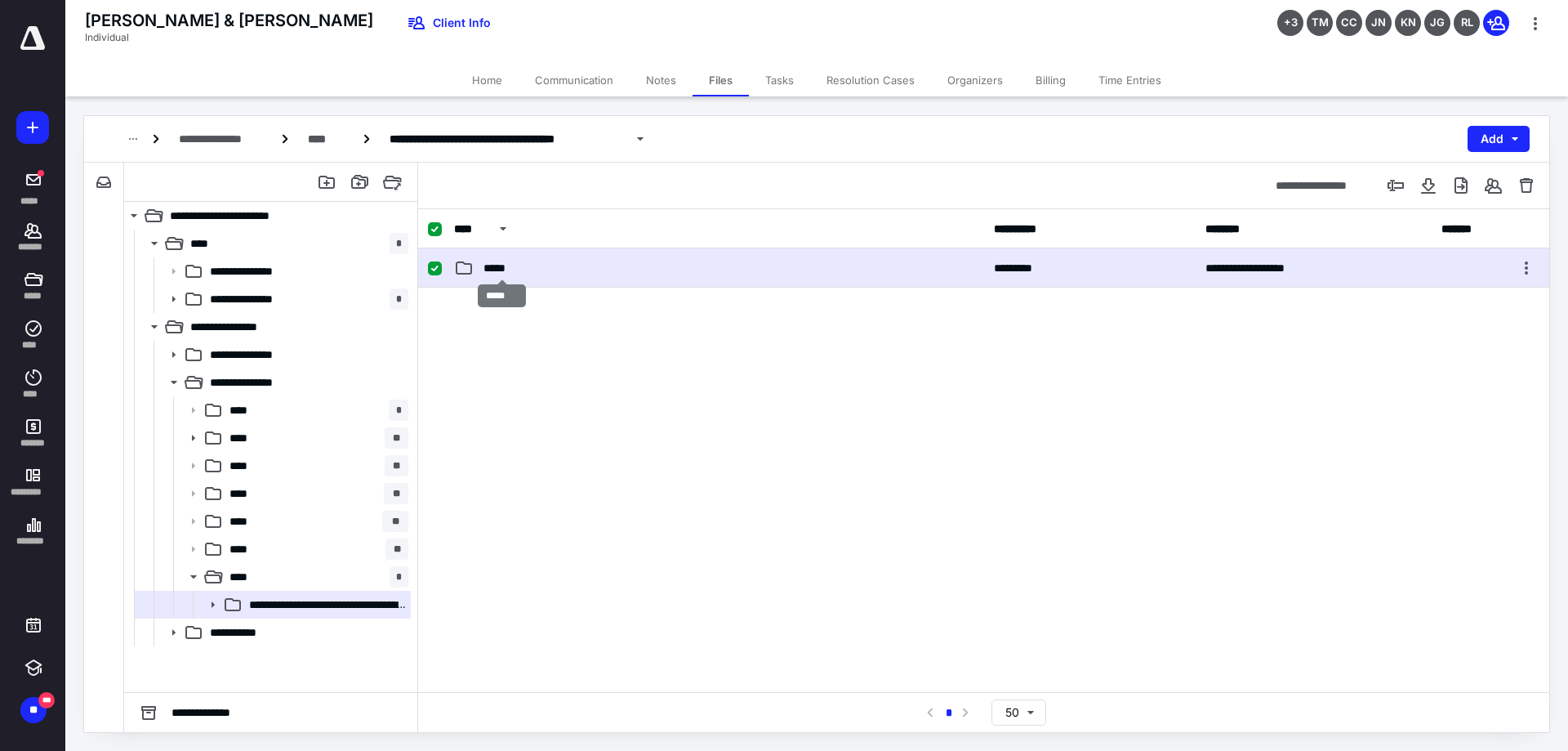 click on "*****" at bounding box center (501, 268) 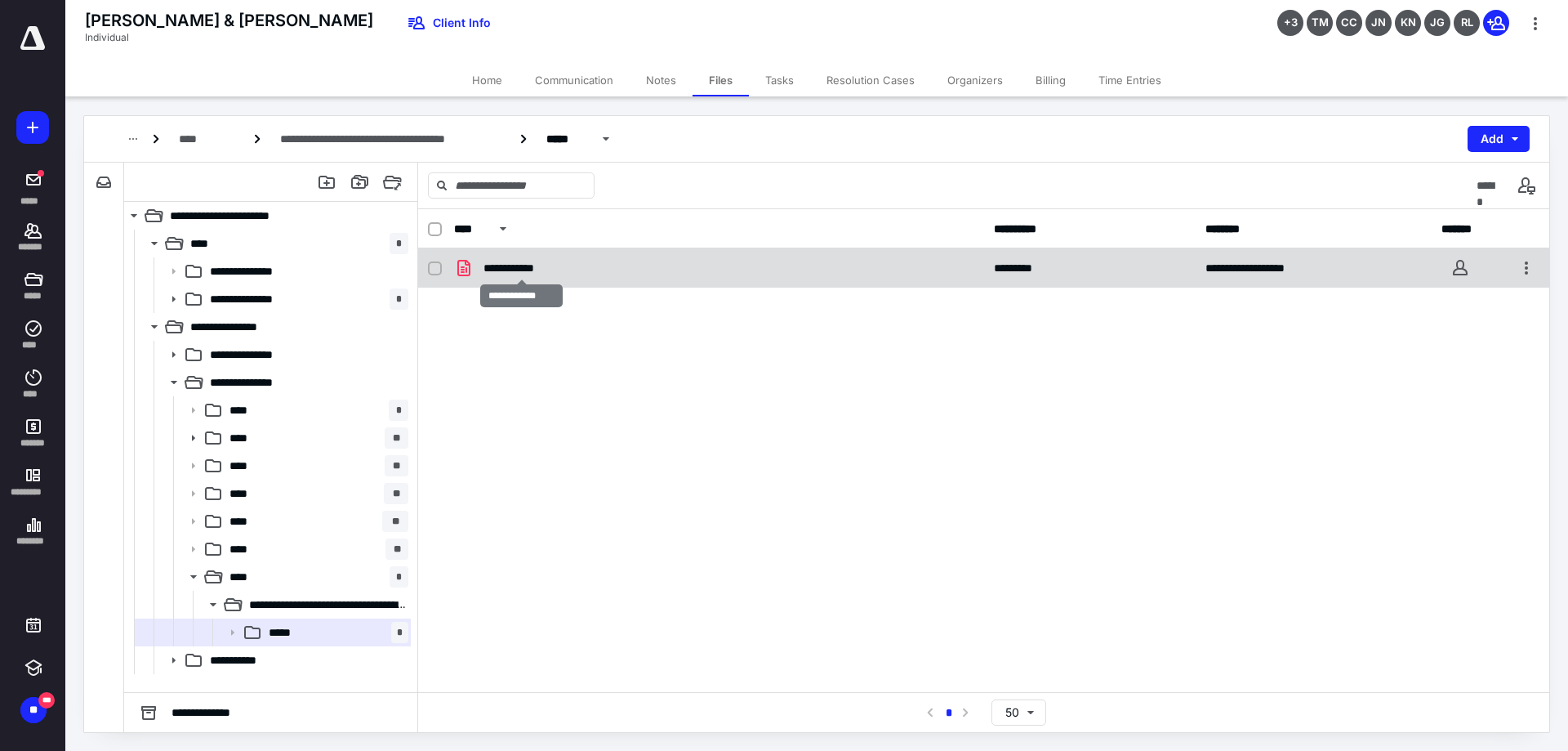 click on "**********" at bounding box center [521, 268] 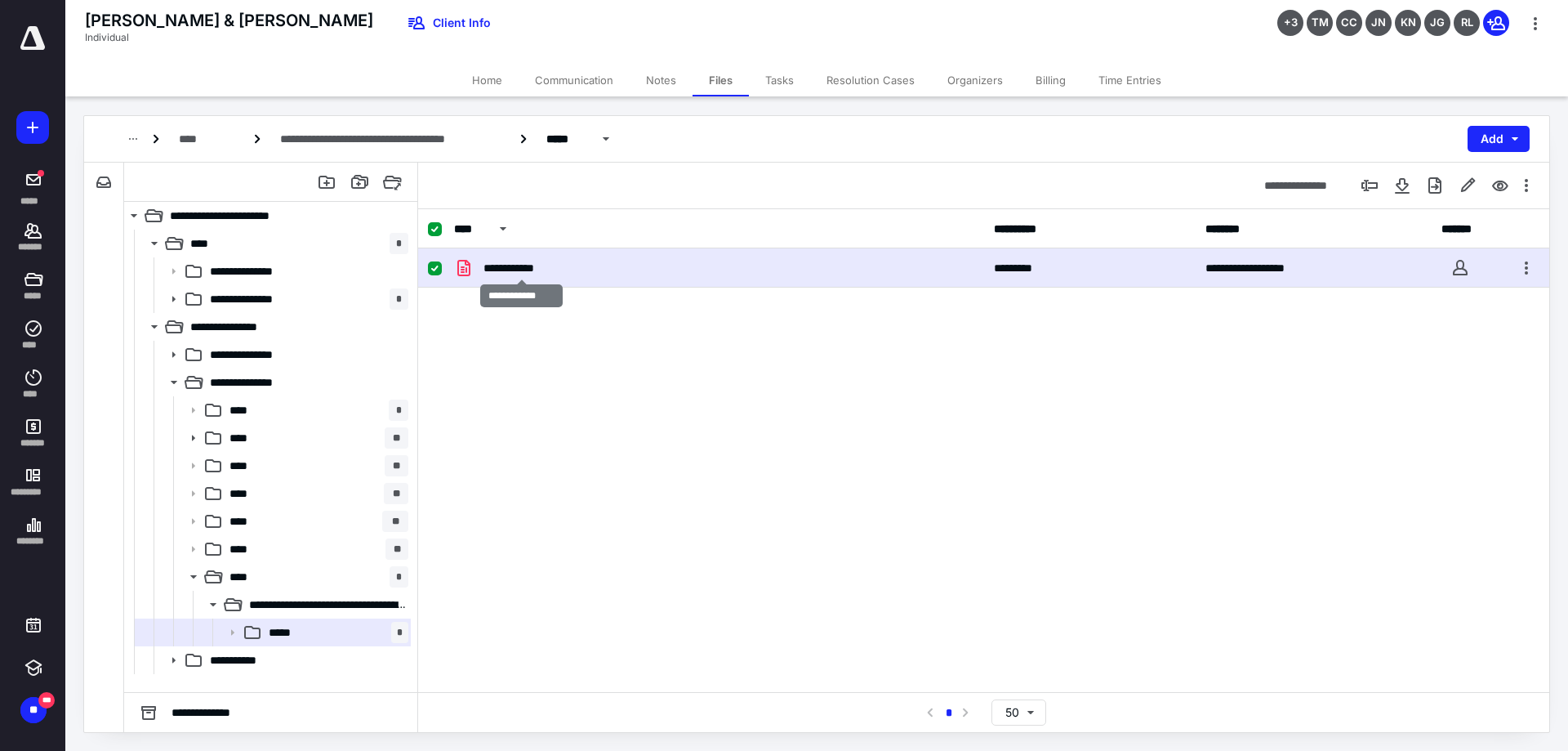 click on "**********" at bounding box center (521, 268) 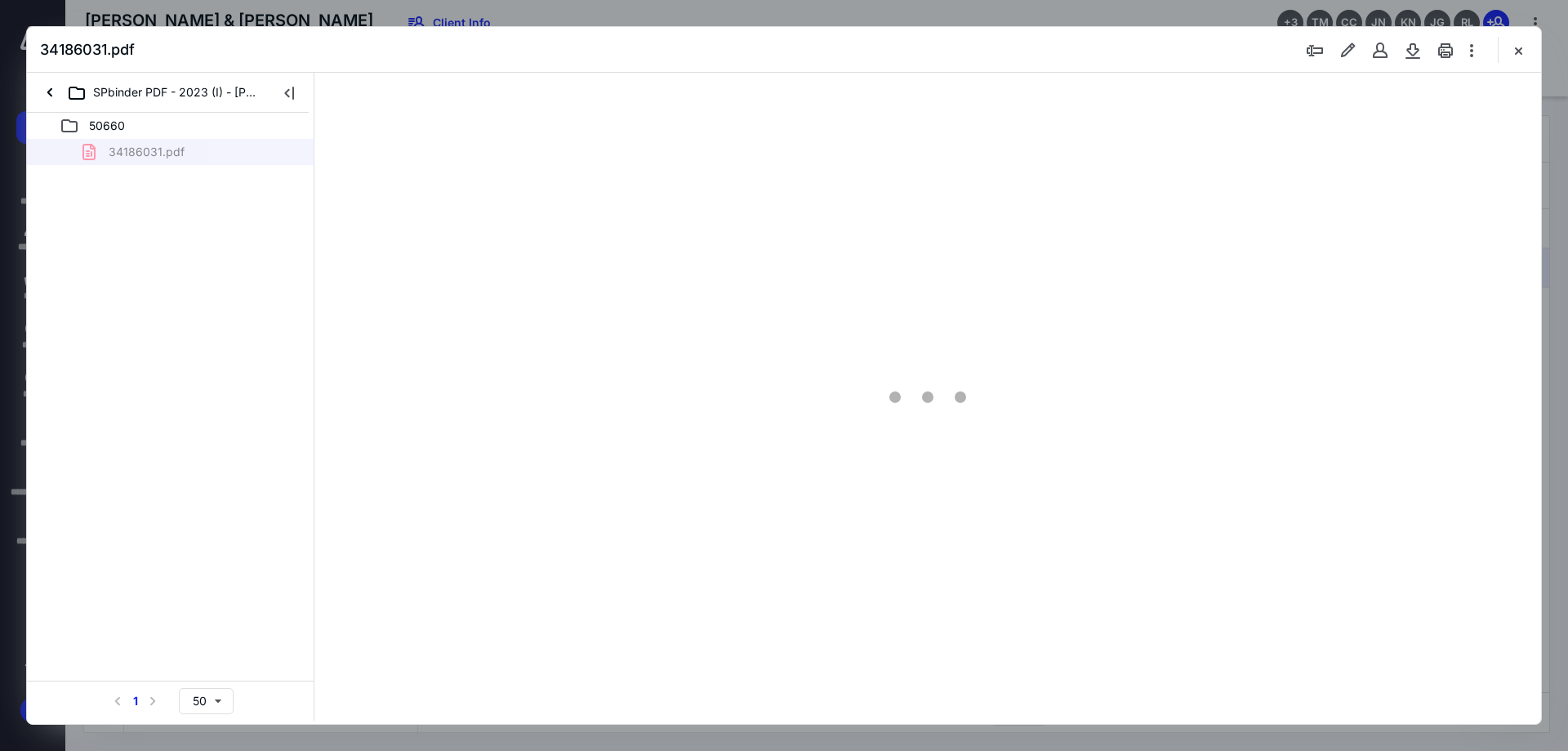 scroll, scrollTop: 0, scrollLeft: 0, axis: both 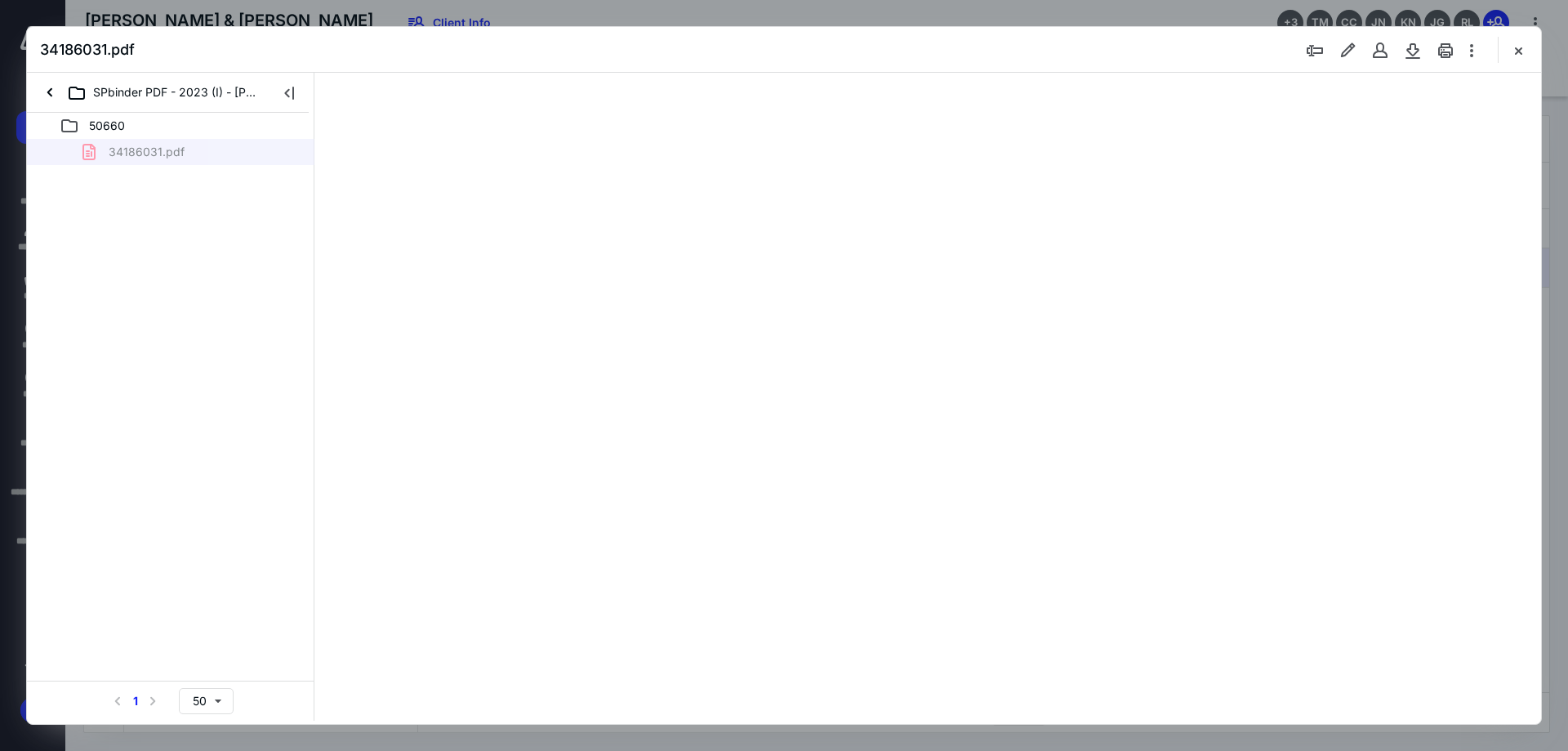 type on "90" 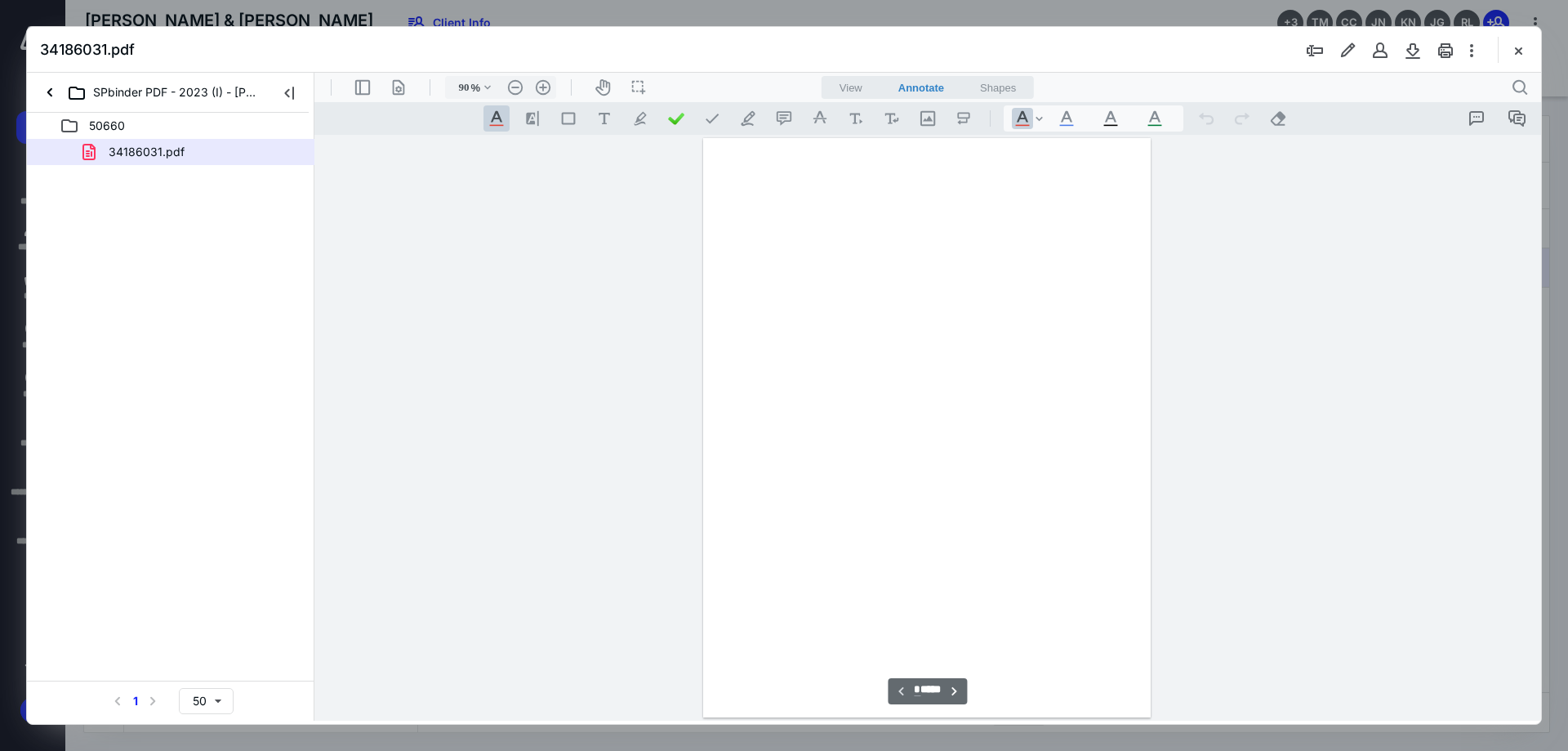 scroll, scrollTop: 65, scrollLeft: 0, axis: vertical 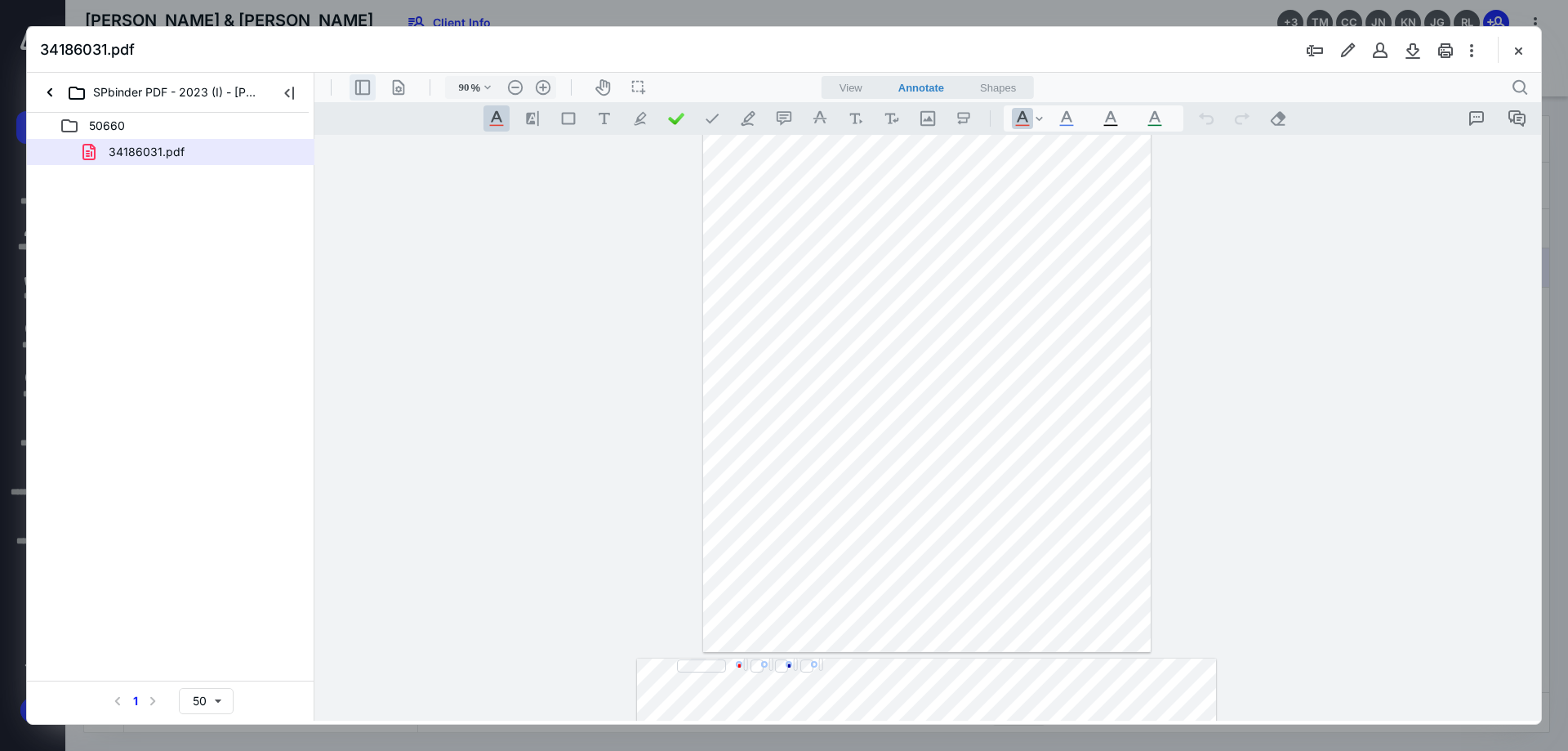 click on ".cls-1{fill:#abb0c4;} icon - header - sidebar - line" at bounding box center (363, 87) 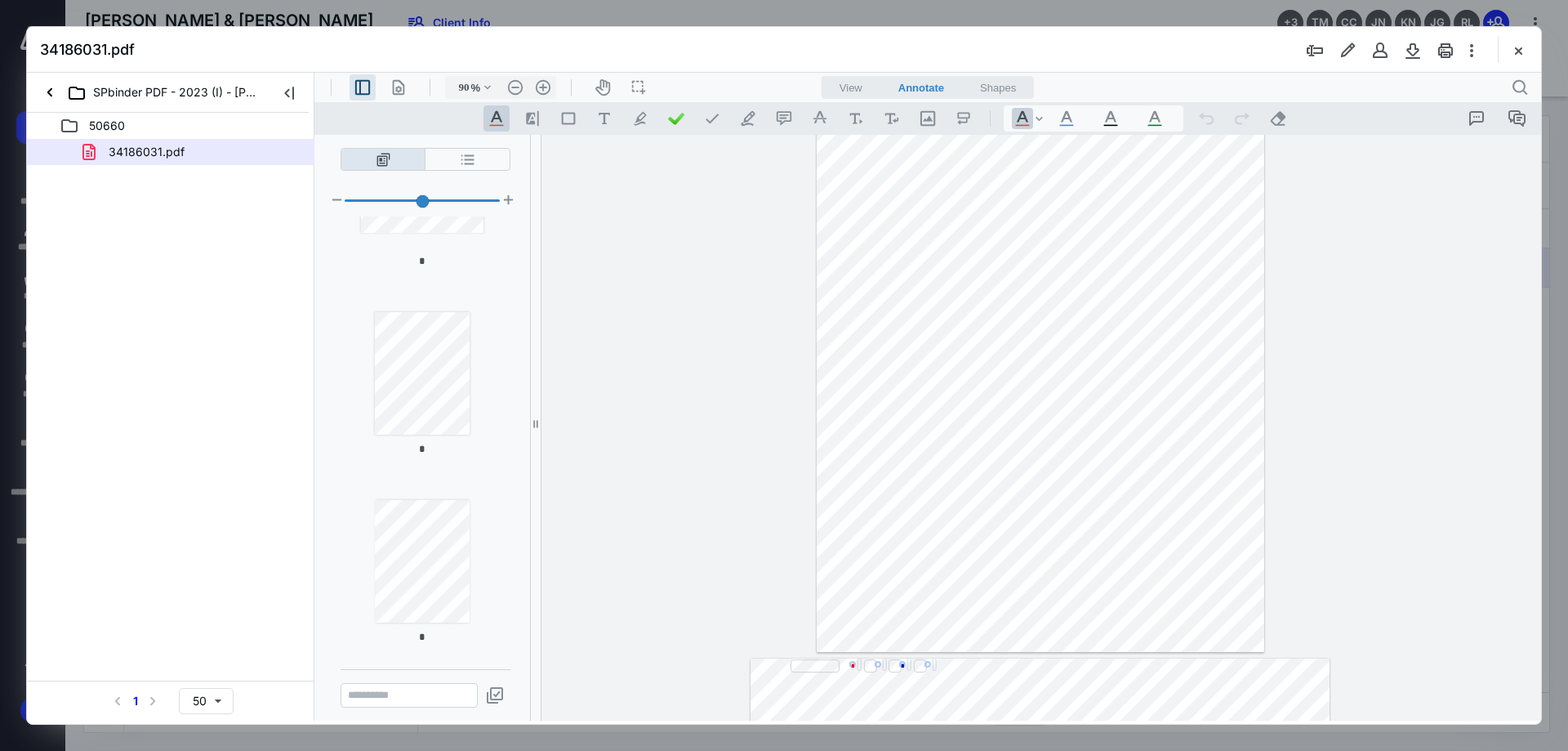 scroll, scrollTop: 735, scrollLeft: 0, axis: vertical 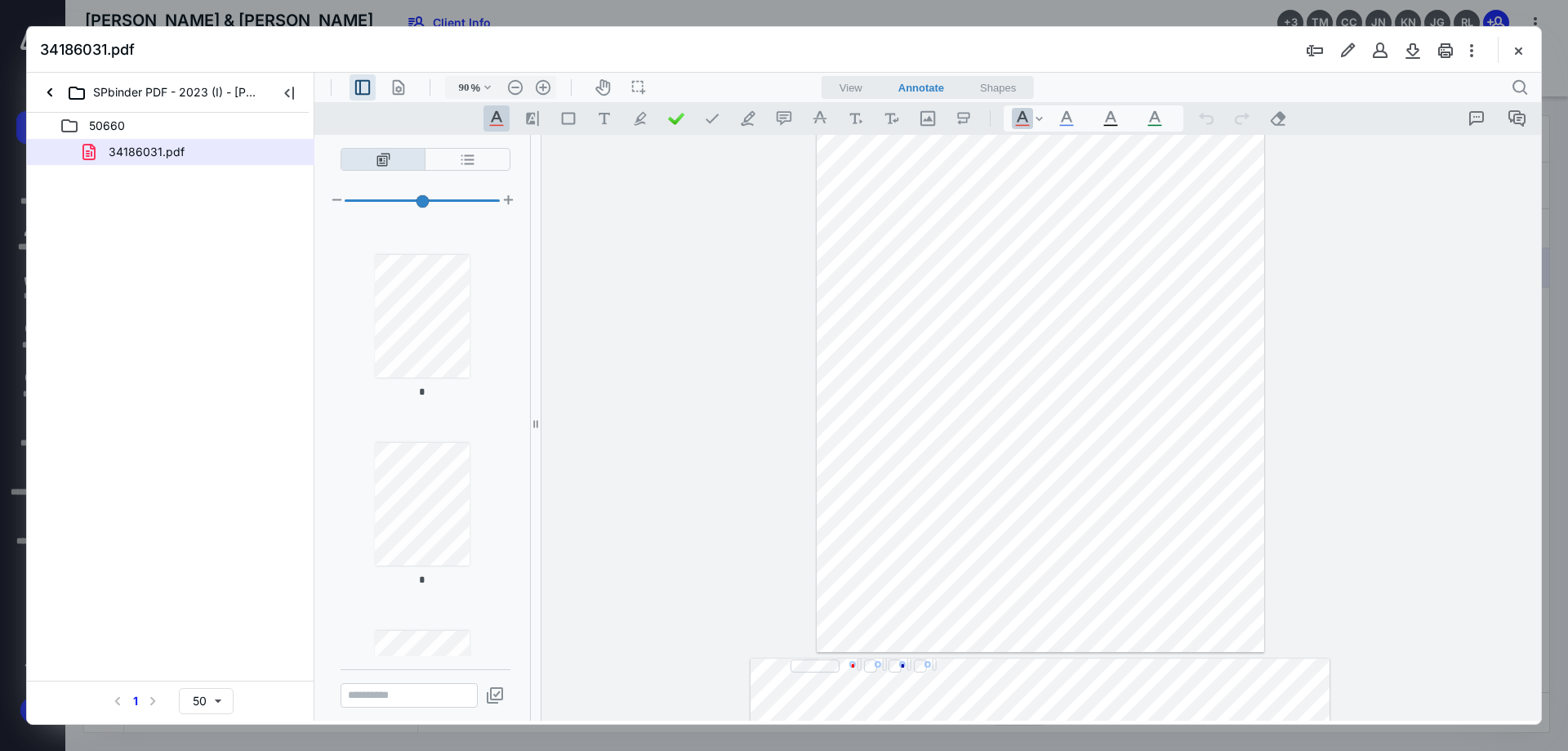 type on "*" 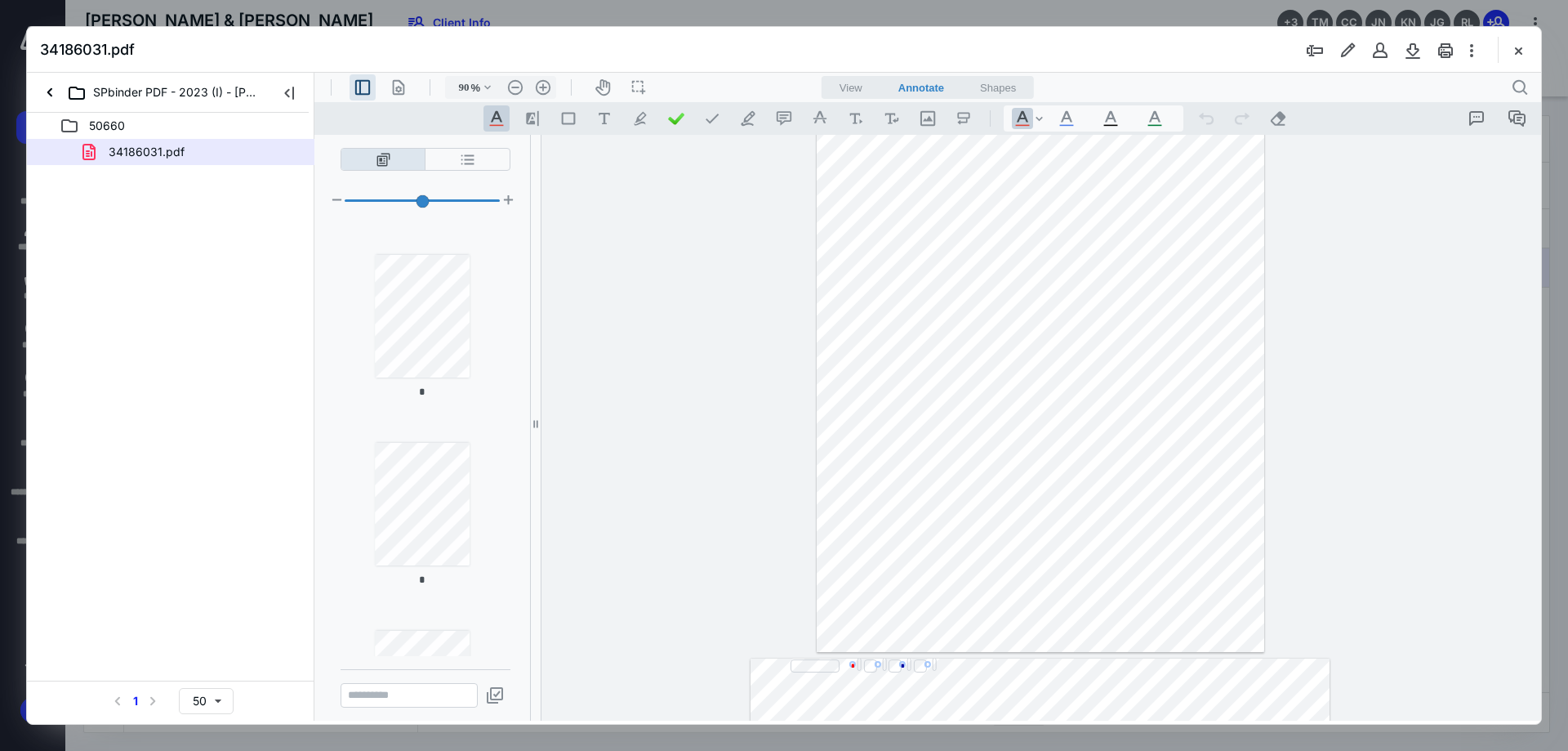 type on "*" 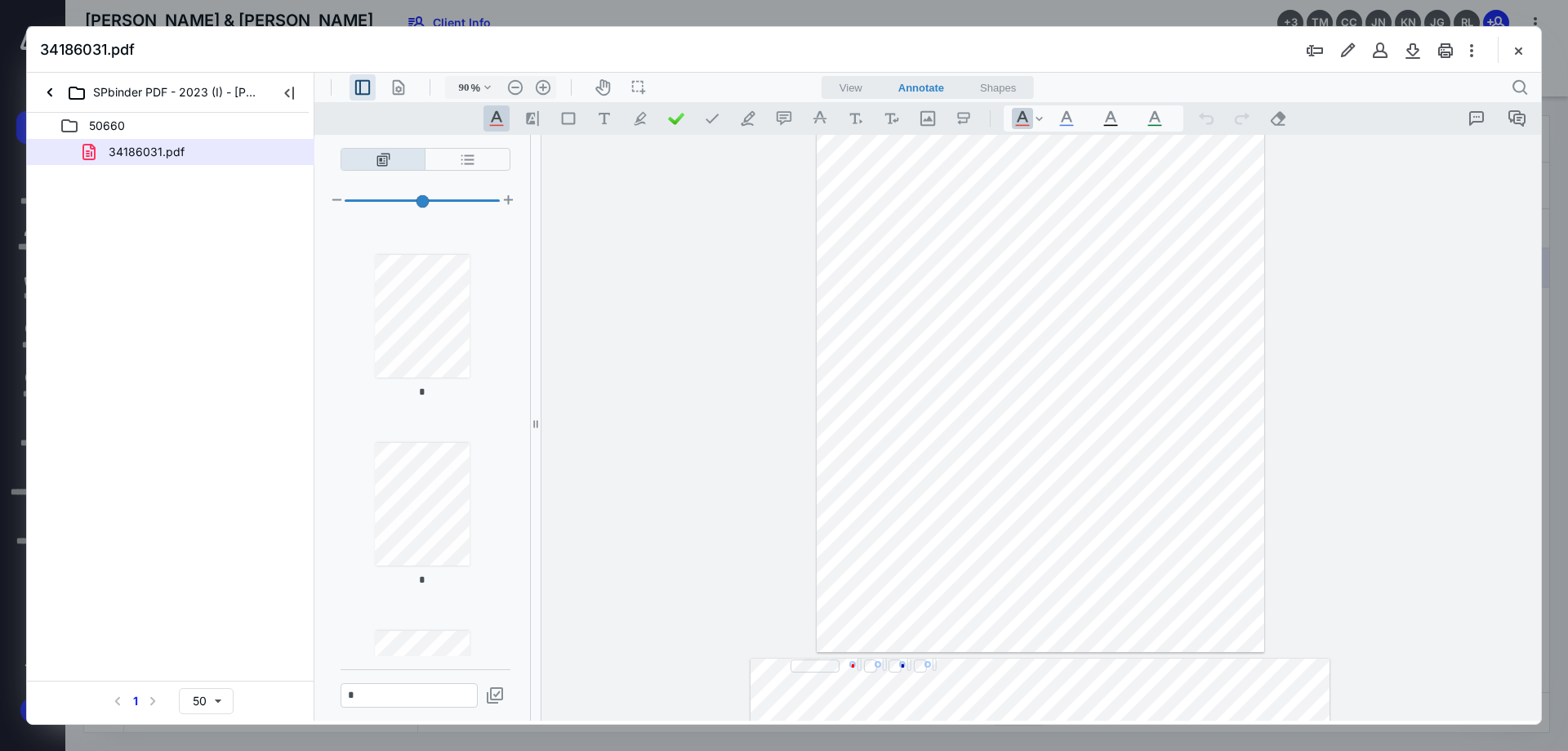scroll, scrollTop: 2664, scrollLeft: 0, axis: vertical 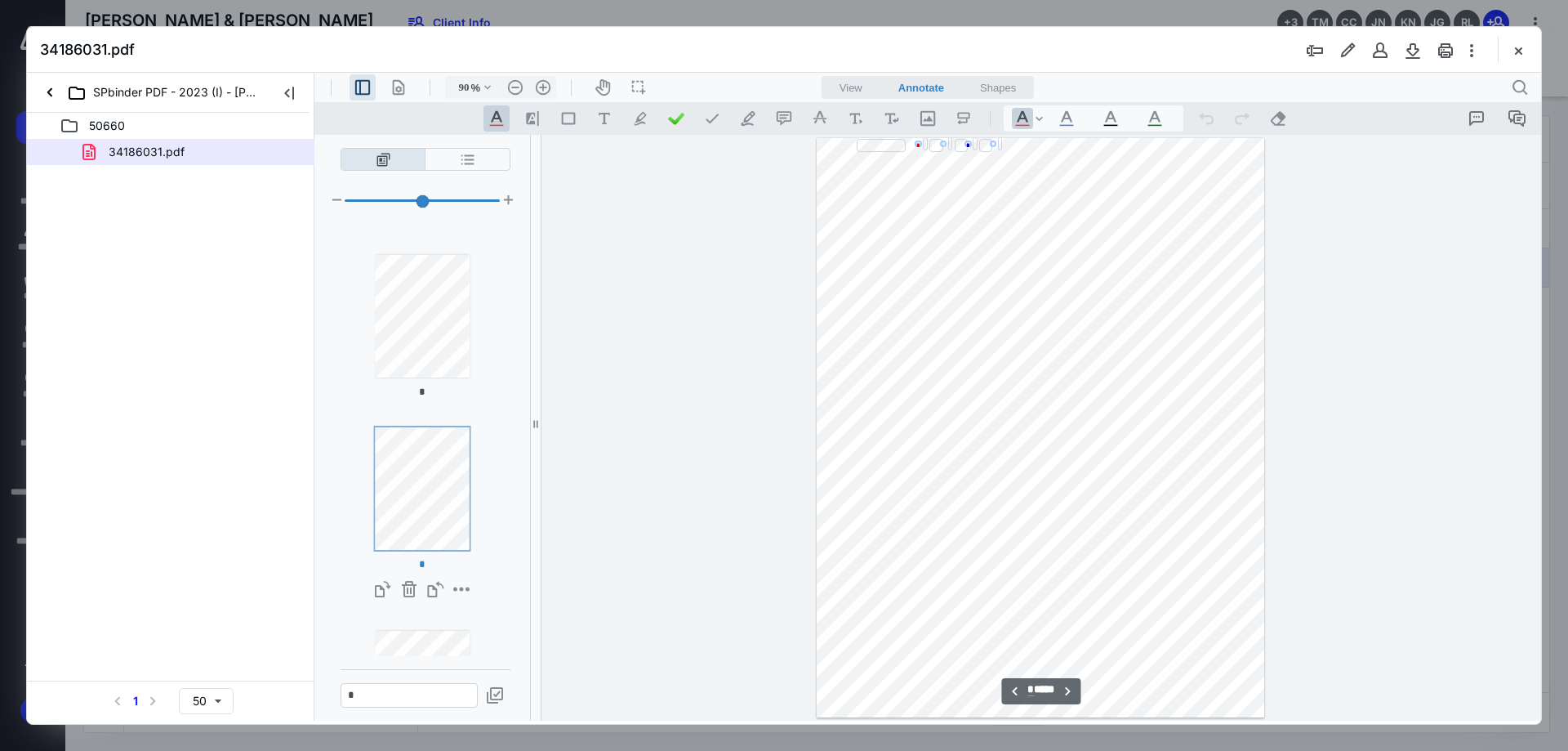 type on "*" 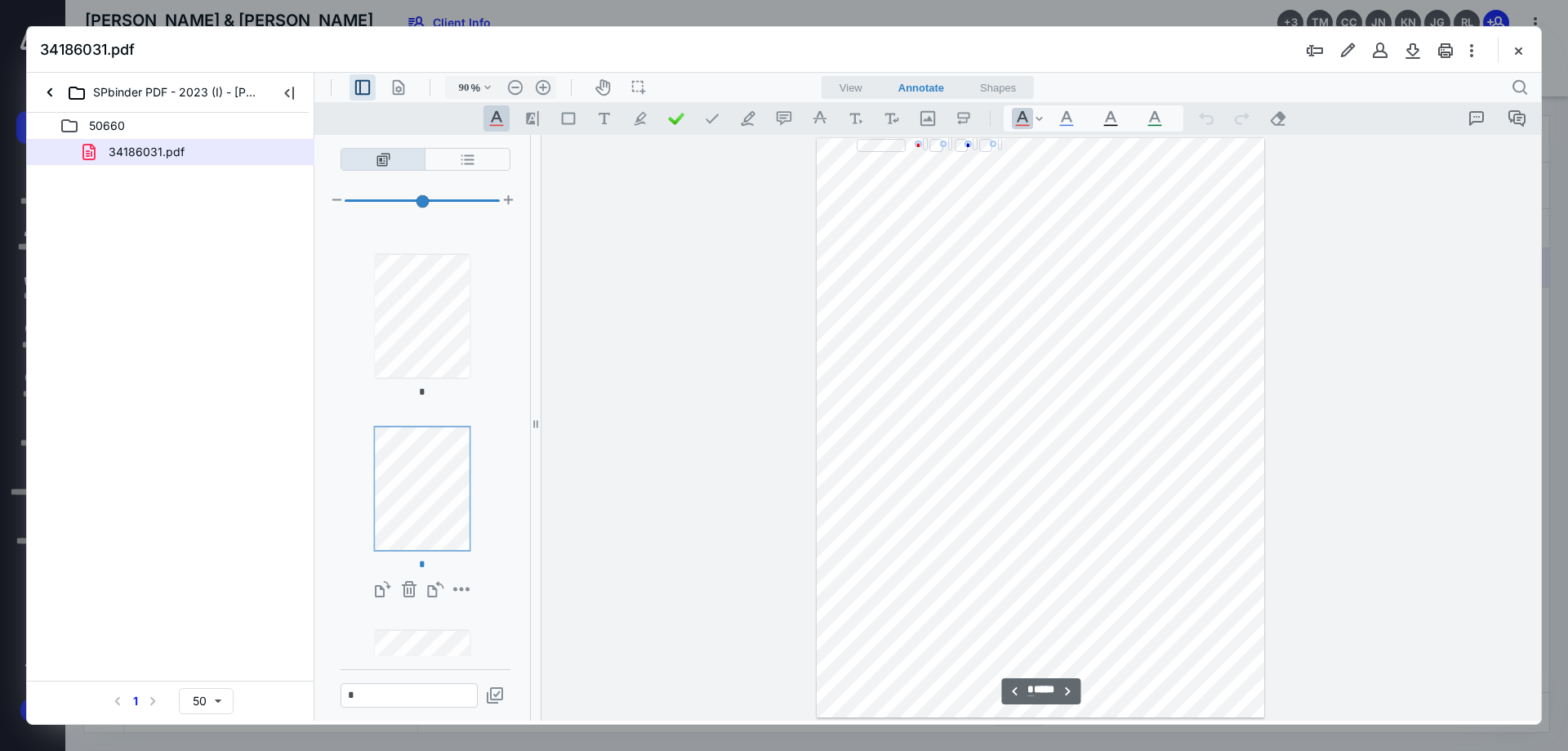 type on "*" 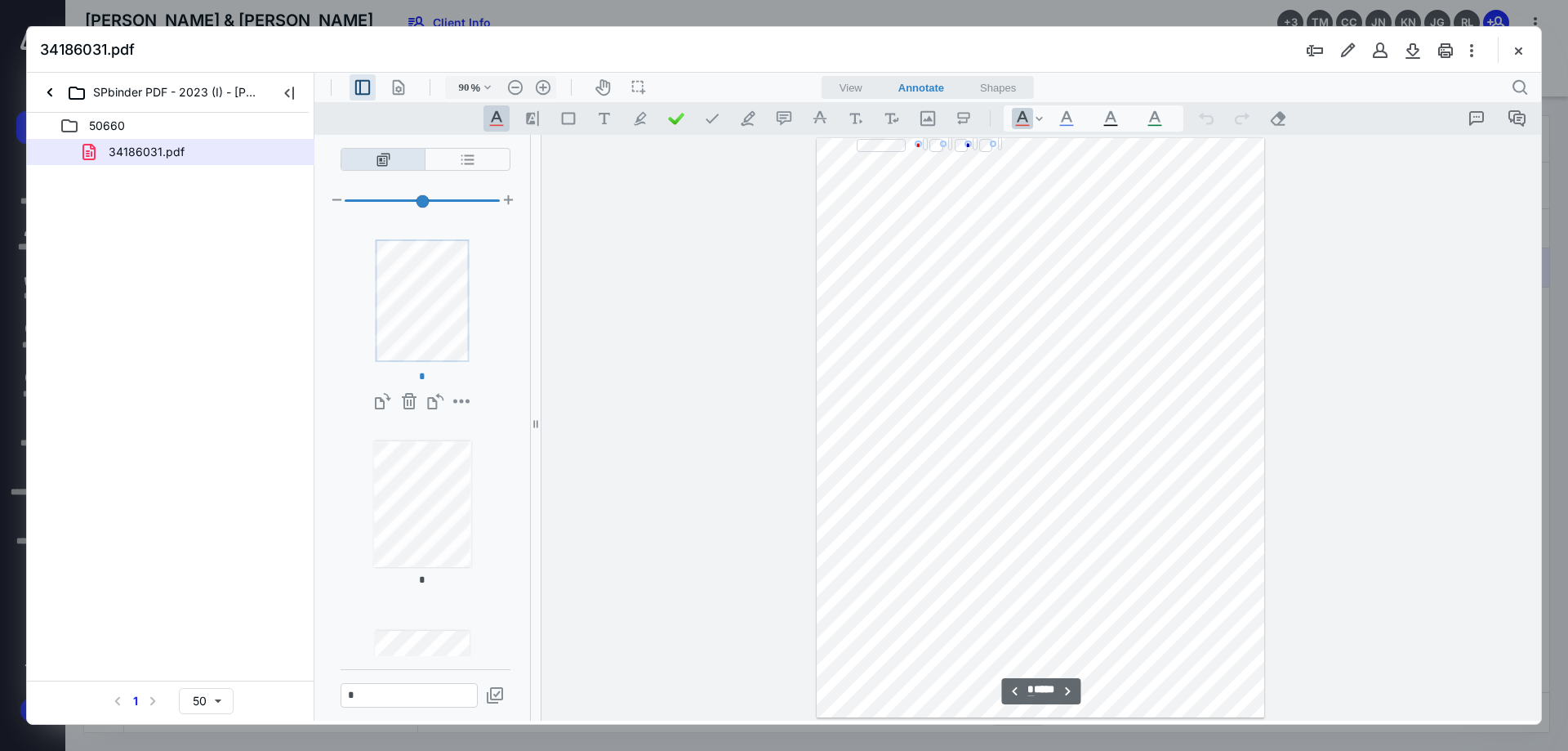 scroll, scrollTop: 2078, scrollLeft: 0, axis: vertical 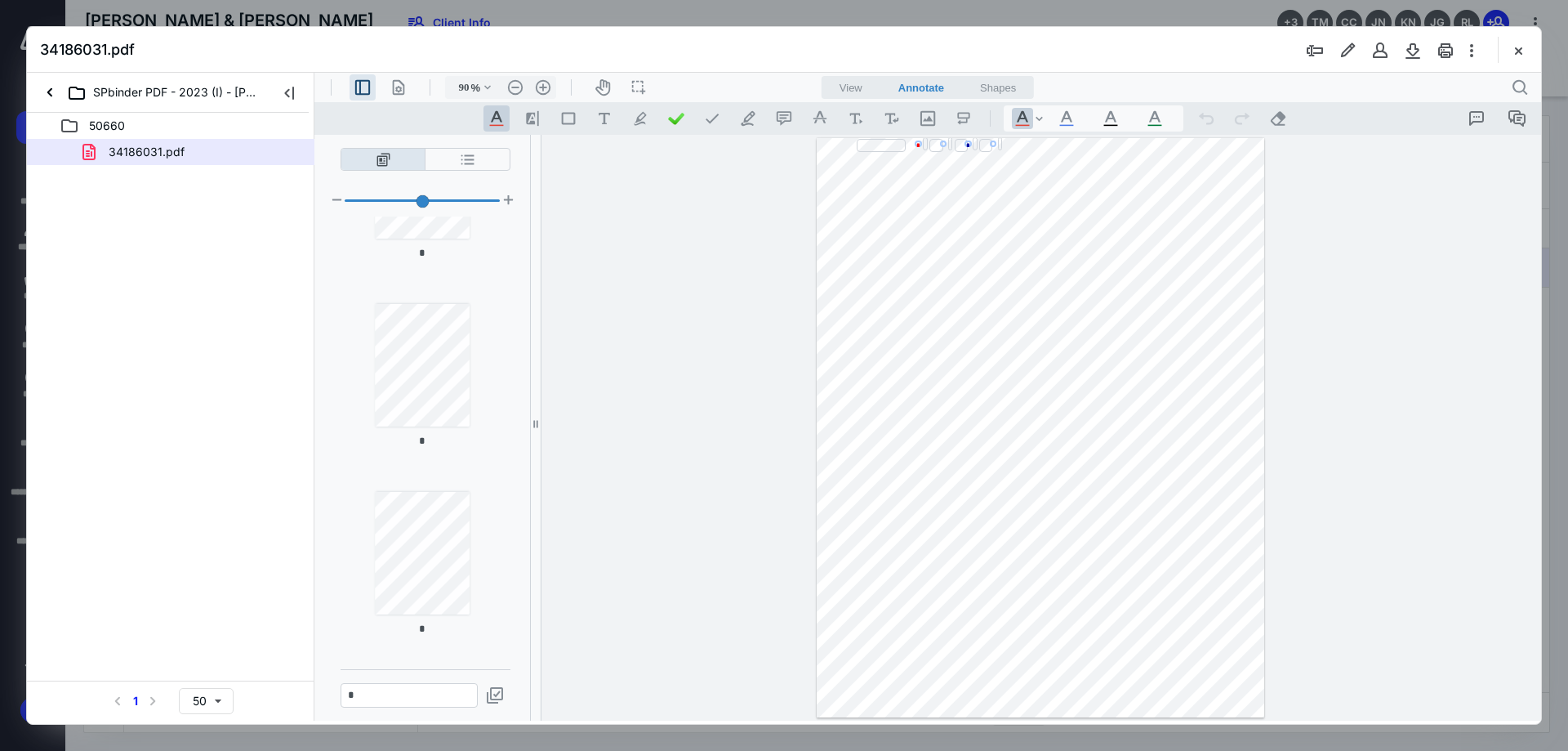 type on "*" 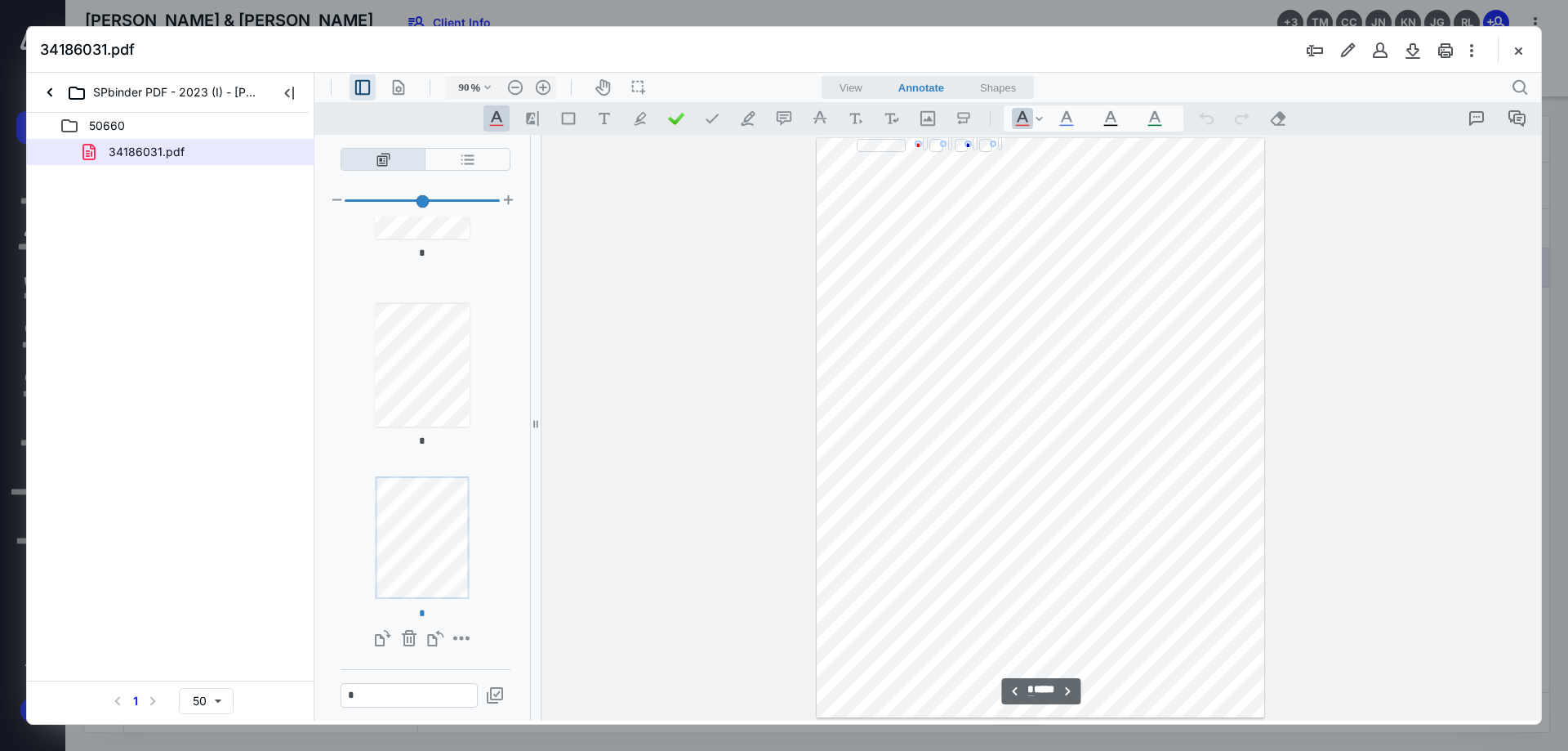 scroll, scrollTop: 1064, scrollLeft: 0, axis: vertical 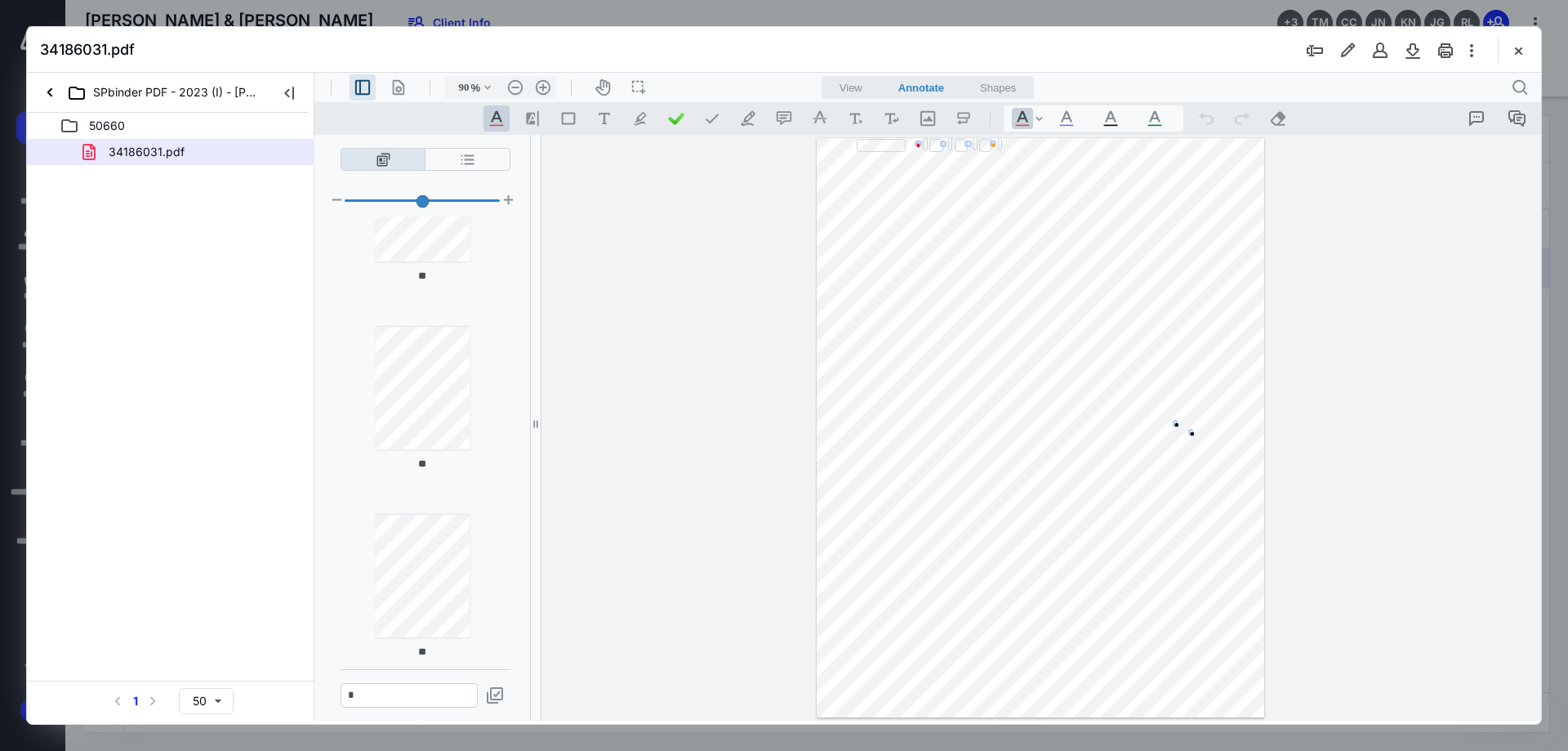 type on "**" 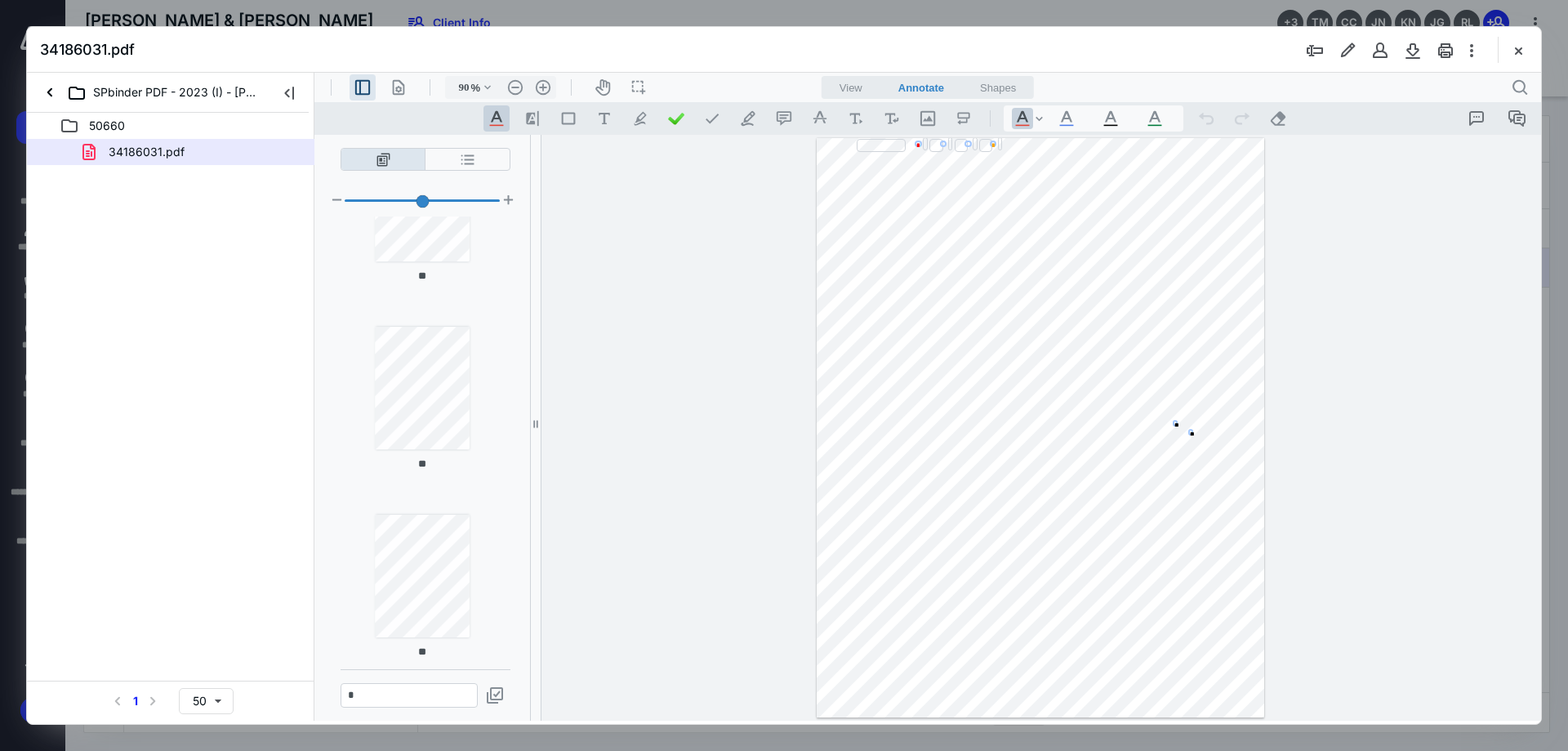 type on "**" 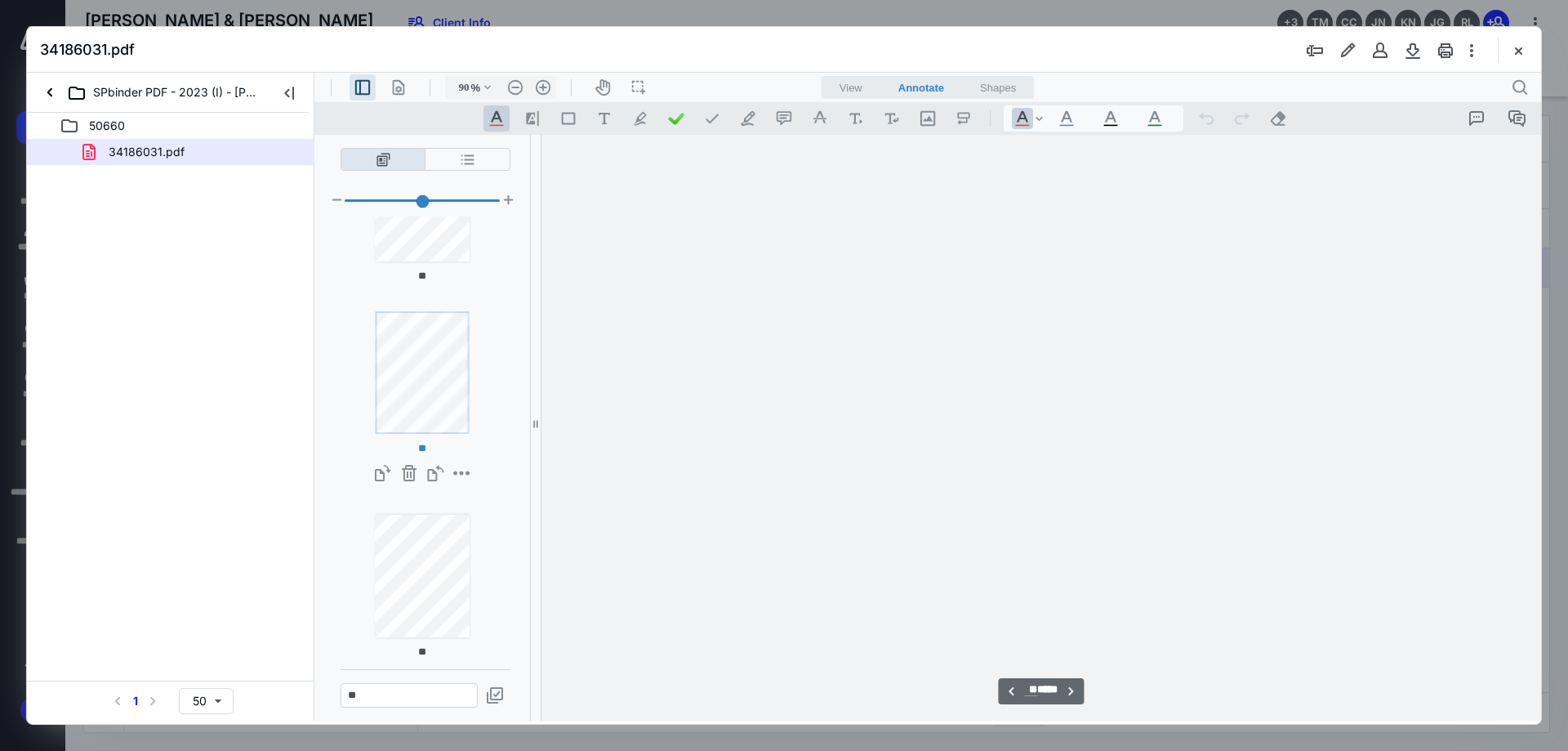 scroll, scrollTop: 21411, scrollLeft: 0, axis: vertical 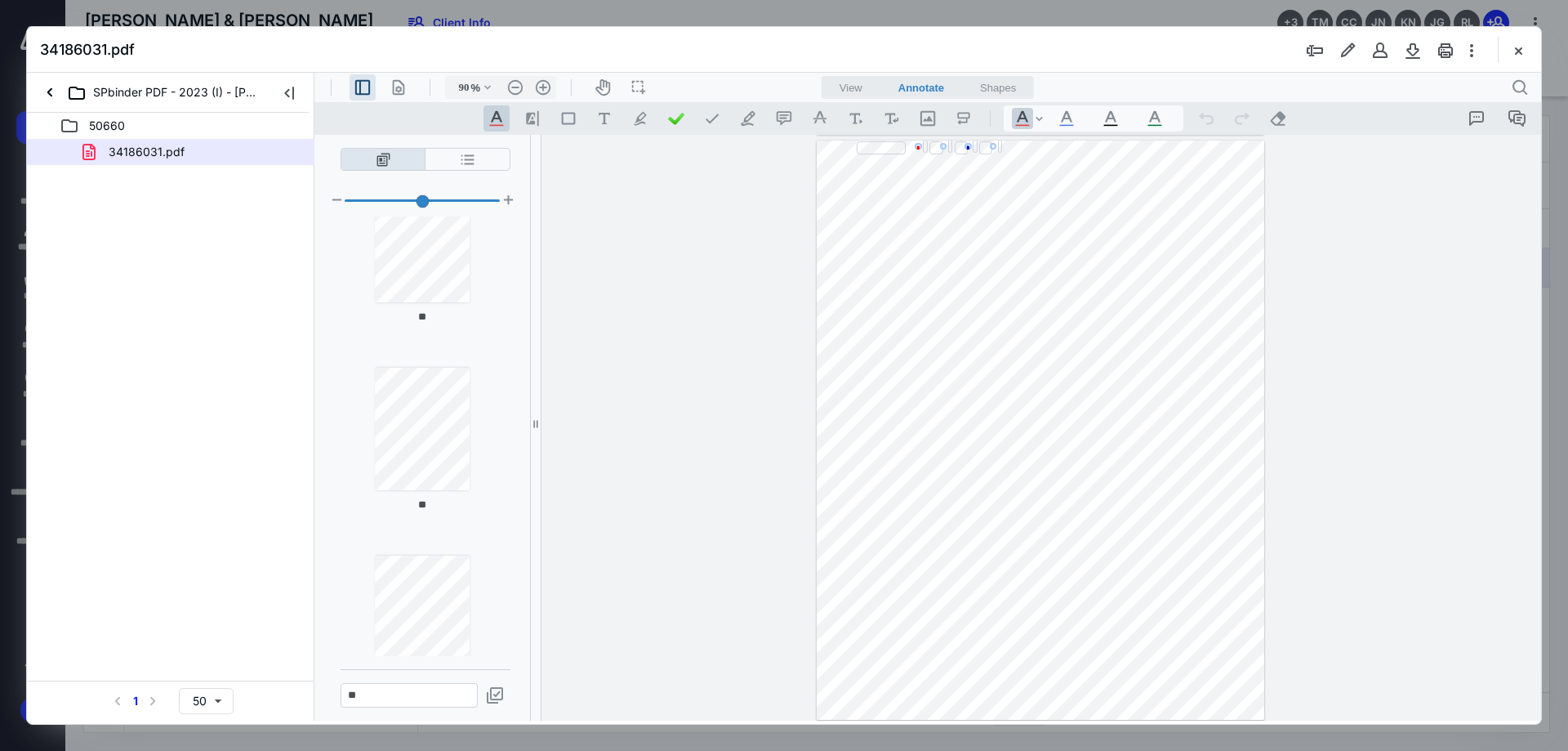 type on "**" 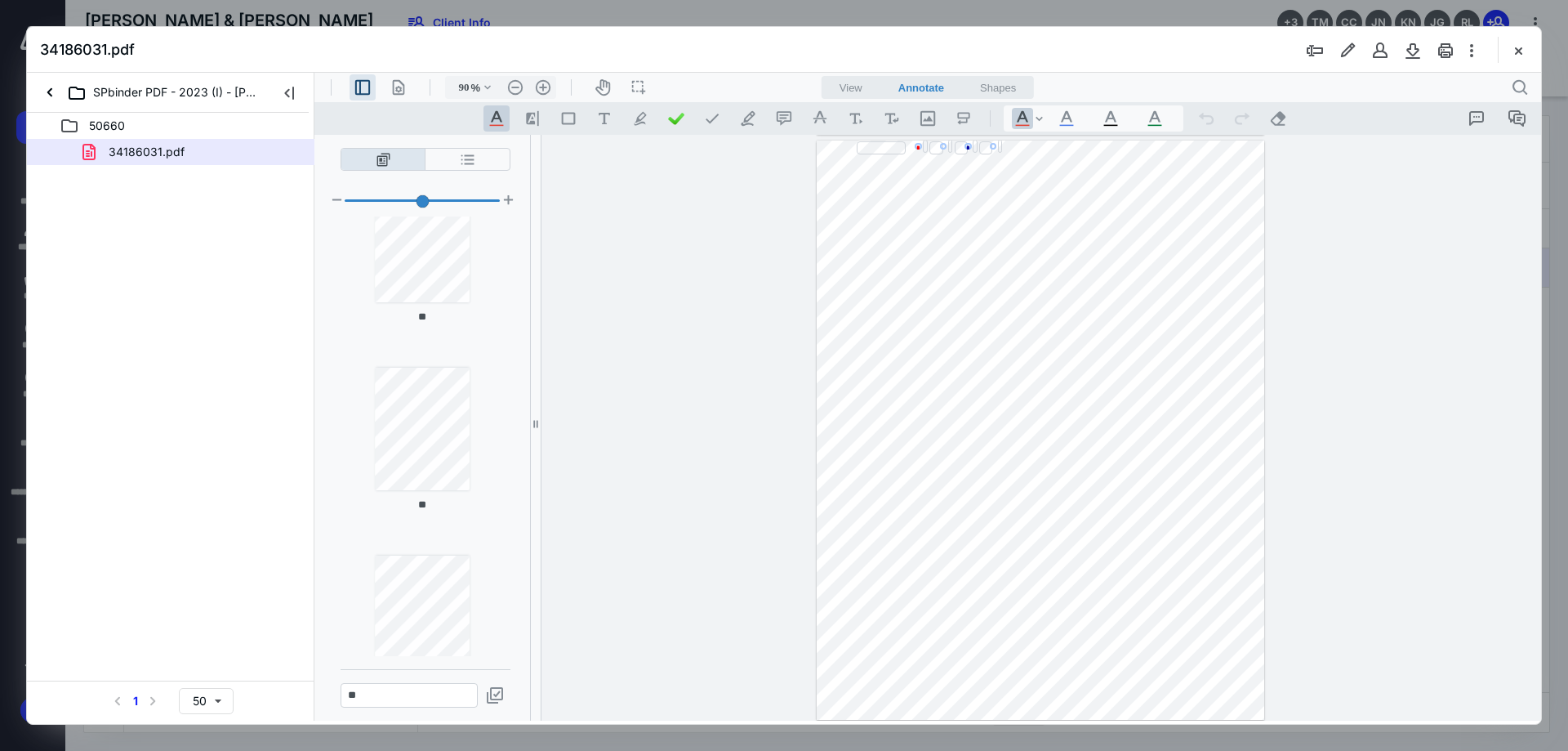 type on "**" 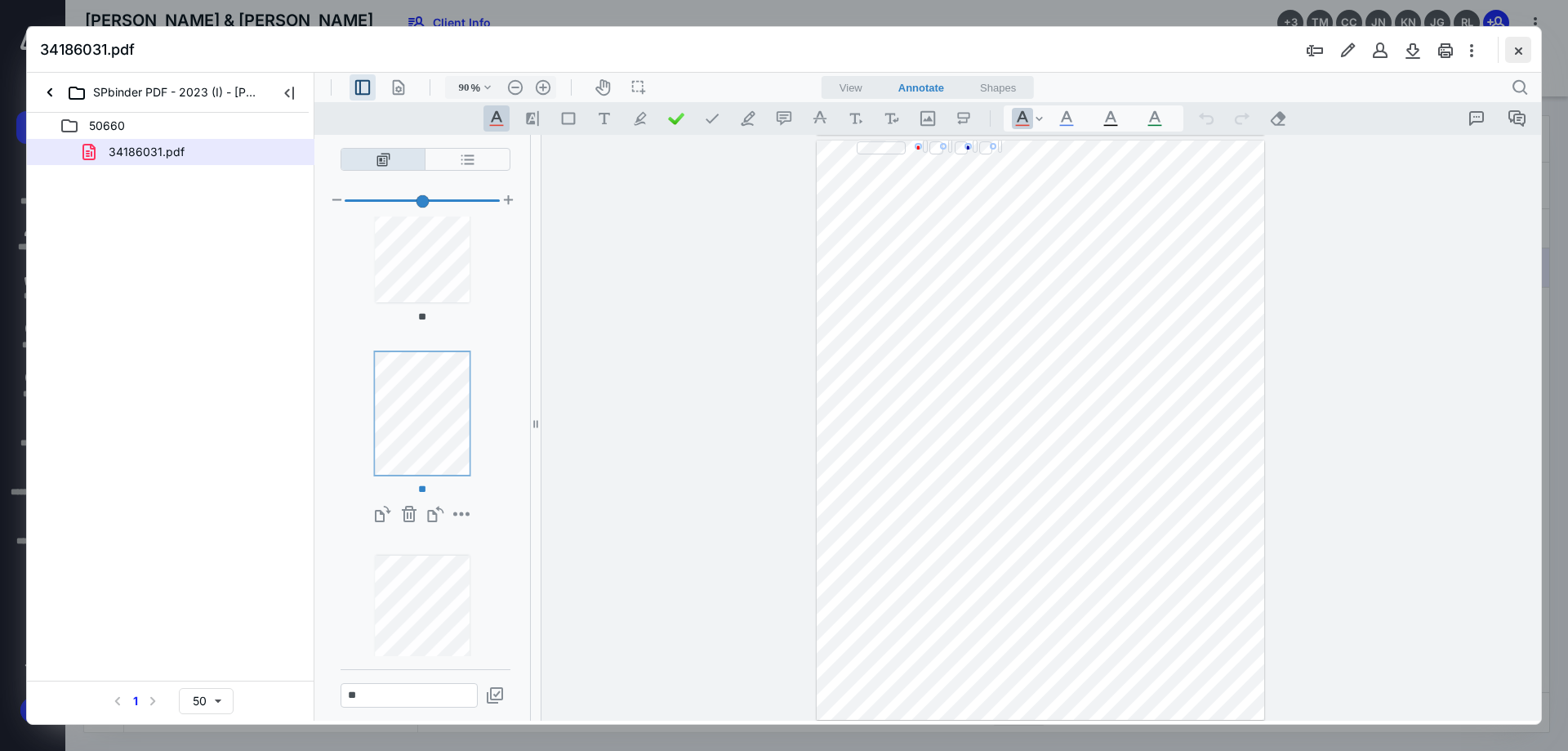 click at bounding box center [1518, 50] 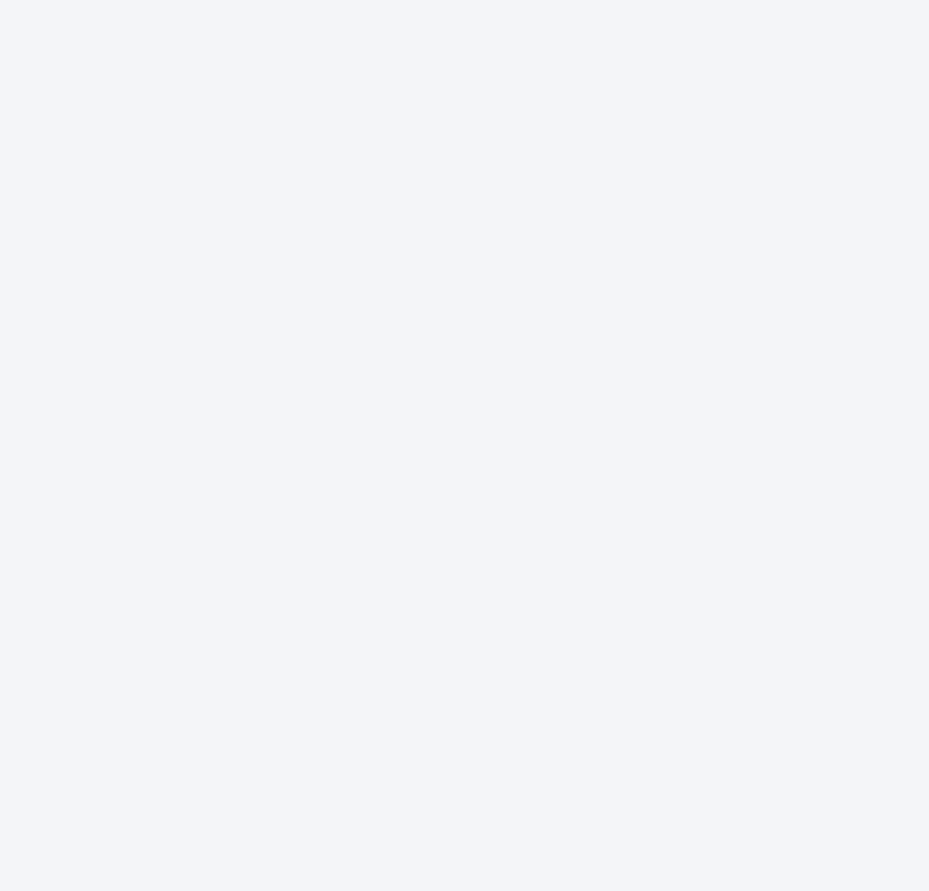scroll, scrollTop: 0, scrollLeft: 0, axis: both 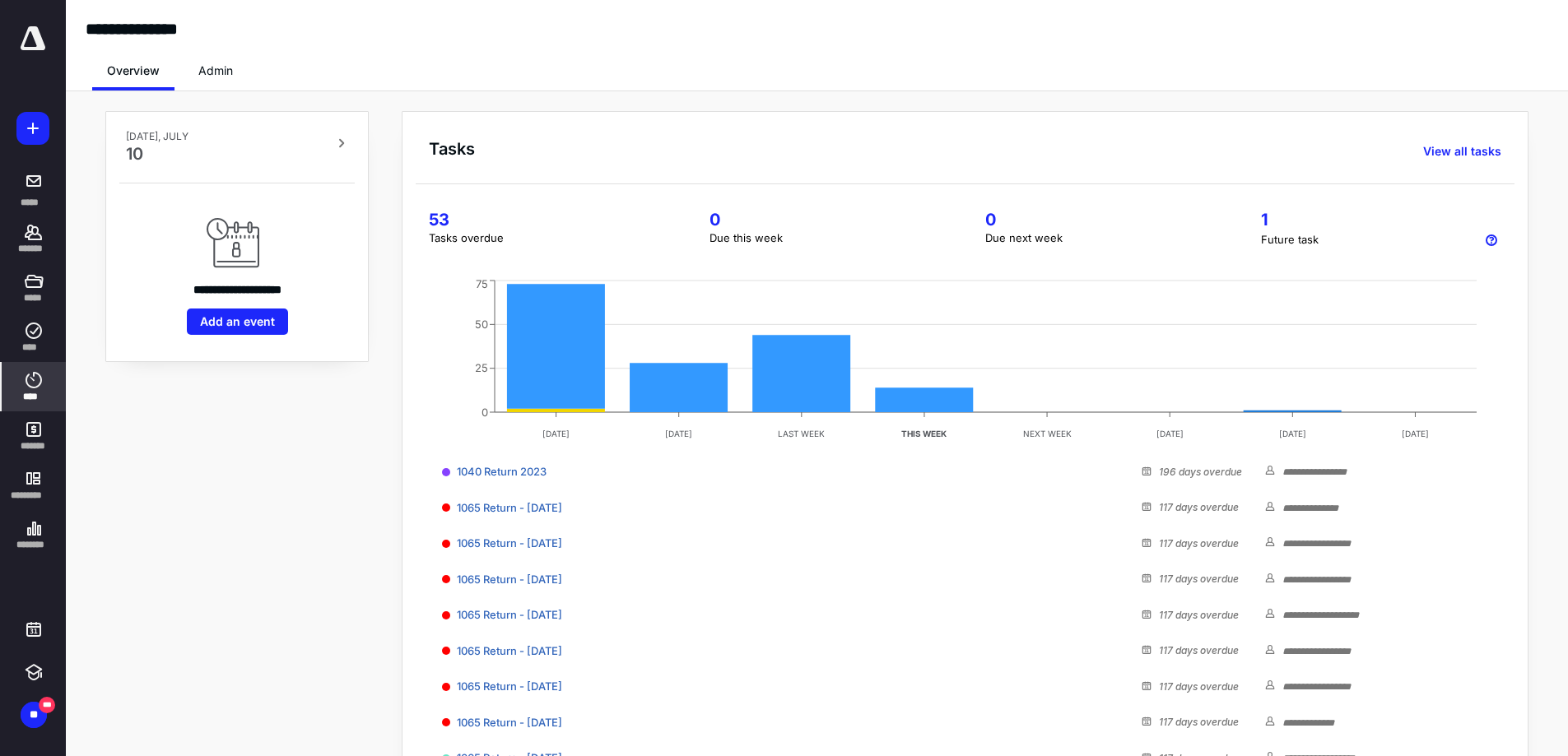 click on "****" at bounding box center (34, 397) 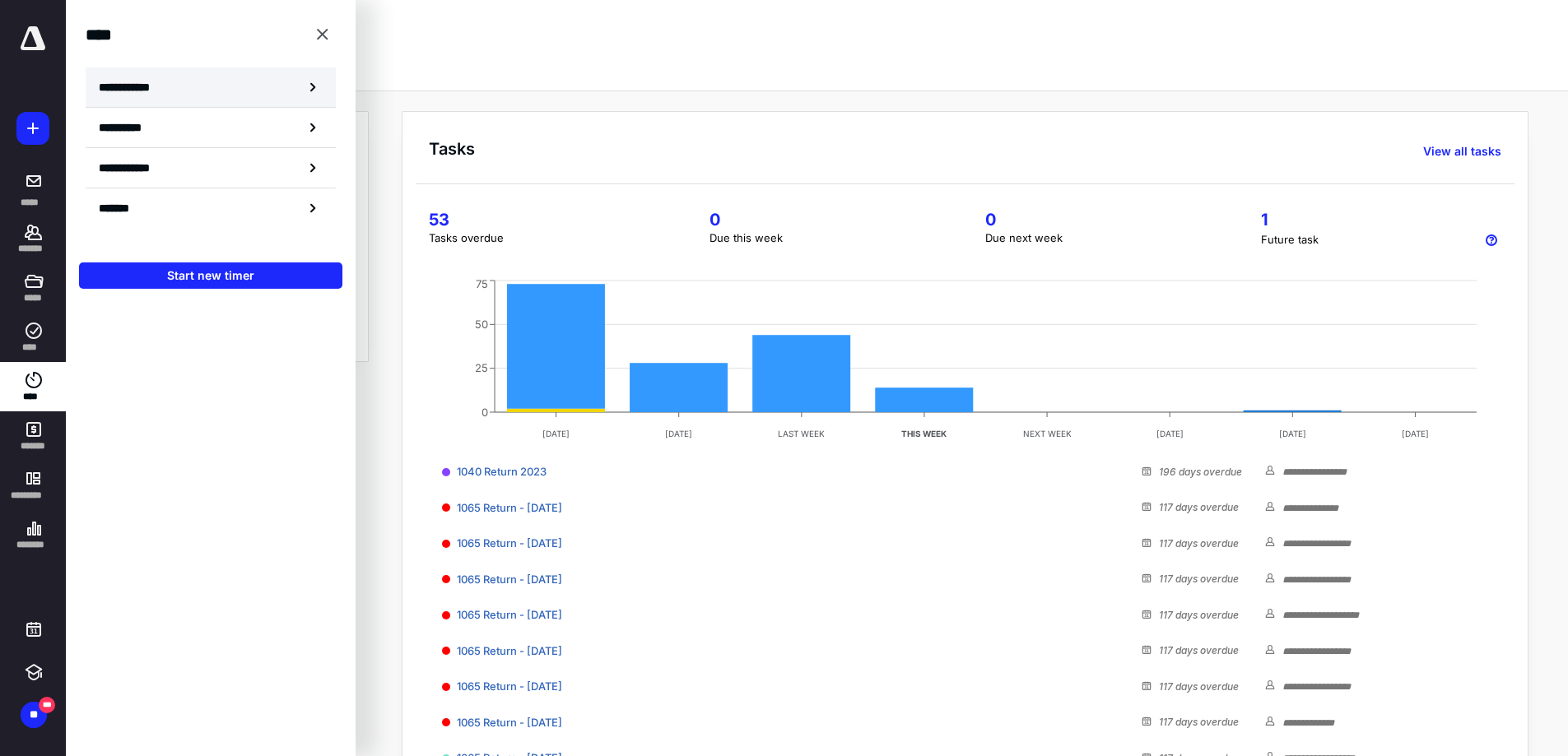 click on "**********" at bounding box center (134, 87) 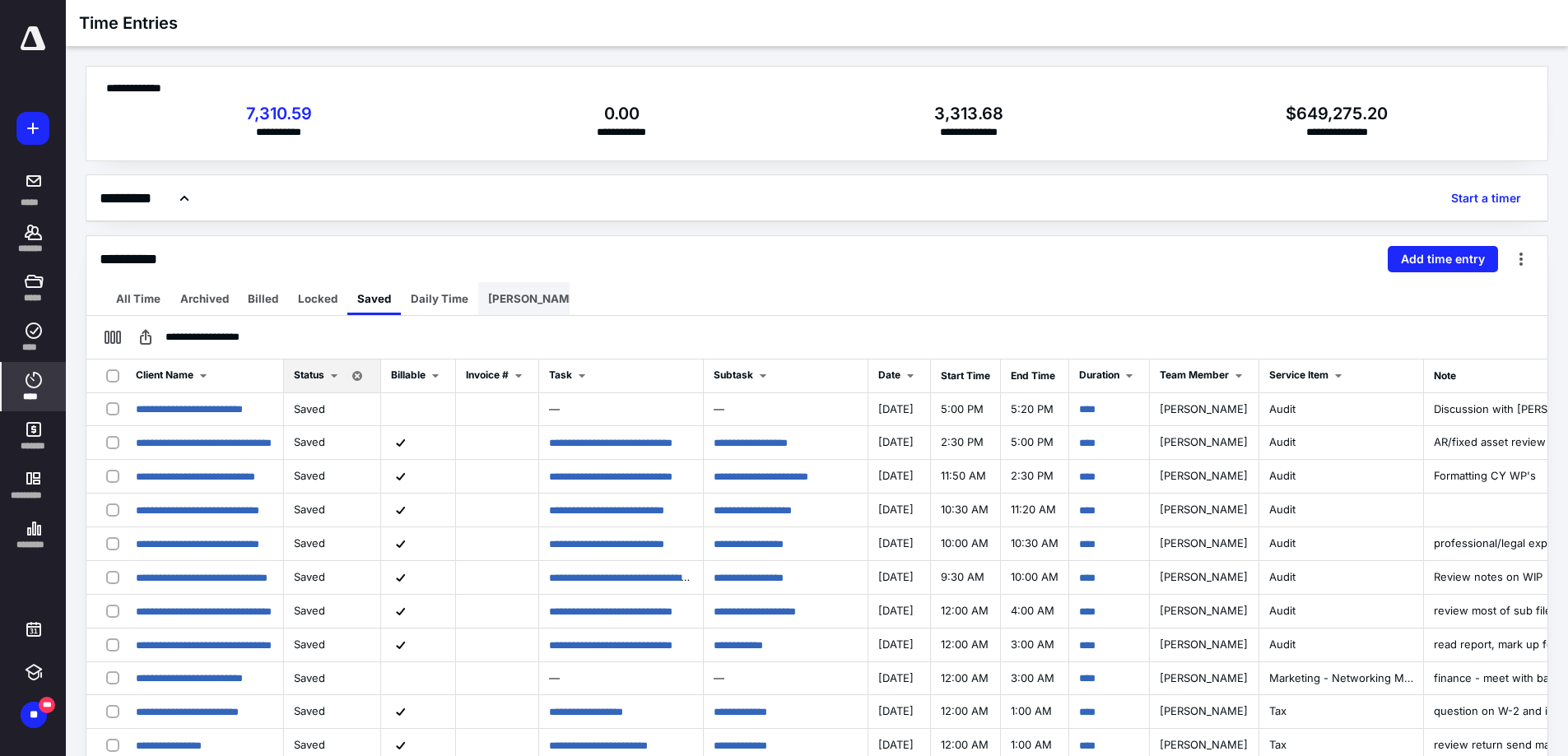 click on "Lynda's Time" at bounding box center [553, 299] 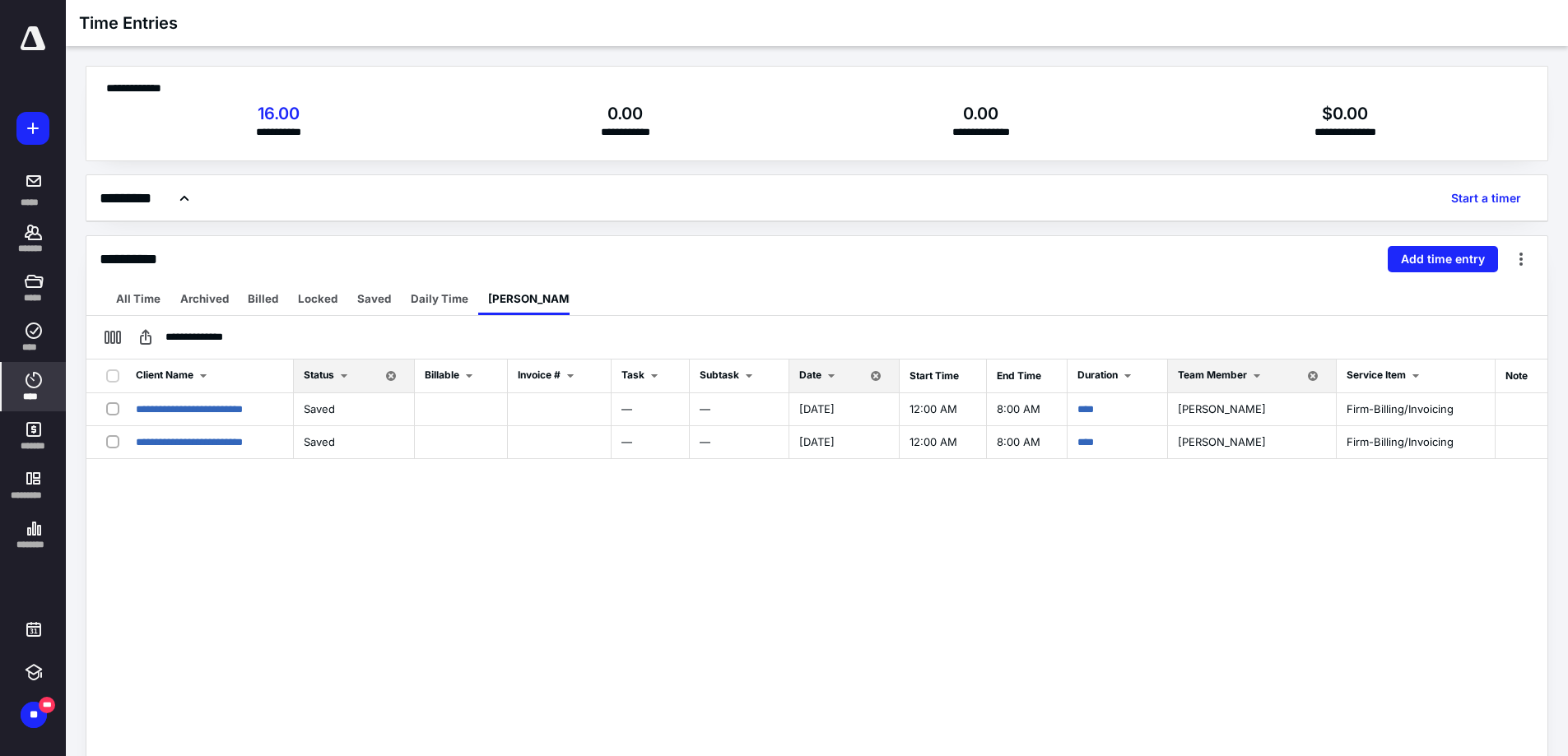 click at bounding box center (831, 376) 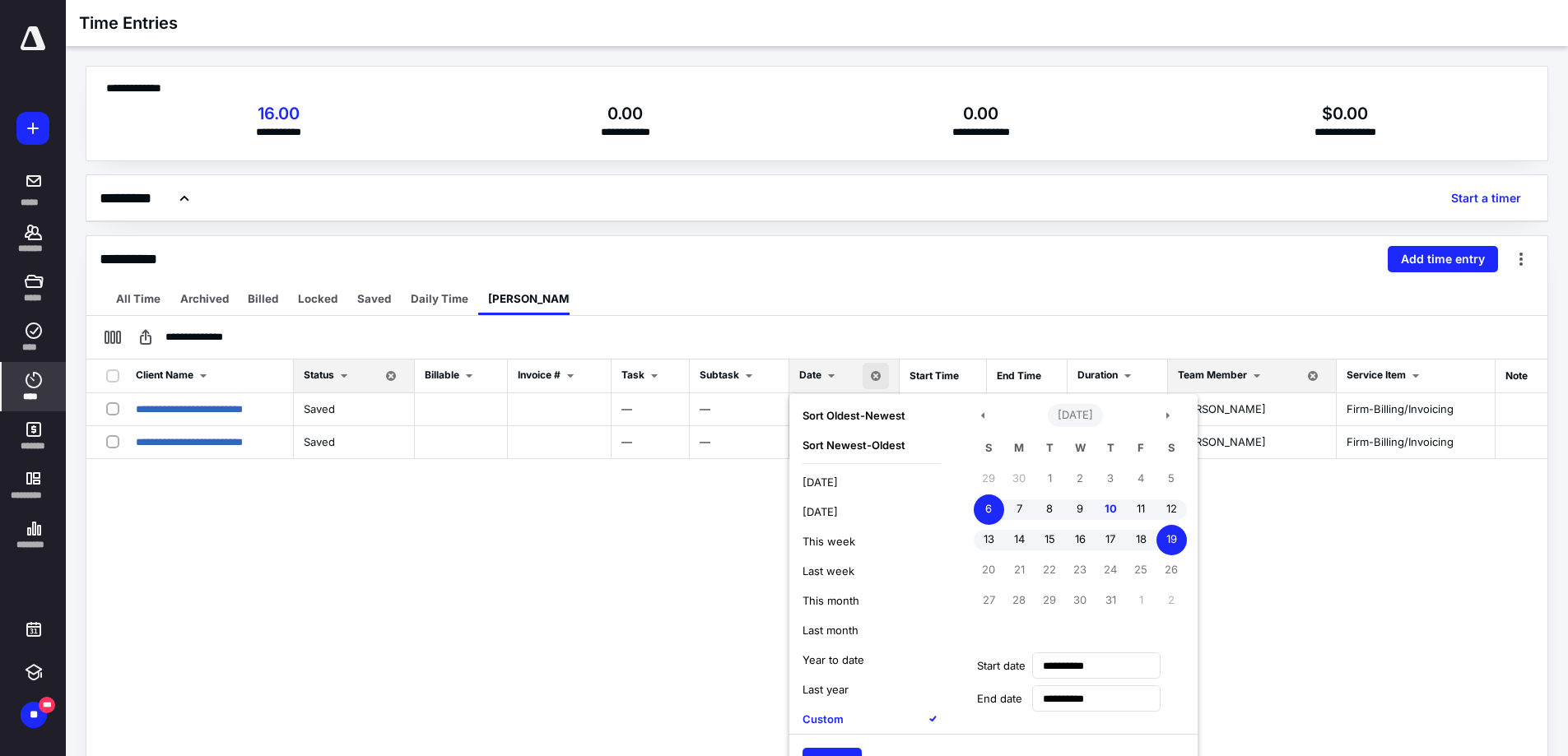 click on "July 2025" at bounding box center [1075, 415] 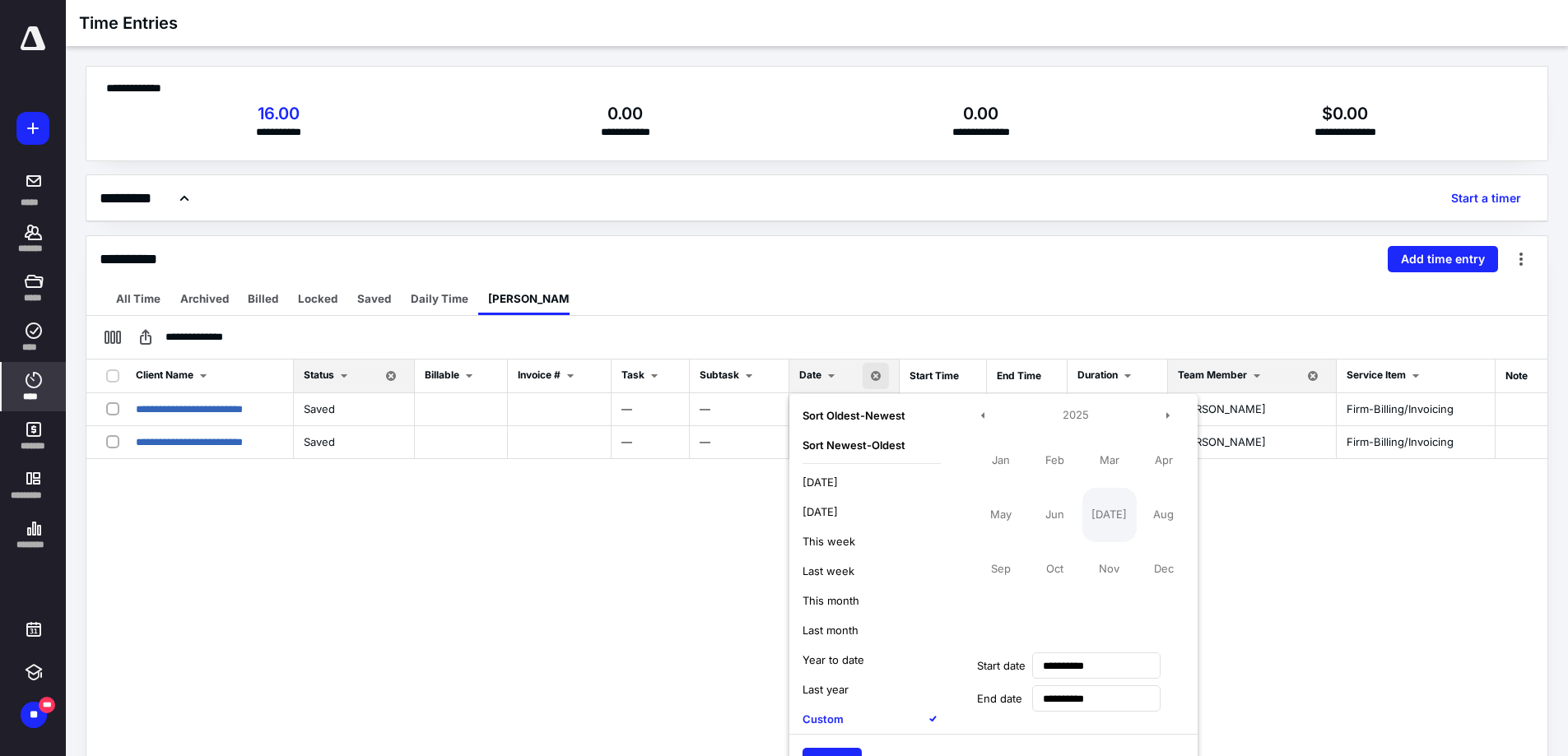click on "Jul" at bounding box center [1110, 515] 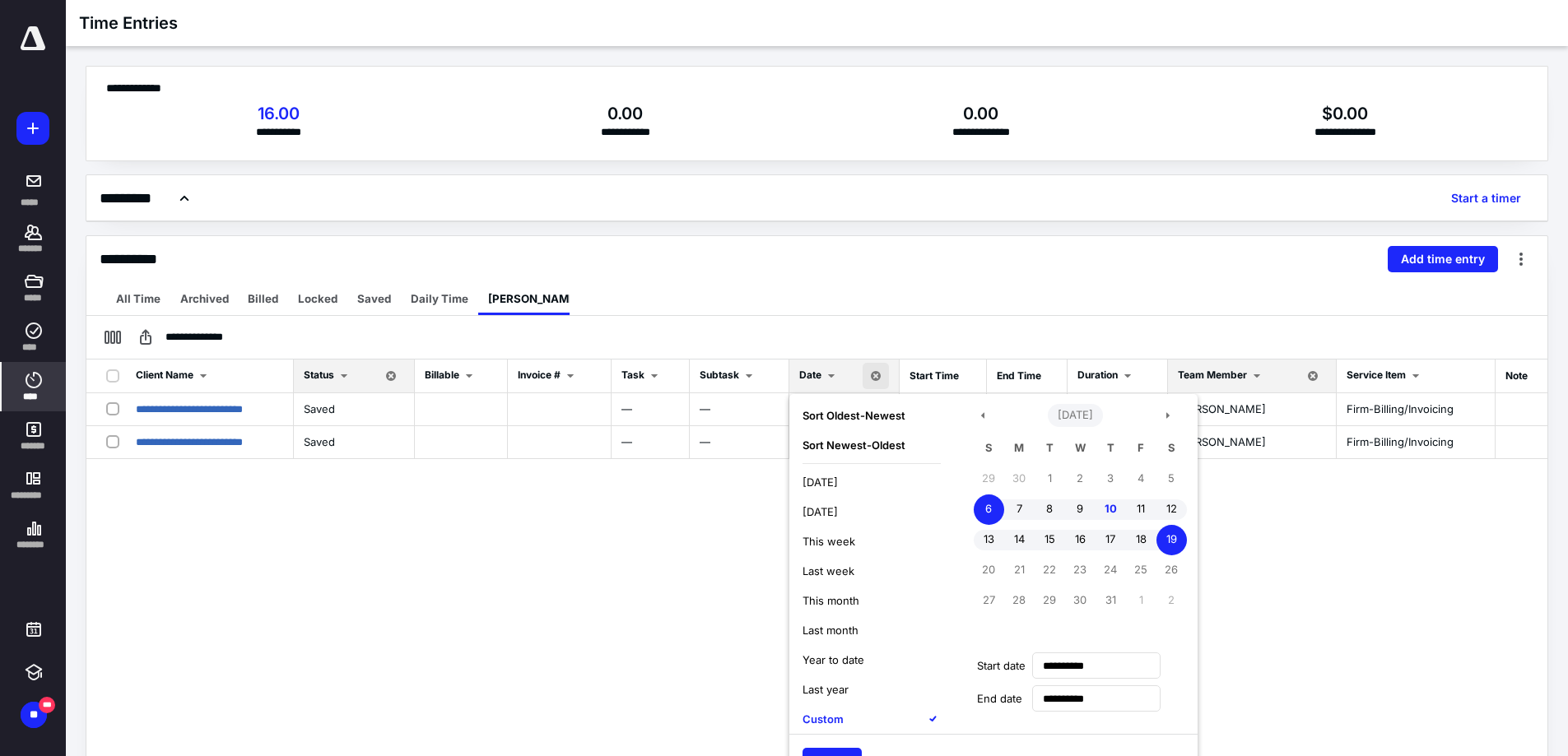 click on "July 2025" at bounding box center (1075, 415) 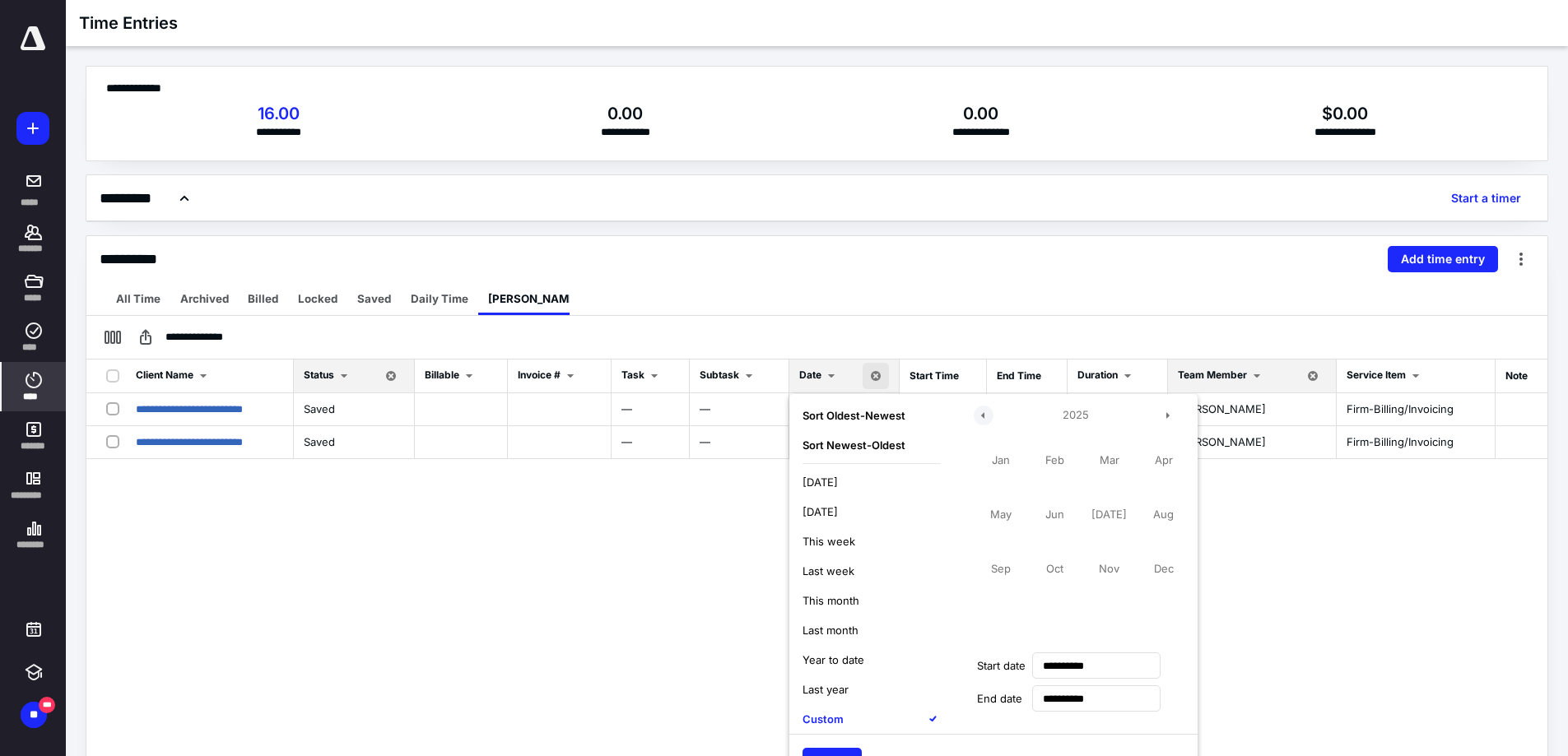 click at bounding box center (984, 415) 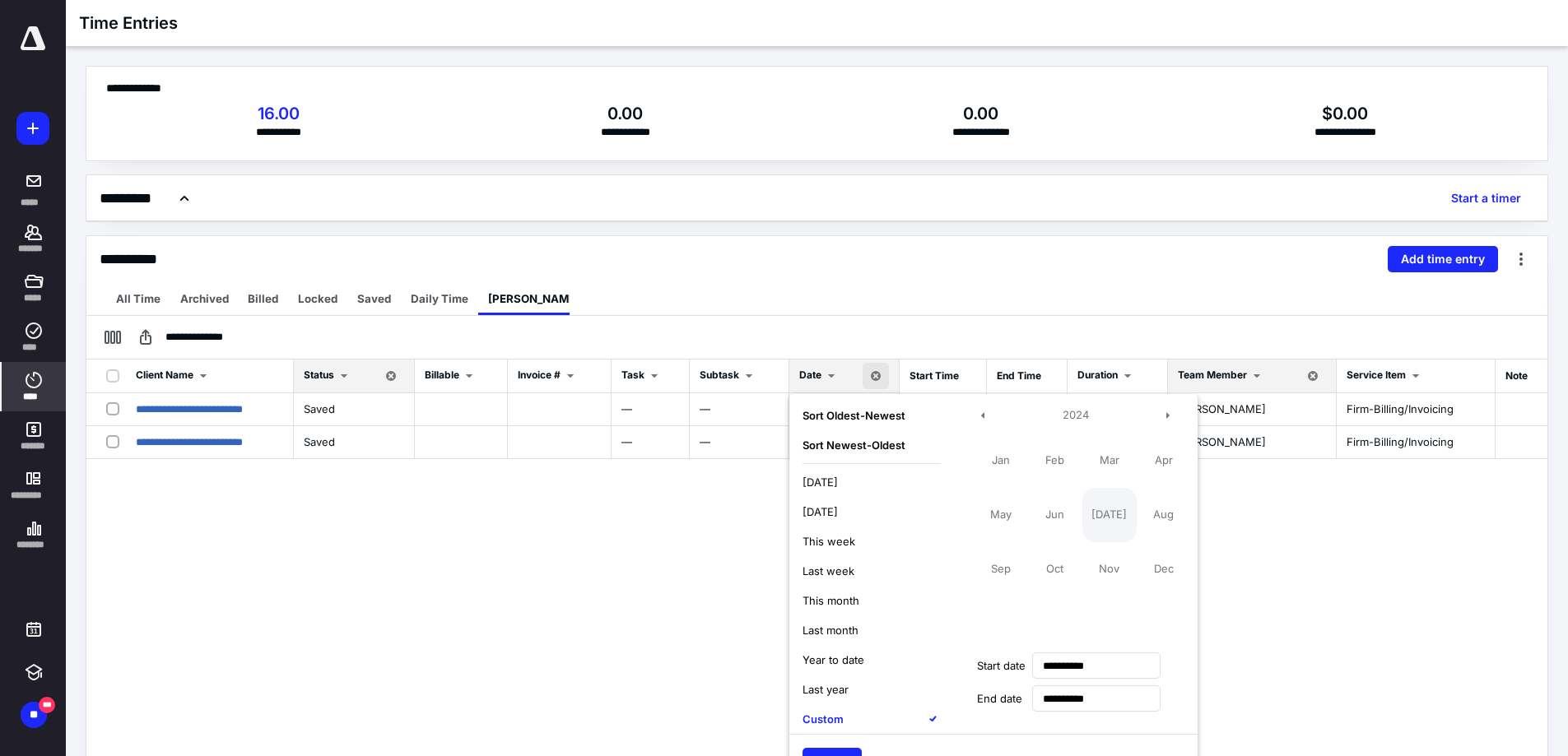 click on "Jul" at bounding box center (1110, 515) 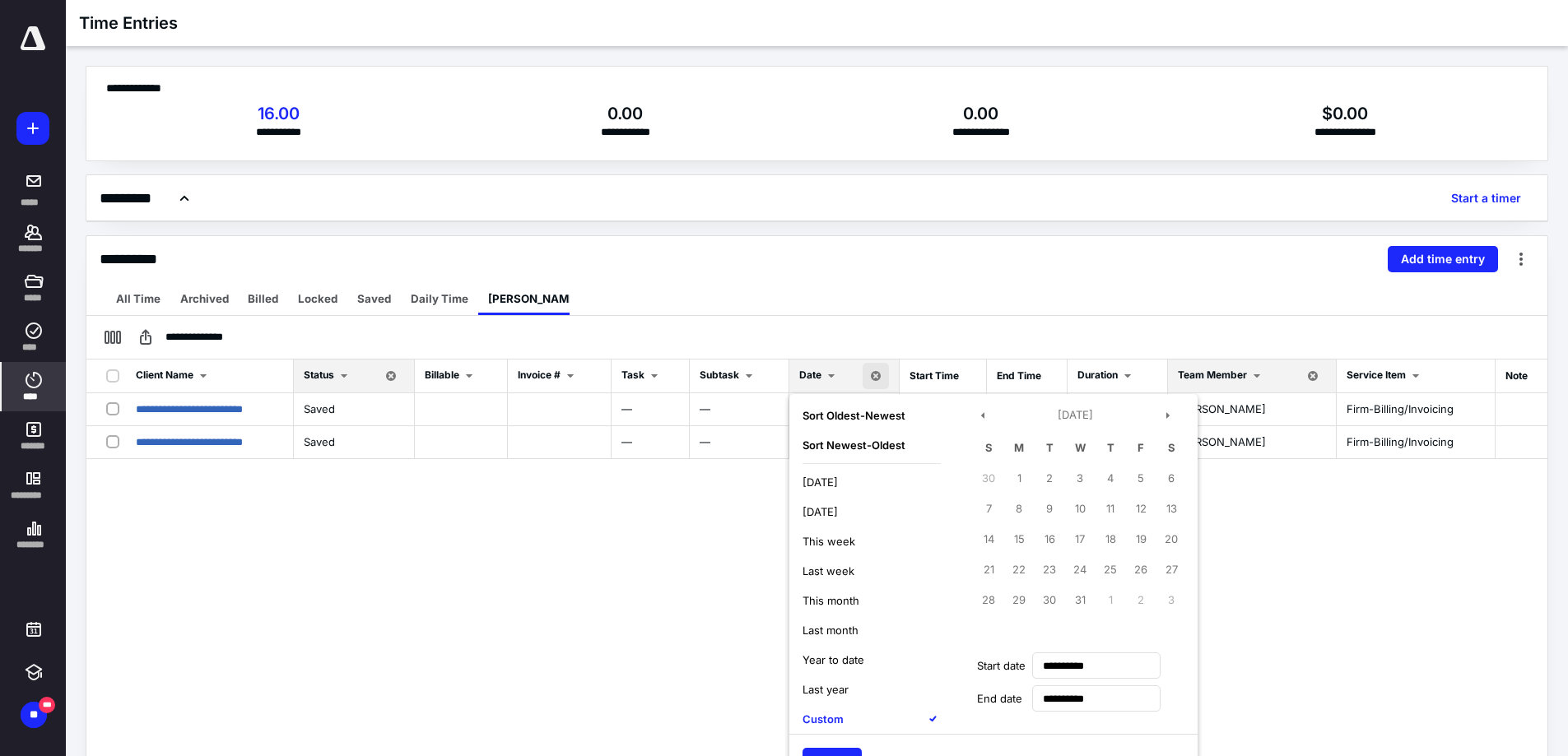click on "**********" at bounding box center (817, 634) 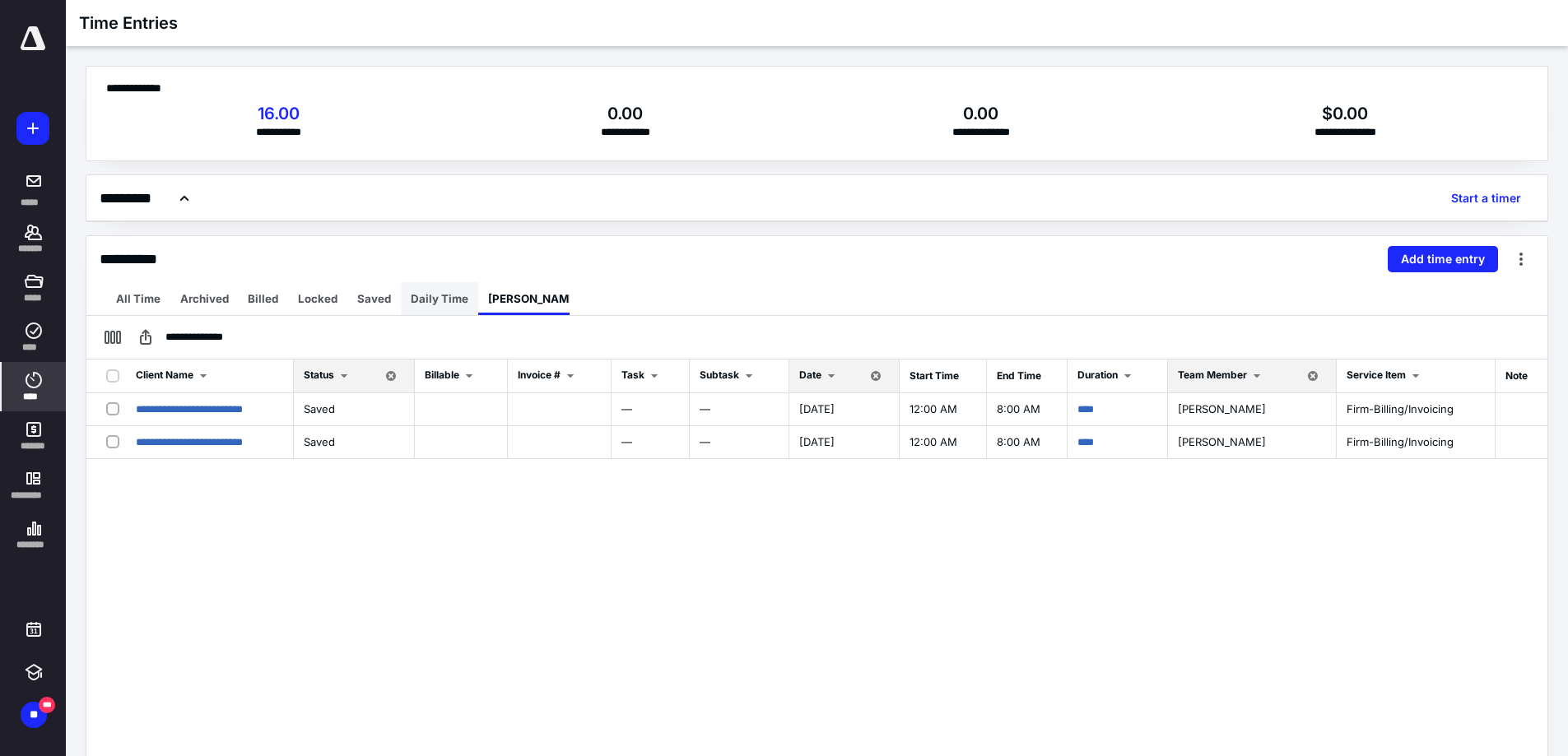 click on "Daily Time" at bounding box center [440, 299] 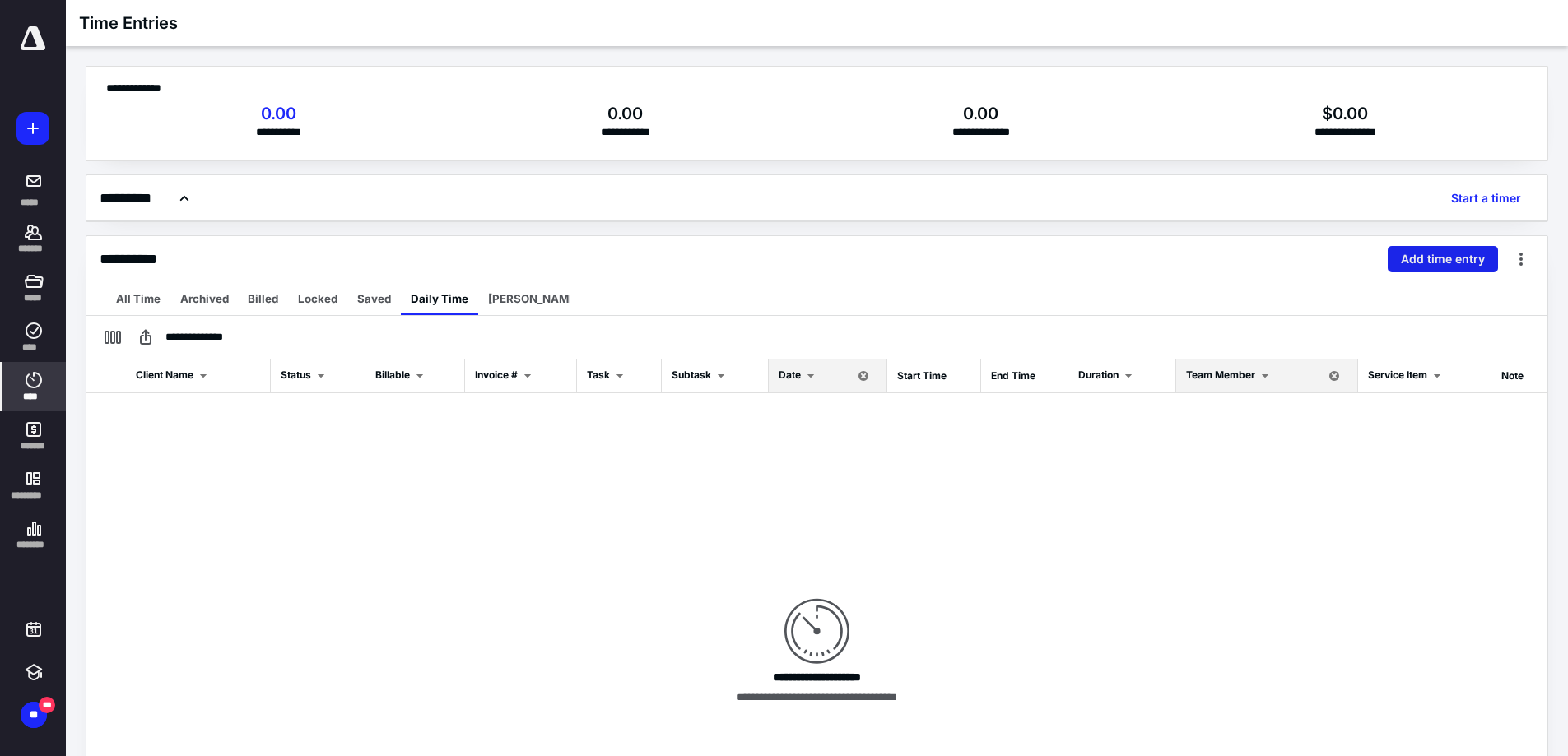 click on "Add time entry" at bounding box center (1443, 259) 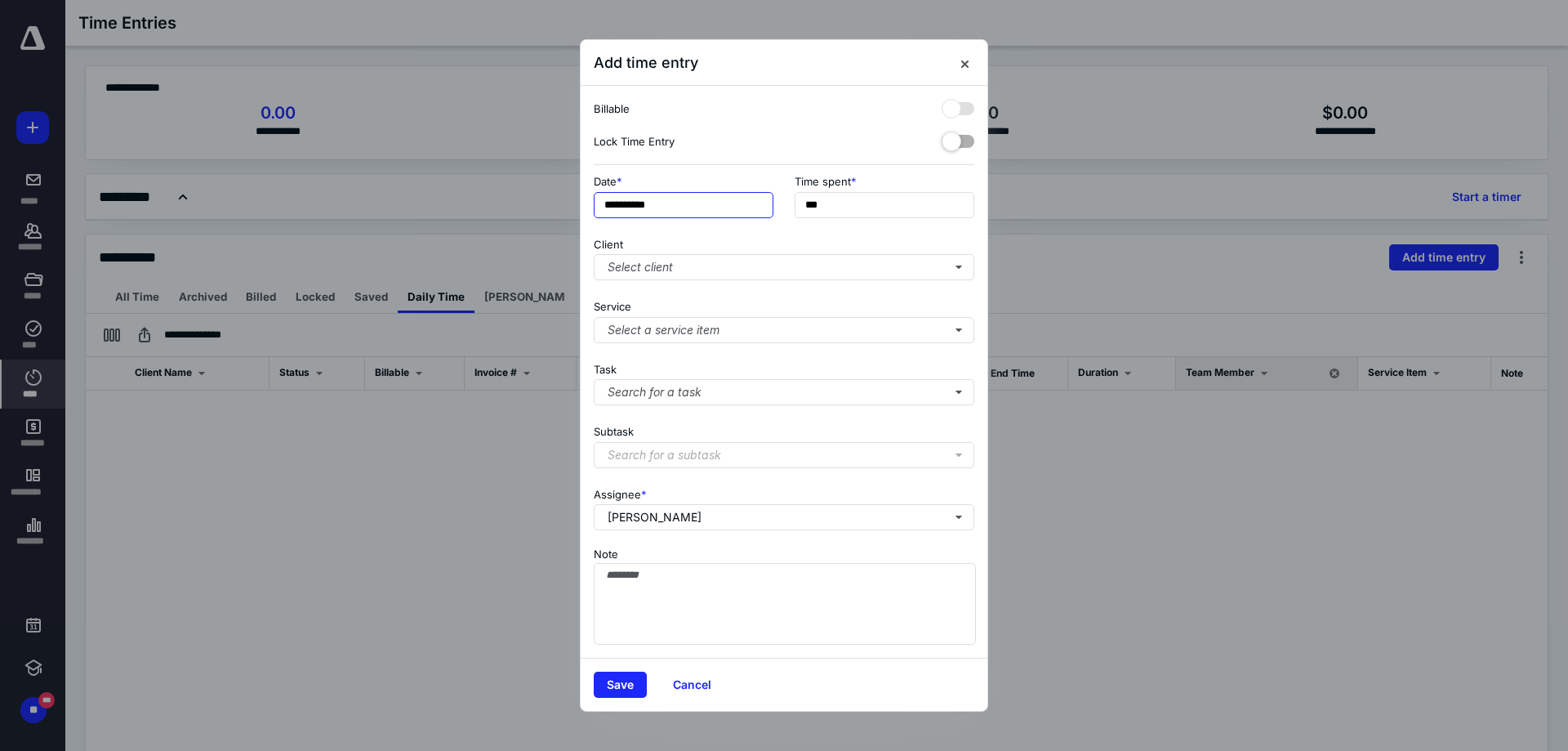 click on "**********" at bounding box center (684, 205) 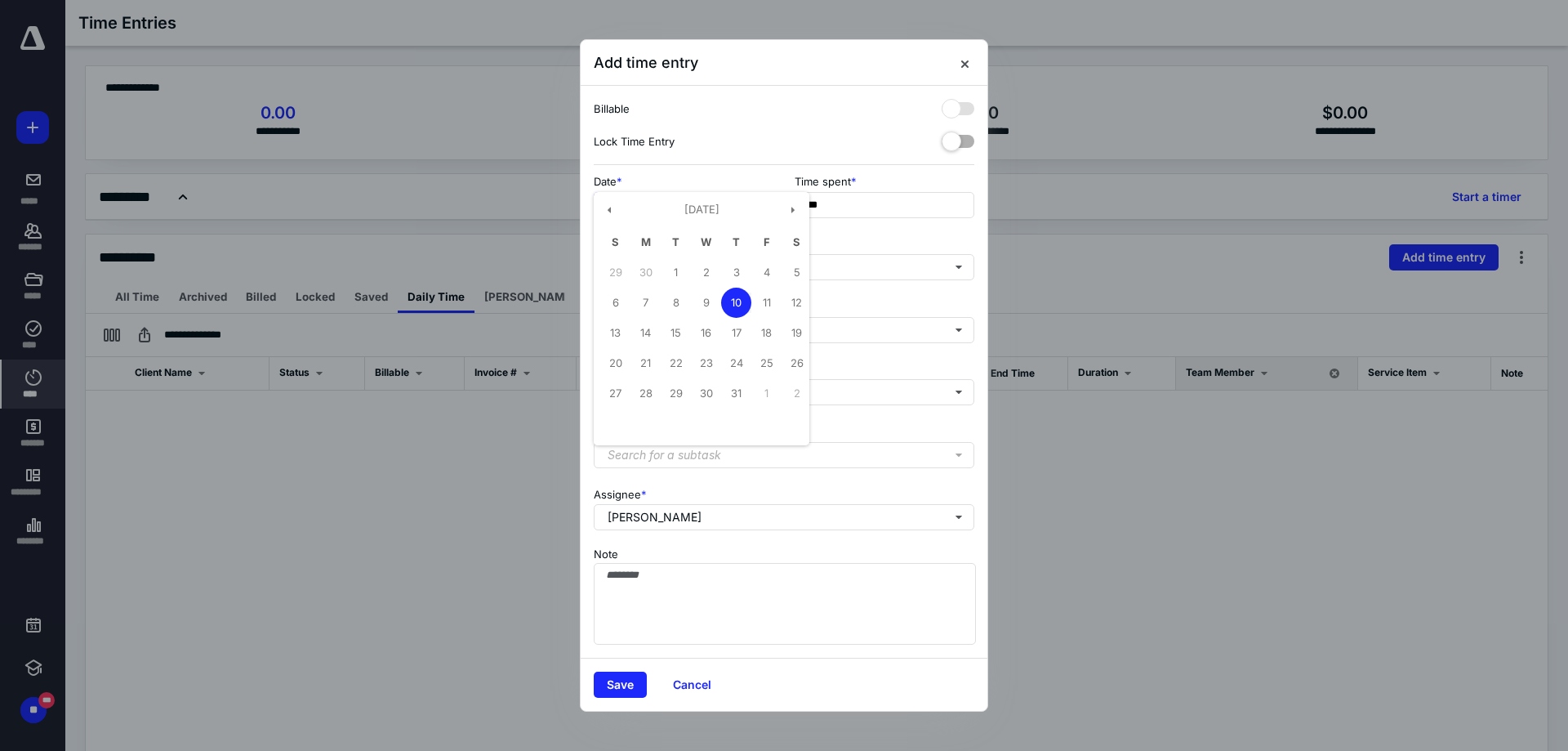 drag, startPoint x: 709, startPoint y: 307, endPoint x: 802, endPoint y: 226, distance: 123.32883 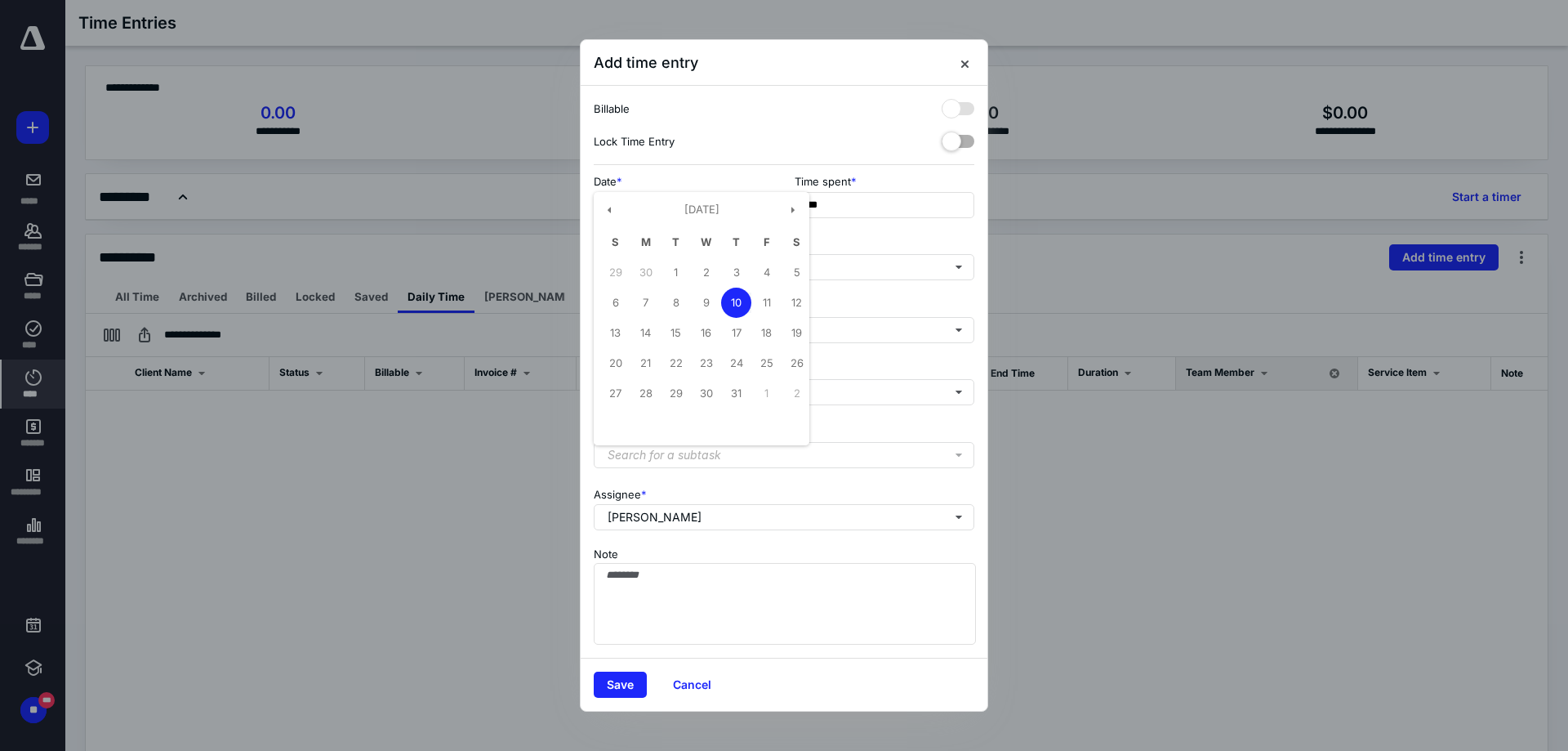 type on "**********" 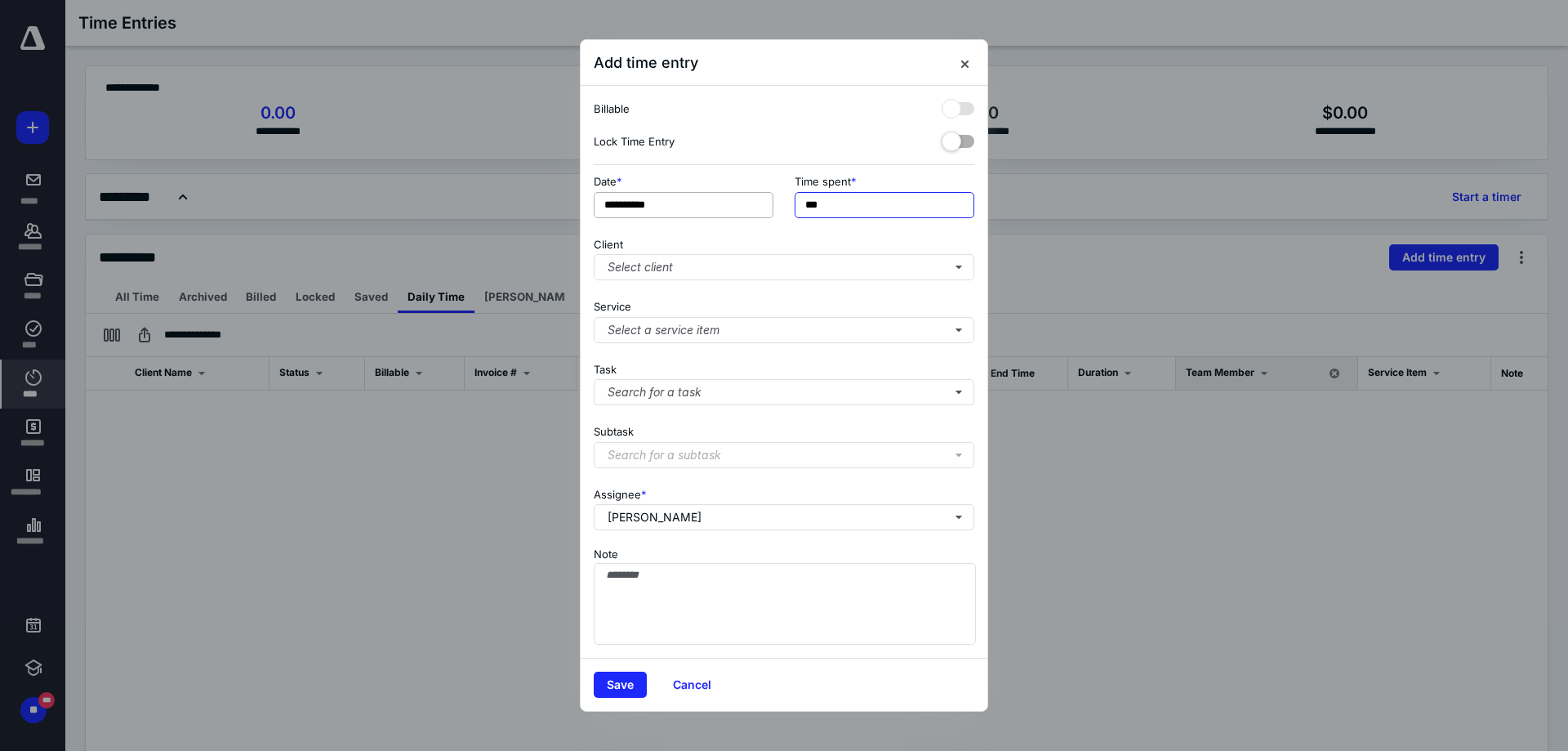 drag, startPoint x: 840, startPoint y: 206, endPoint x: 772, endPoint y: 208, distance: 68.0294 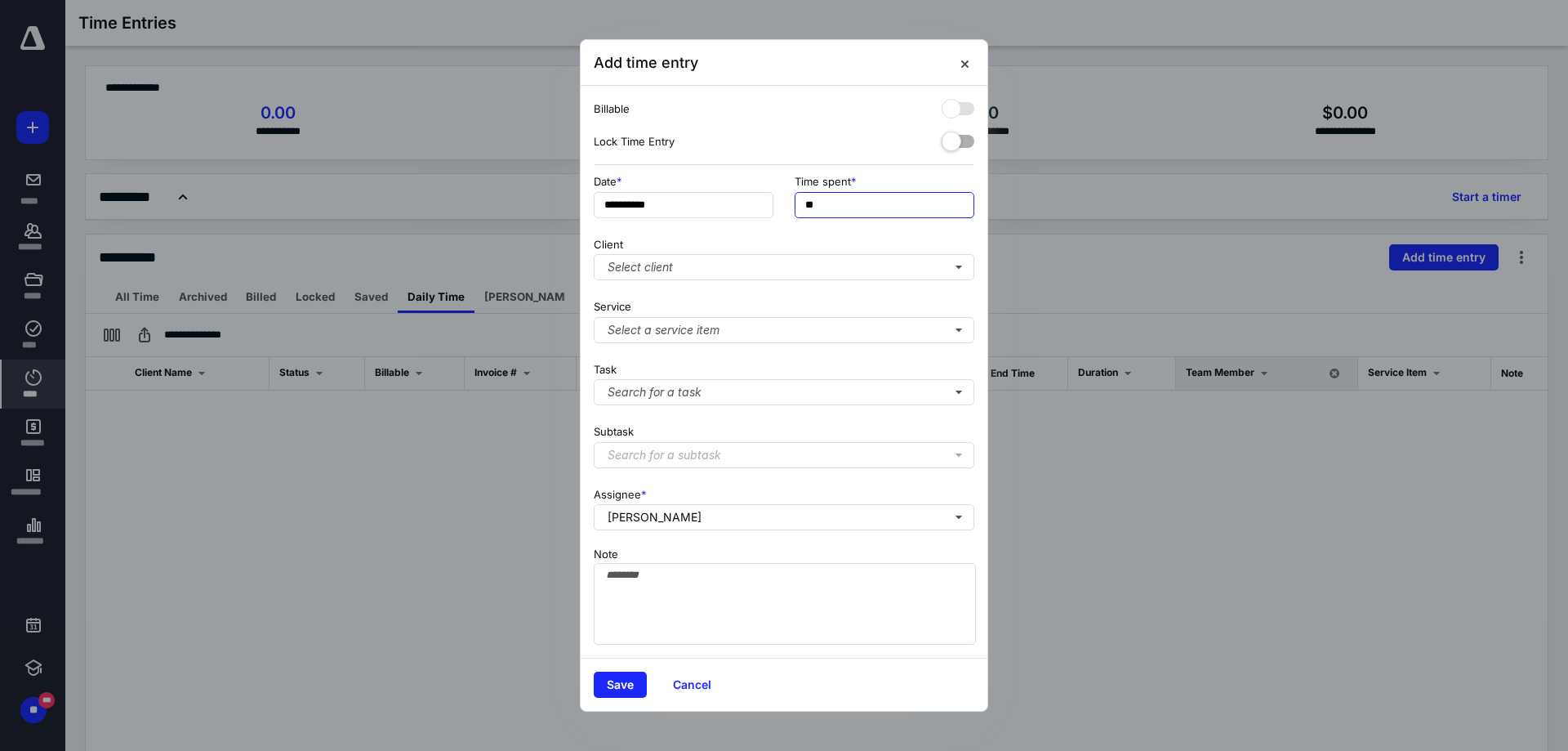 type on "***" 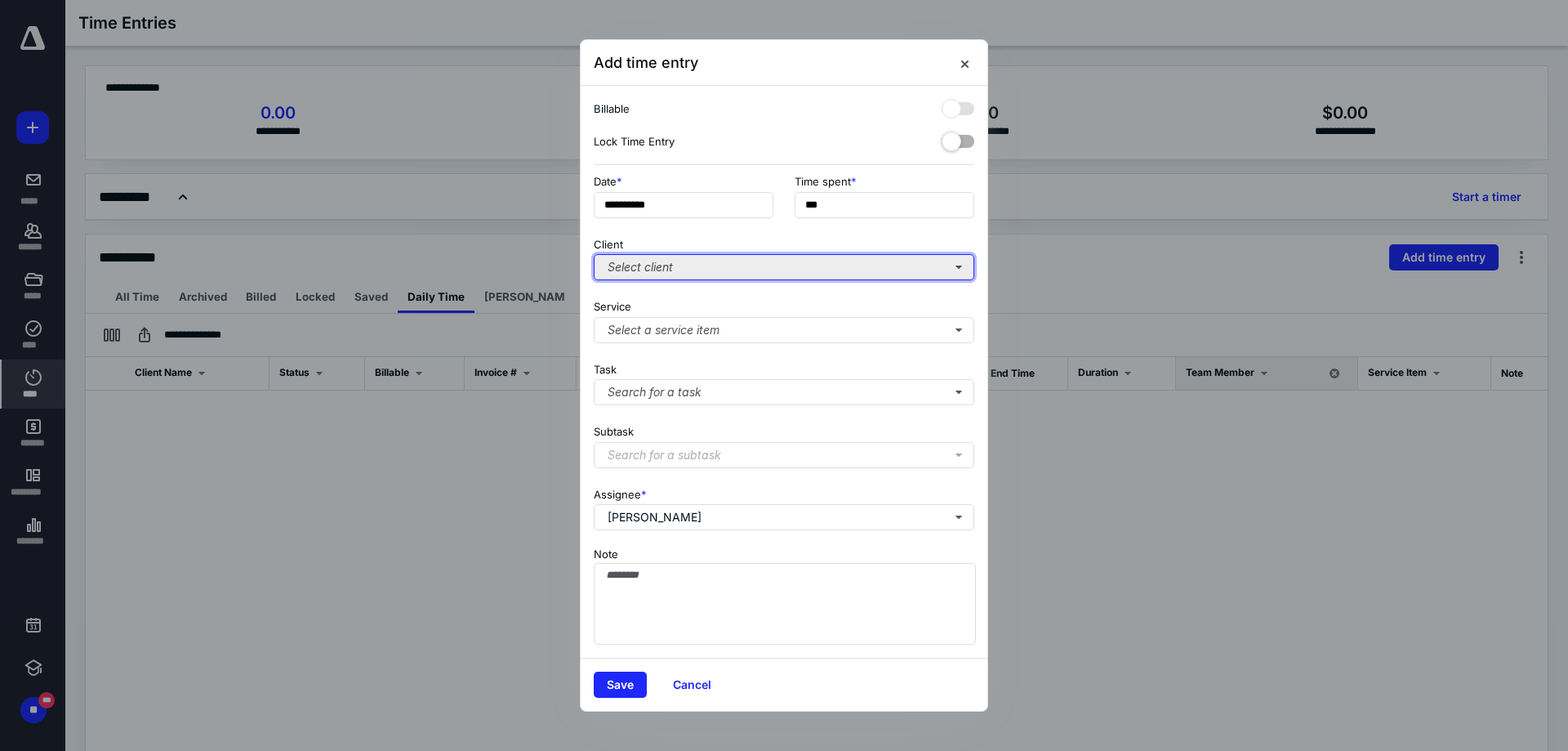 click on "Select client" at bounding box center (784, 267) 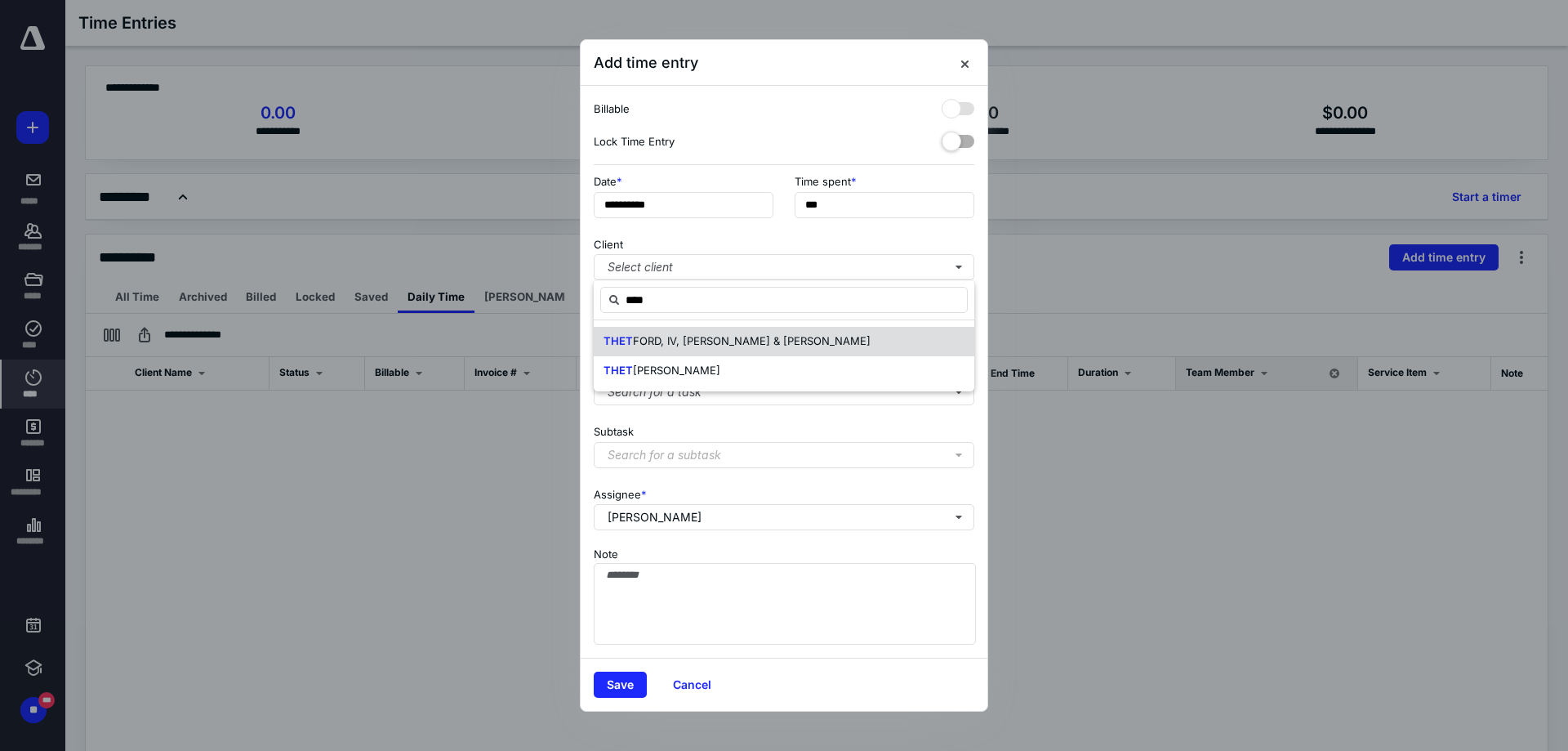 click on "FORD, IV, FRED A. & MEAGAN" at bounding box center [751, 341] 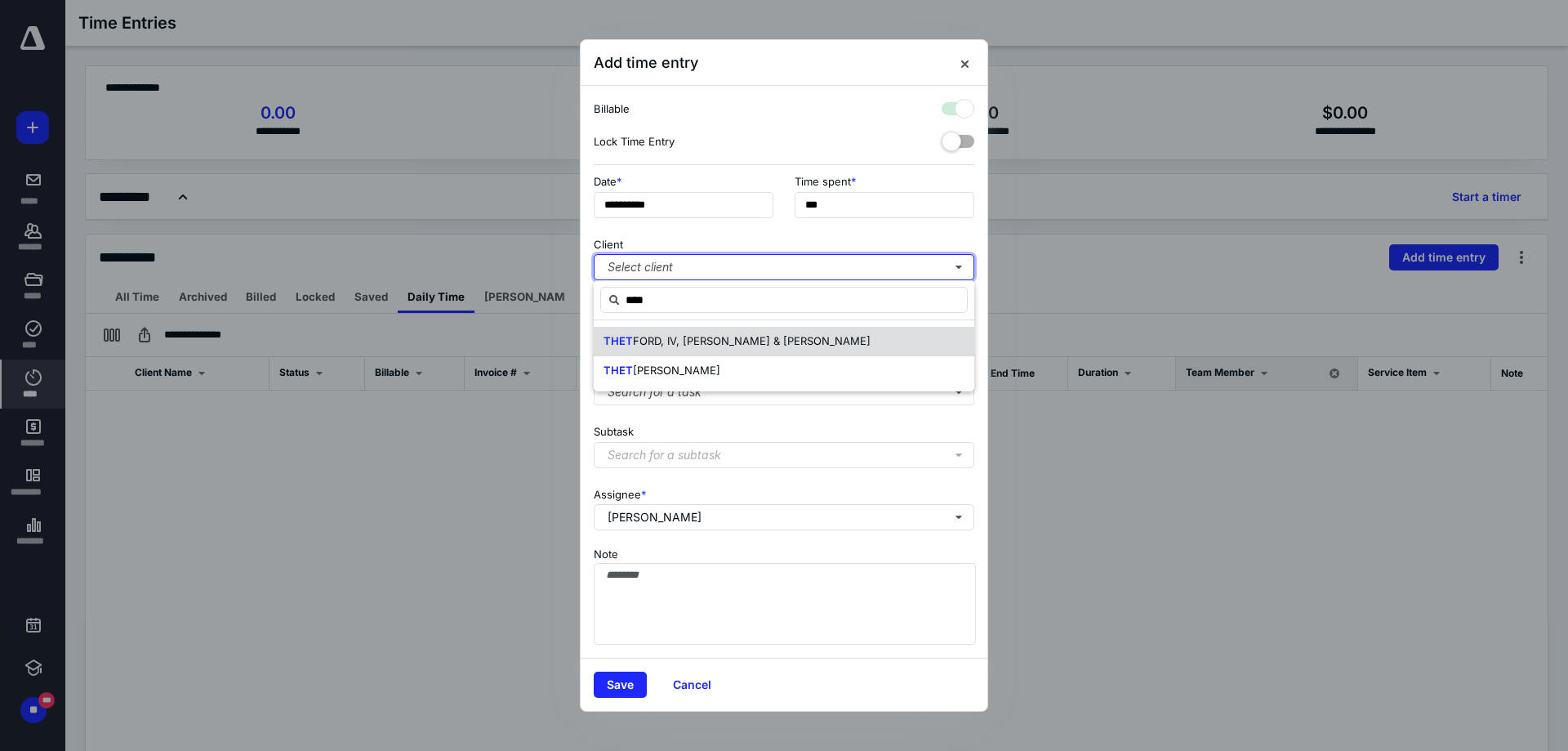 checkbox on "true" 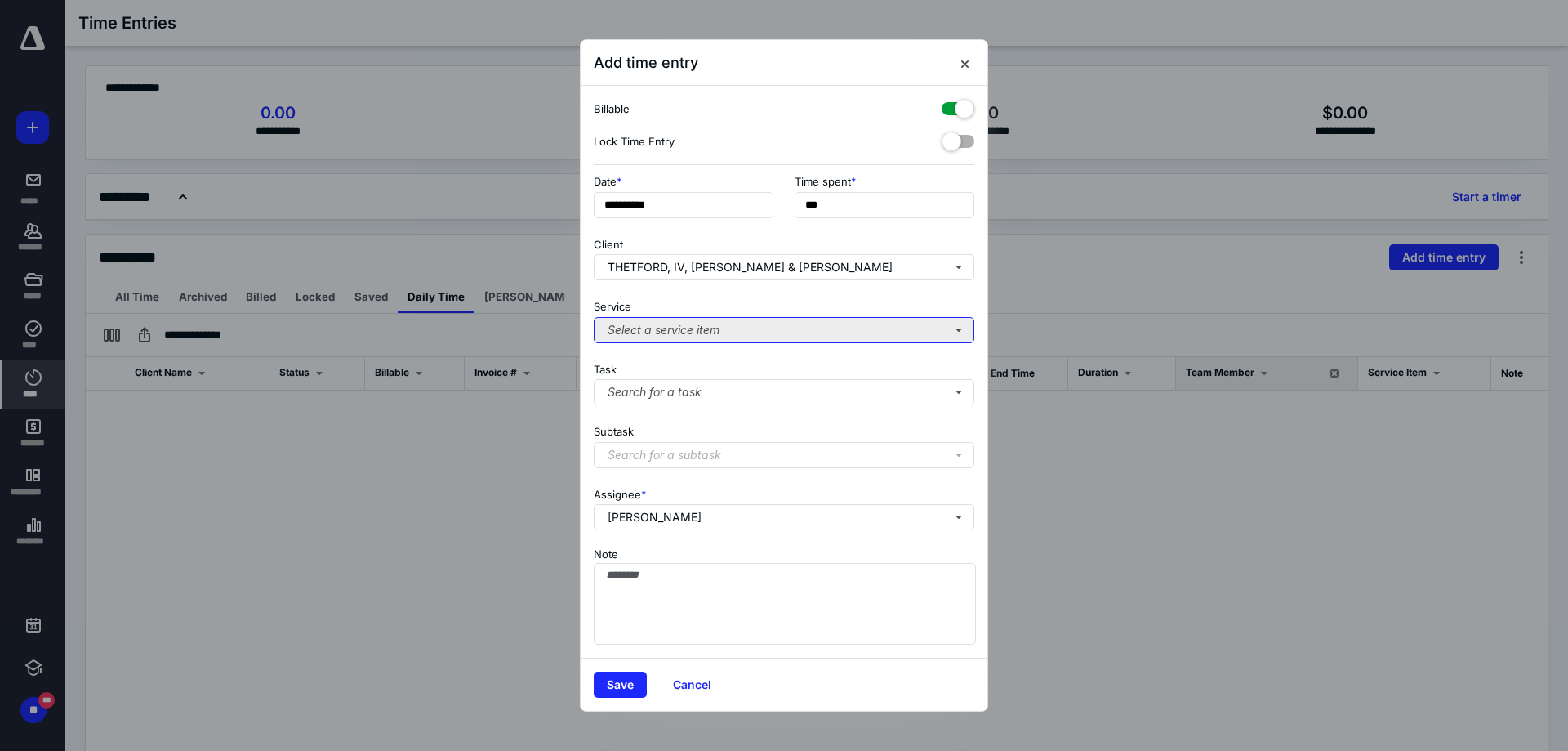 click on "Select a service item" at bounding box center (784, 330) 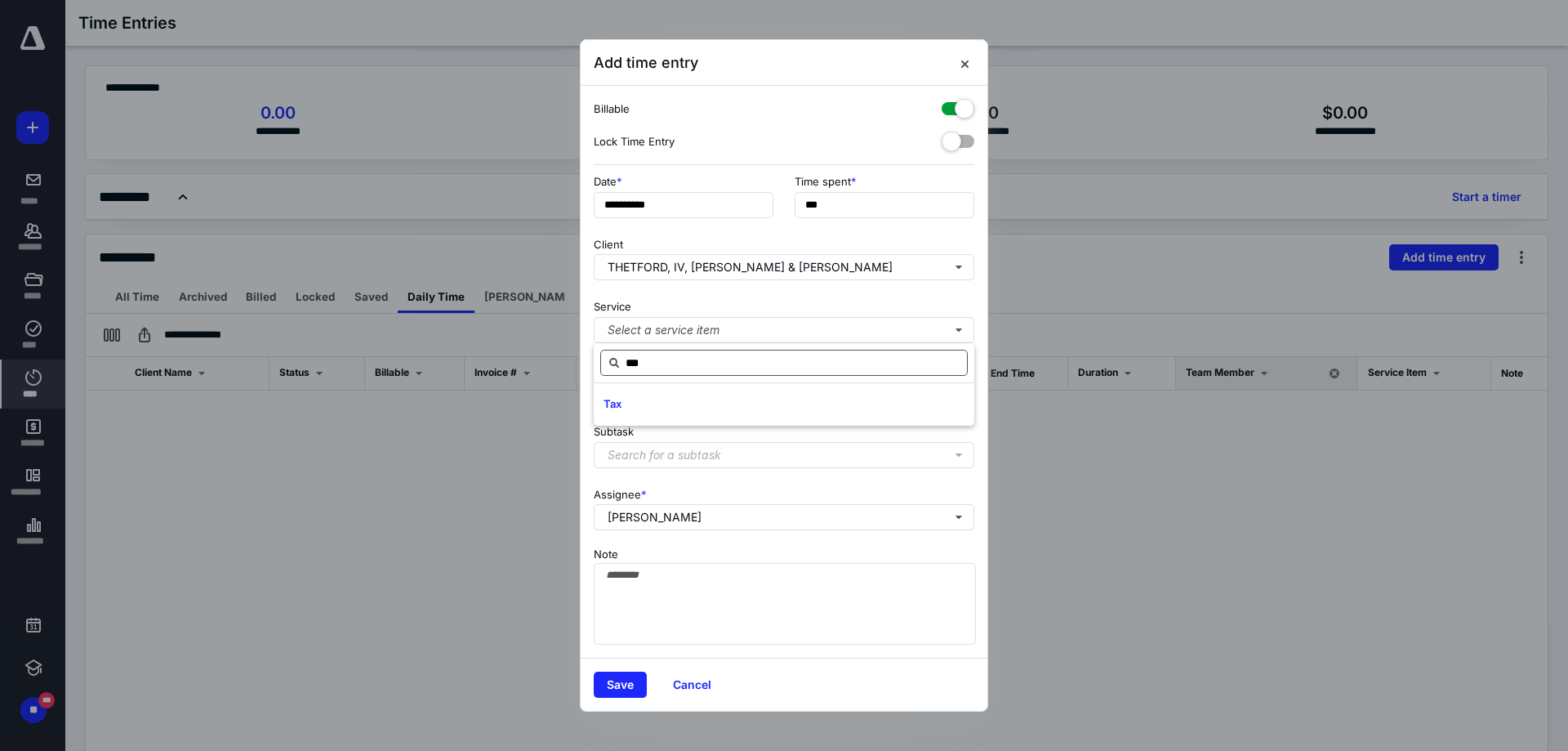 click on "***" at bounding box center (784, 363) 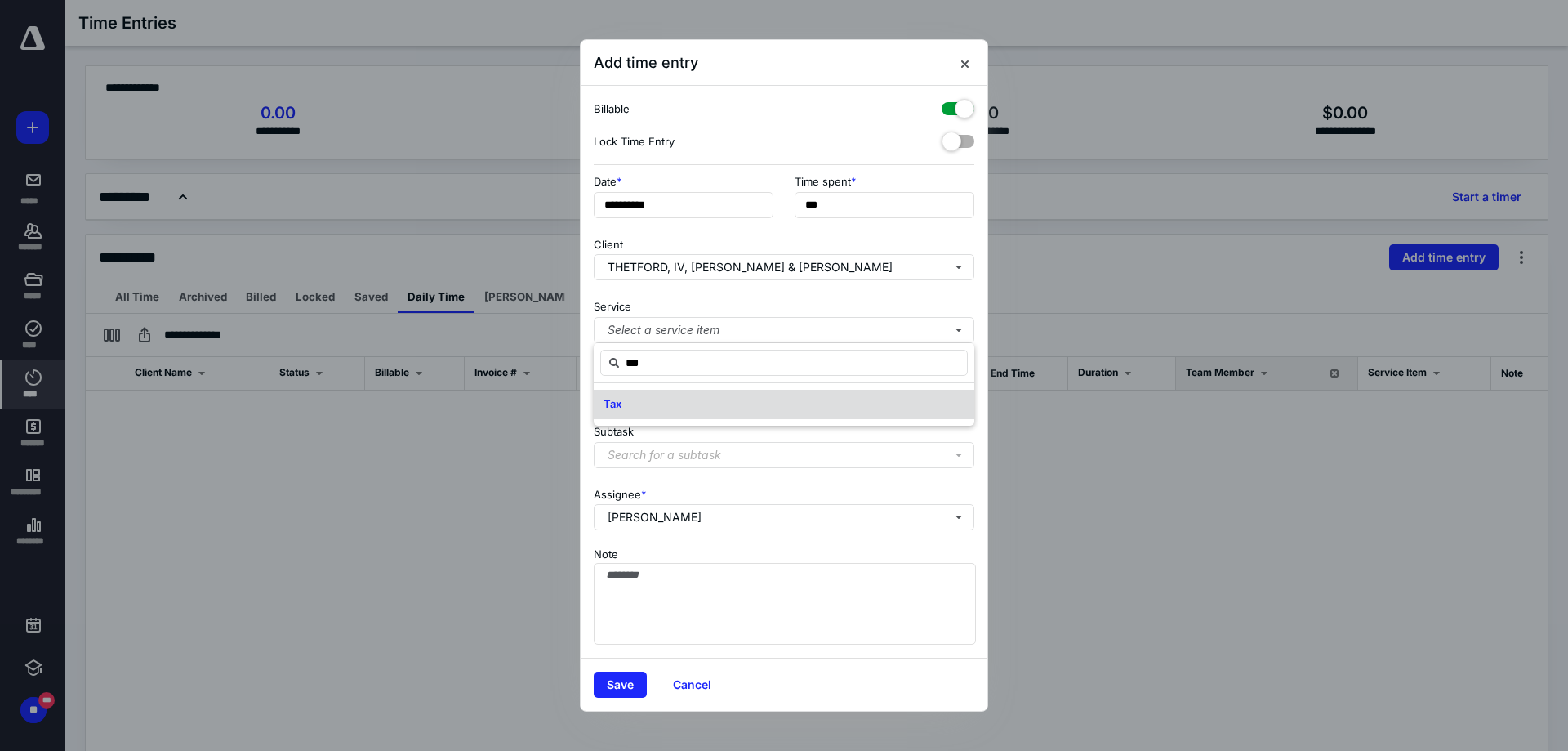 click on "Tax" at bounding box center [784, 405] 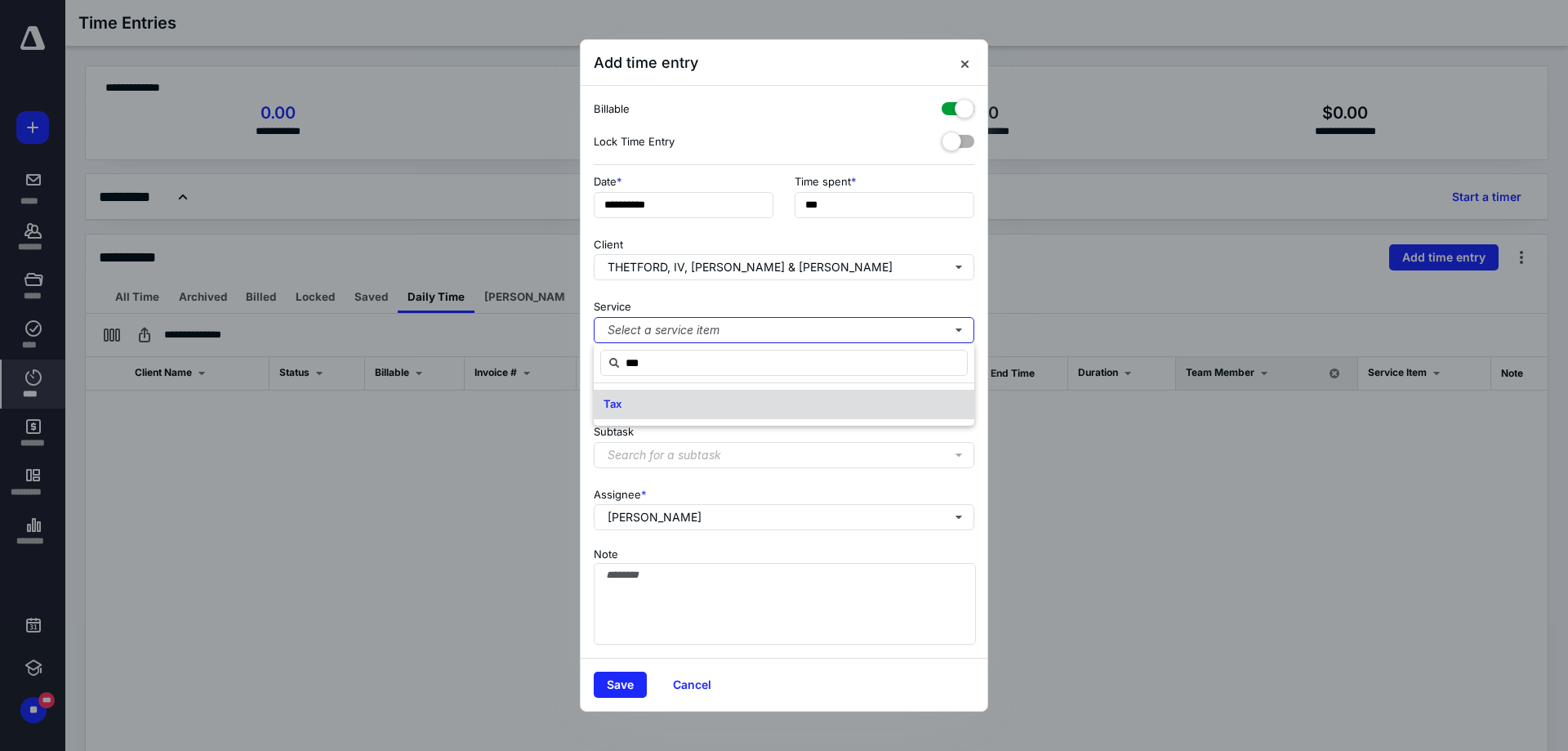 type 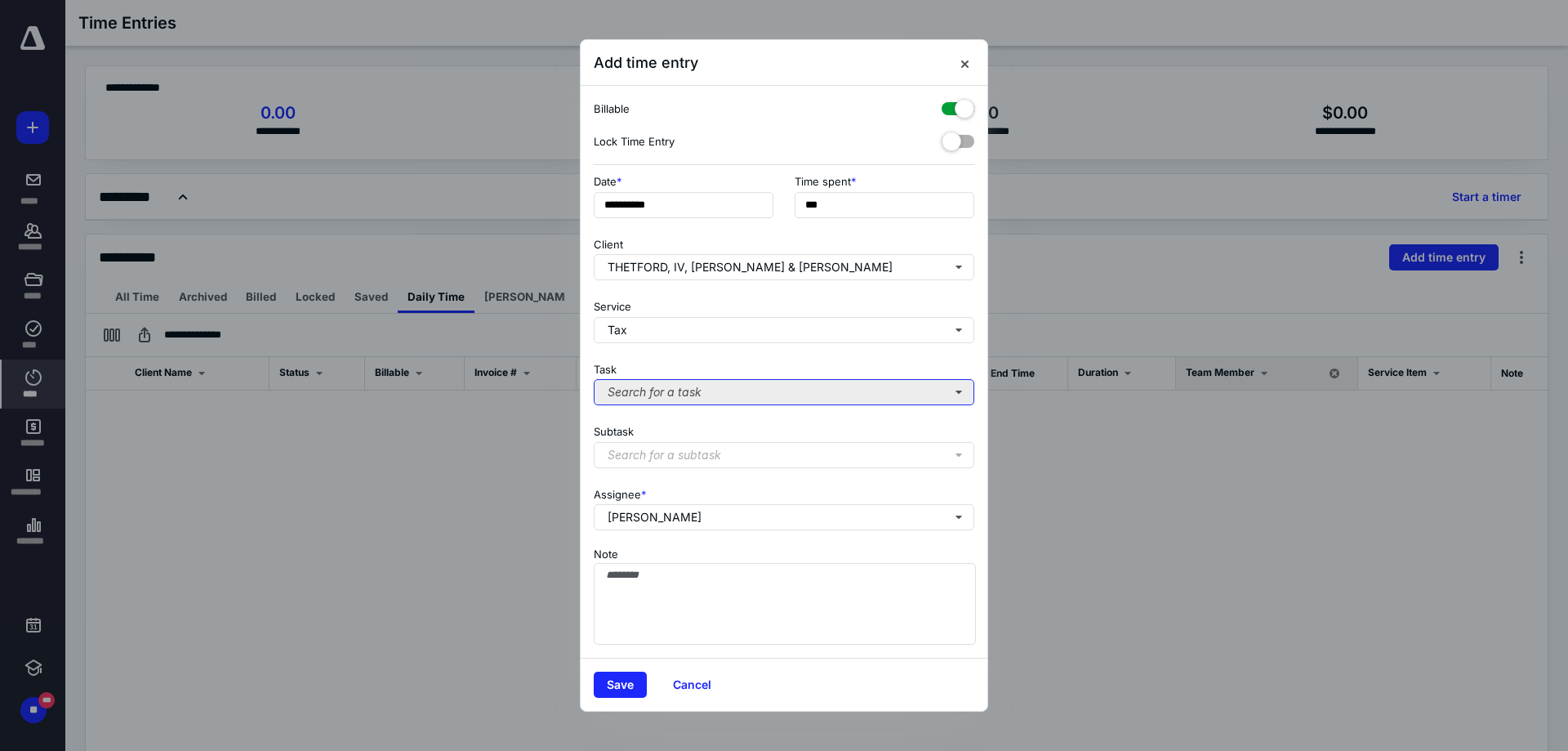 click on "Search for a task" at bounding box center [784, 392] 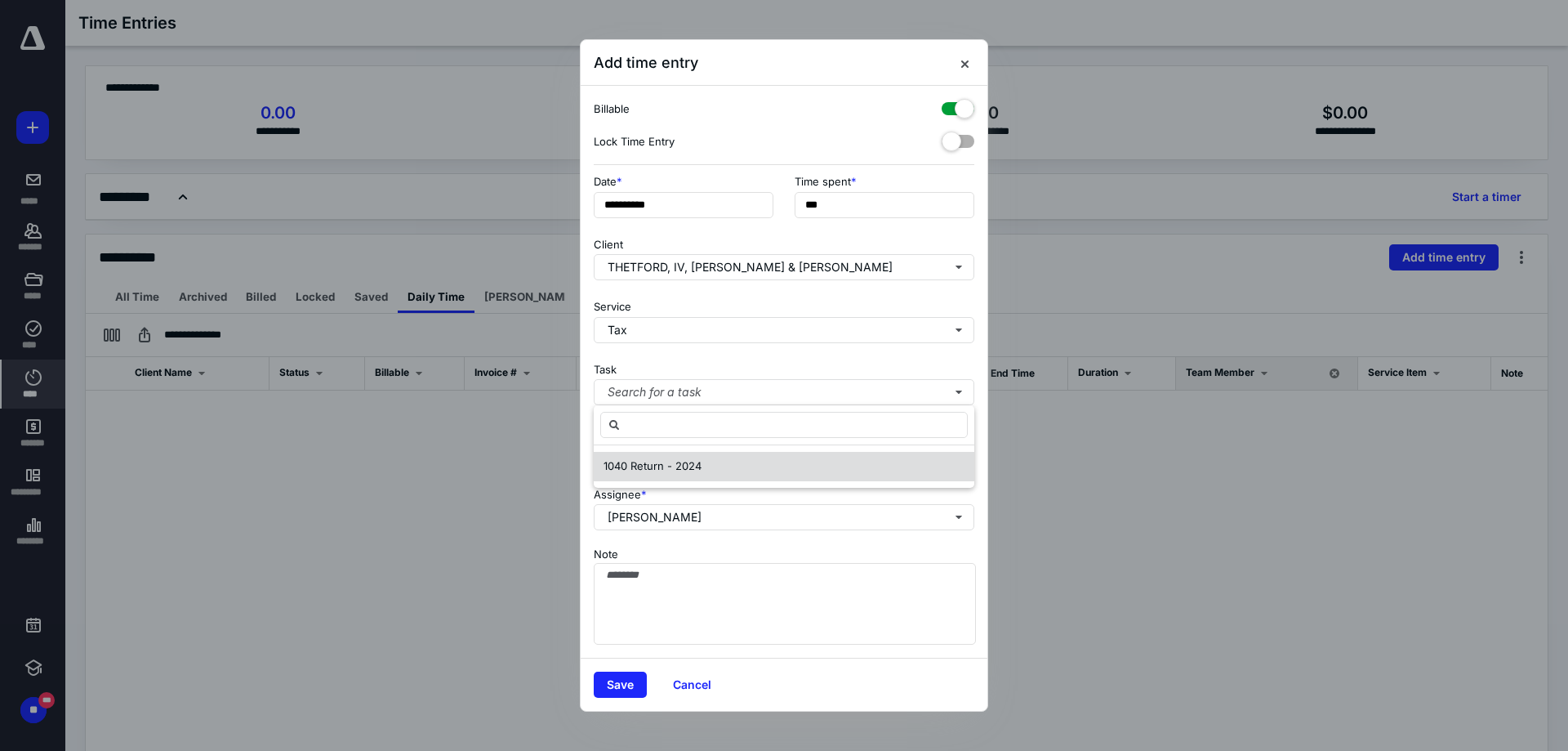 click on "1040 Return - 2024" at bounding box center (653, 466) 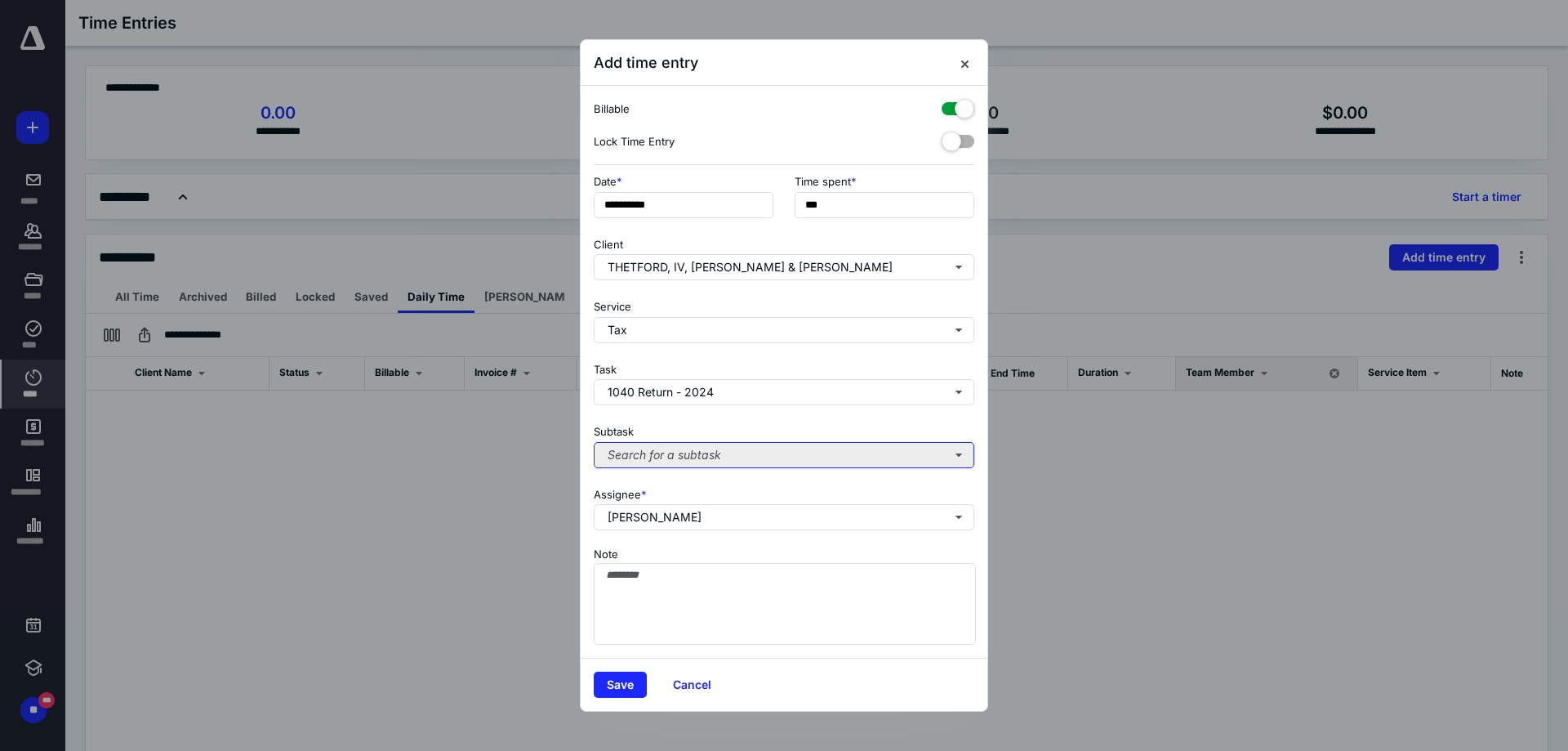 click on "Search for a subtask" at bounding box center [784, 455] 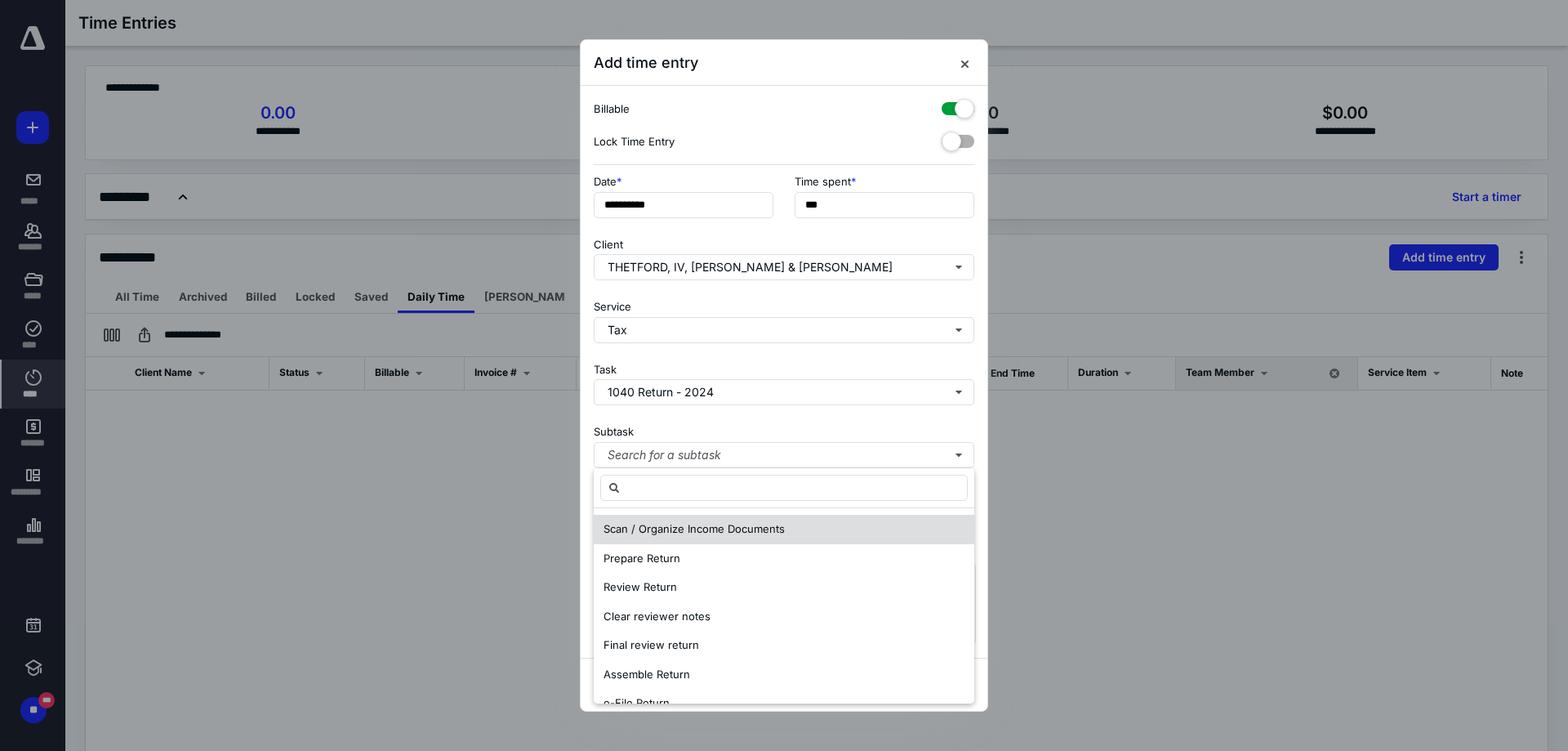 click on "Scan / Organize Income Documents" at bounding box center [784, 530] 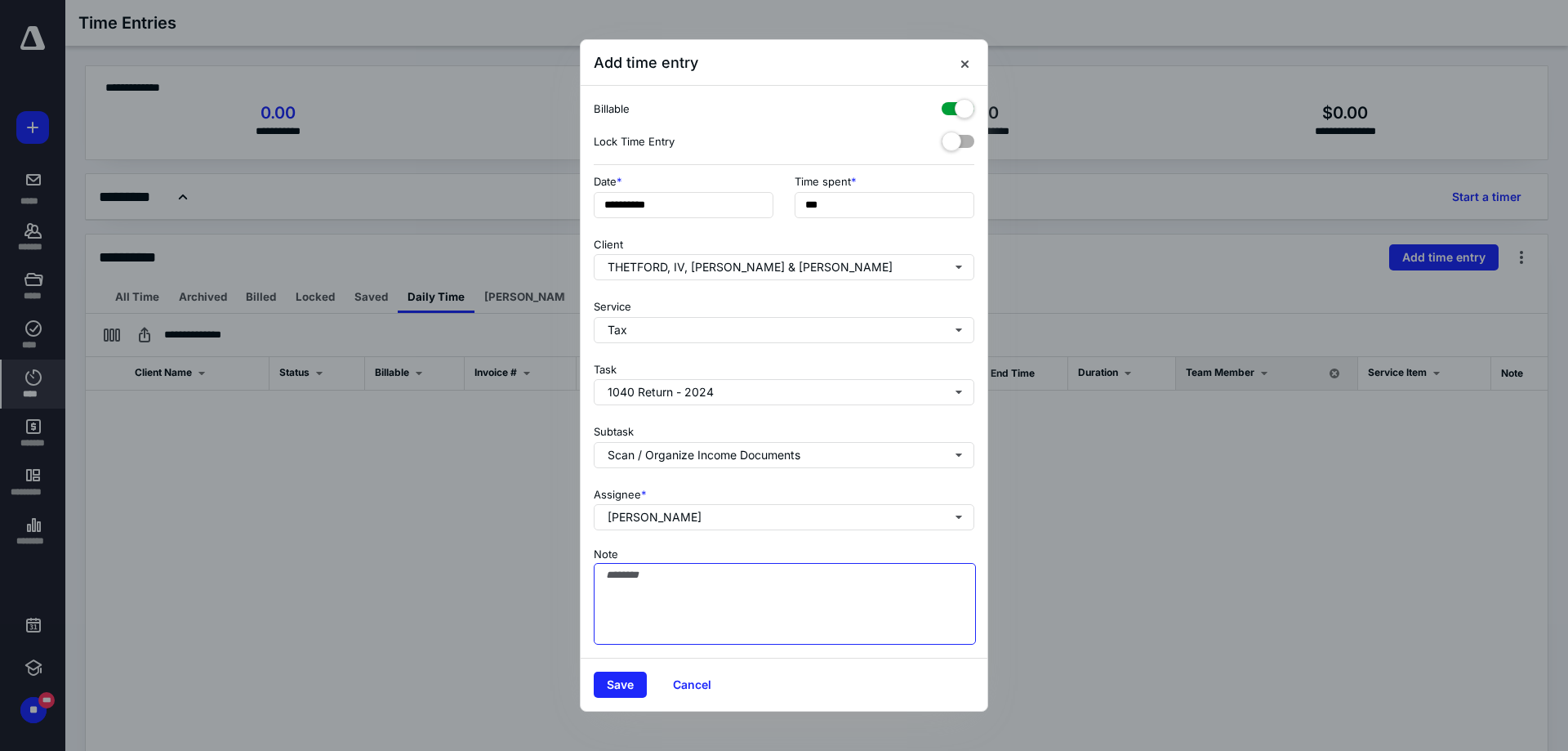 click on "Note" at bounding box center [785, 604] 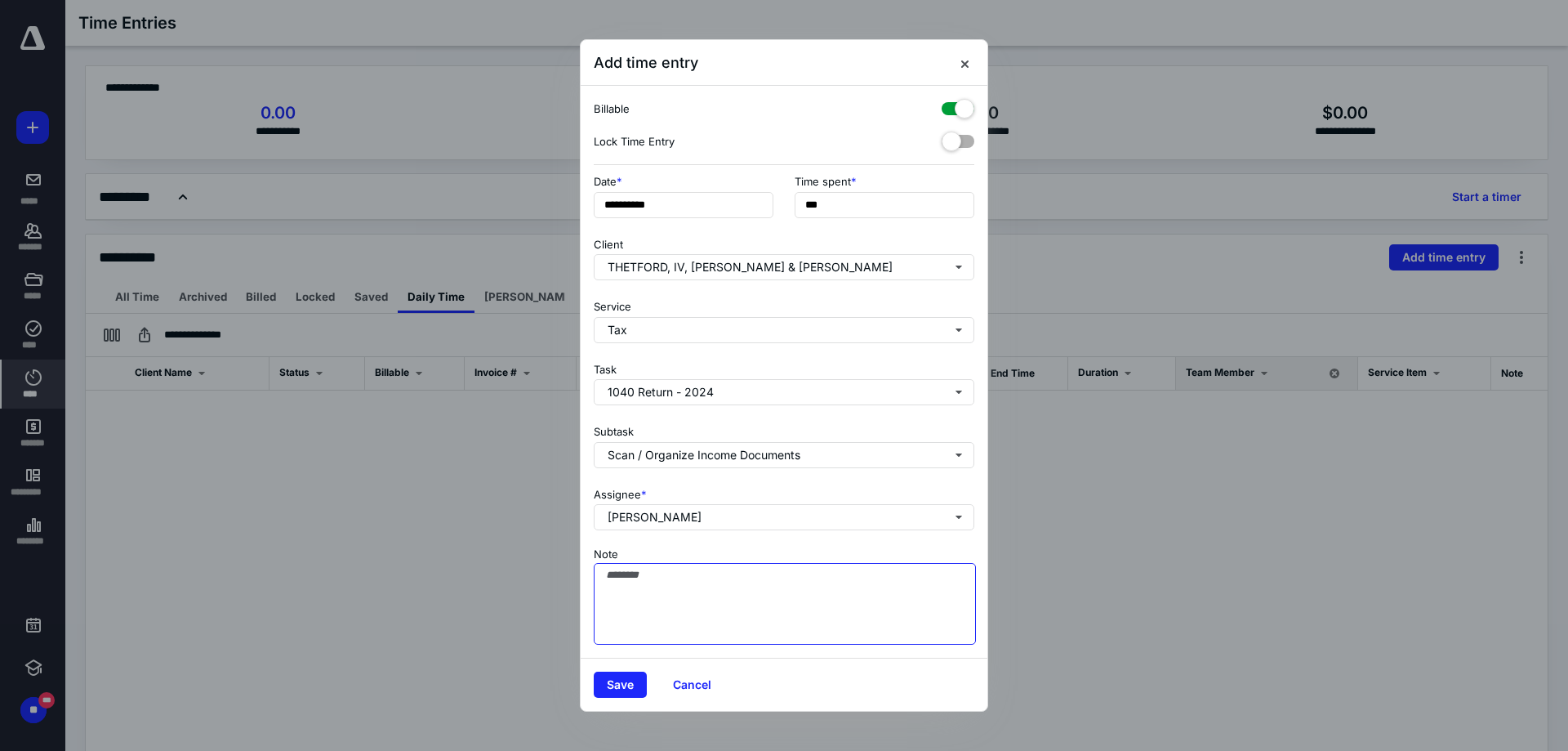 click on "Note" at bounding box center (785, 604) 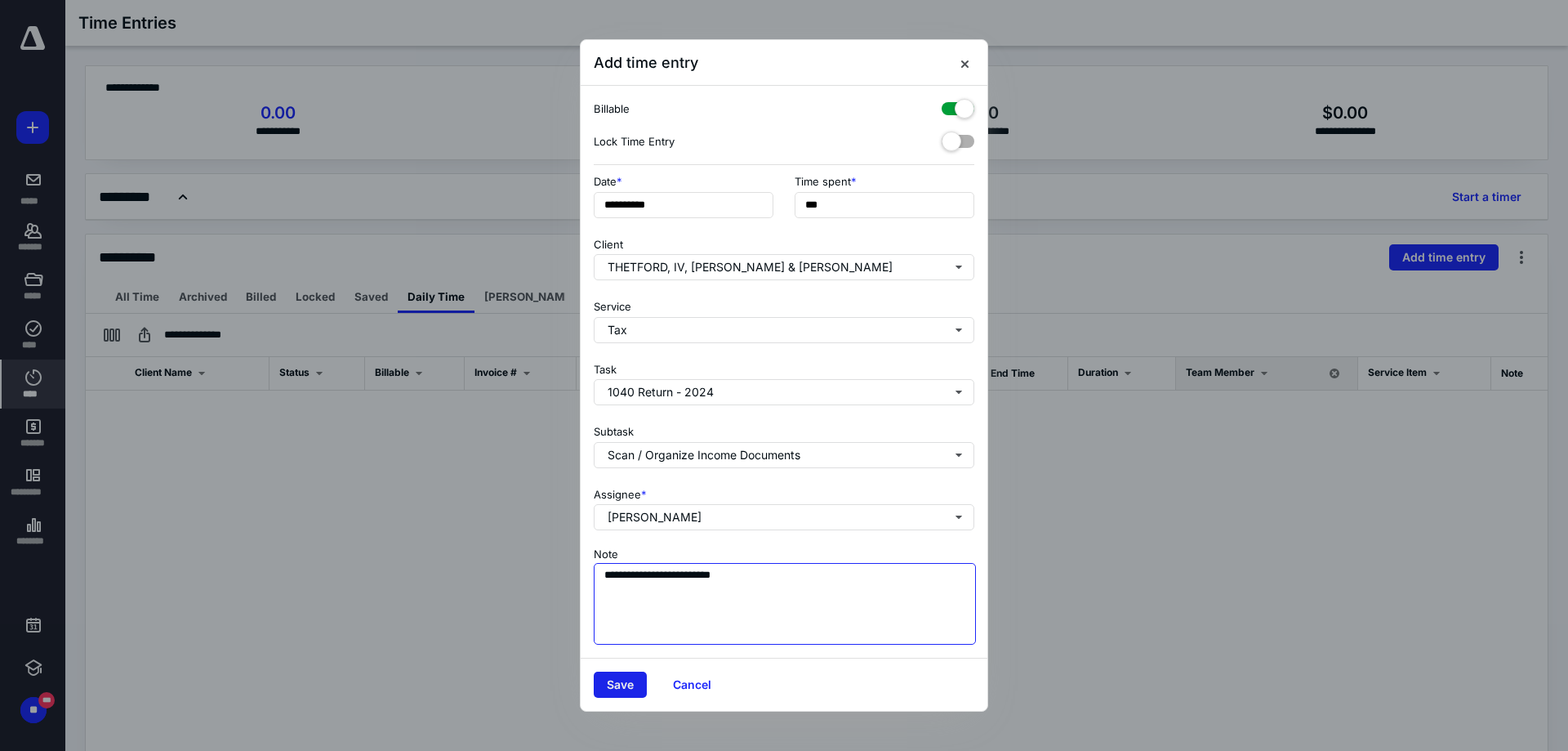 type on "**********" 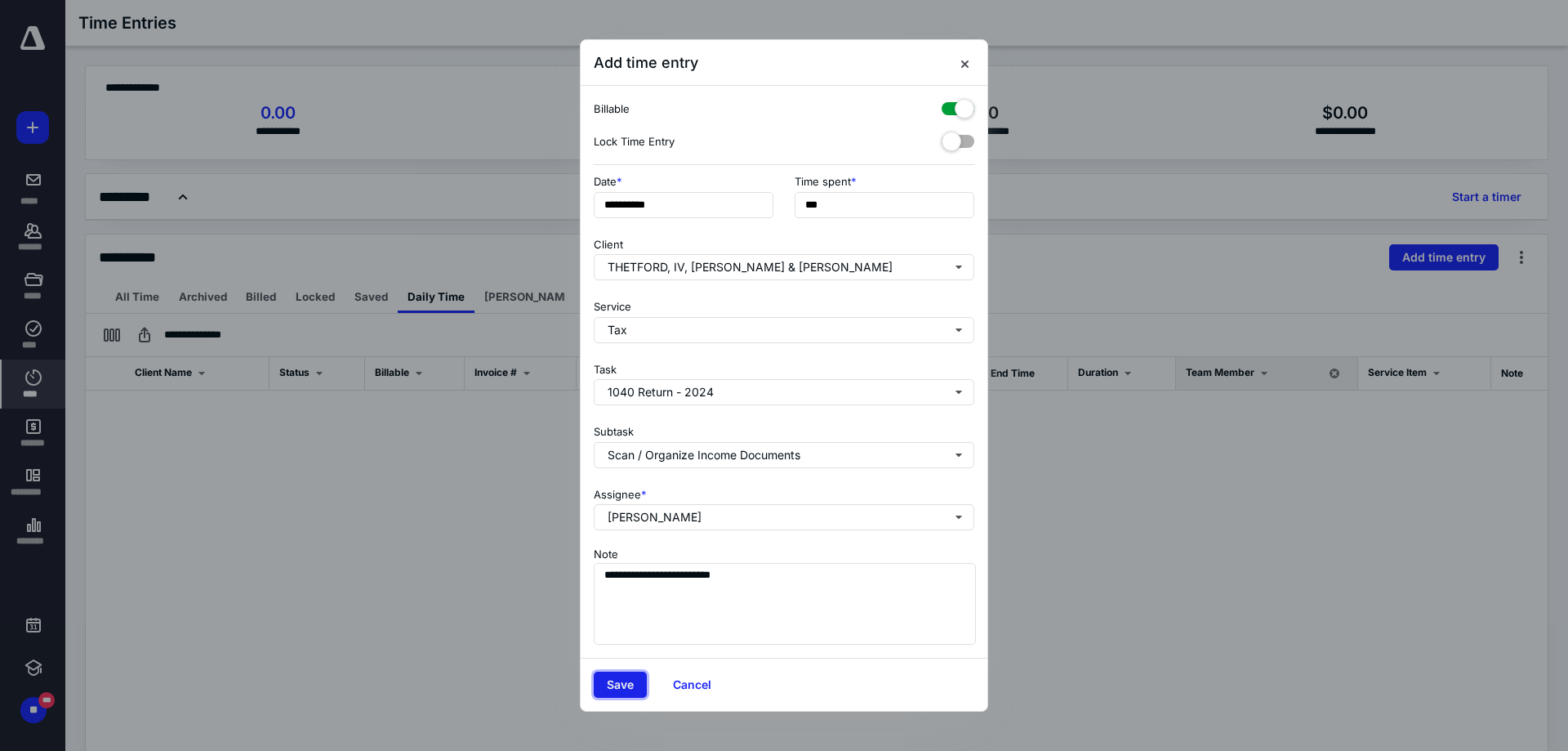 click on "Save" at bounding box center [620, 685] 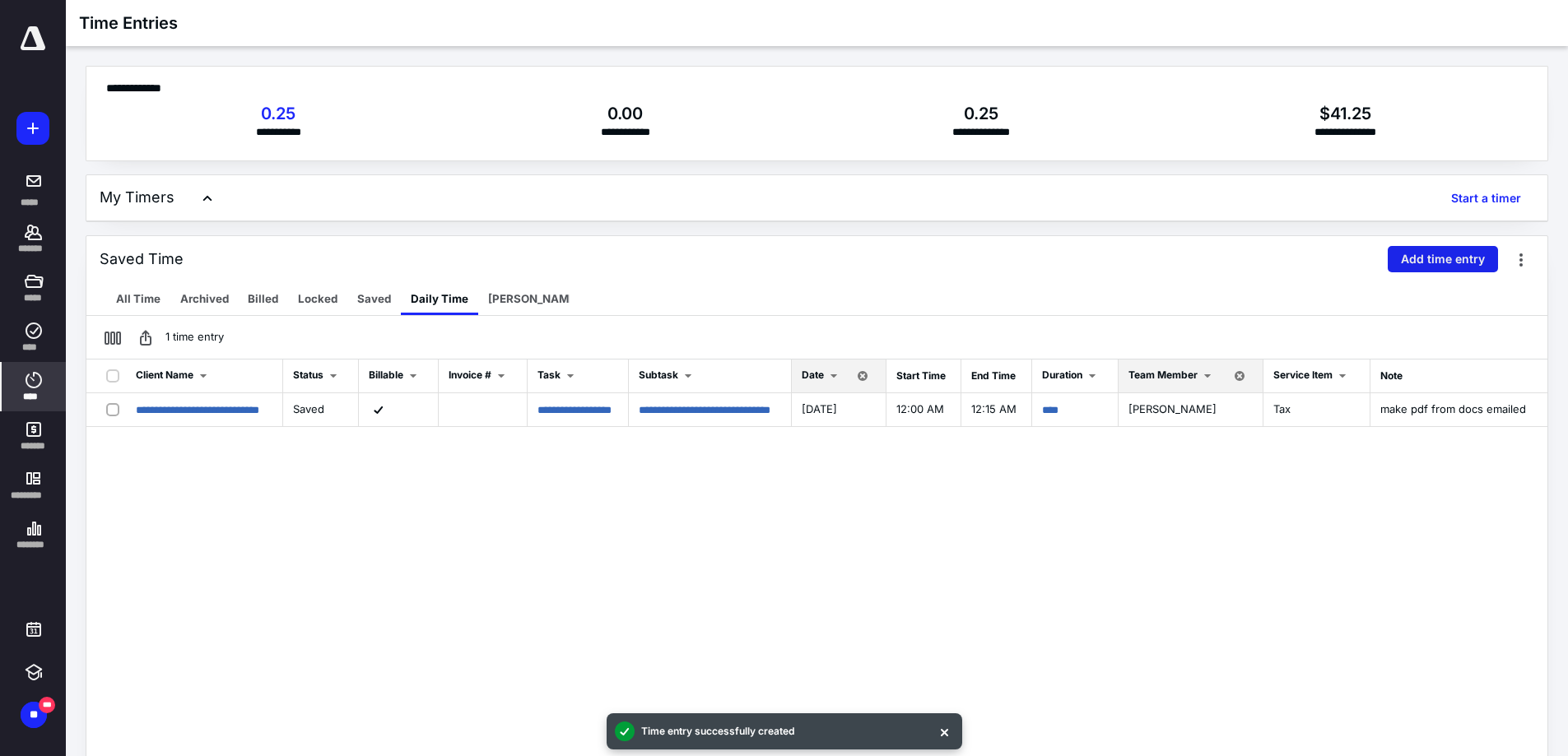 click on "Add time entry" at bounding box center (1443, 259) 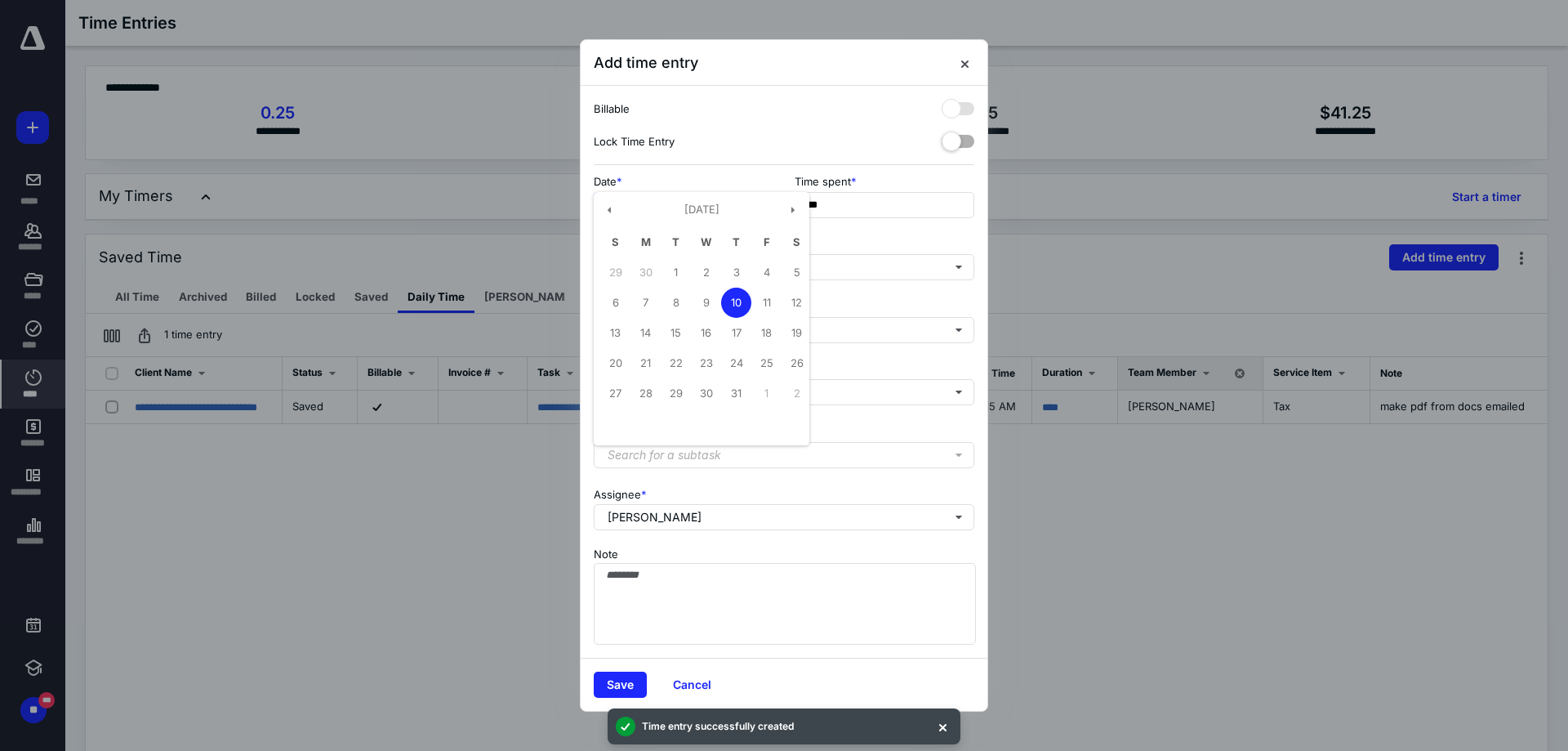 click on "**********" at bounding box center [684, 205] 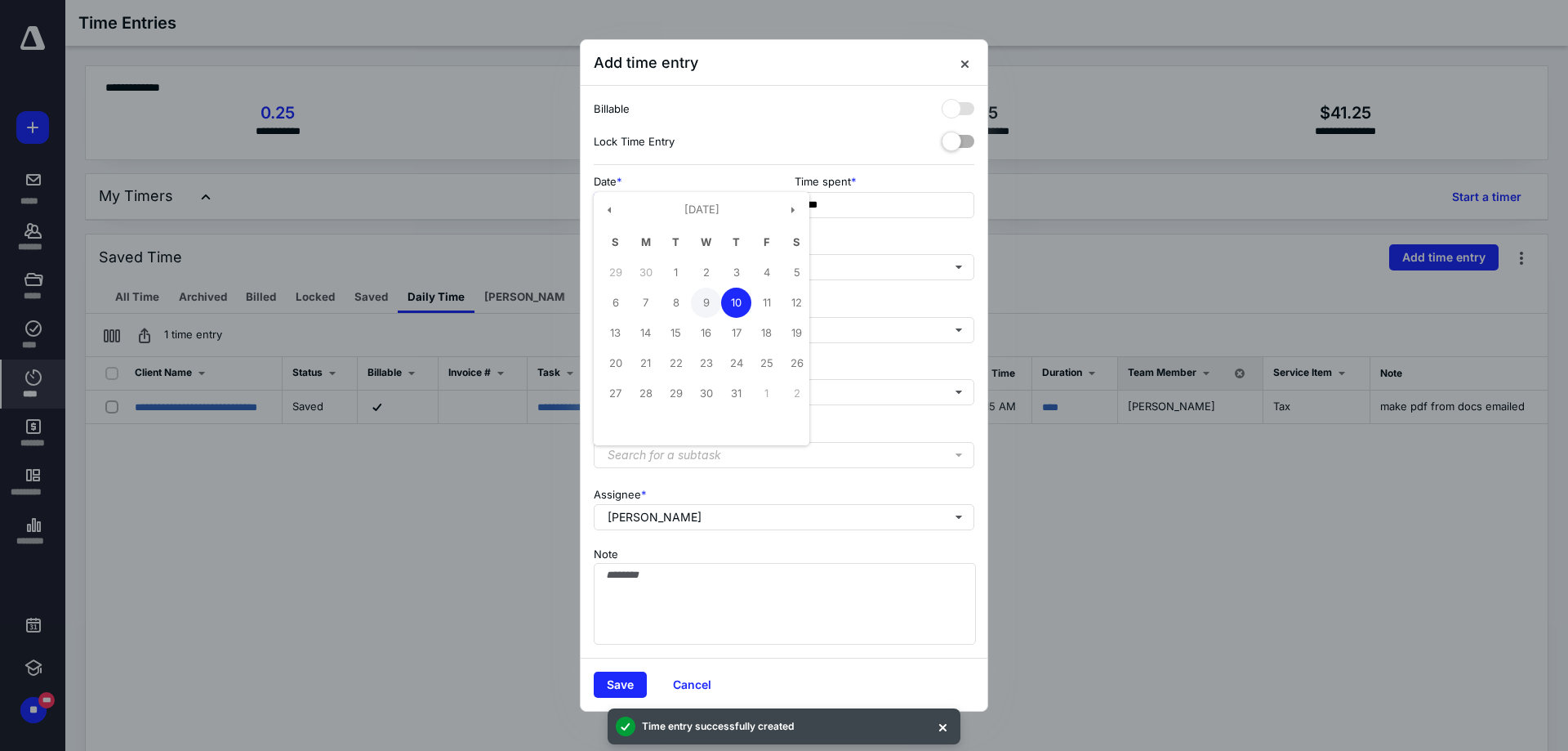 click on "9" at bounding box center (706, 302) 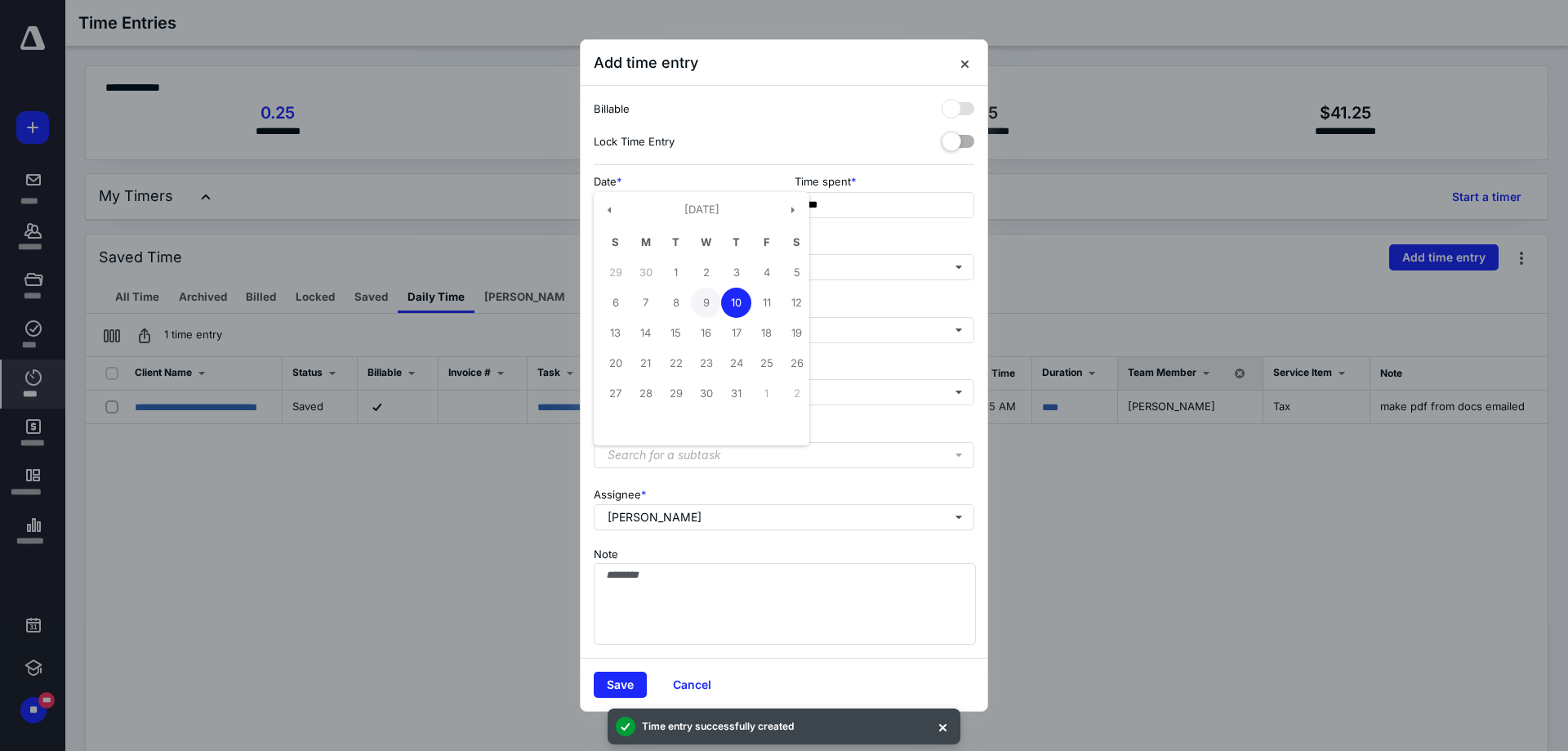 type on "**********" 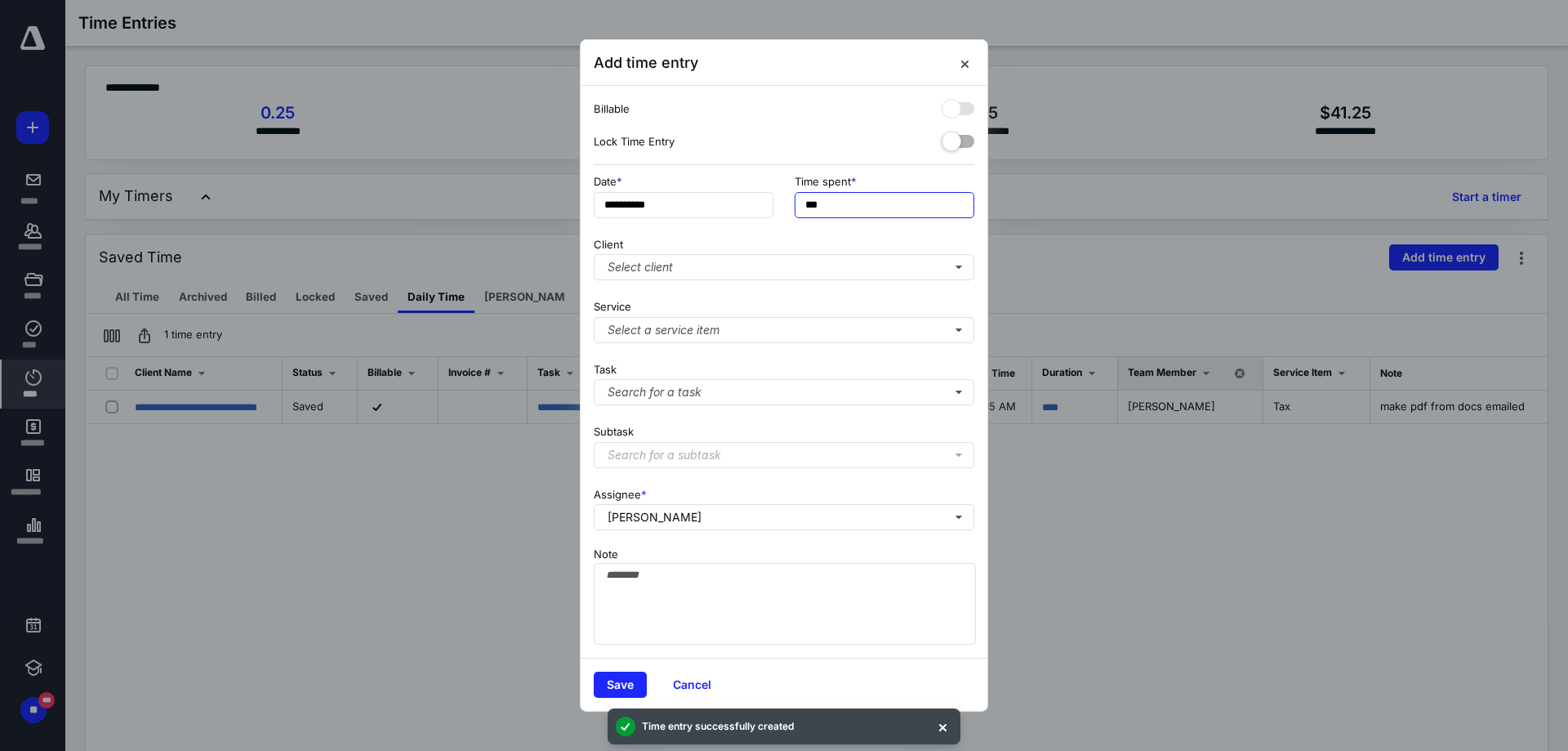 drag, startPoint x: 834, startPoint y: 208, endPoint x: 800, endPoint y: 212, distance: 34.234486 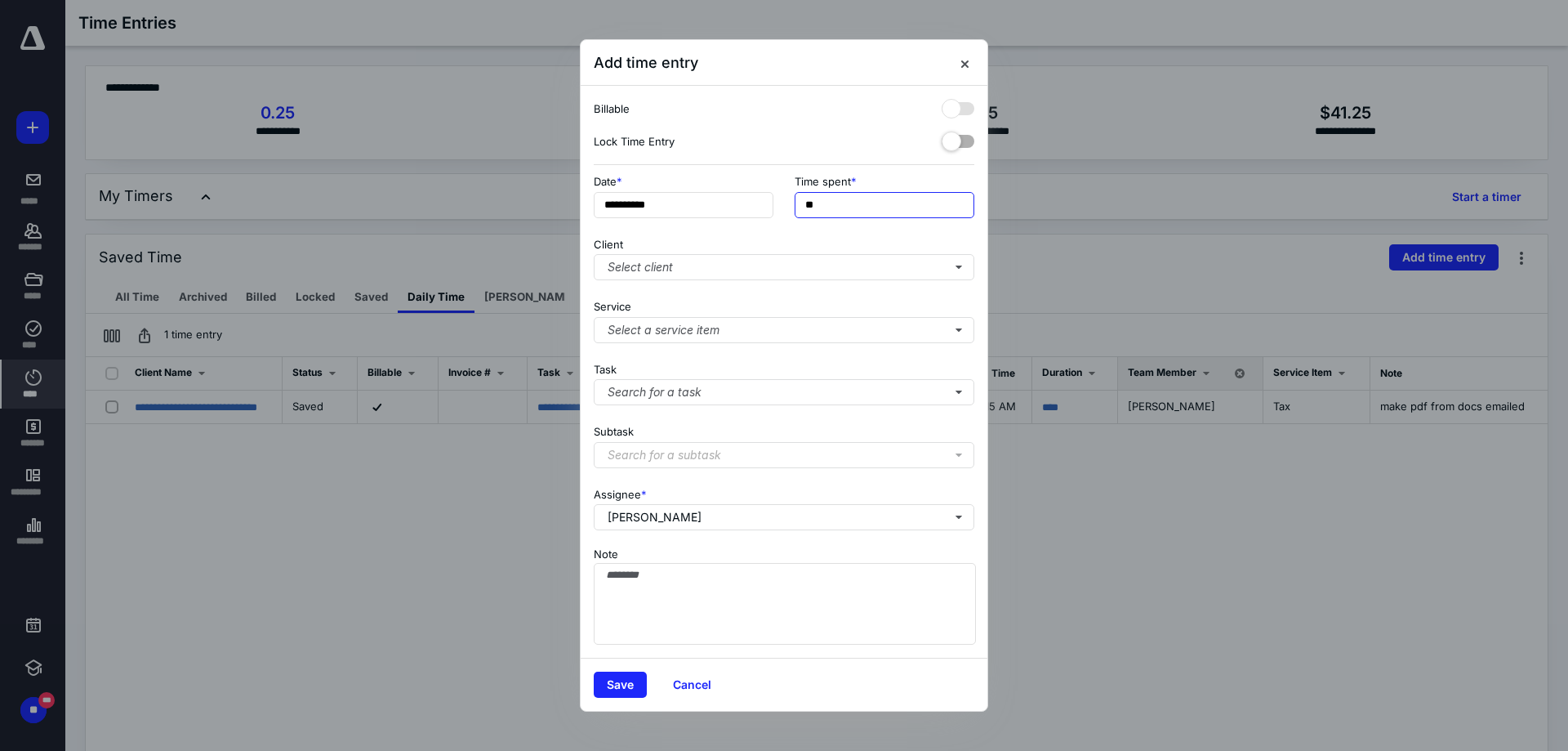 type on "******" 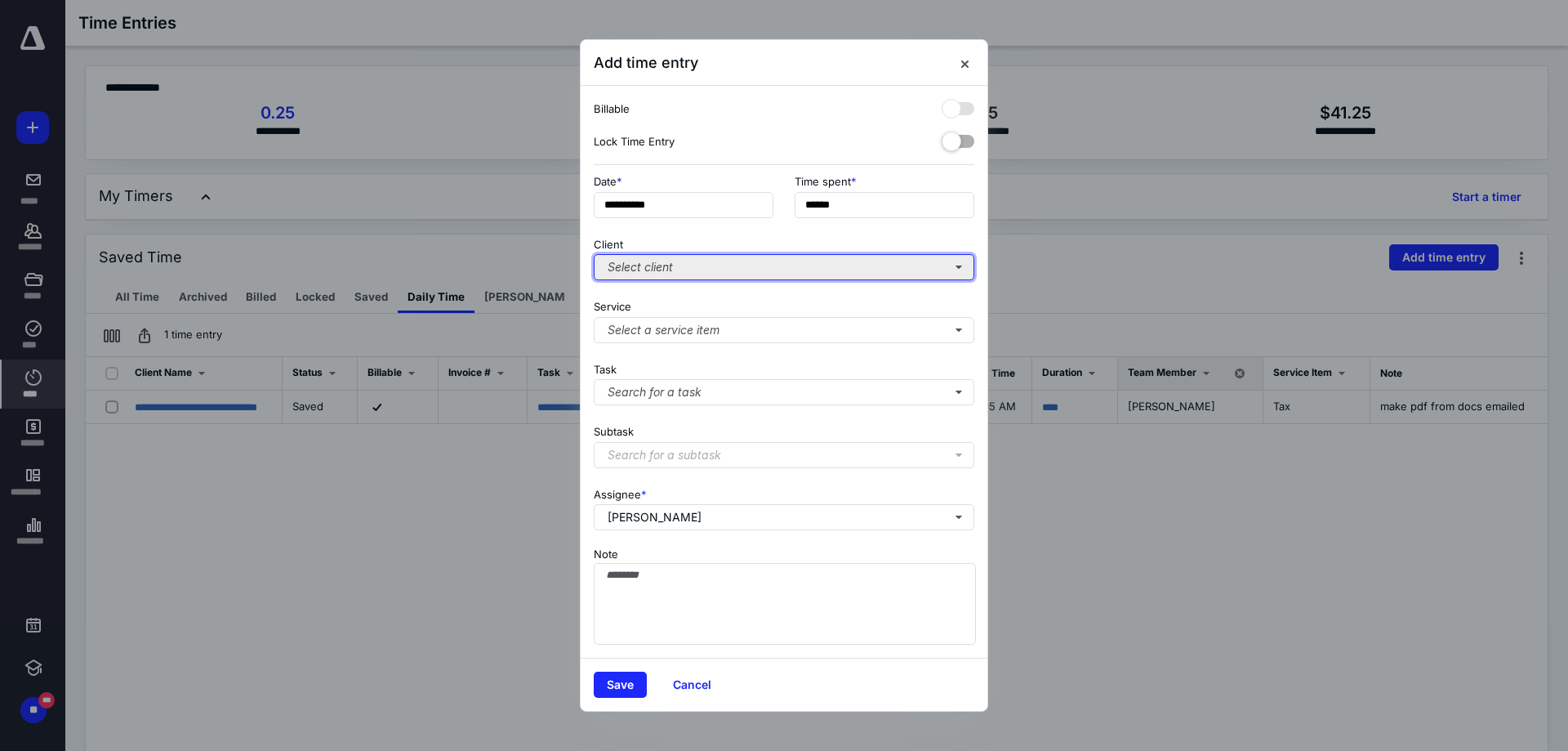 click on "Select client" at bounding box center [784, 267] 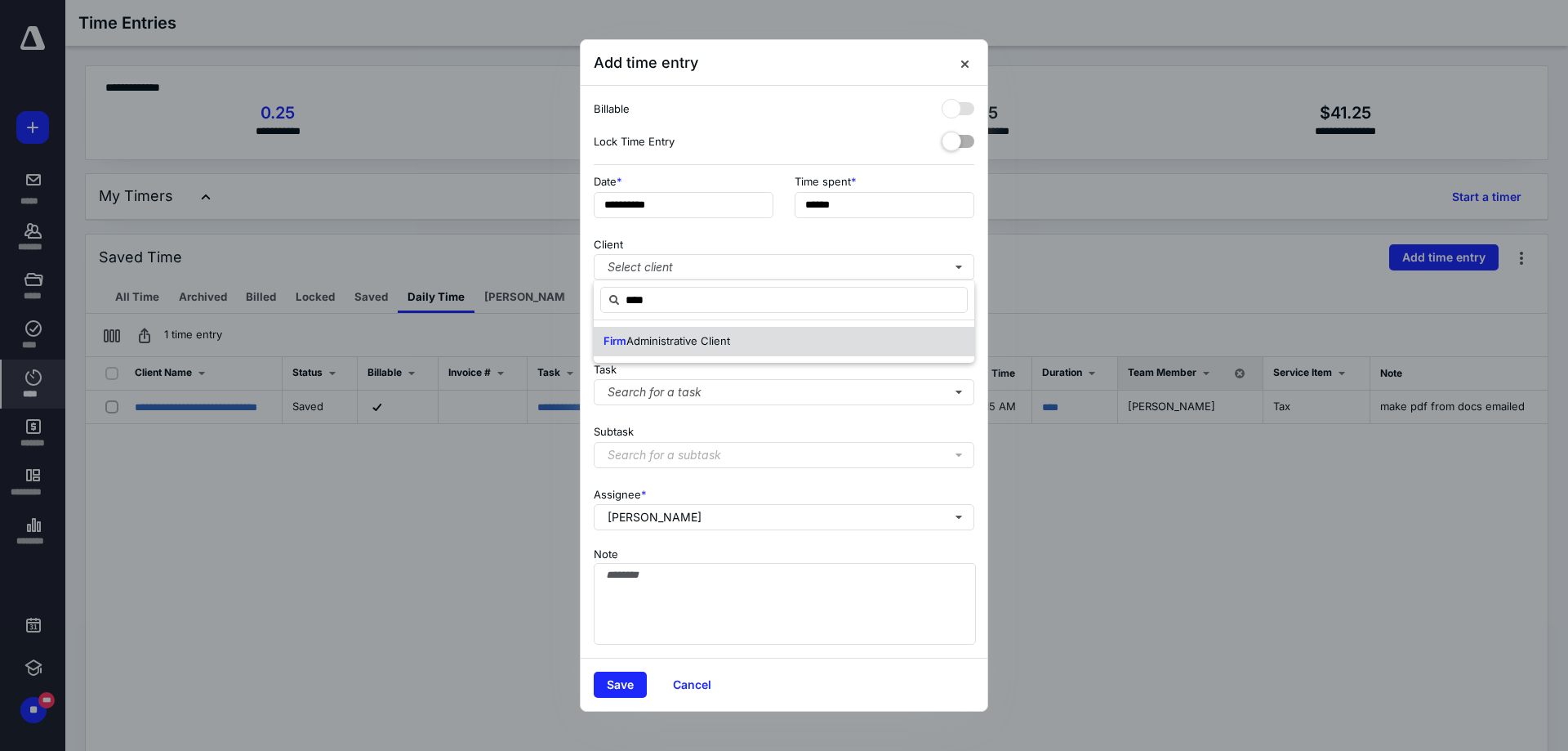 click on "Firm  Administrative Client" at bounding box center [784, 342] 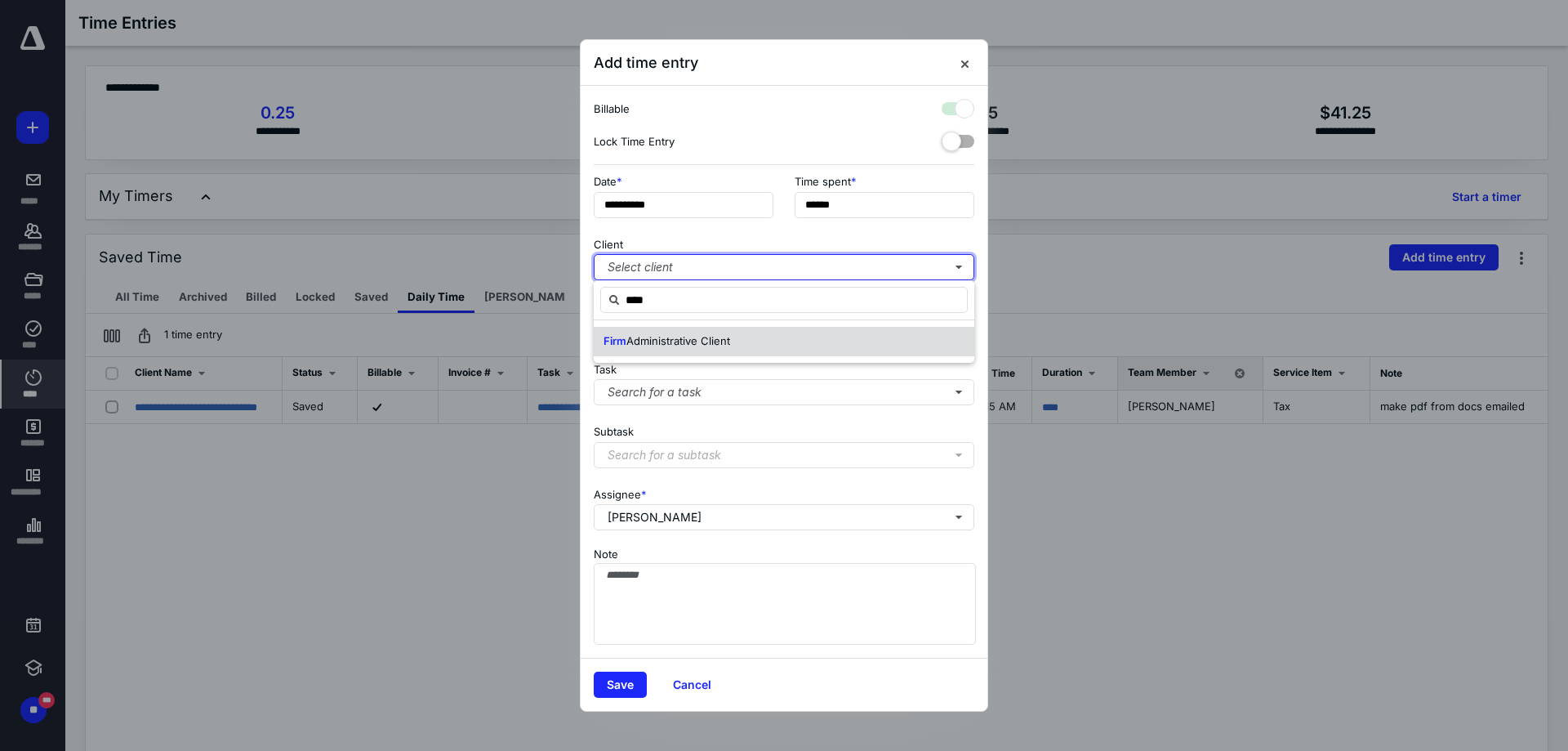 checkbox on "true" 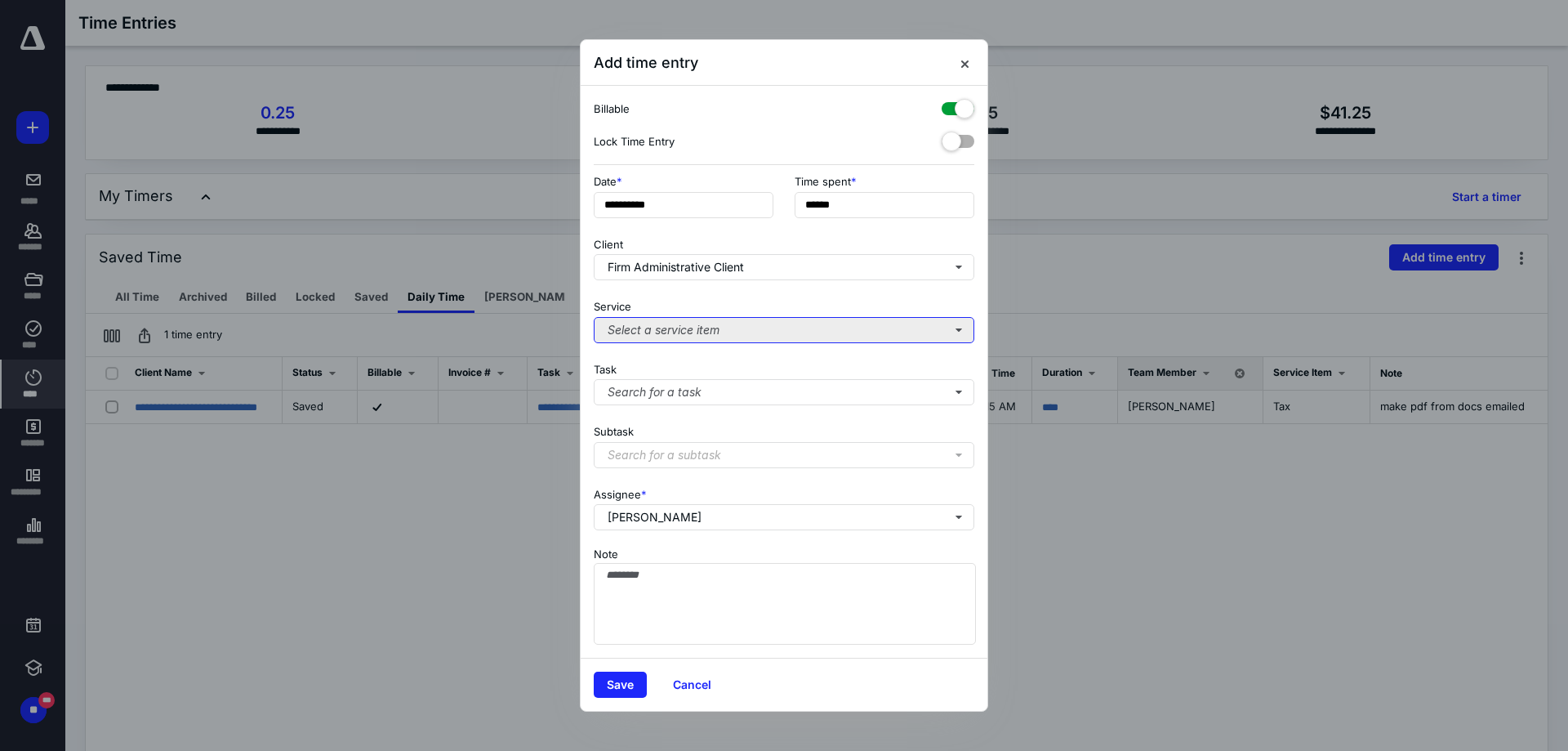 click on "Select a service item" at bounding box center [784, 330] 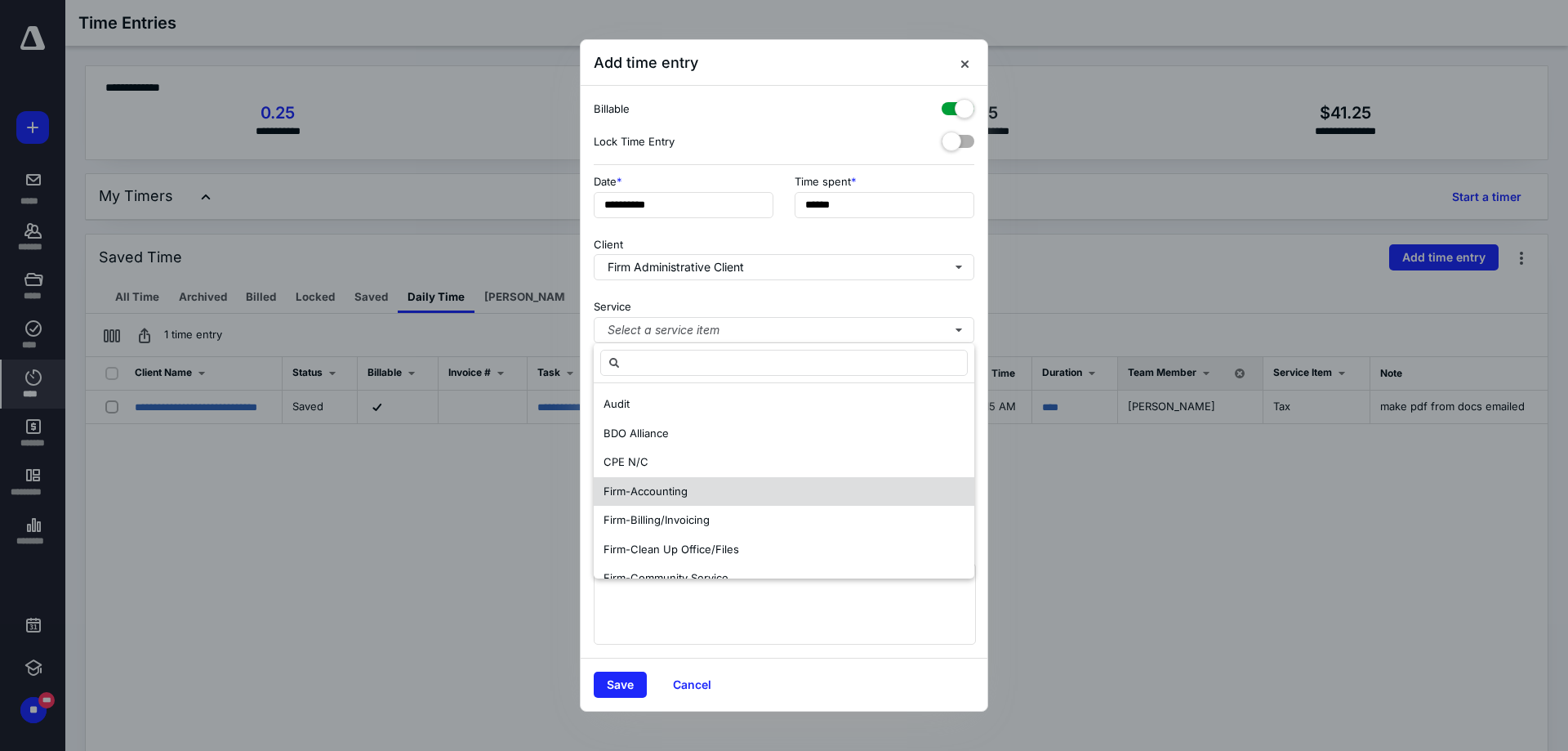 drag, startPoint x: 693, startPoint y: 523, endPoint x: 740, endPoint y: 486, distance: 59.81639 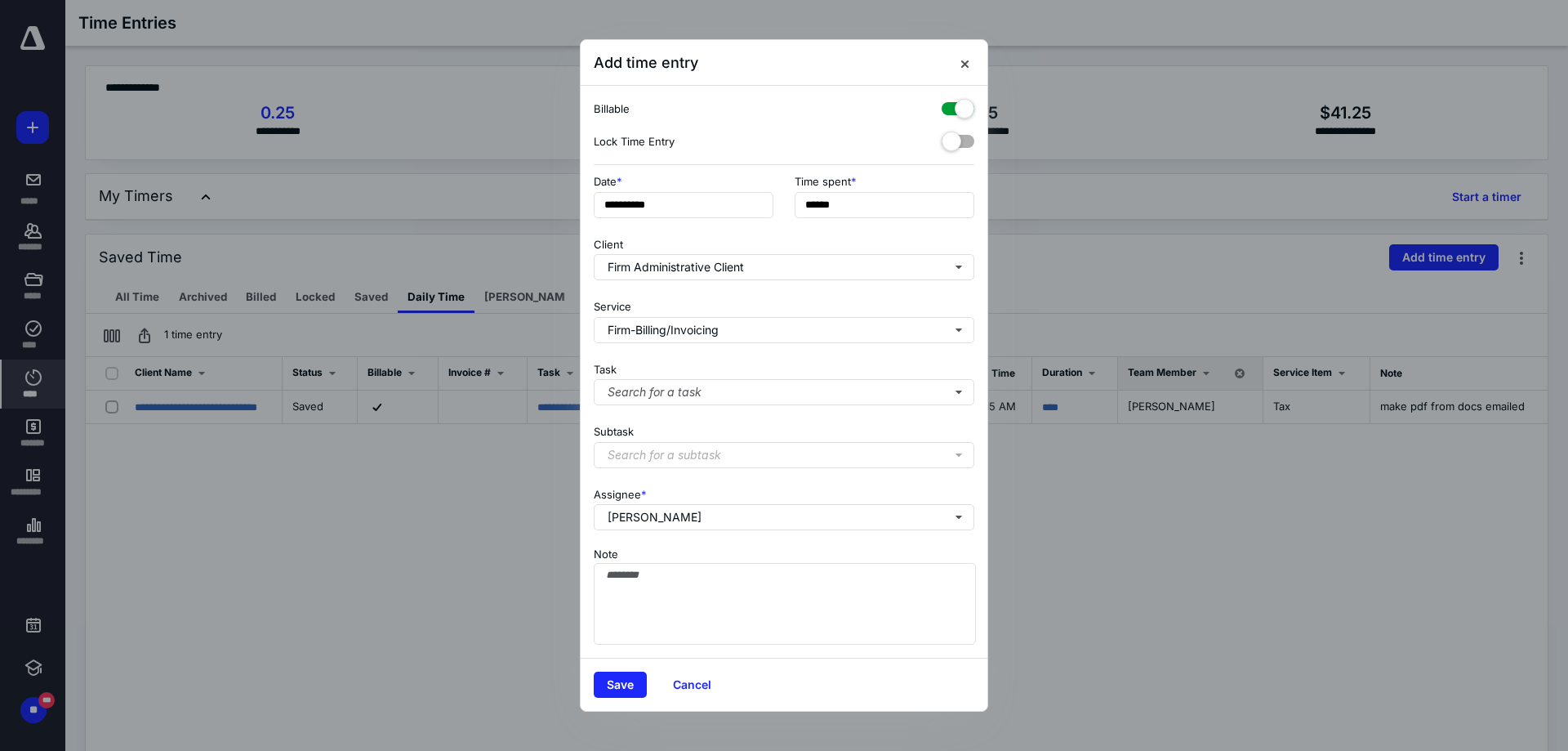 click at bounding box center [958, 105] 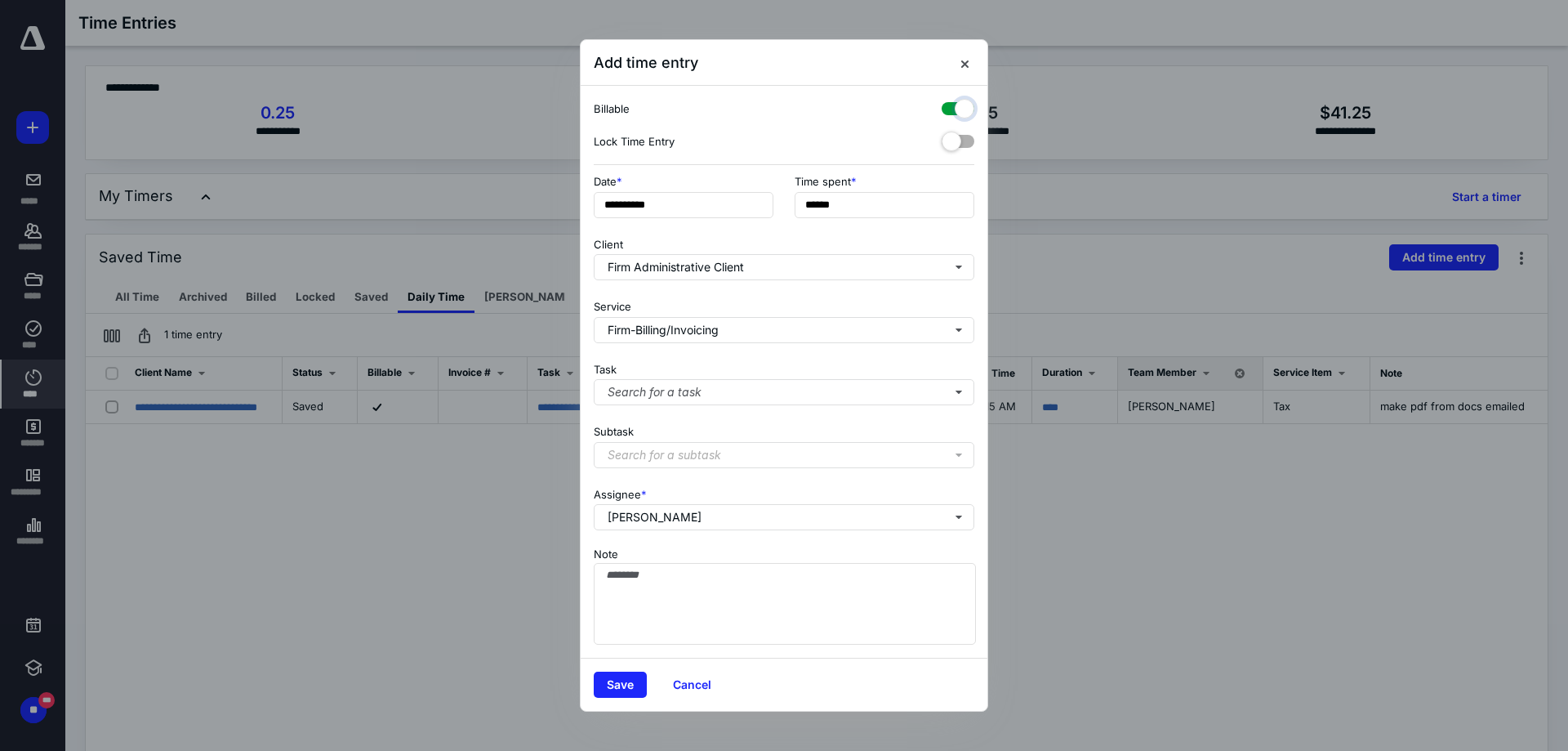 click at bounding box center [950, 106] 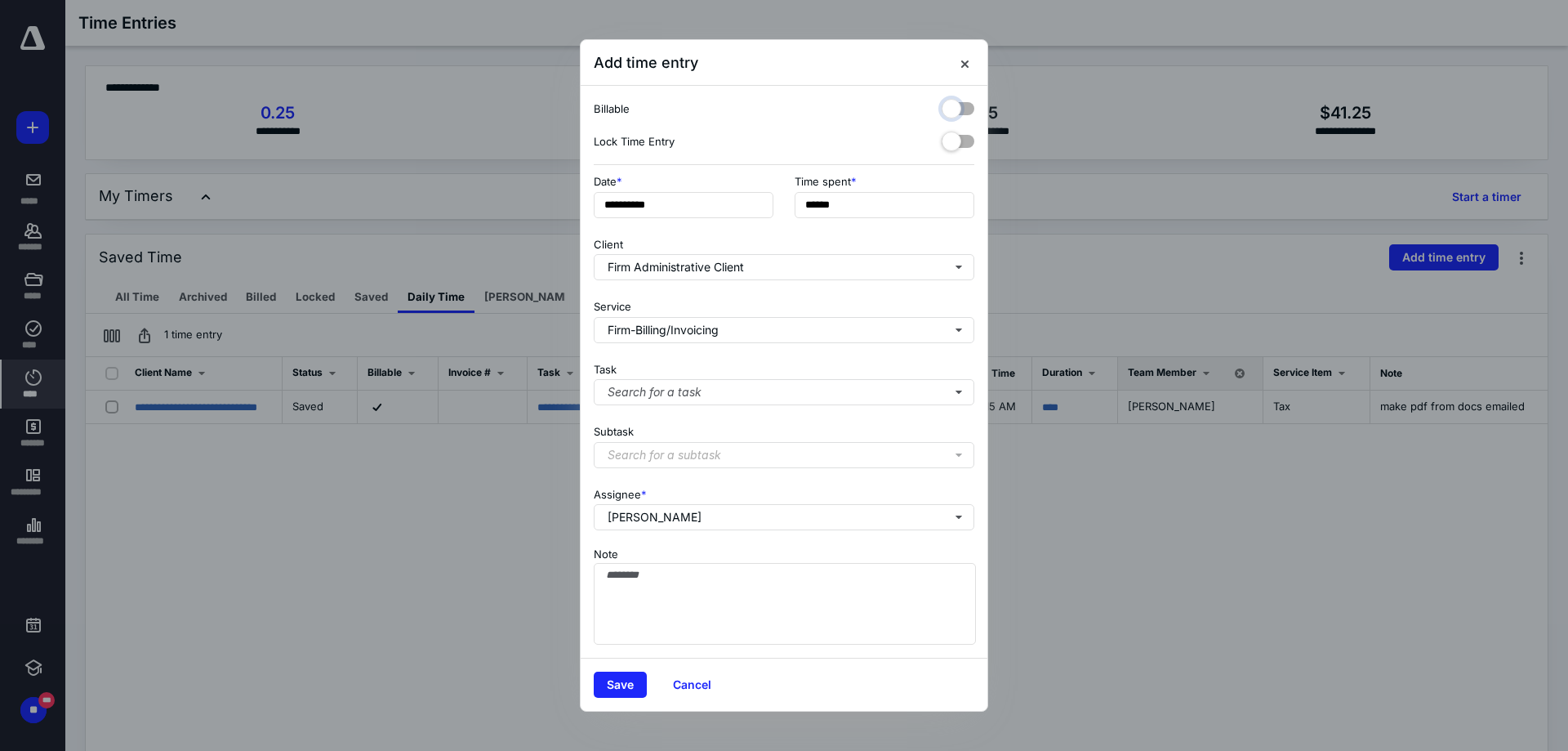 checkbox on "false" 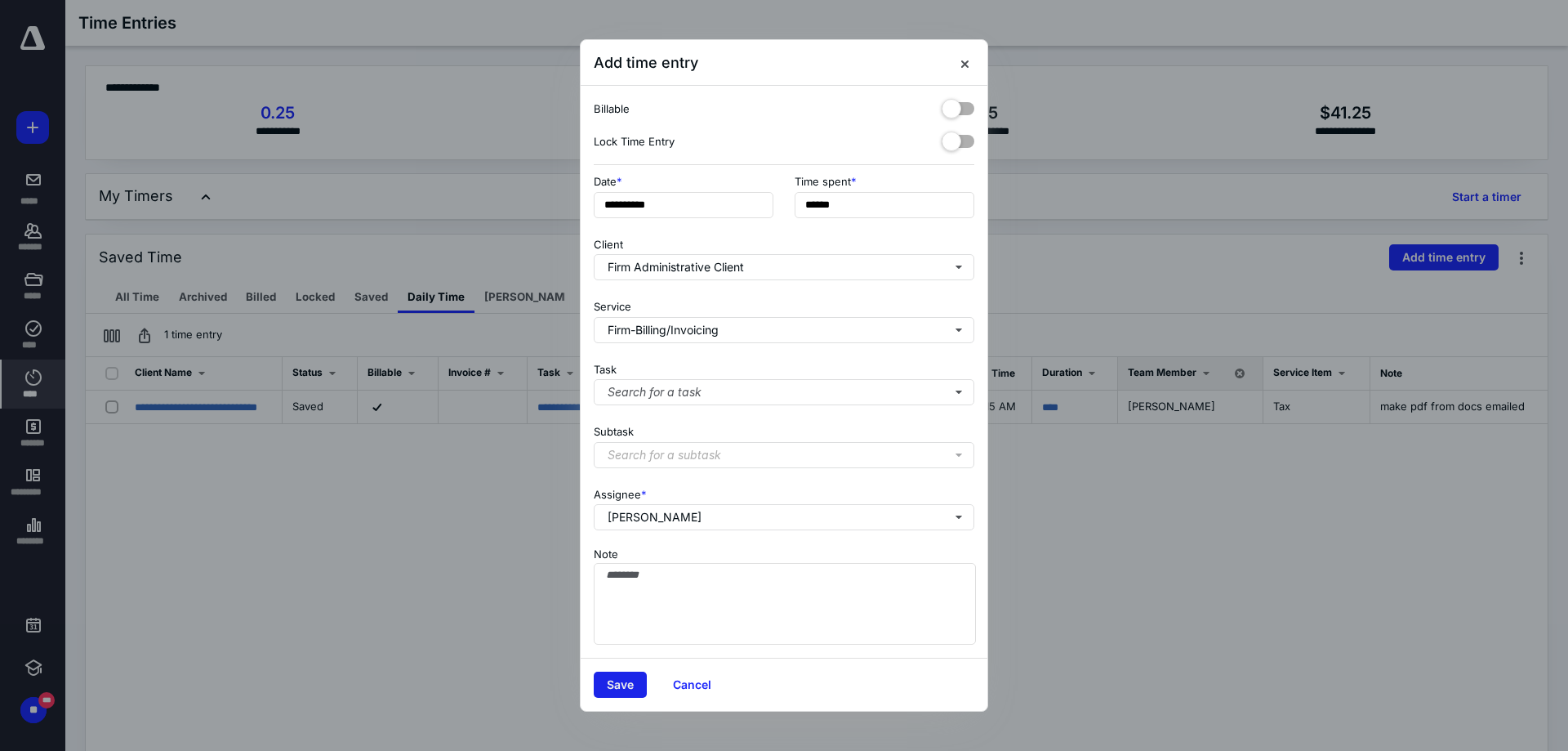 click on "Save" at bounding box center [620, 685] 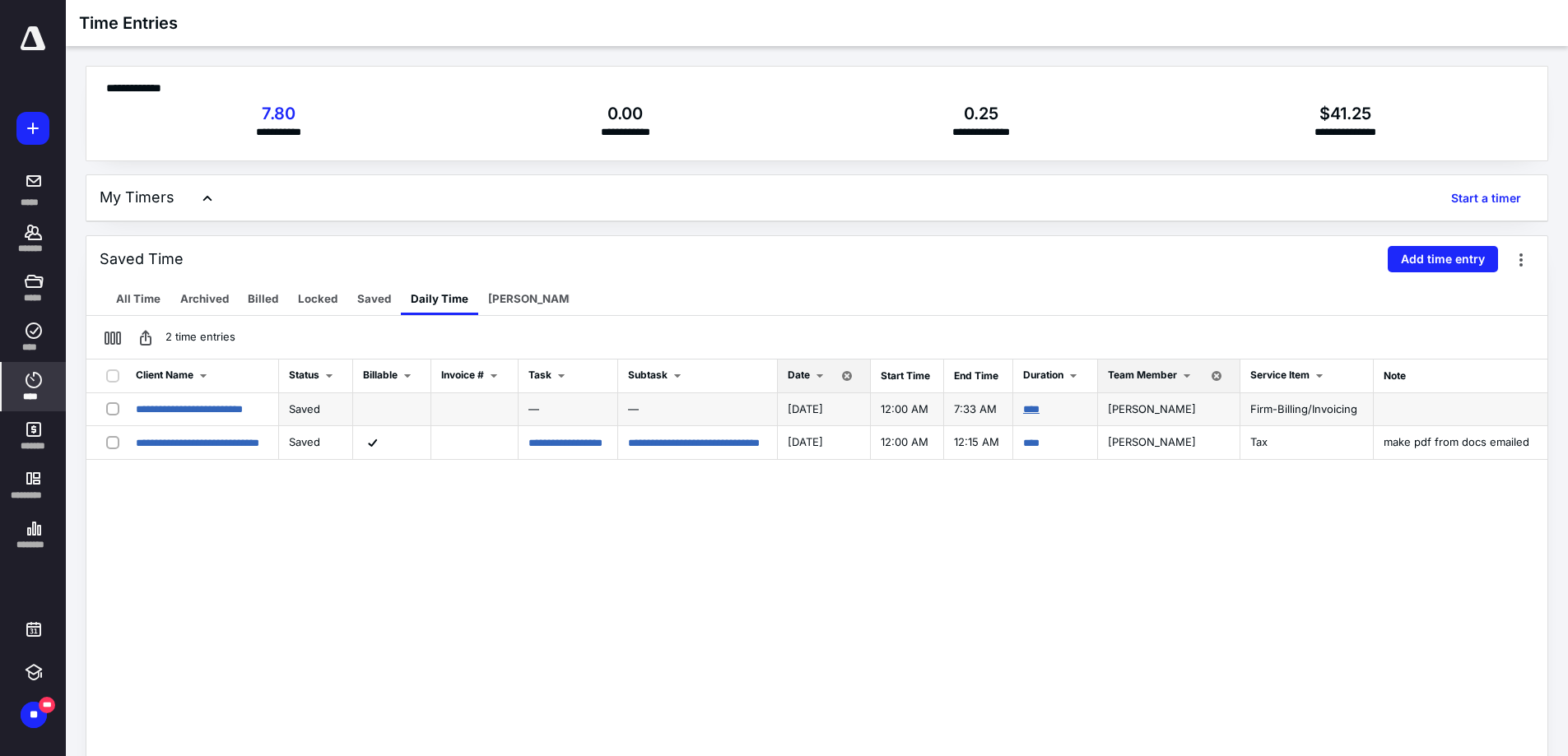 click on "****" at bounding box center [1031, 409] 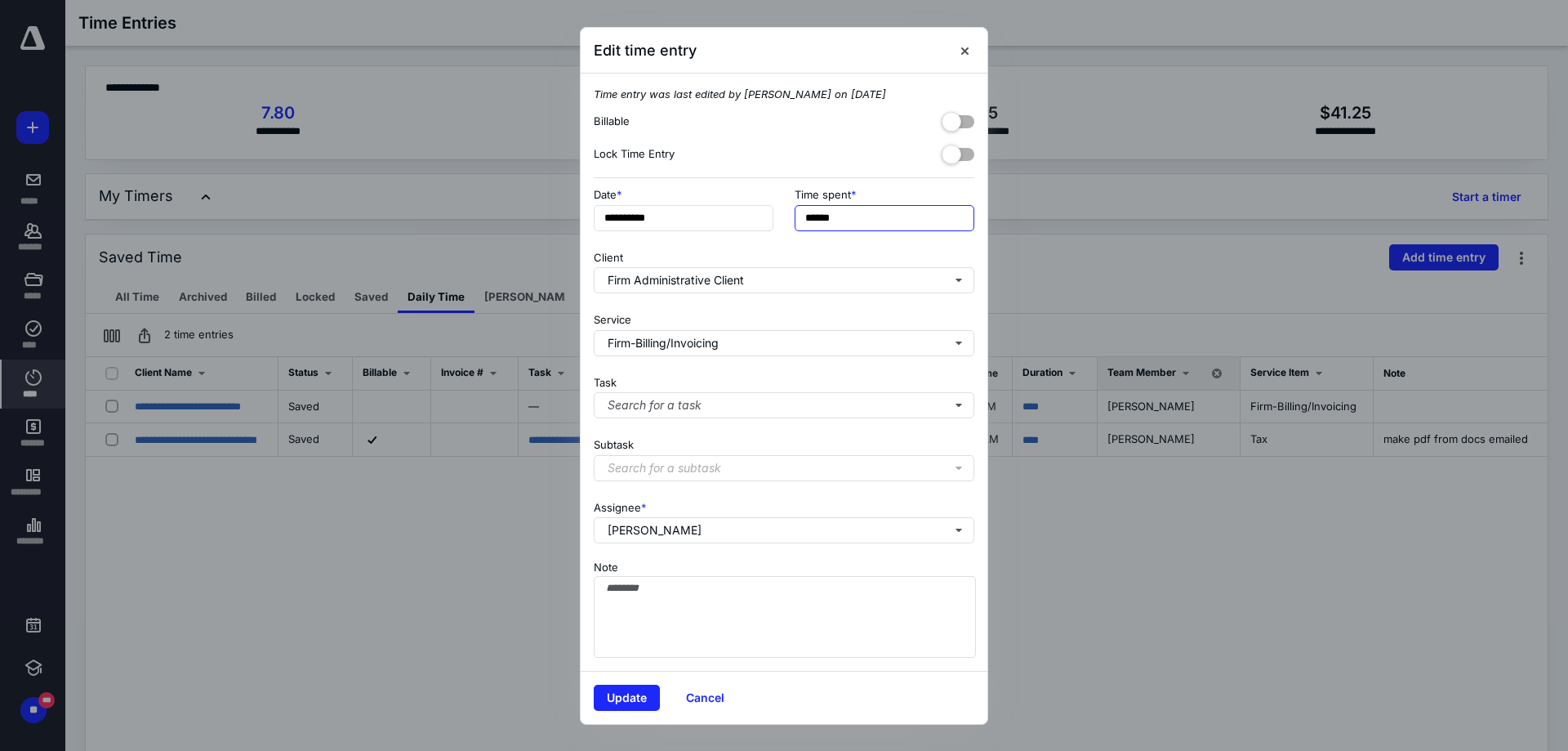 click on "******" at bounding box center [884, 218] 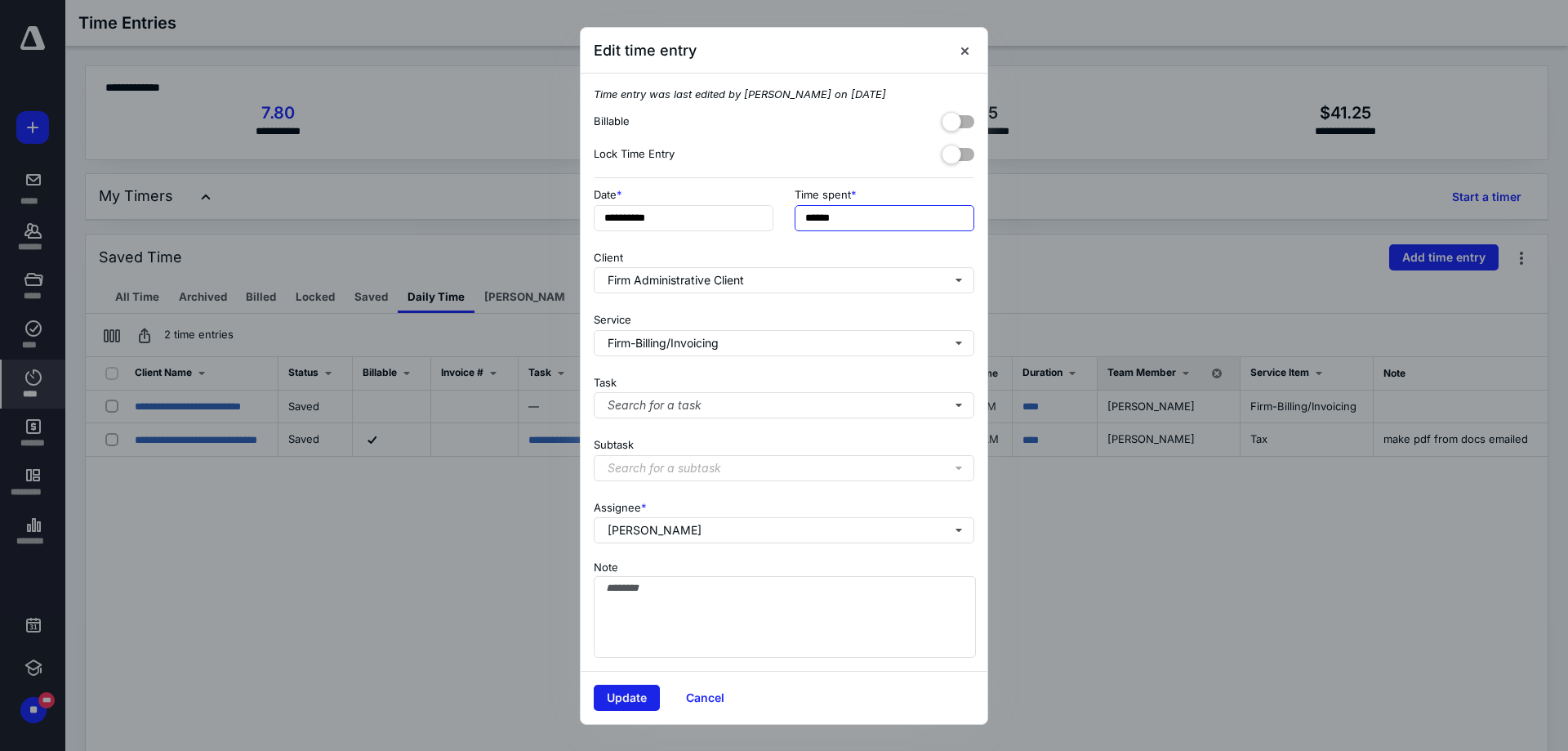 type on "******" 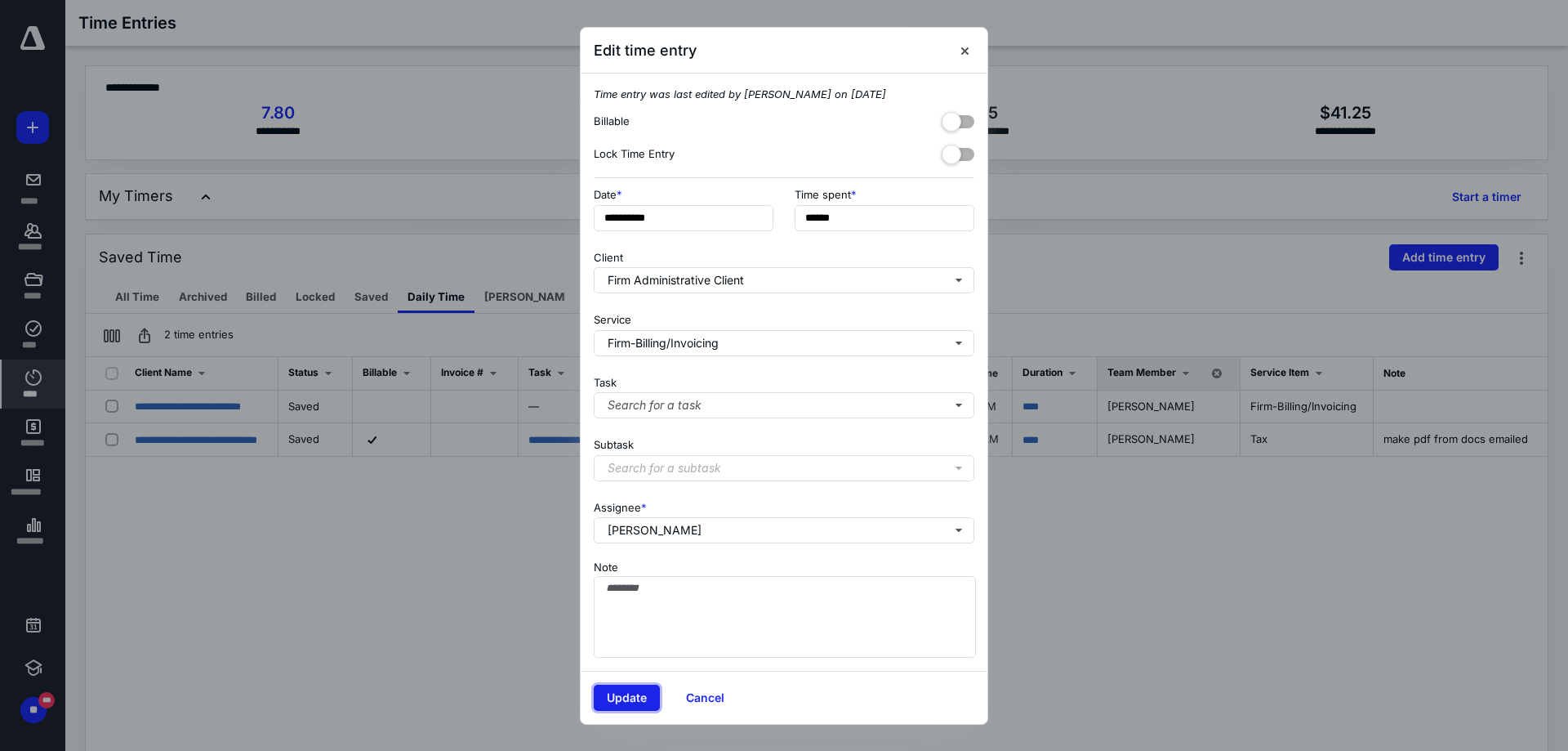 click on "Update" at bounding box center (626, 698) 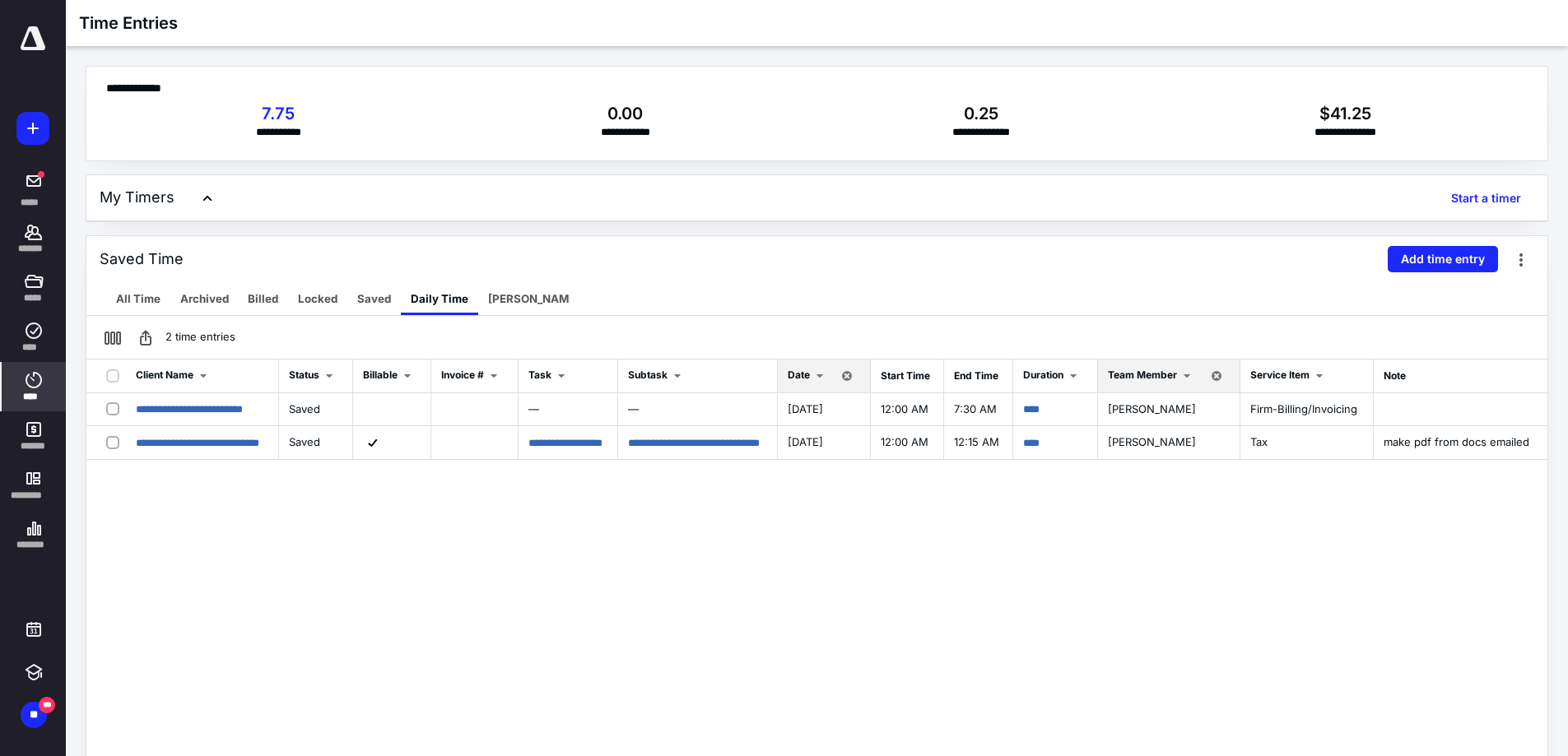 click at bounding box center [820, 376] 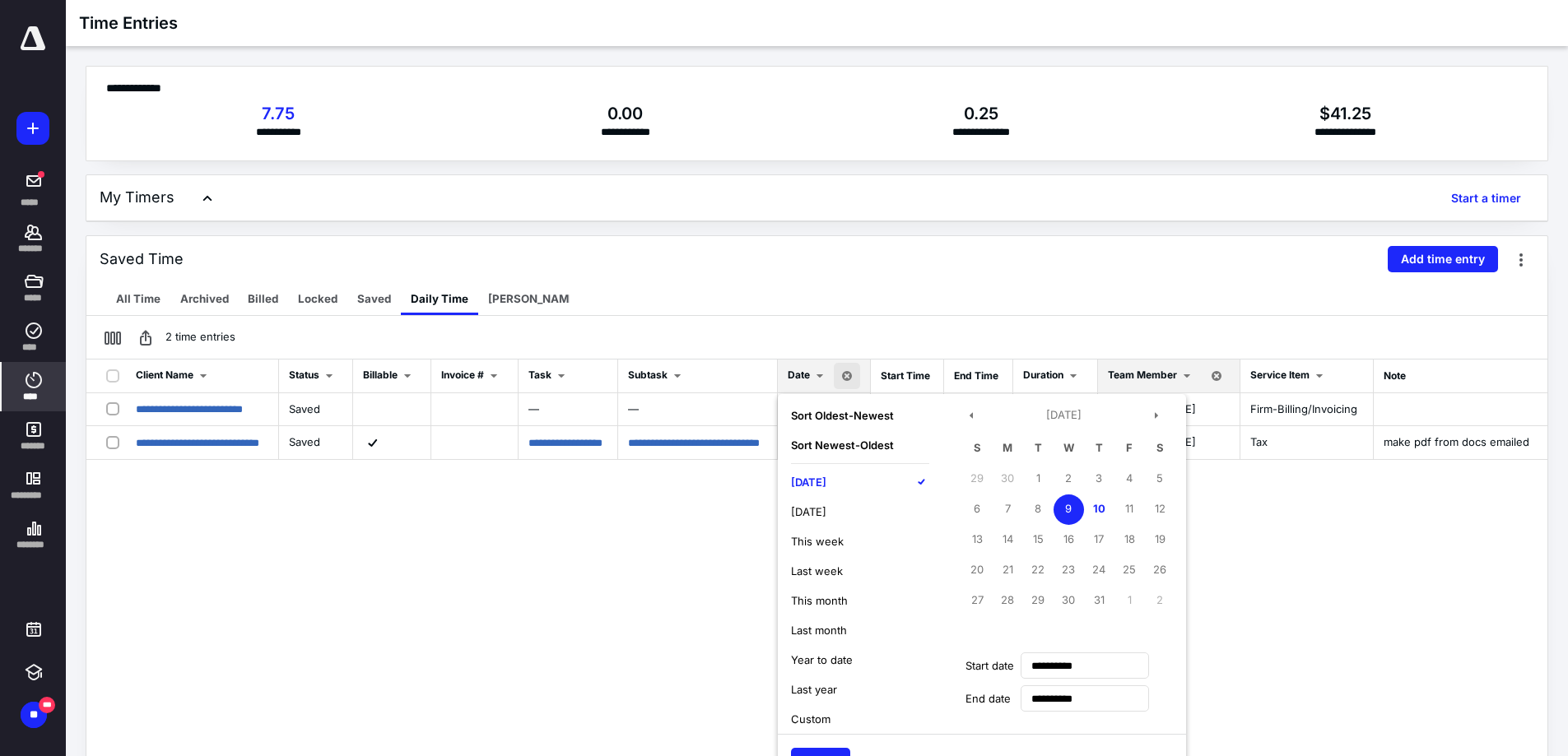 click on "[DATE]" at bounding box center [808, 482] 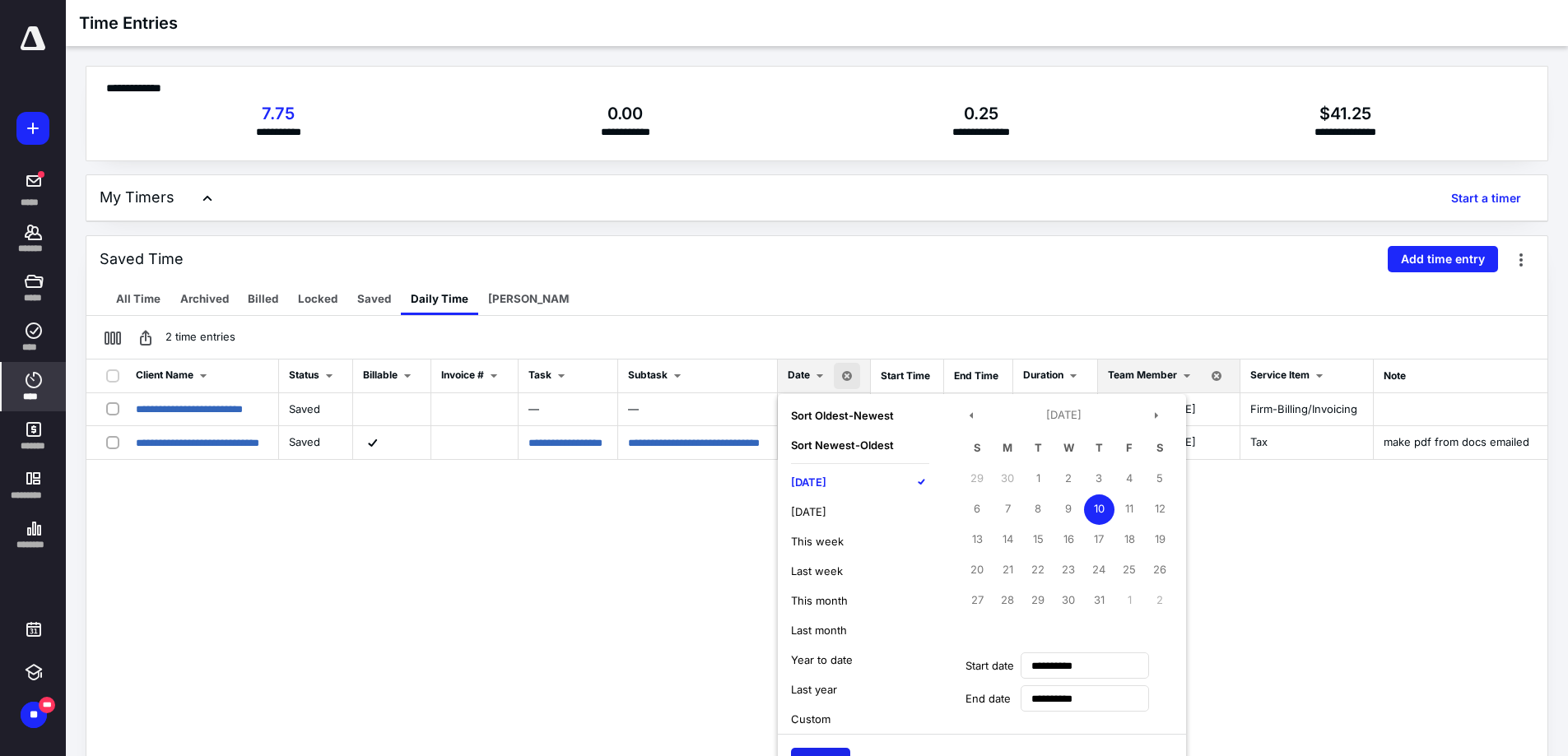 click on "Apply" at bounding box center [821, 761] 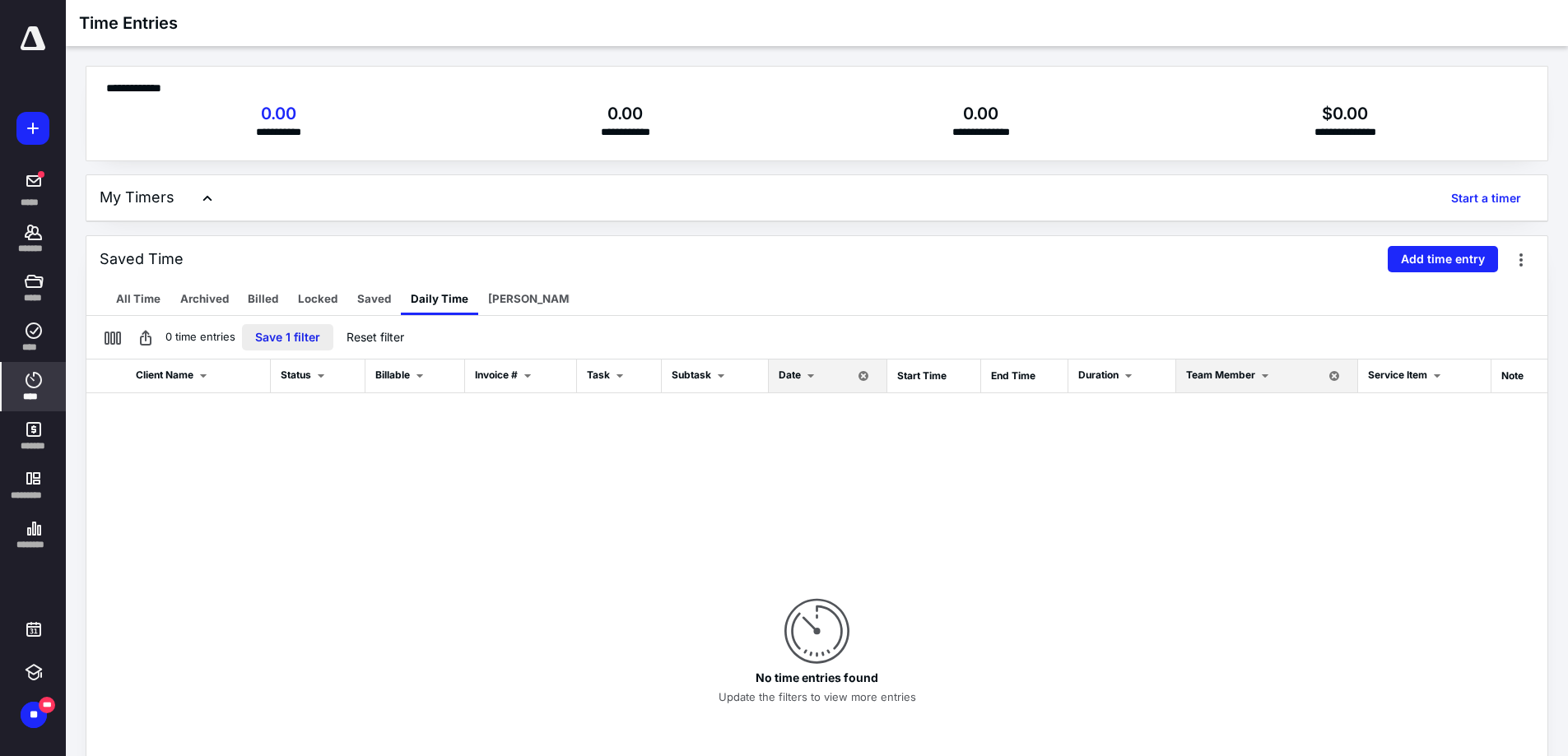 click on "Save 1 filter" at bounding box center (287, 337) 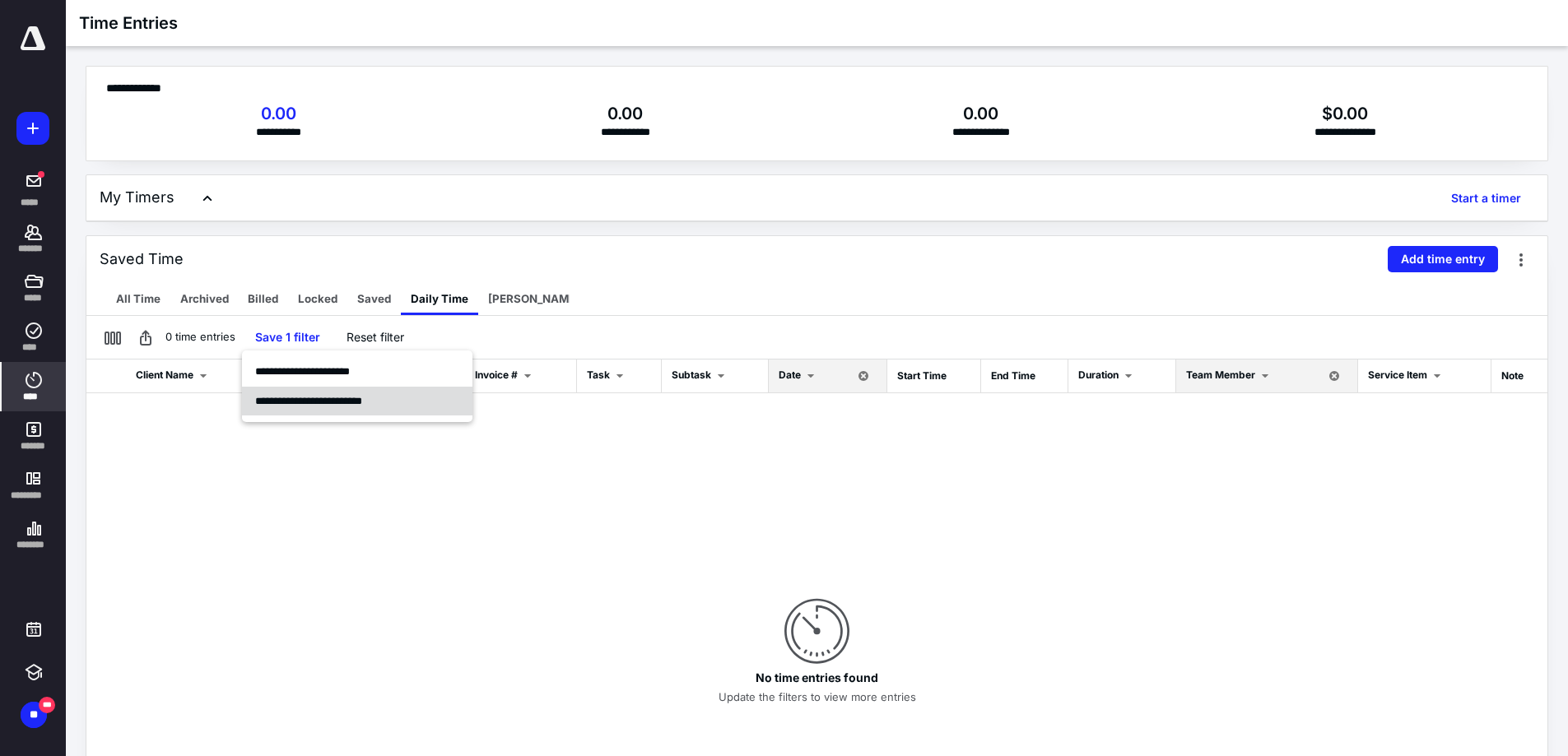 click on "**********" at bounding box center [357, 401] 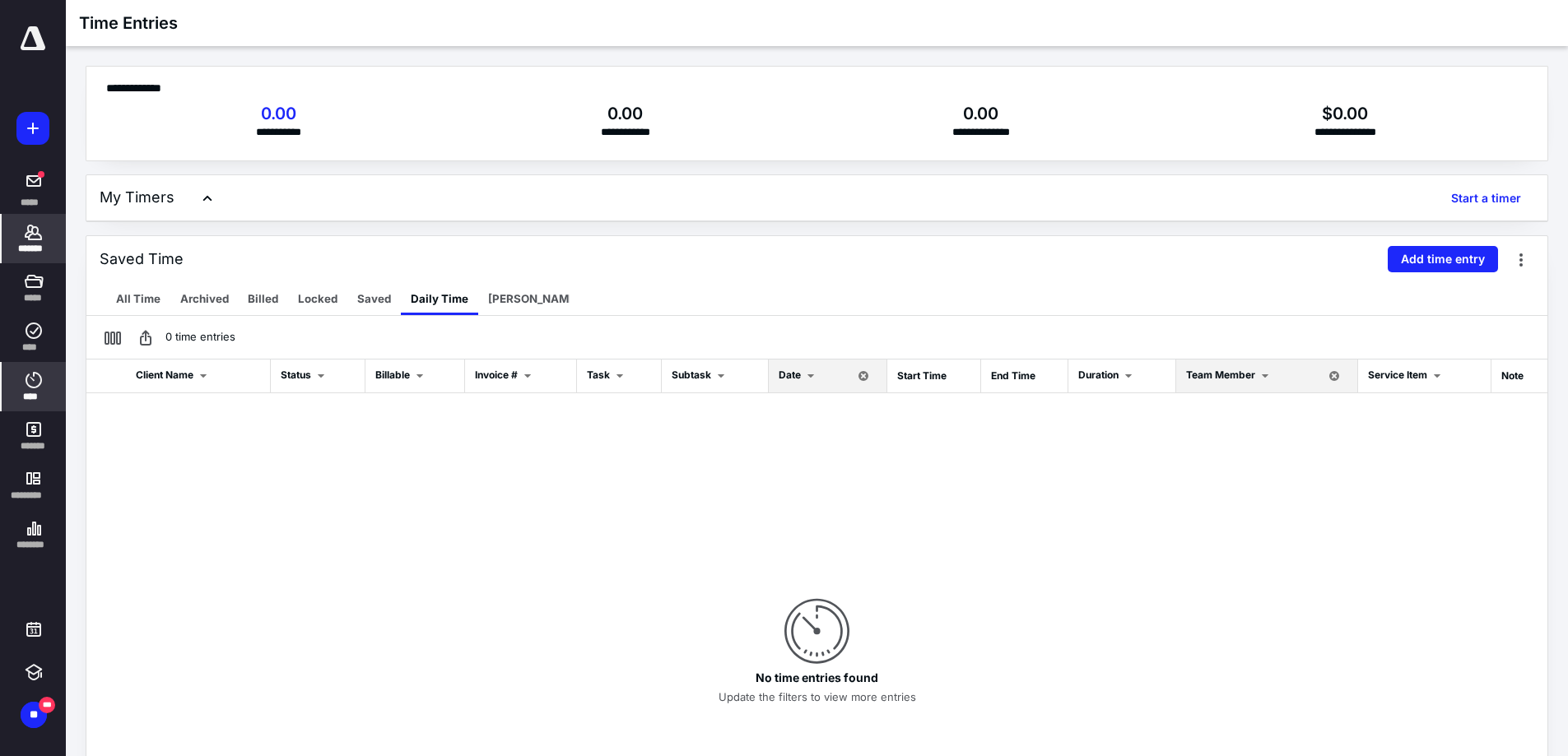 click on "*******" at bounding box center [34, 248] 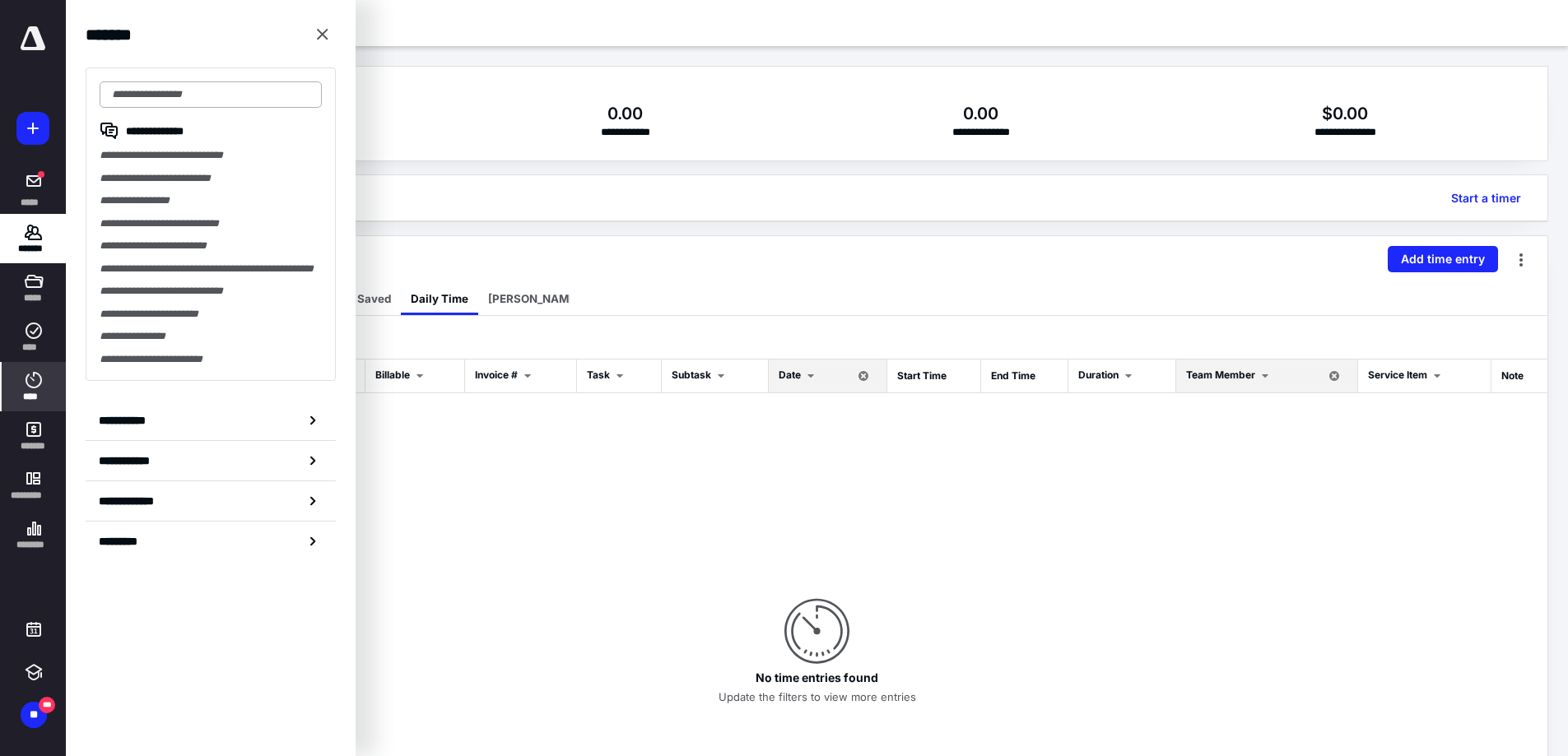 click at bounding box center [211, 95] 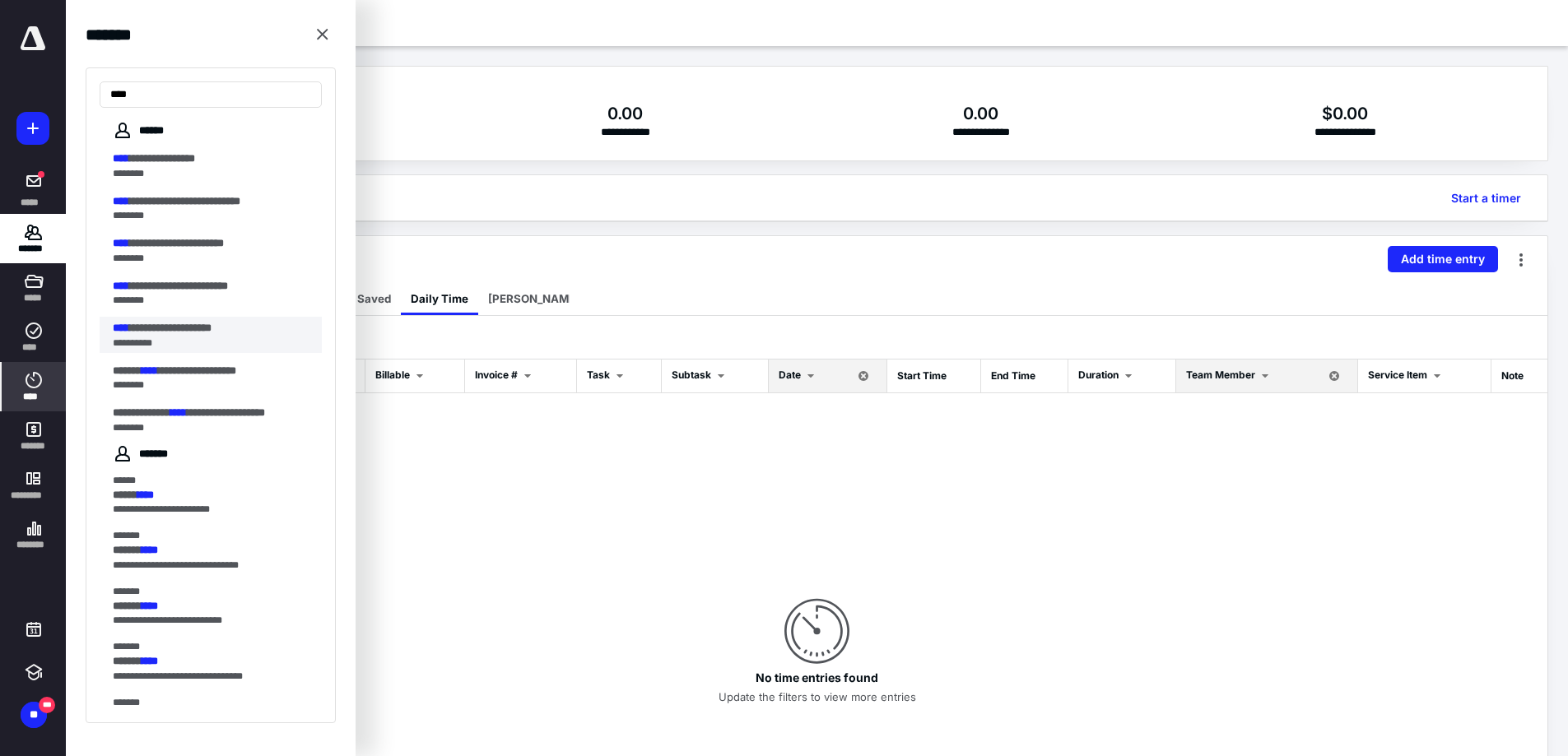 type on "****" 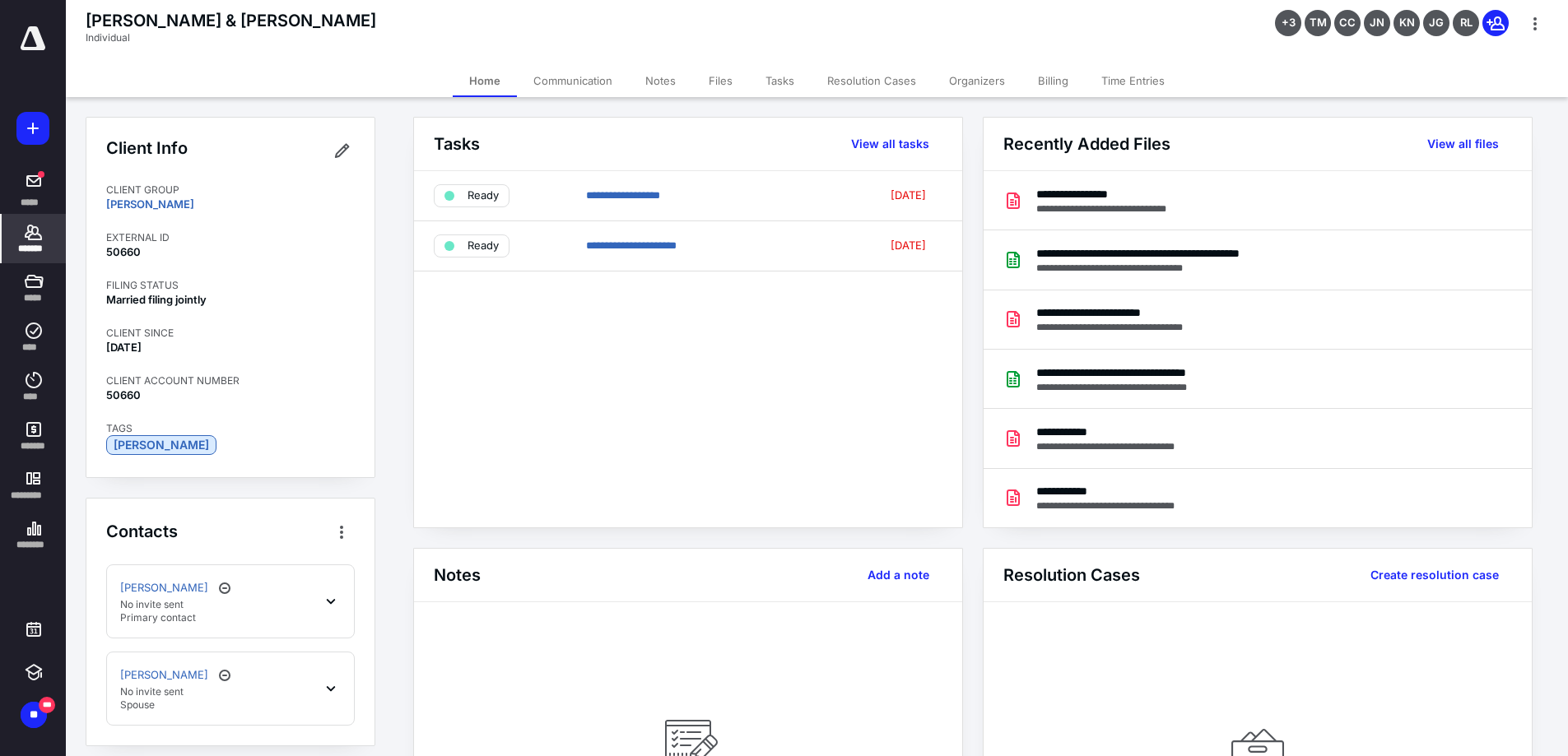 click on "Tasks" at bounding box center [779, 81] 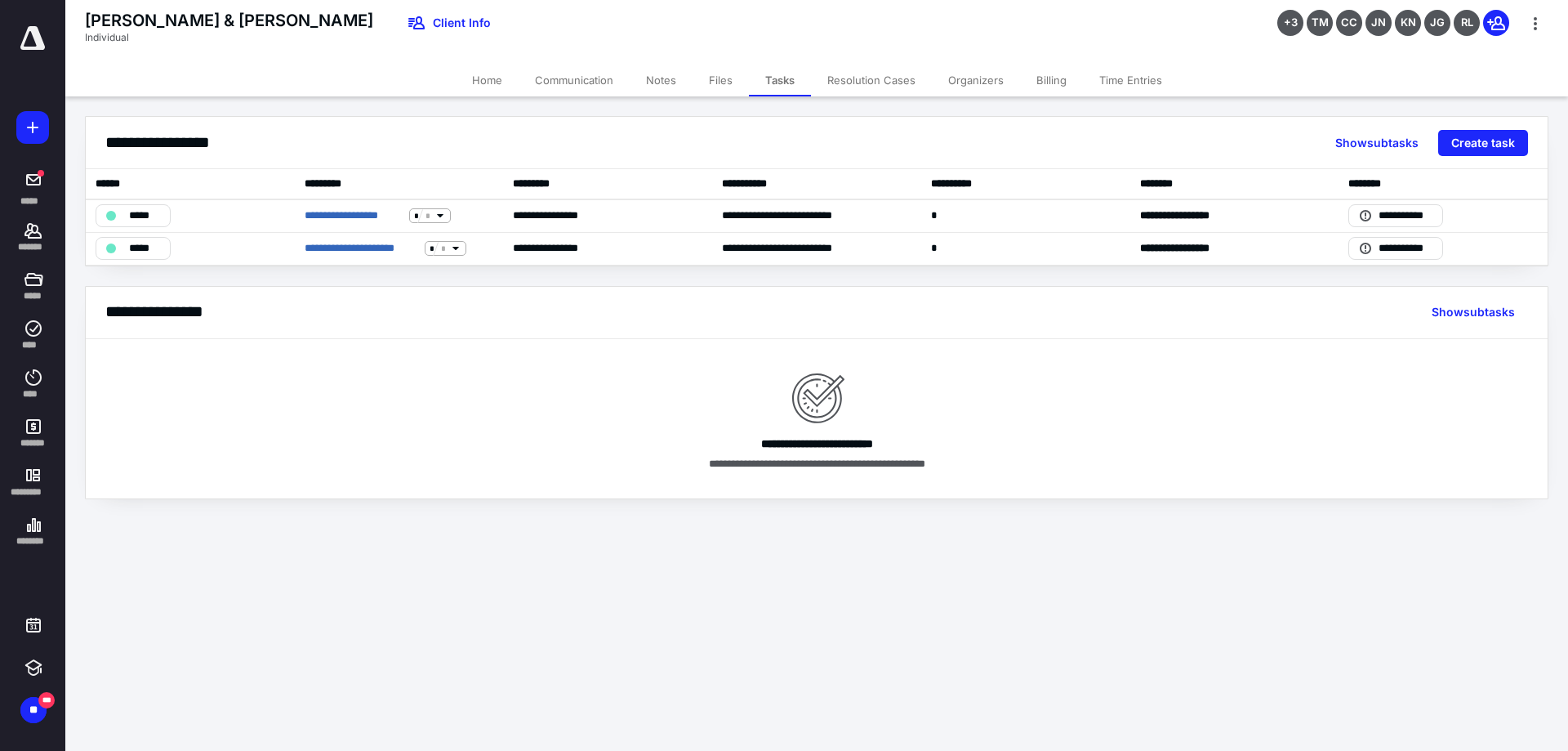 click on "Files" at bounding box center [720, 80] 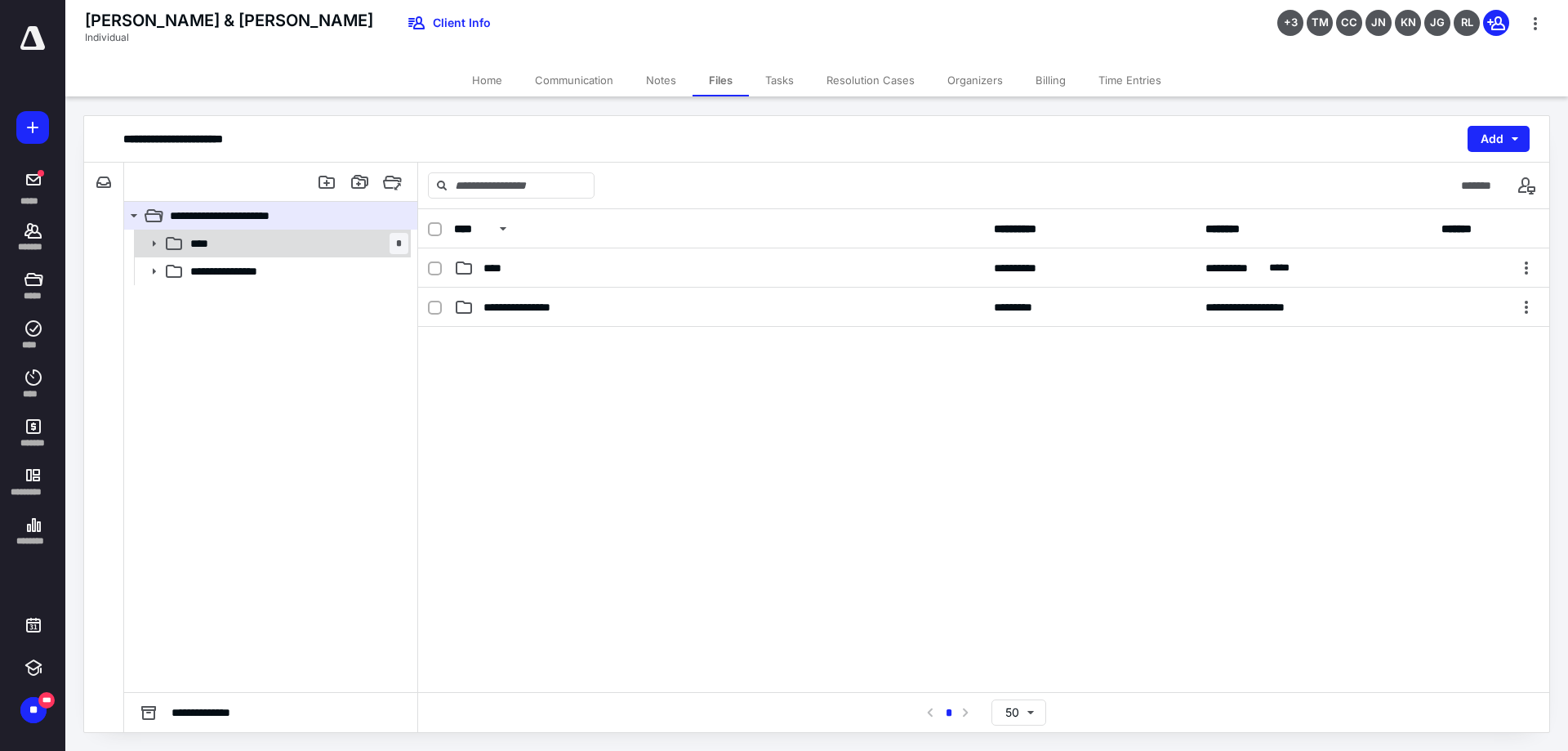 click 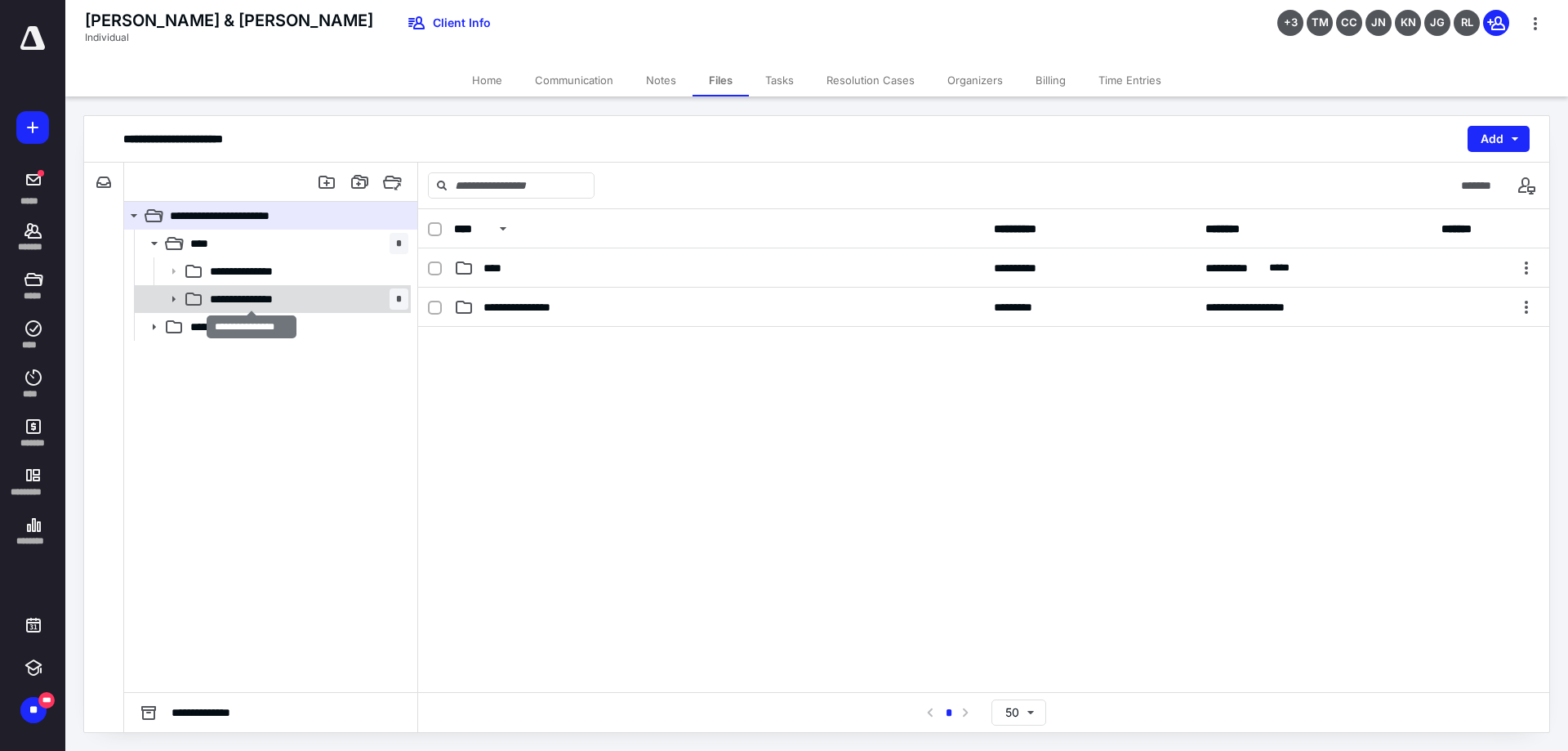 click on "**********" at bounding box center [252, 299] 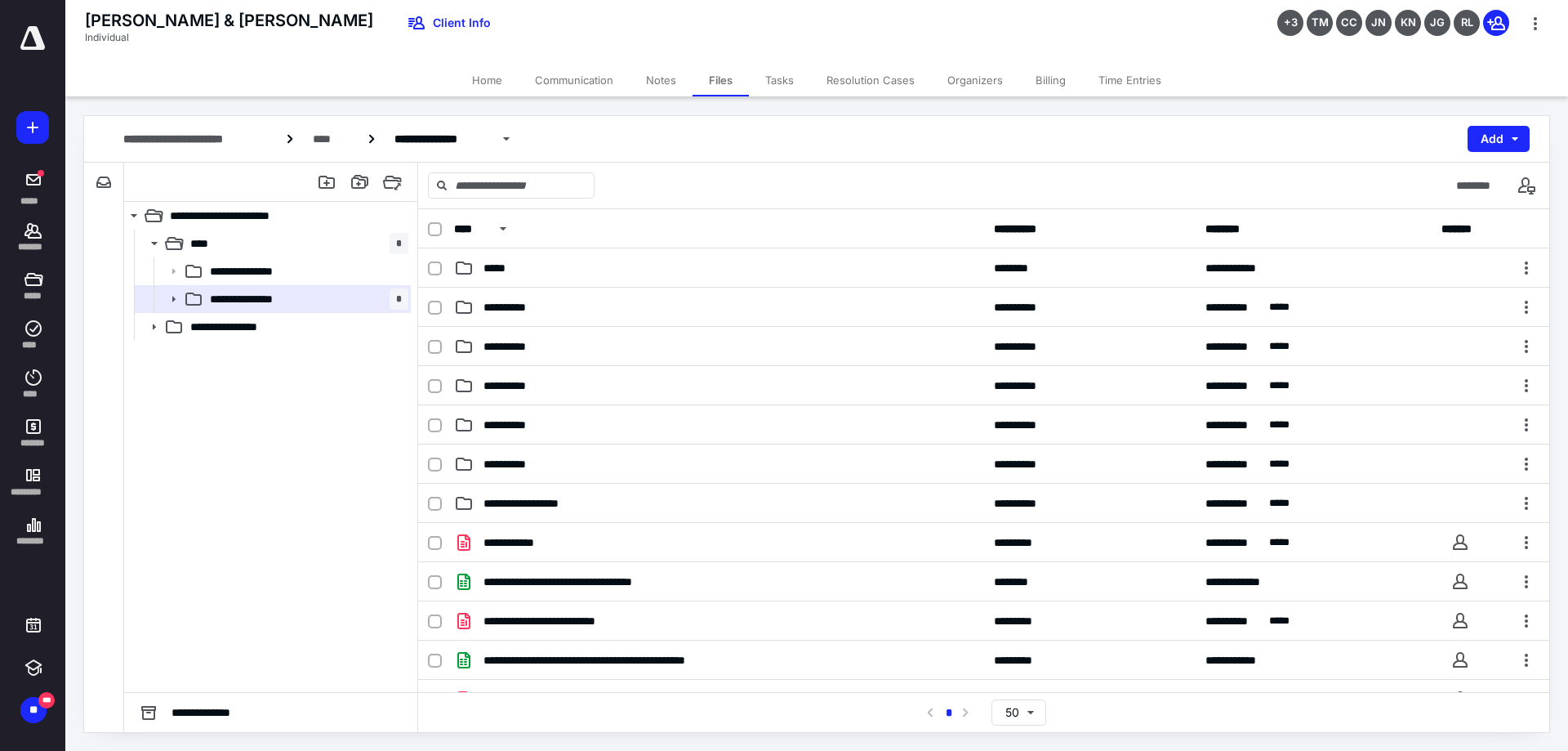 click on "Tasks" at bounding box center [779, 80] 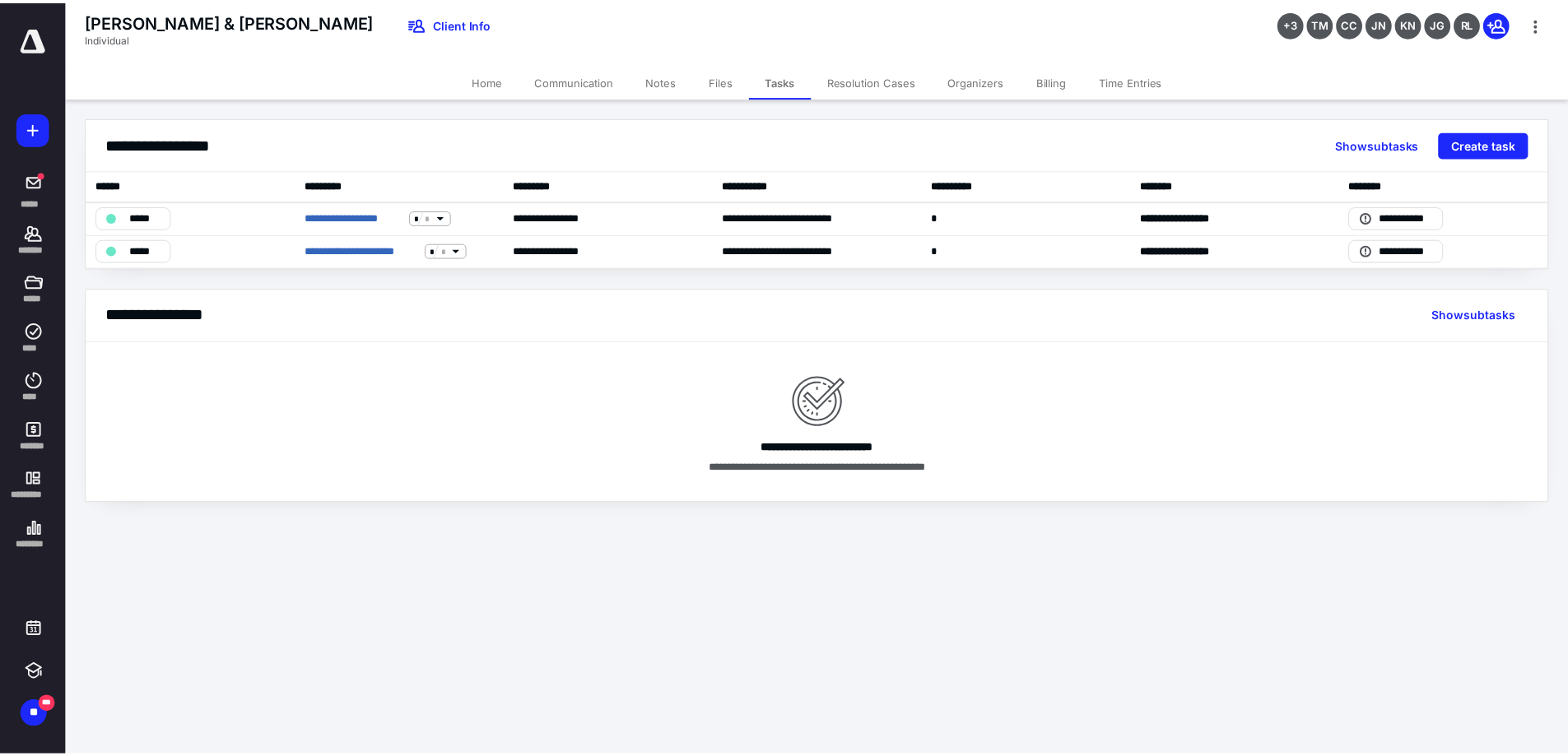 scroll, scrollTop: 0, scrollLeft: 0, axis: both 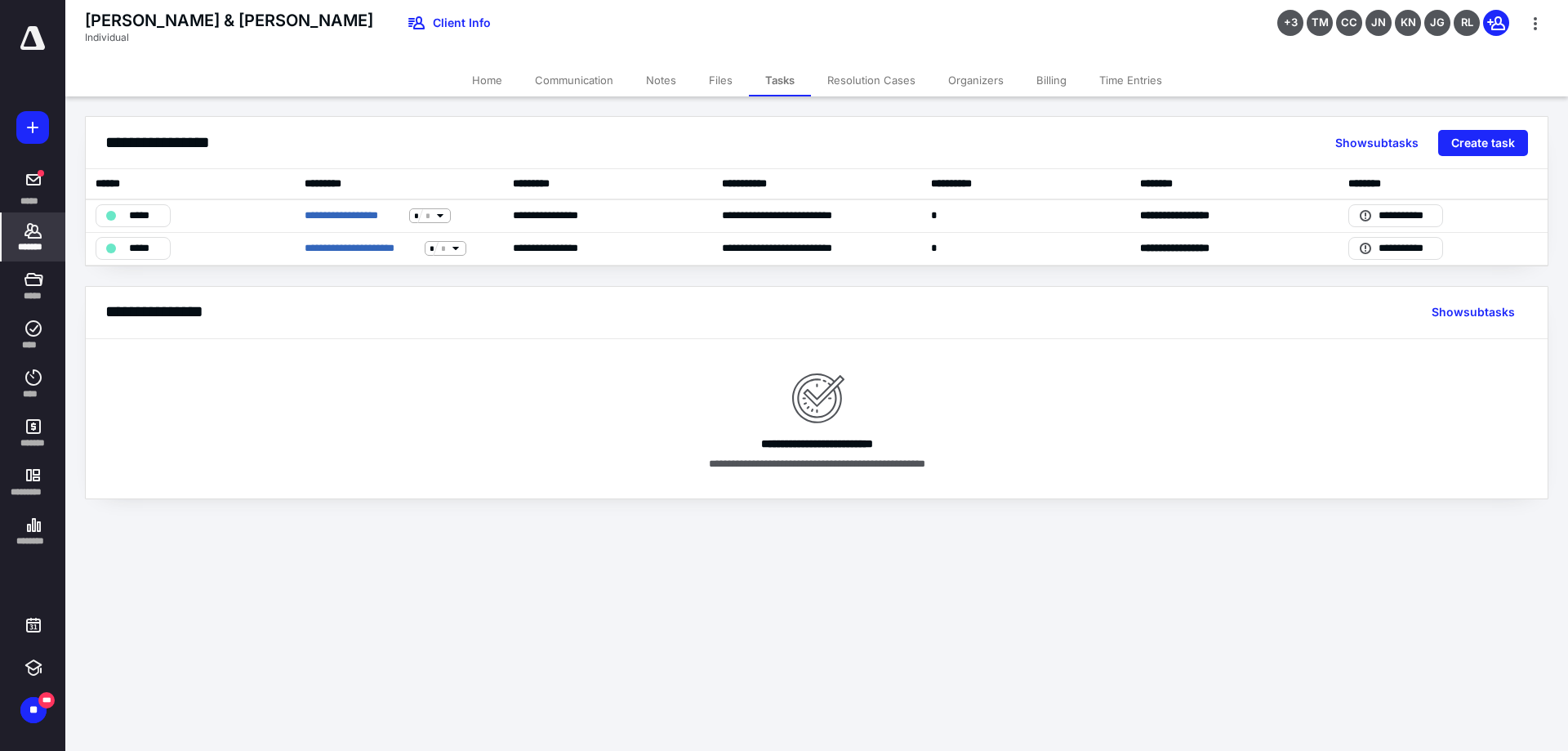 click 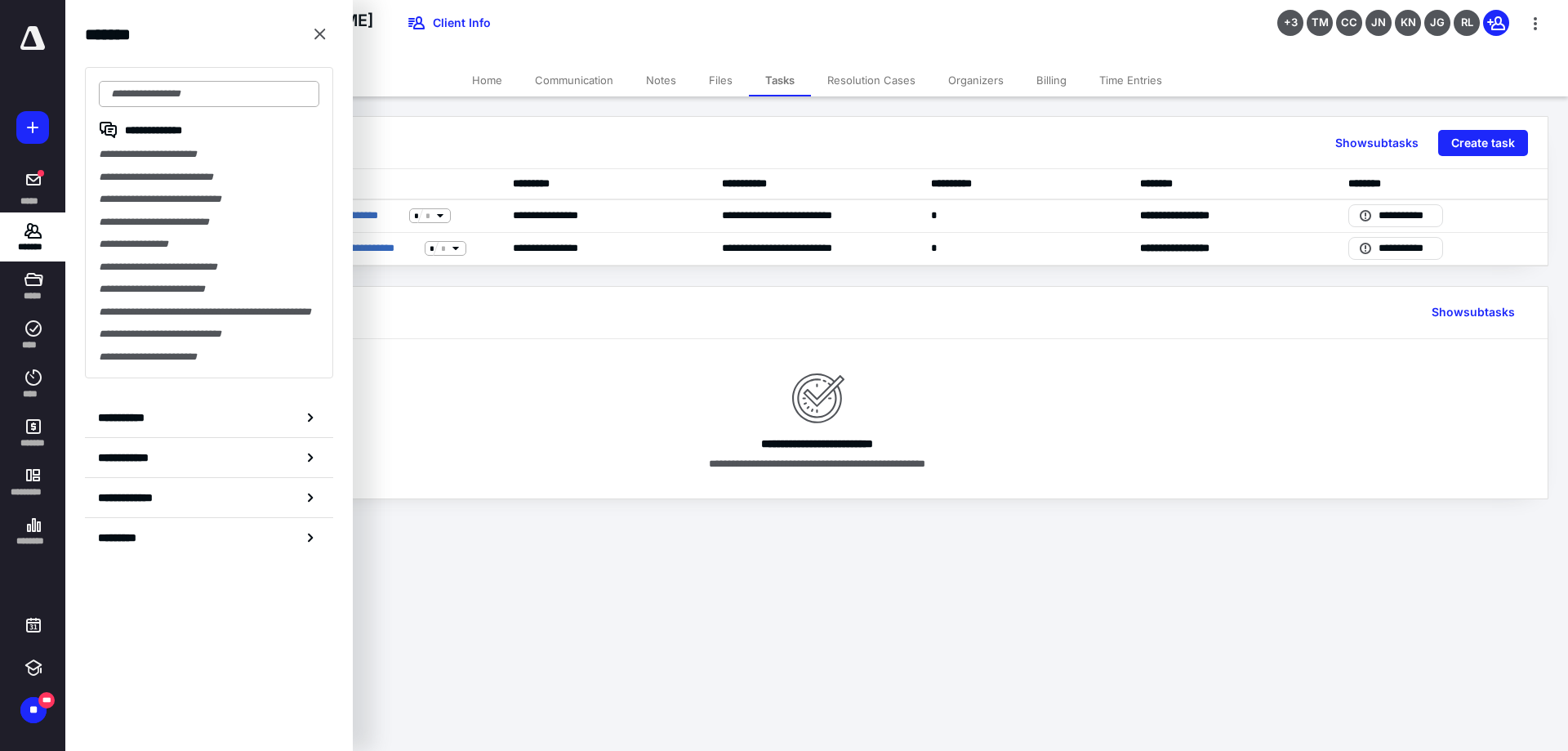 click at bounding box center (209, 94) 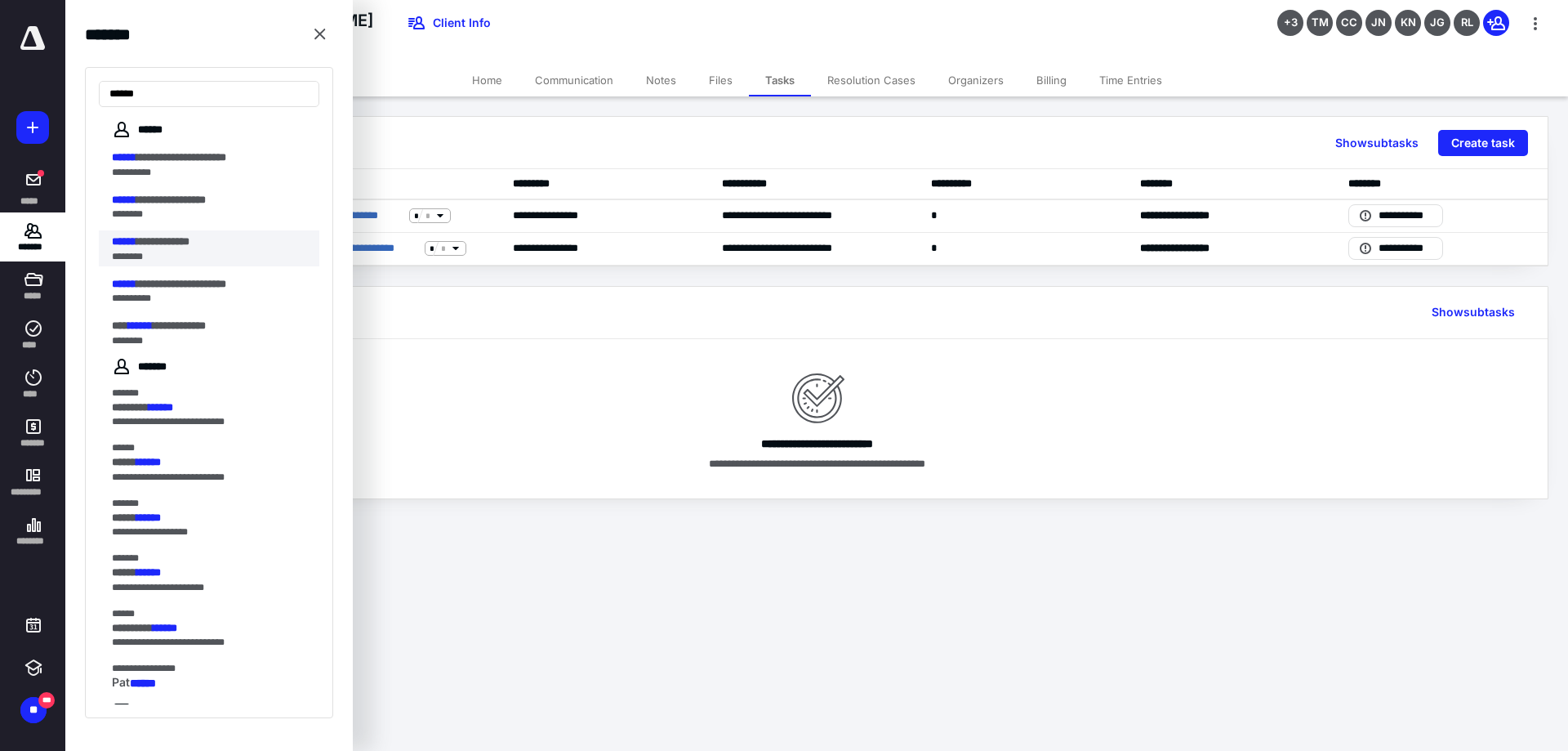 type on "******" 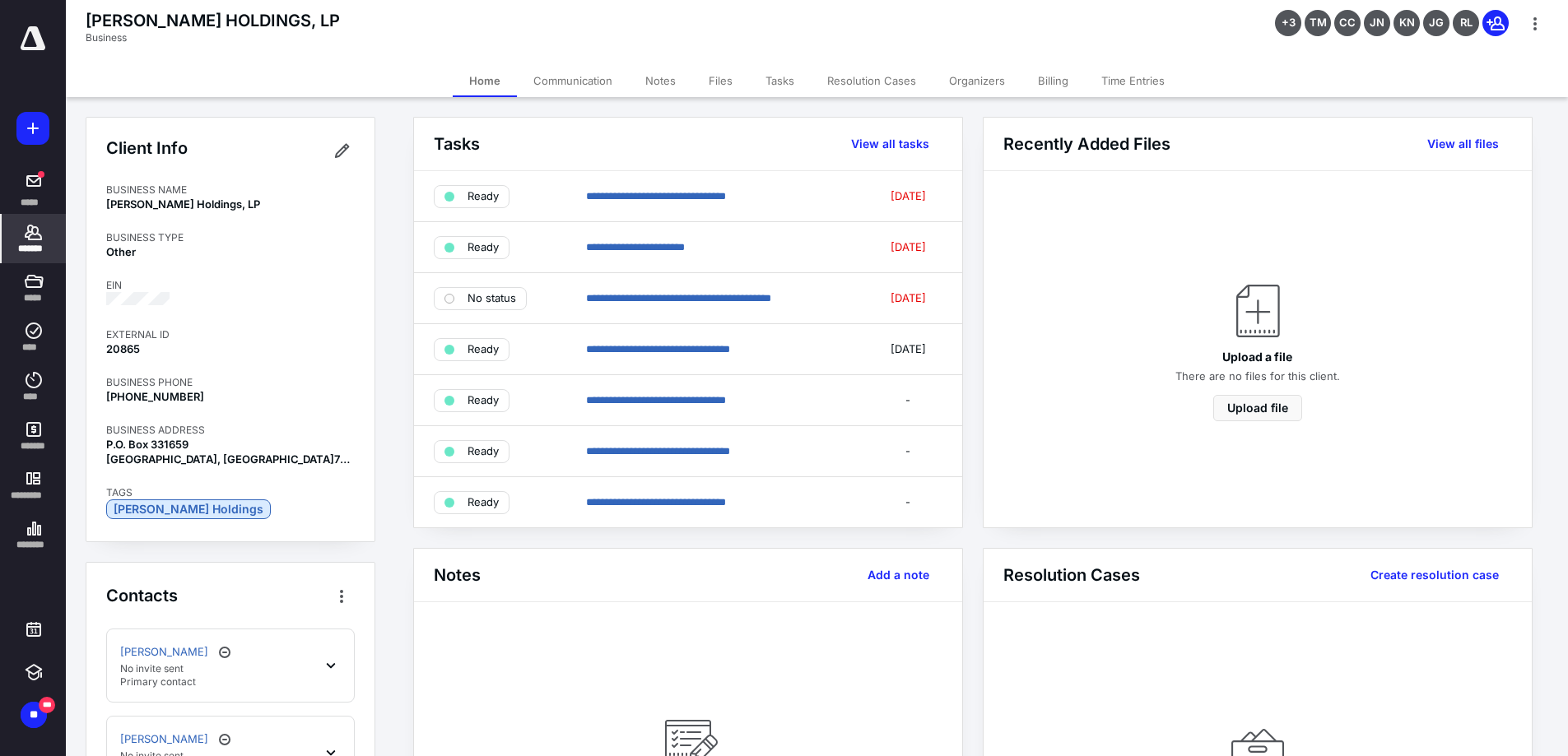 click on "Tasks" at bounding box center (779, 81) 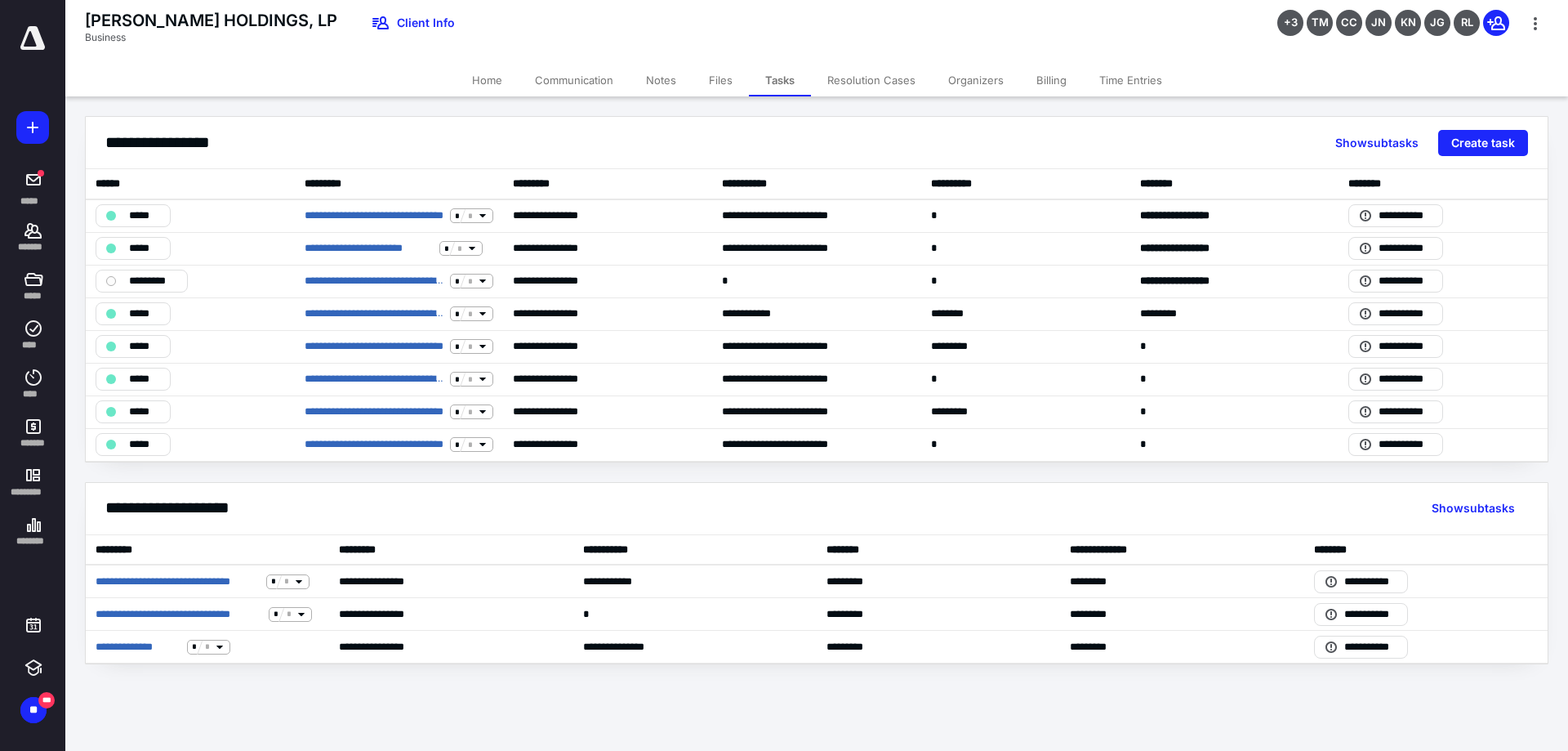 click on "Home" at bounding box center [487, 80] 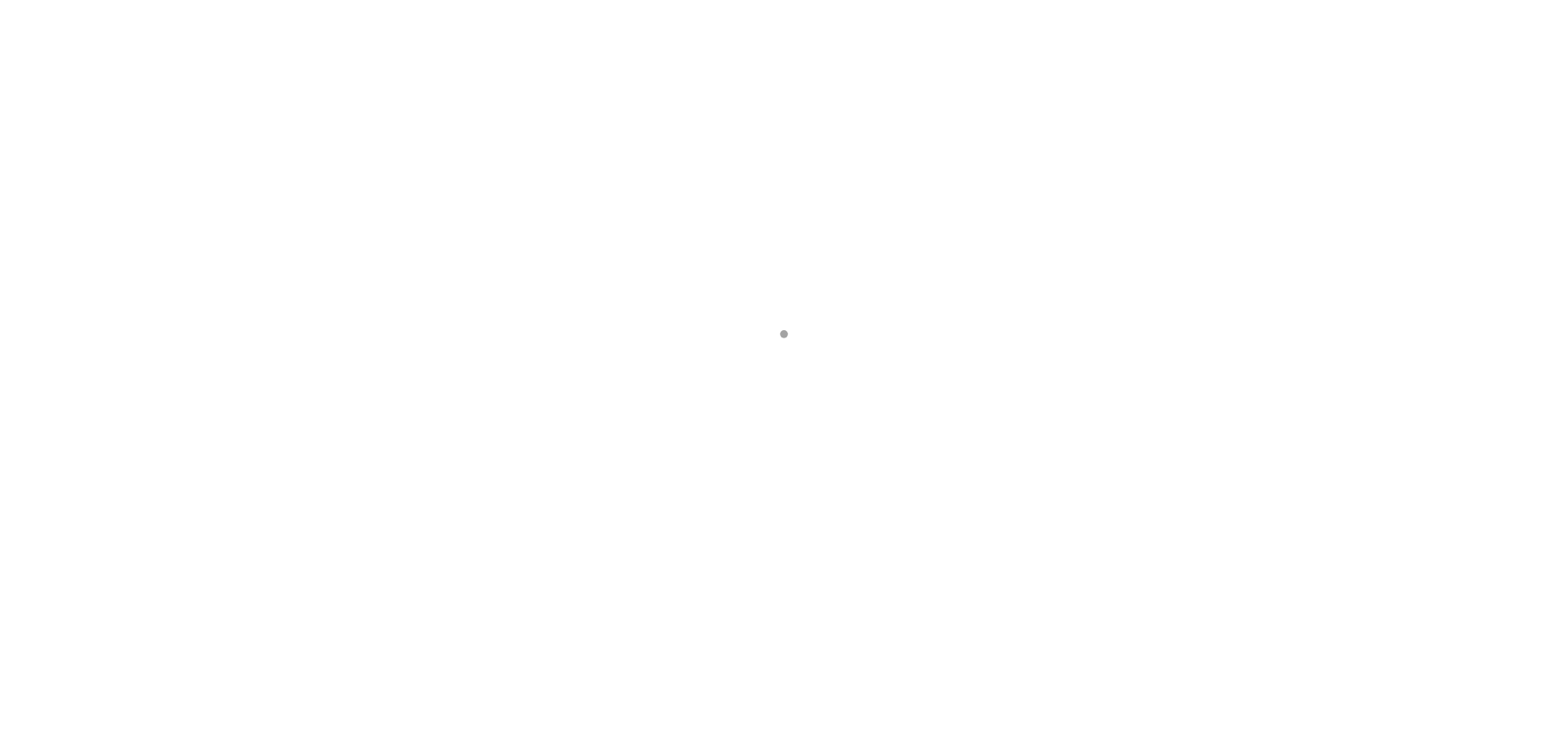 scroll, scrollTop: 0, scrollLeft: 0, axis: both 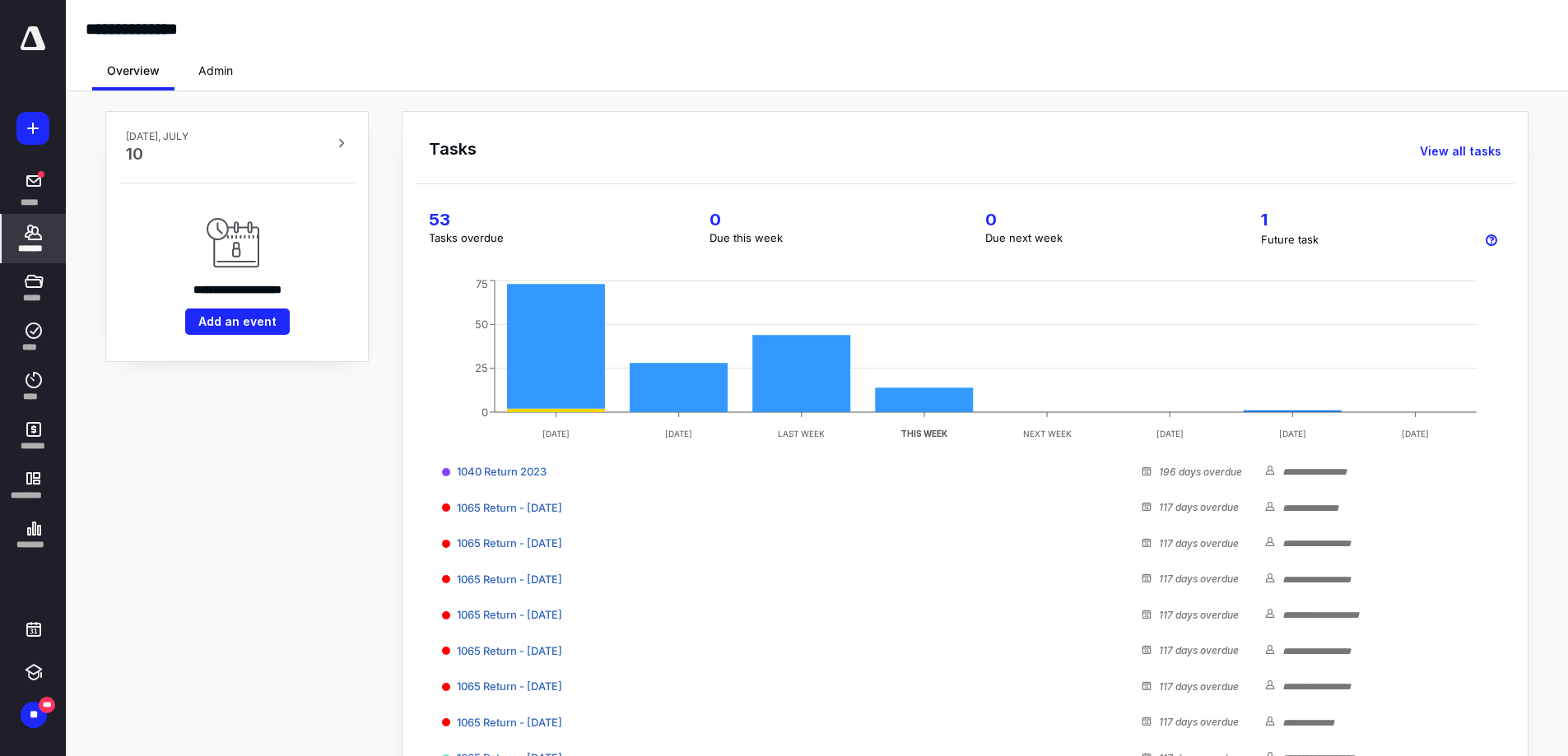 click 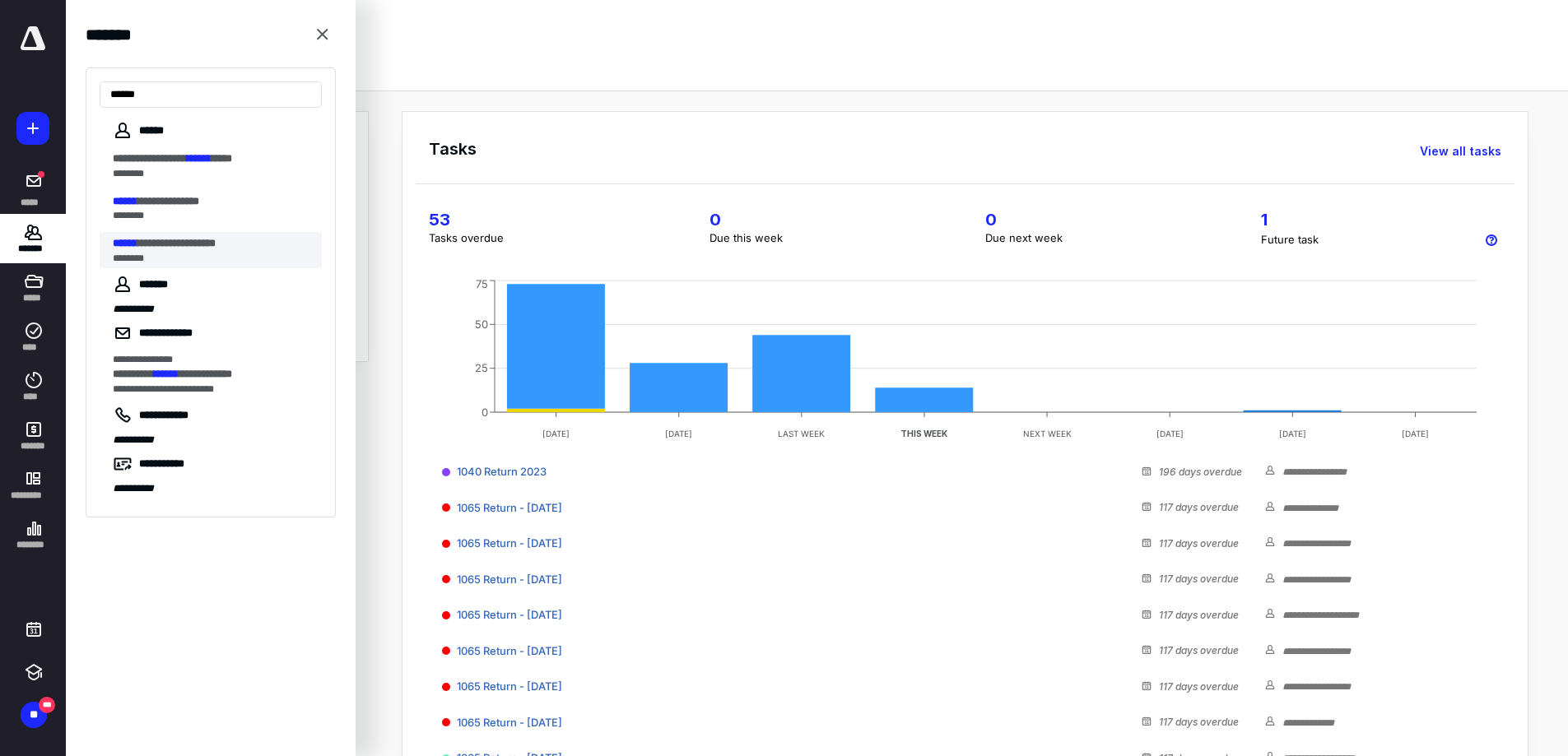 type on "******" 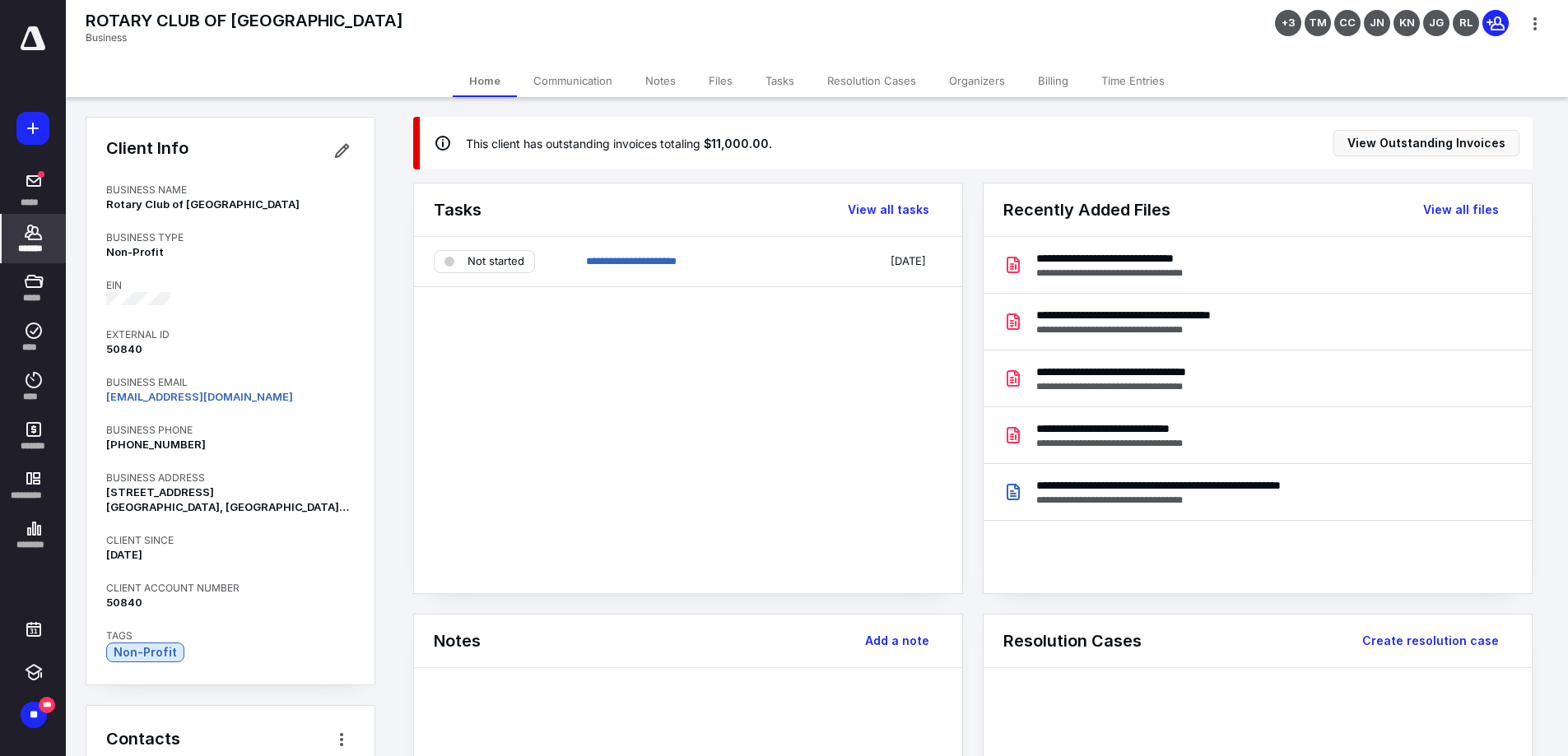 click on "Billing" at bounding box center [1053, 81] 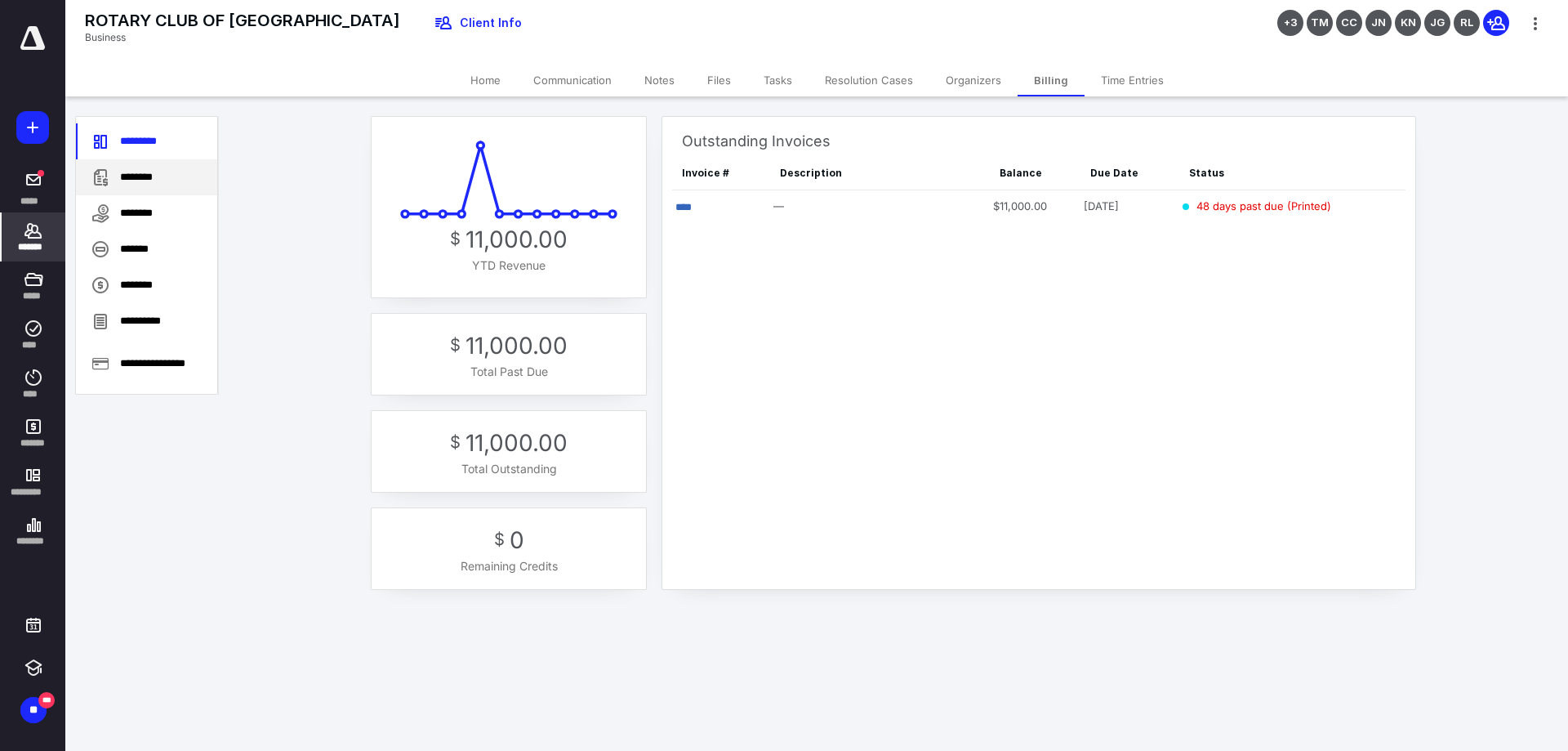 click on "********" at bounding box center [146, 177] 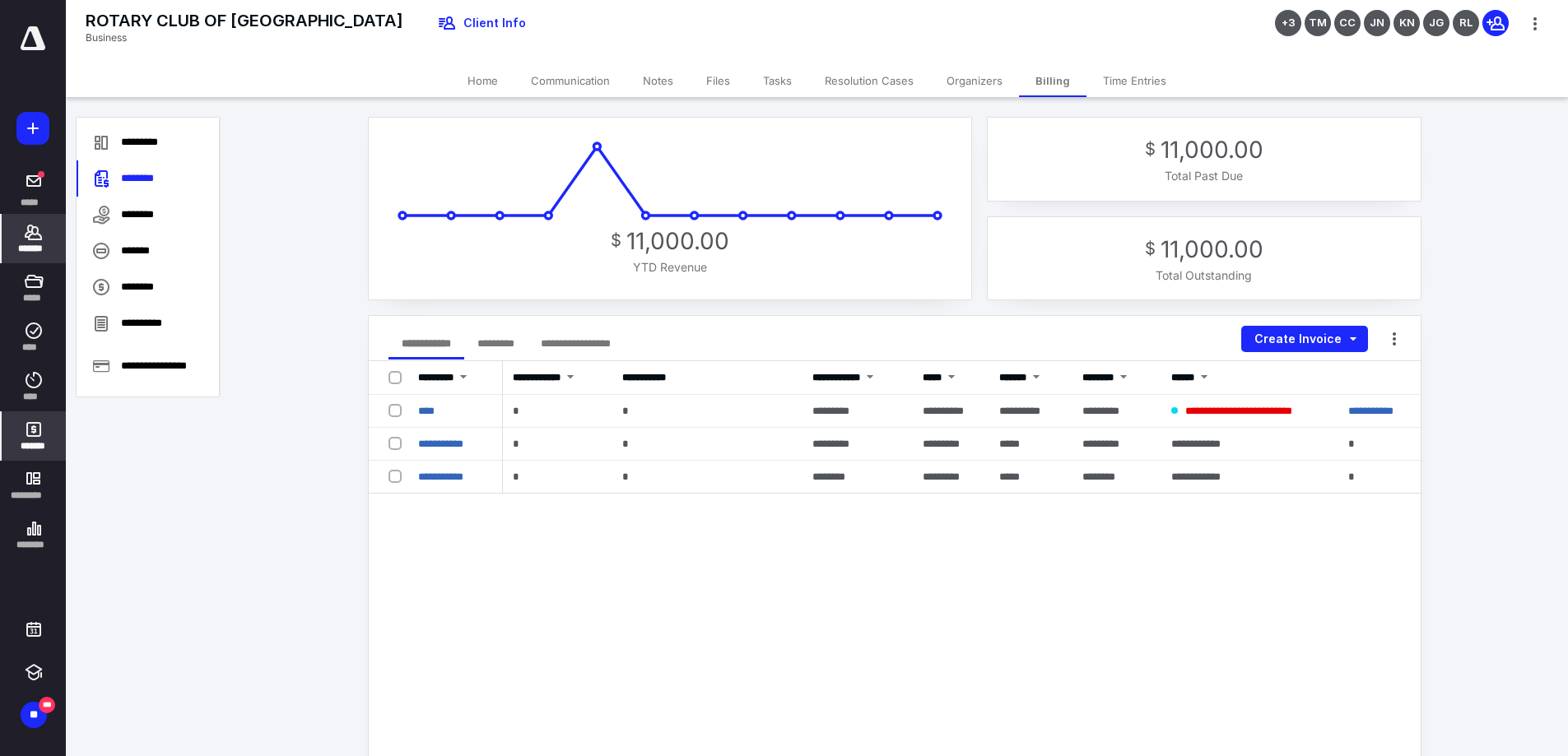 click on "*******" at bounding box center (34, 446) 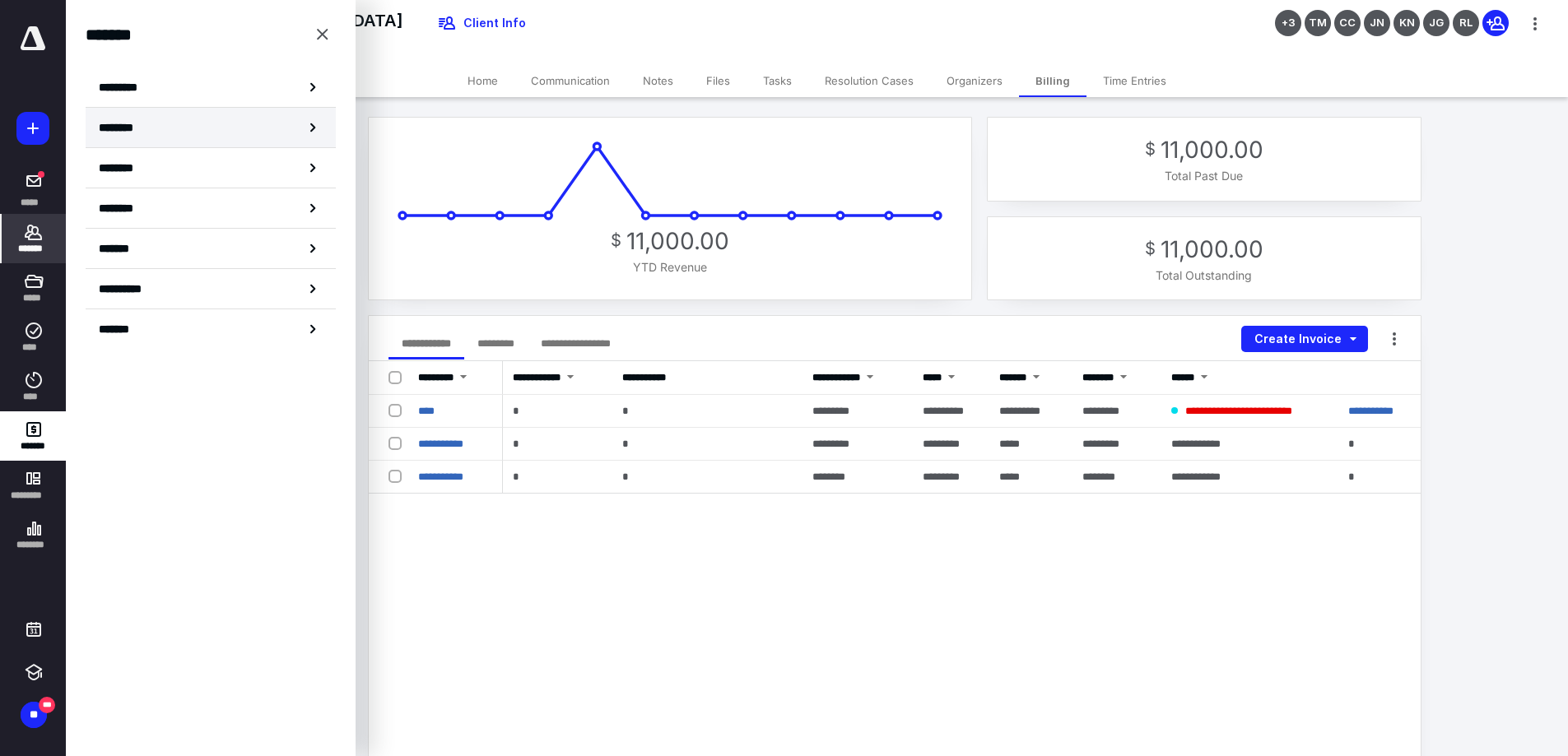 click on "********" at bounding box center (211, 128) 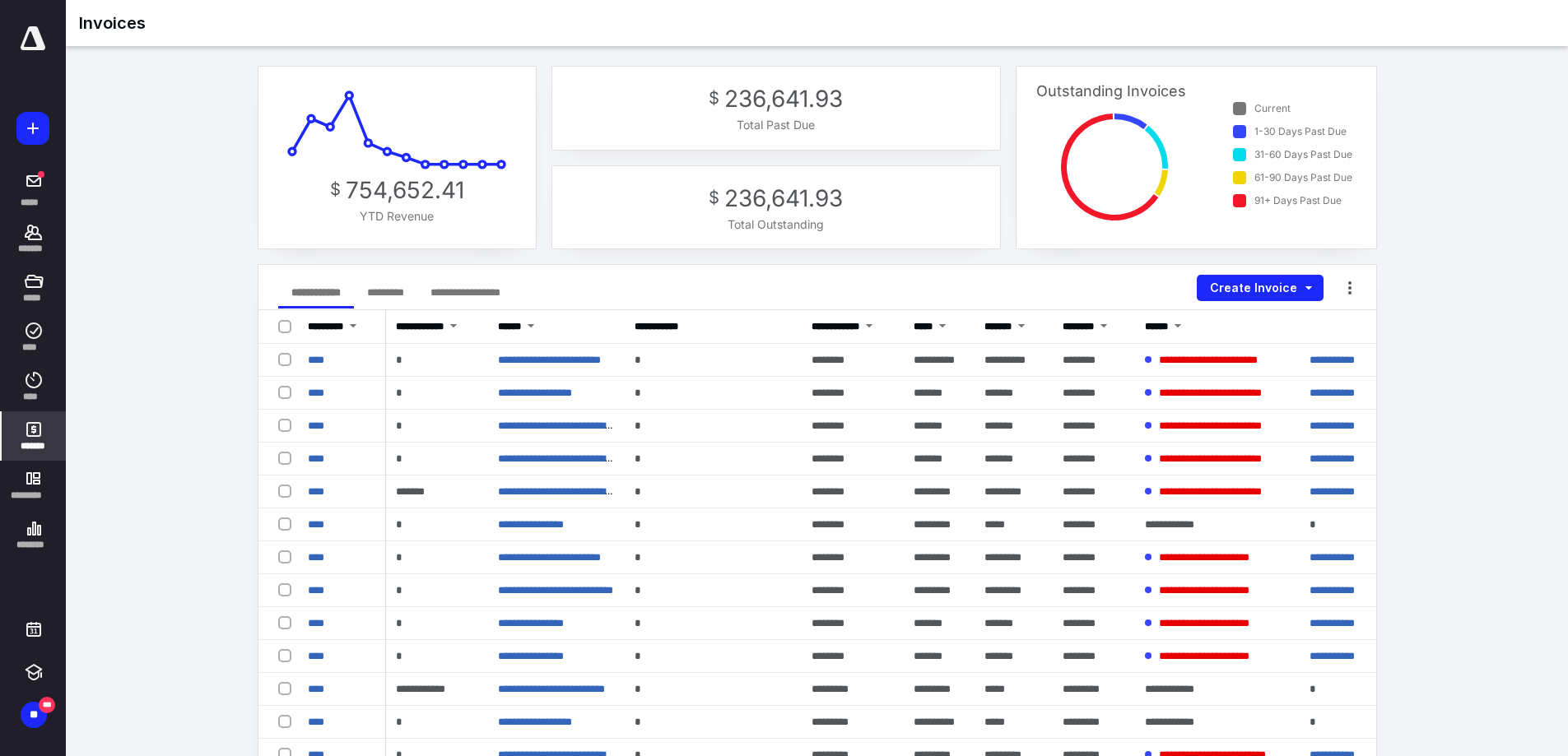 click 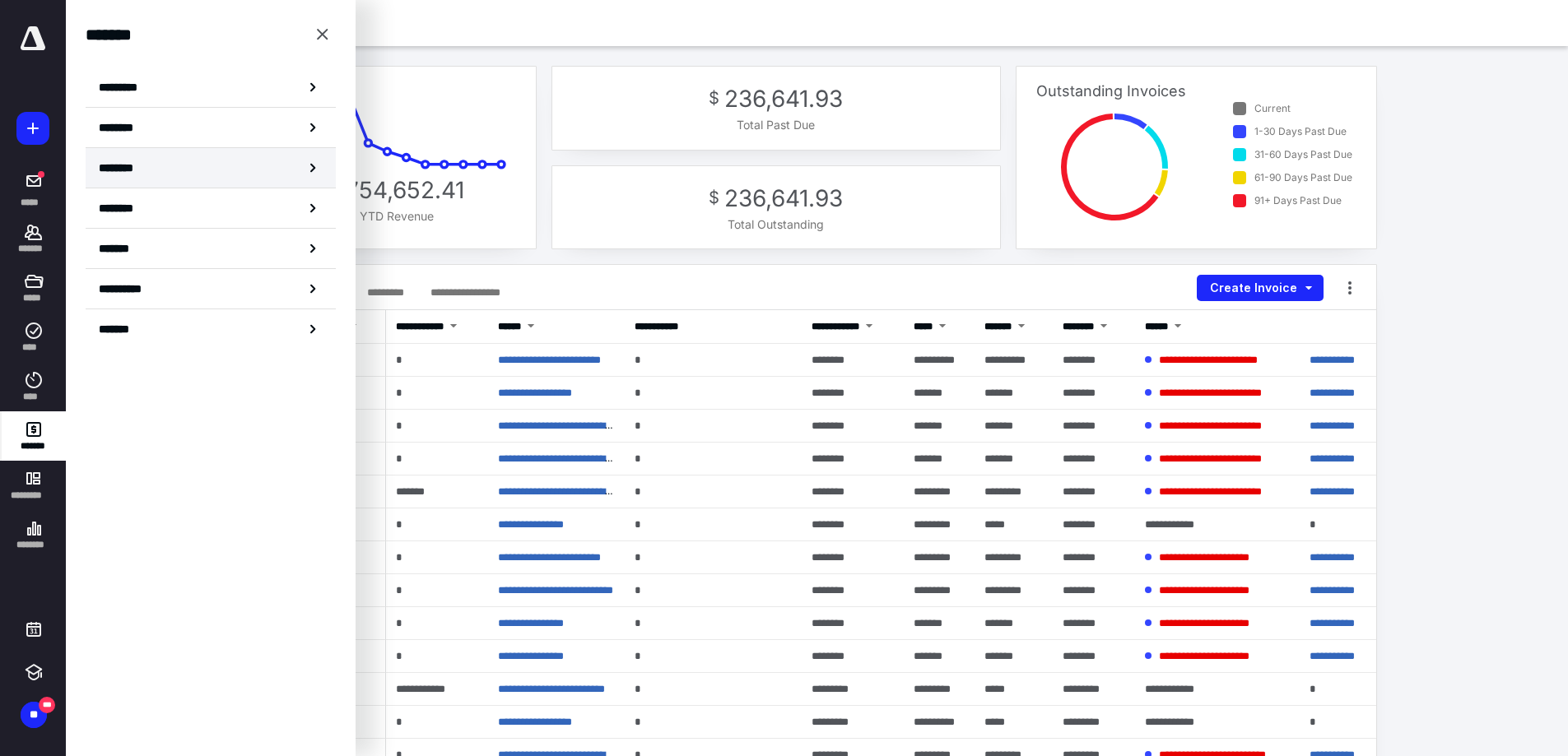 click on "********" at bounding box center (126, 168) 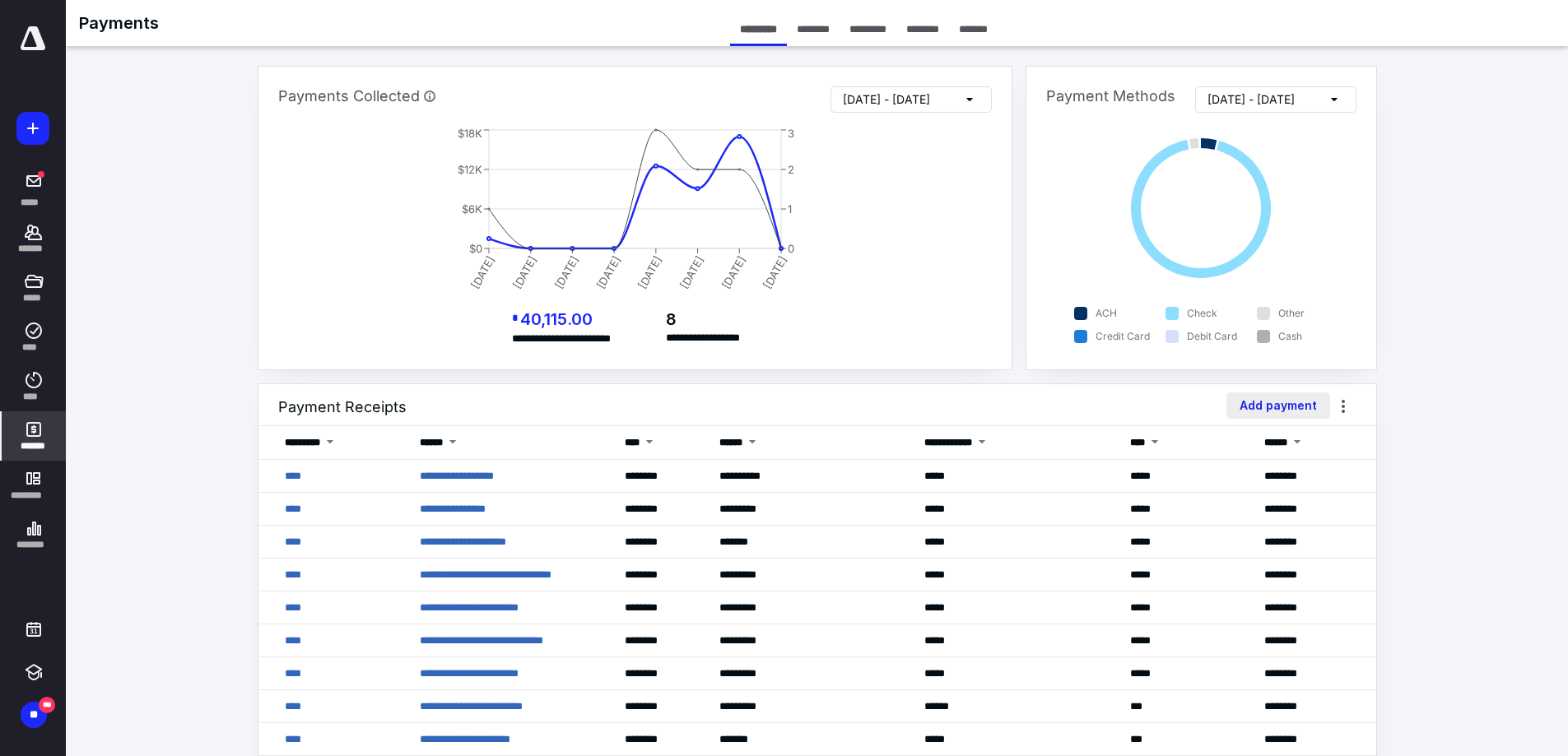 click on "Add payment" at bounding box center (1278, 406) 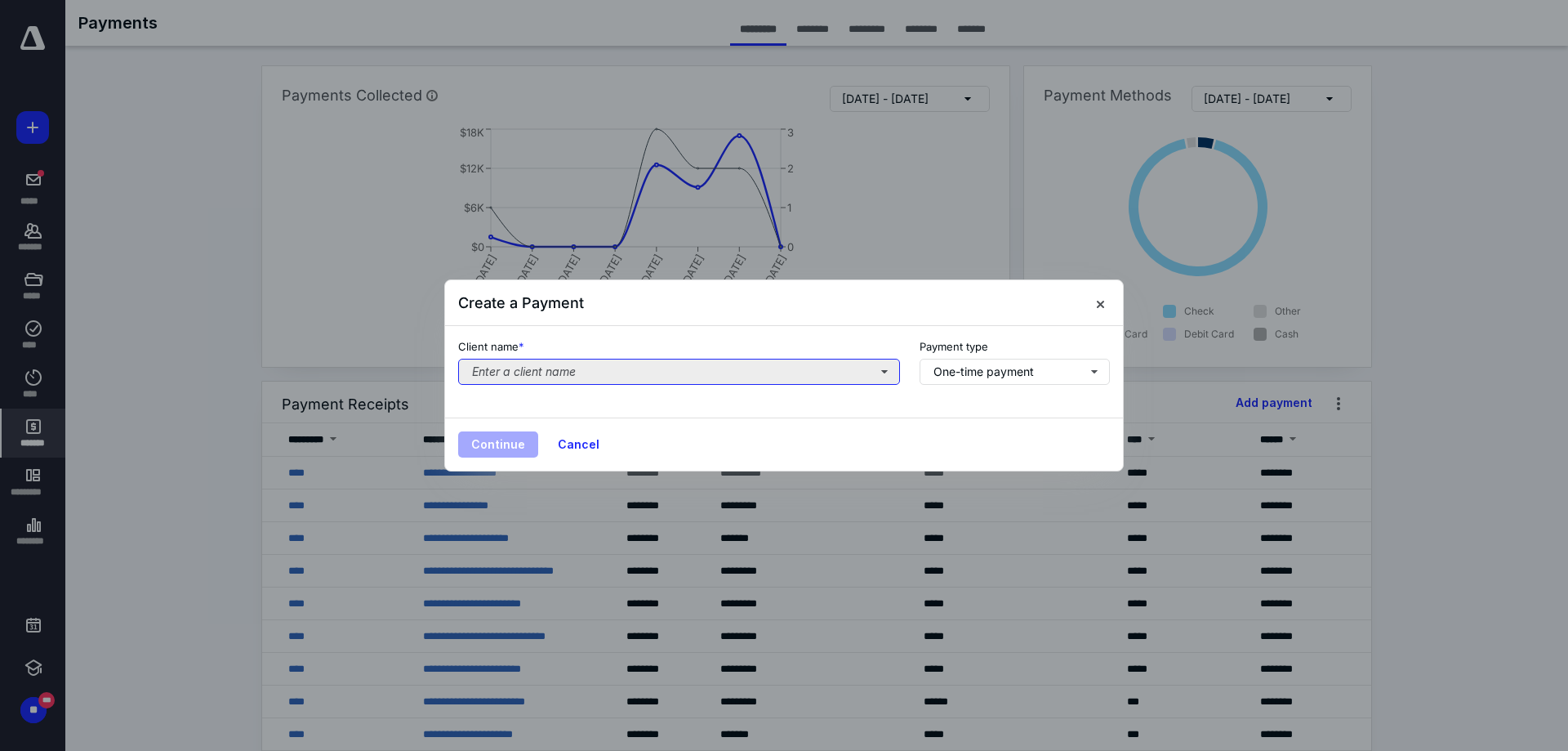 click on "Enter a client name" at bounding box center (679, 372) 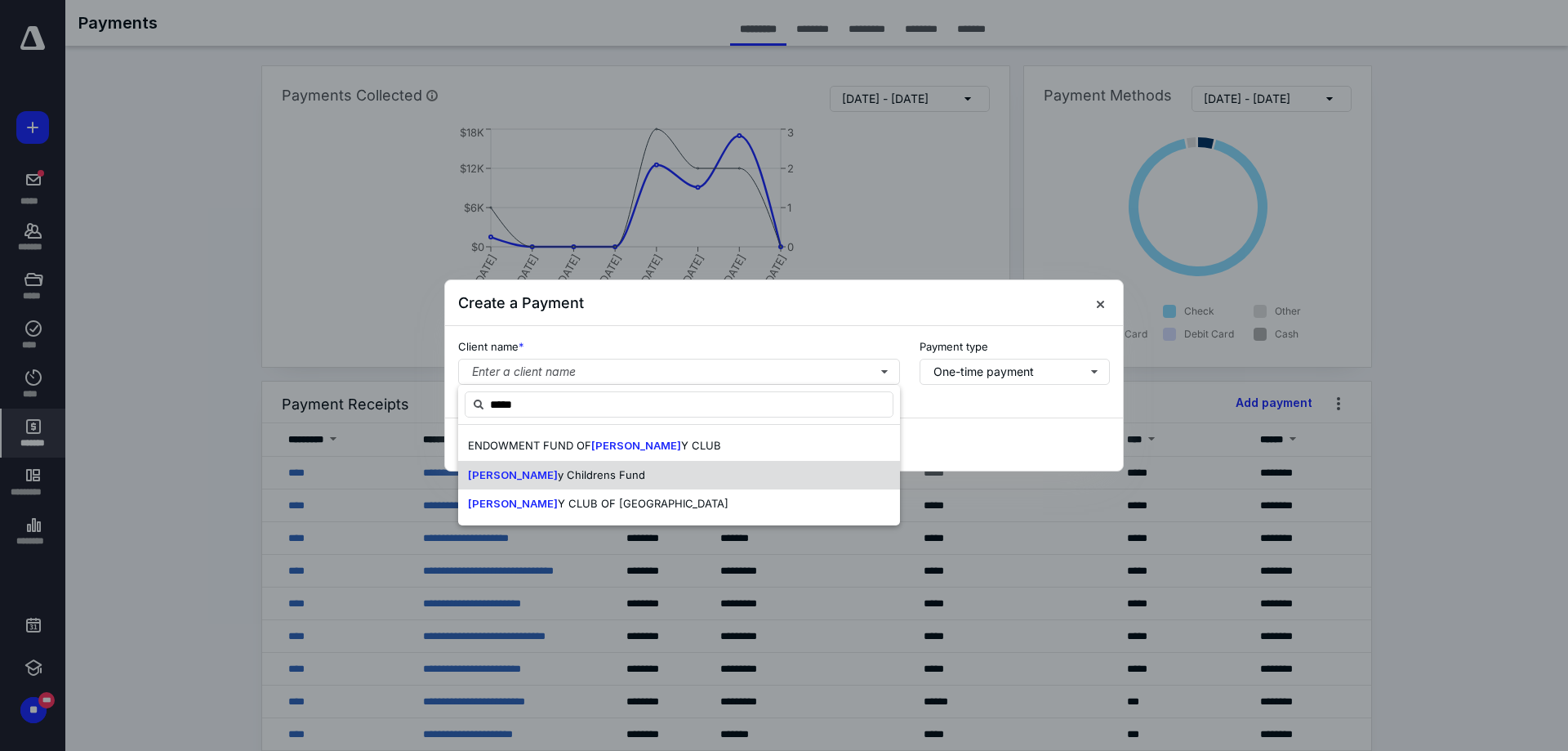 click on "y Childrens Fund" at bounding box center [601, 475] 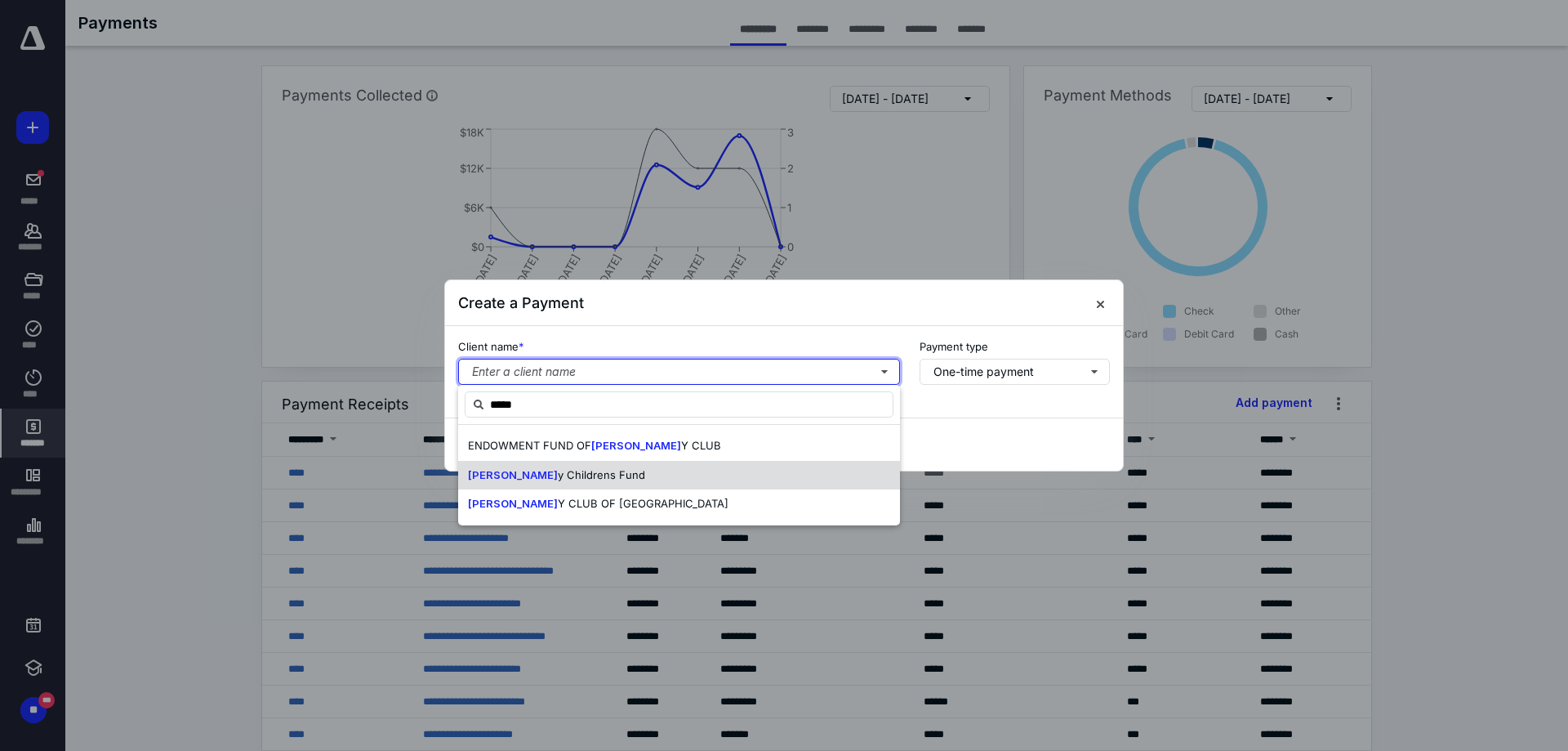 type 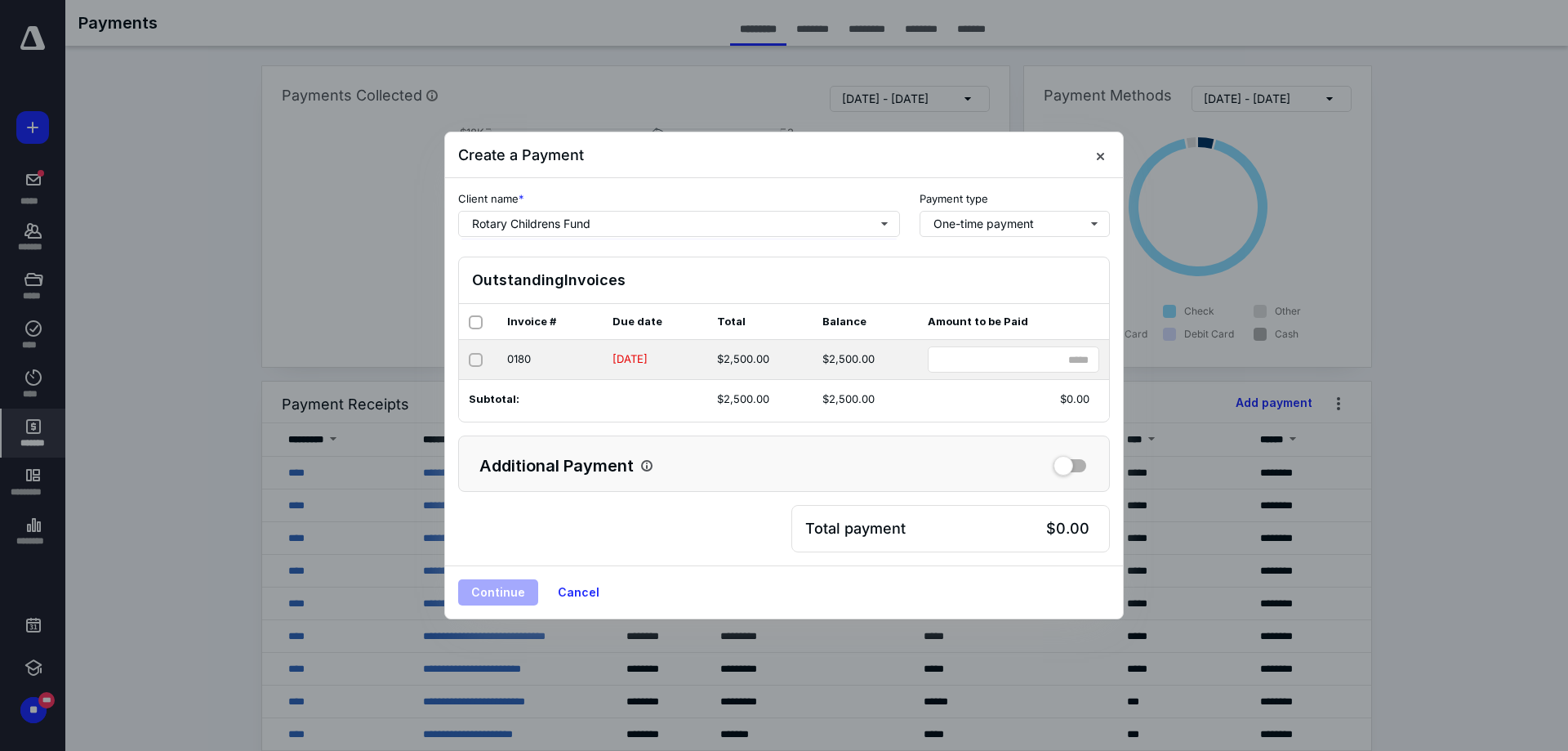 click 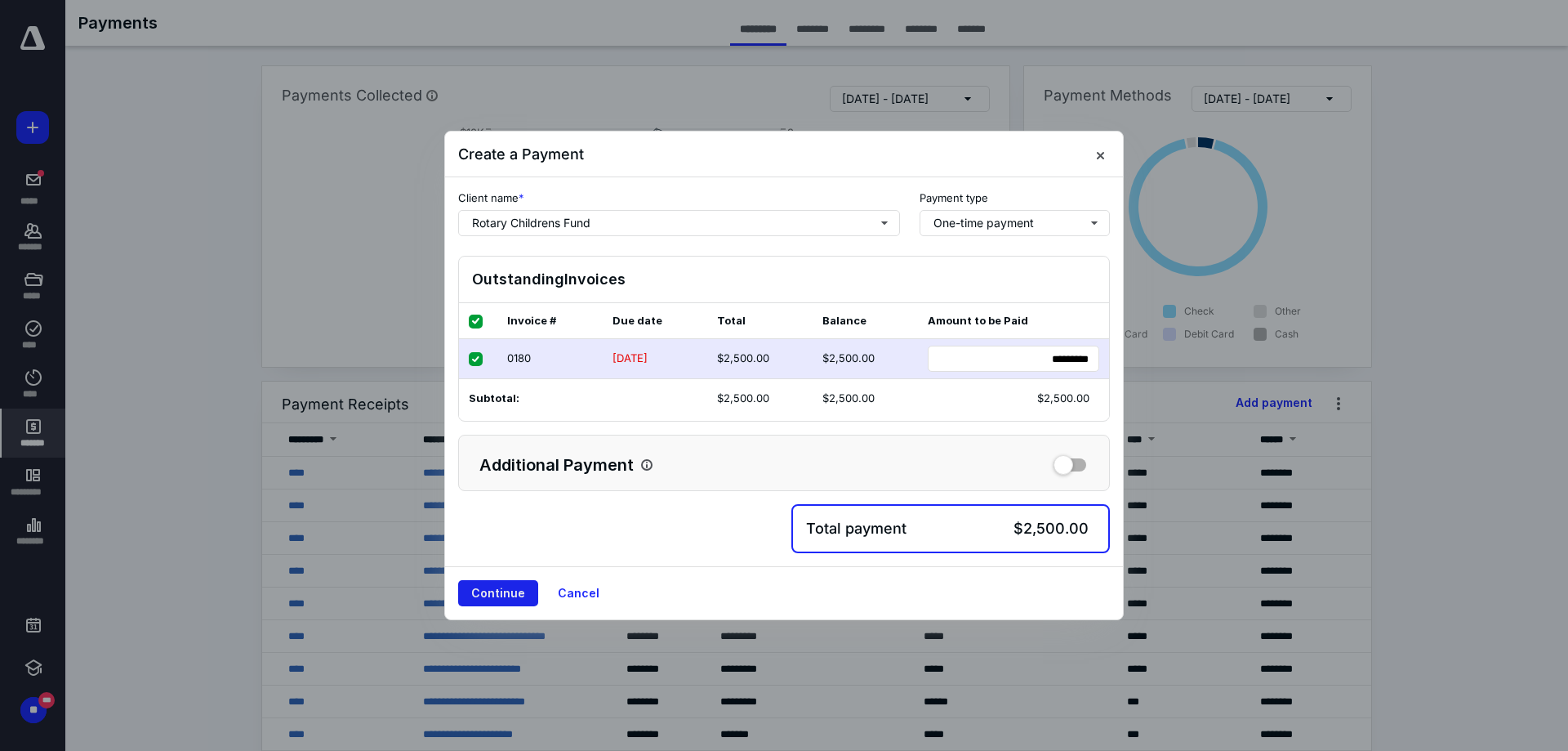click on "Continue" at bounding box center [498, 593] 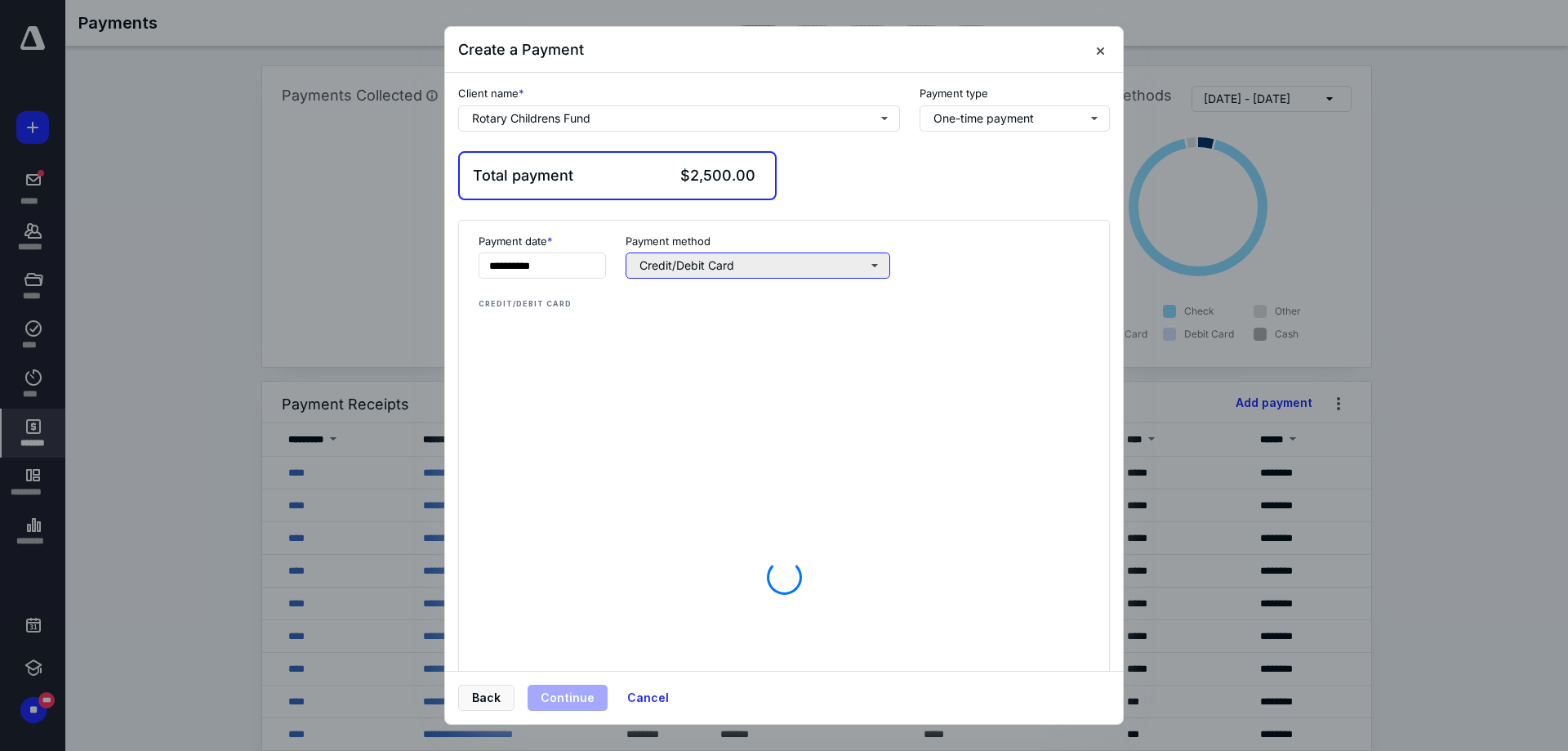 click on "Credit/Debit Card" at bounding box center (758, 266) 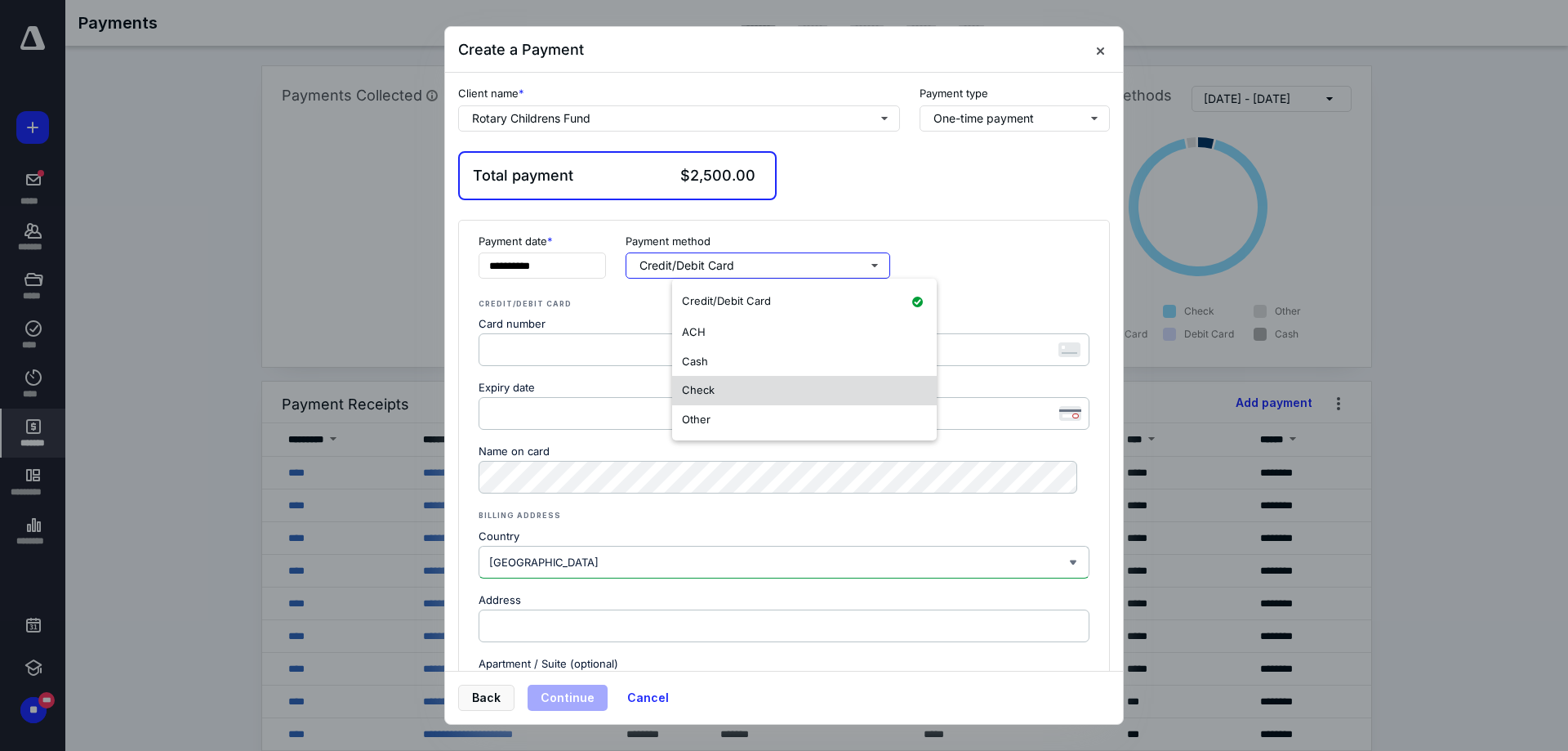 click on "Check" at bounding box center [804, 391] 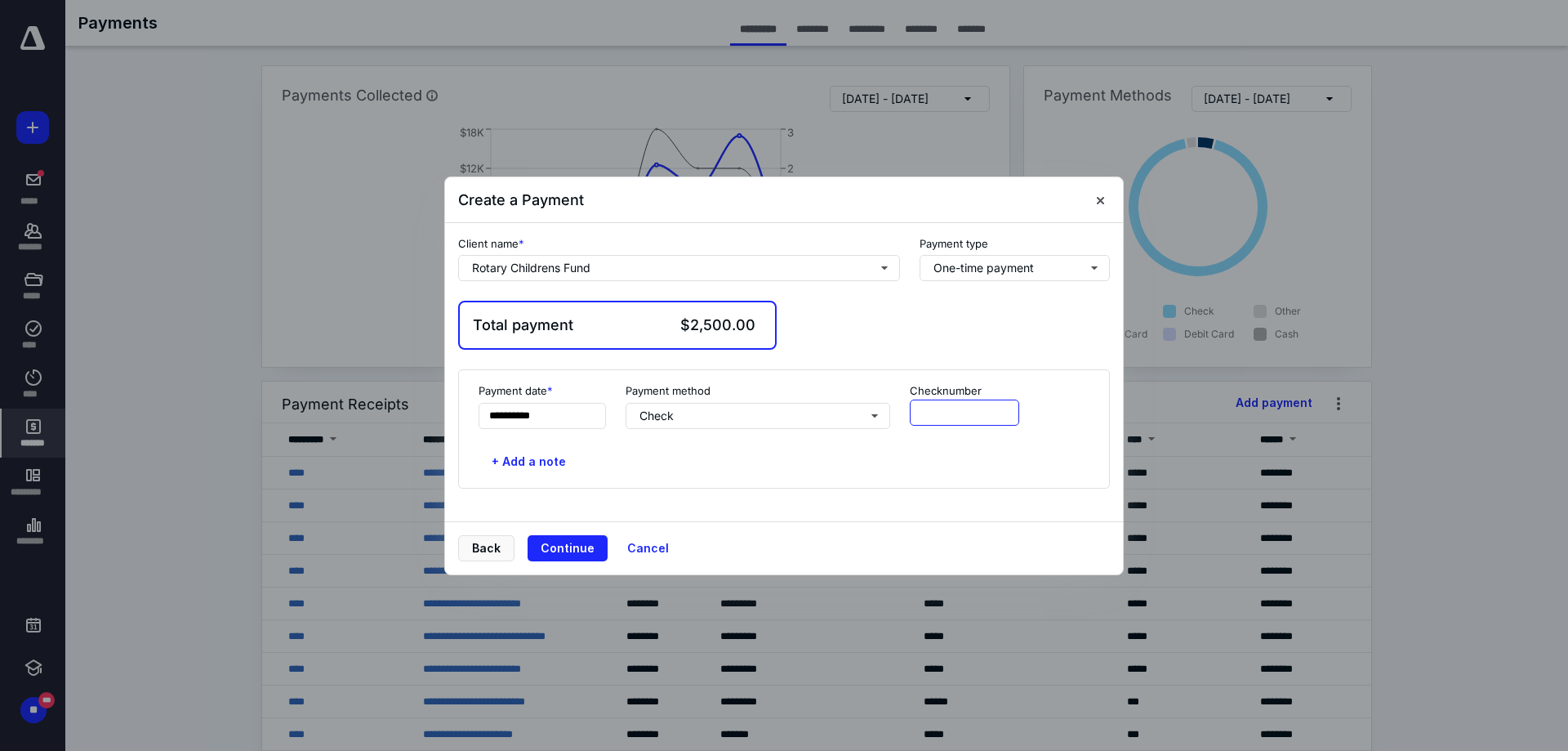 click at bounding box center [964, 413] 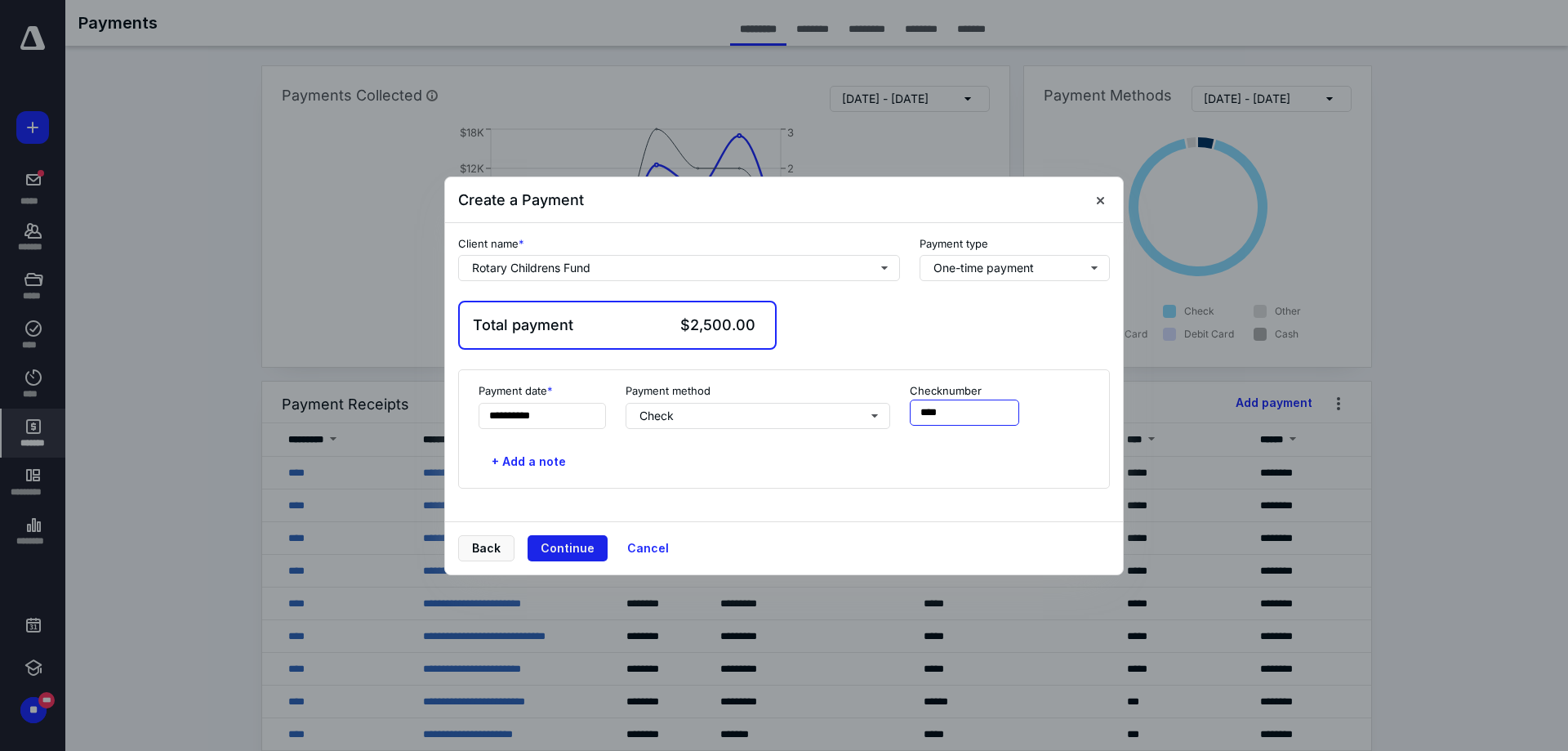type on "****" 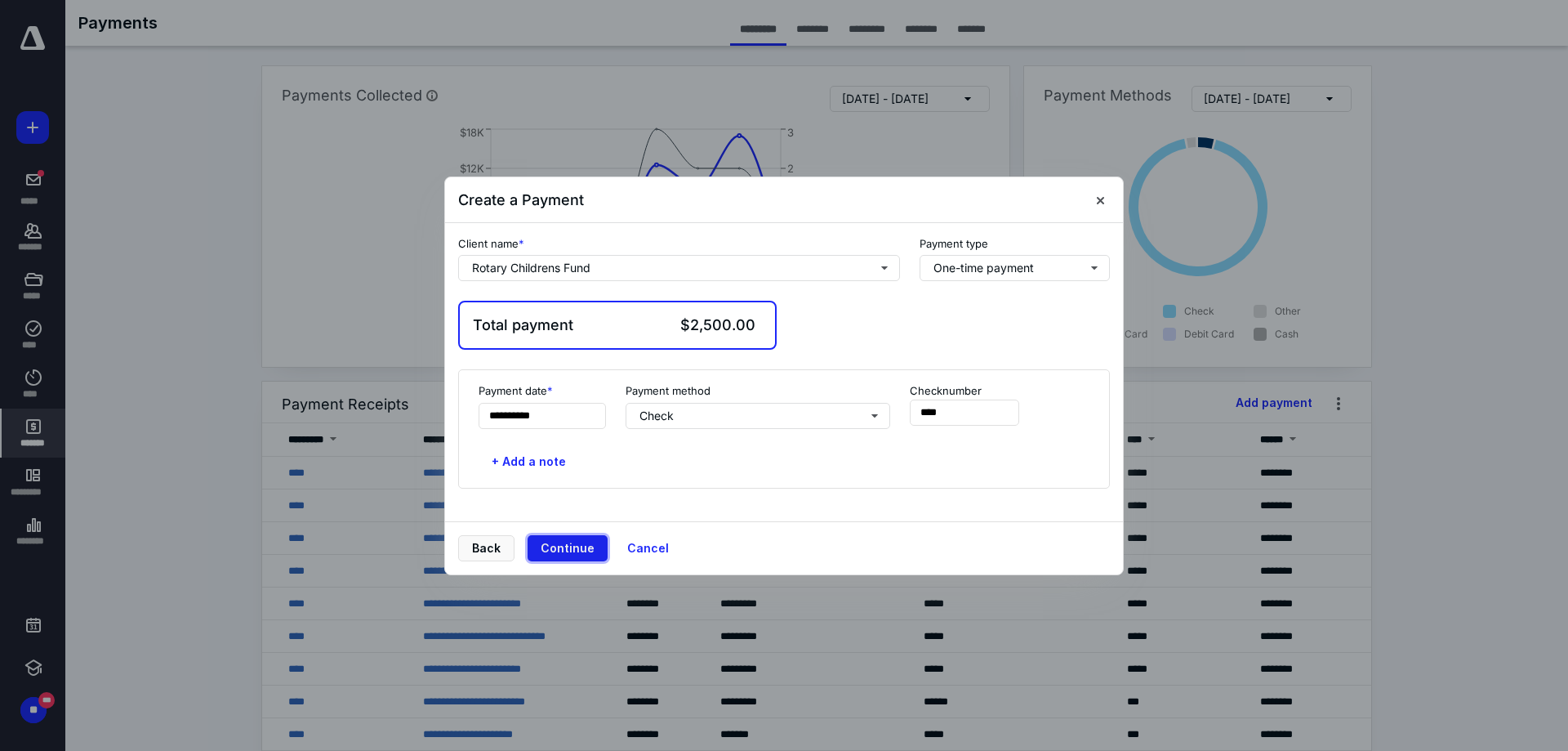 click on "Continue" at bounding box center [568, 548] 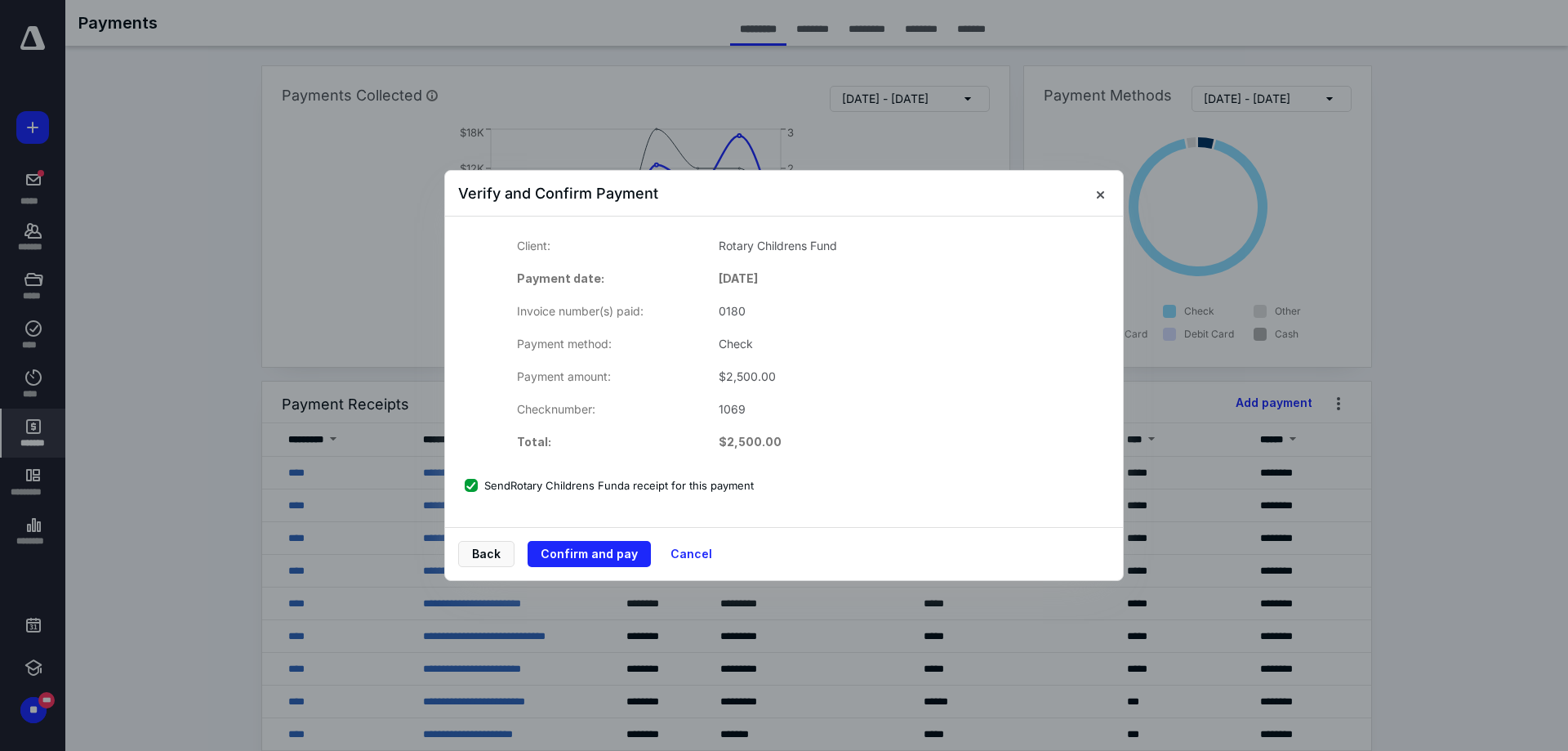 drag, startPoint x: 466, startPoint y: 482, endPoint x: 478, endPoint y: 489, distance: 14 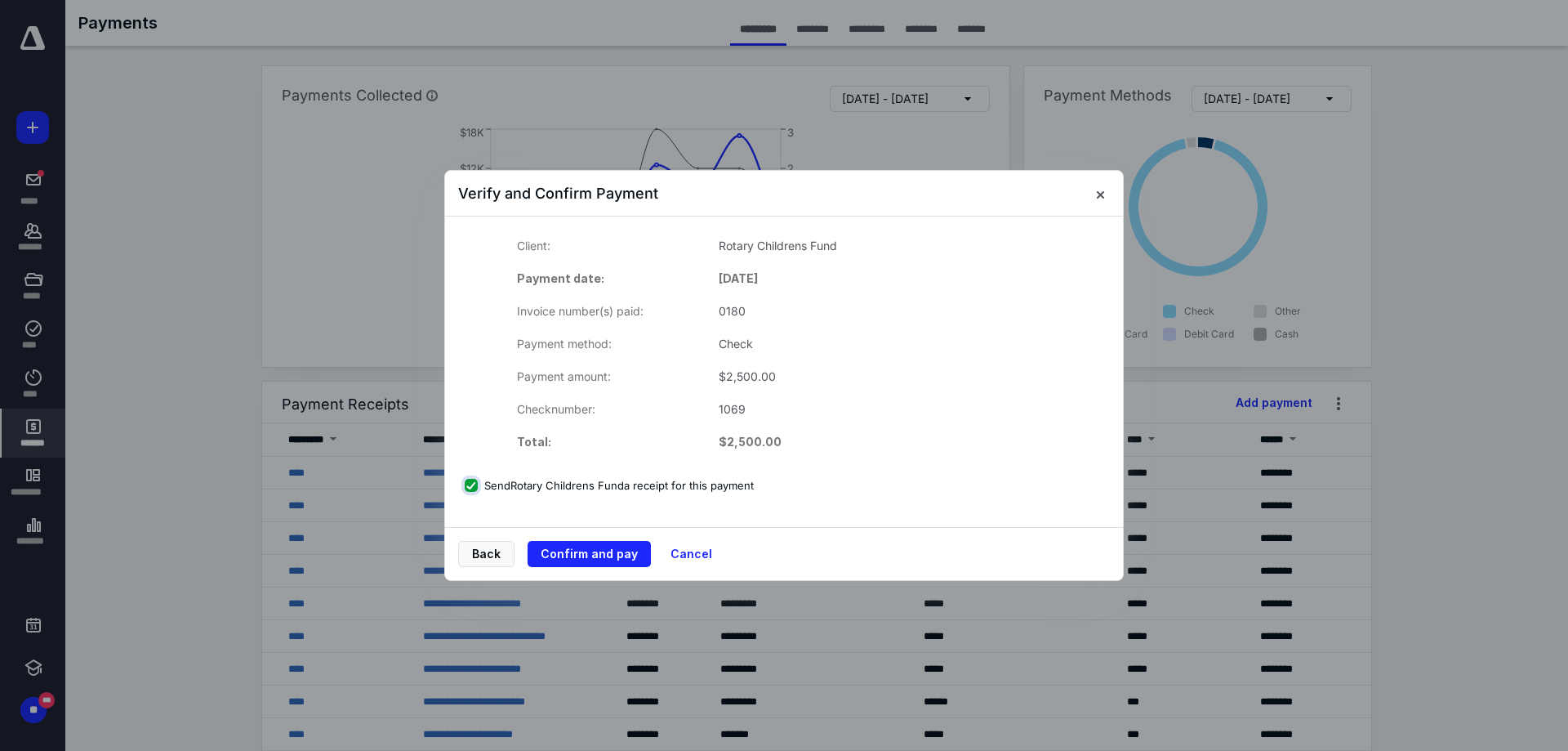click on "Send  Rotary Childrens Fund  a receipt for this payment" at bounding box center (473, 485) 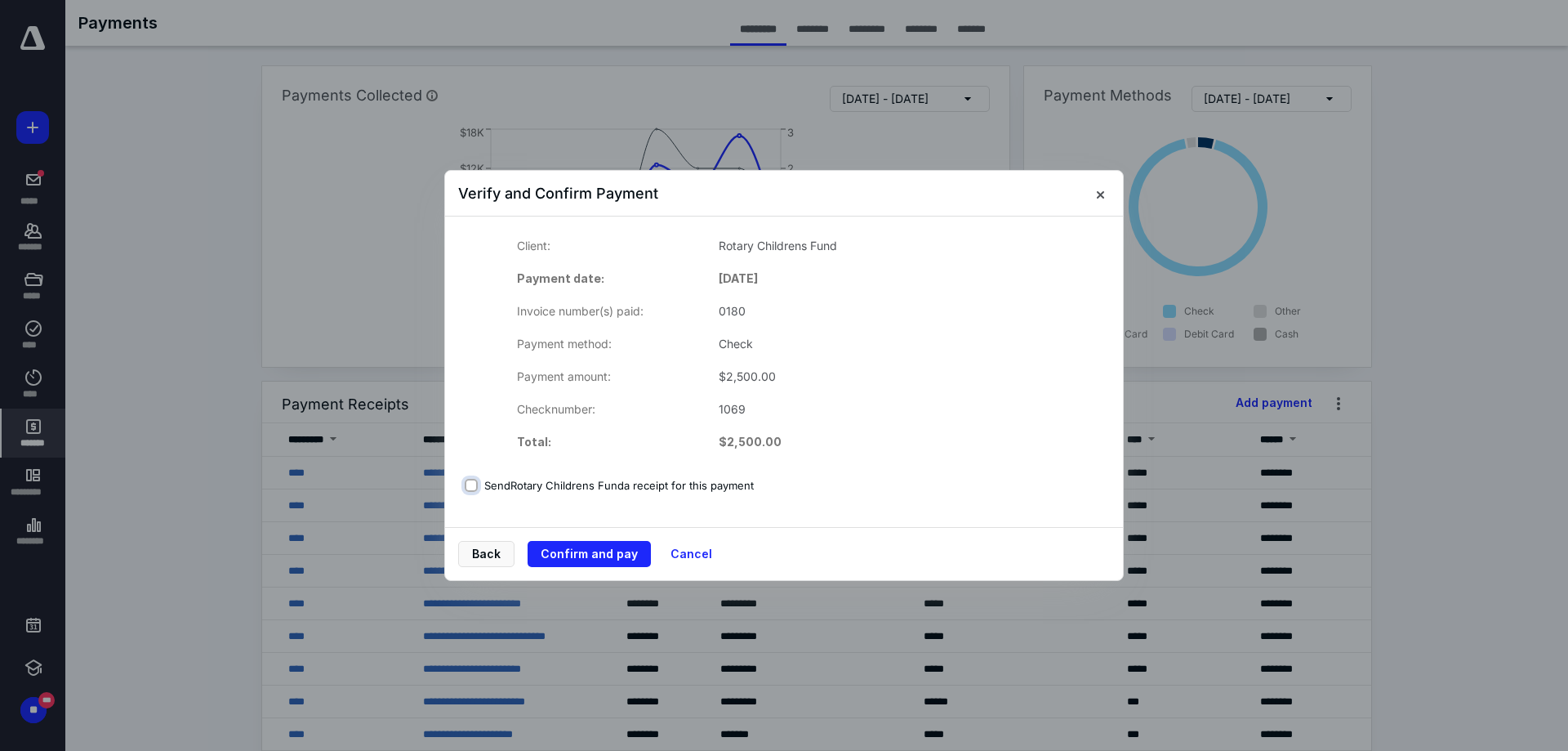 checkbox on "false" 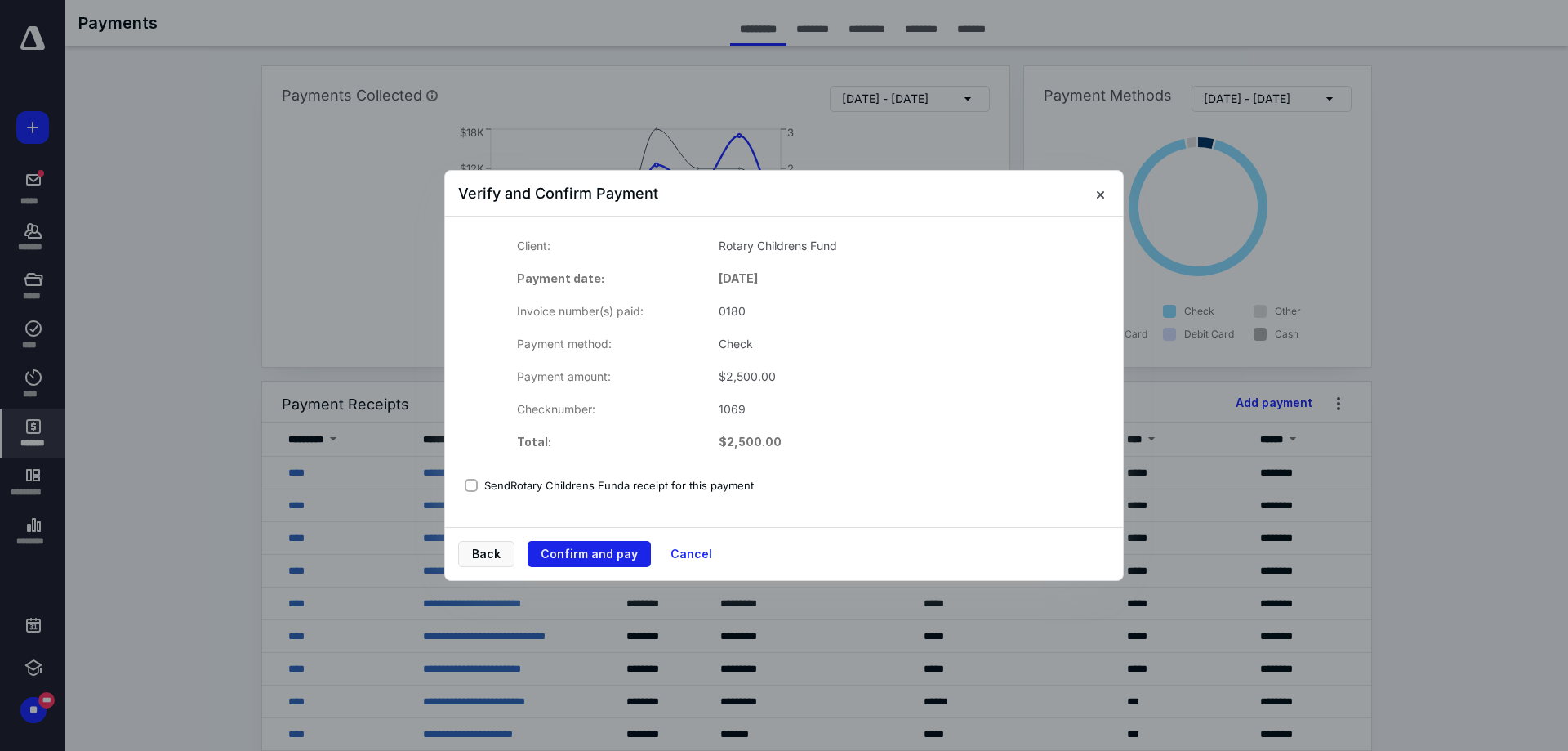 click on "Confirm and pay" at bounding box center [589, 554] 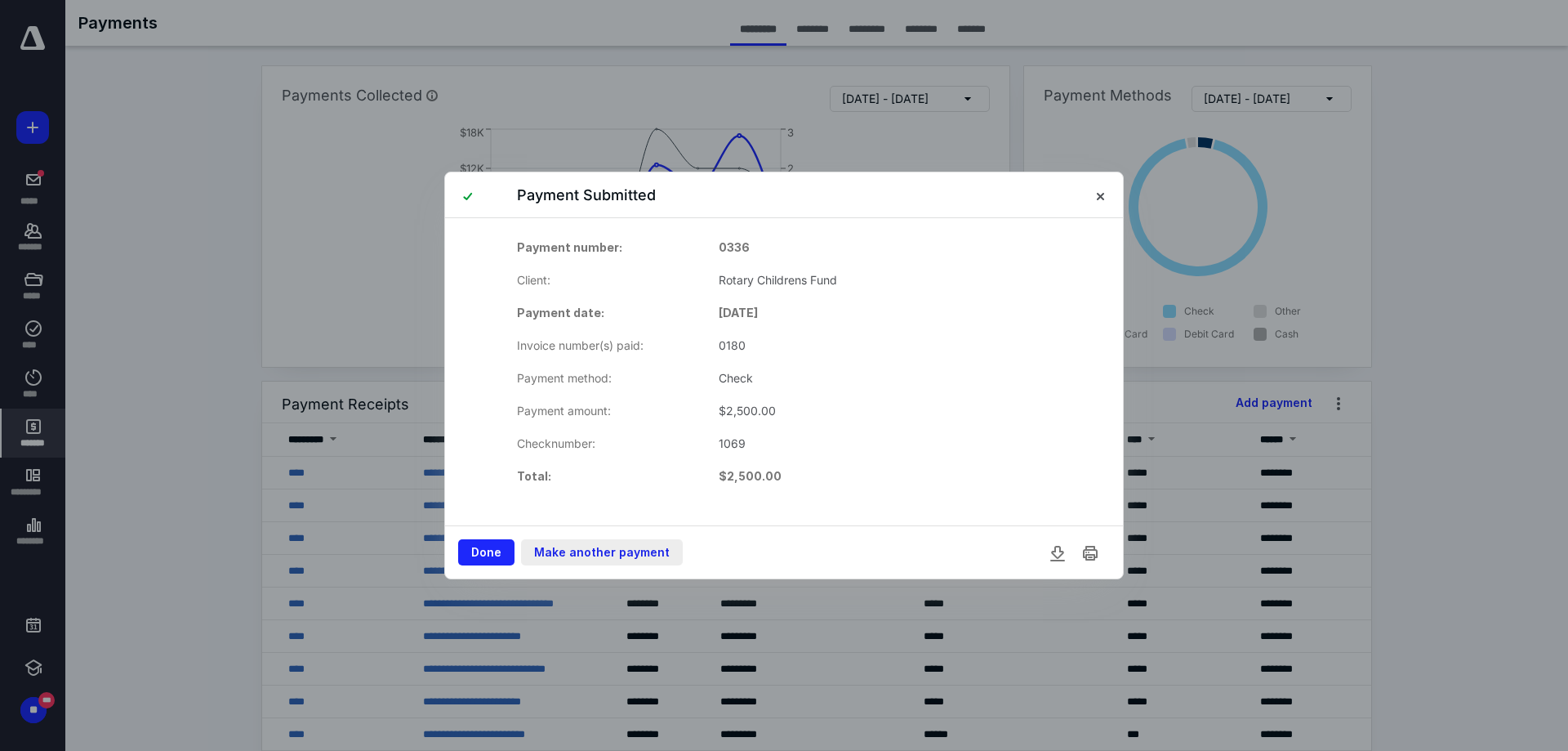 click on "Make another payment" at bounding box center [602, 552] 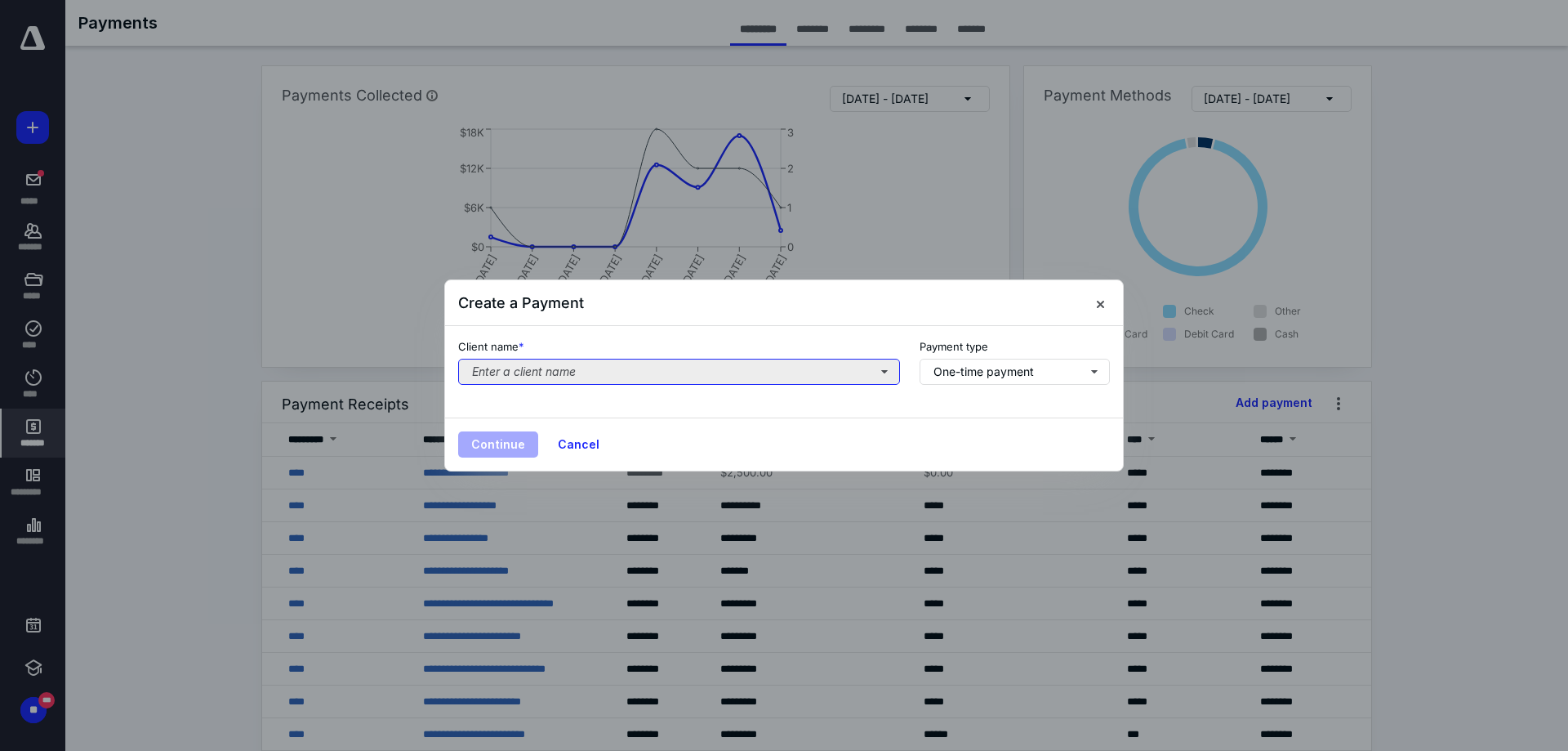 click on "Enter a client name" at bounding box center (679, 372) 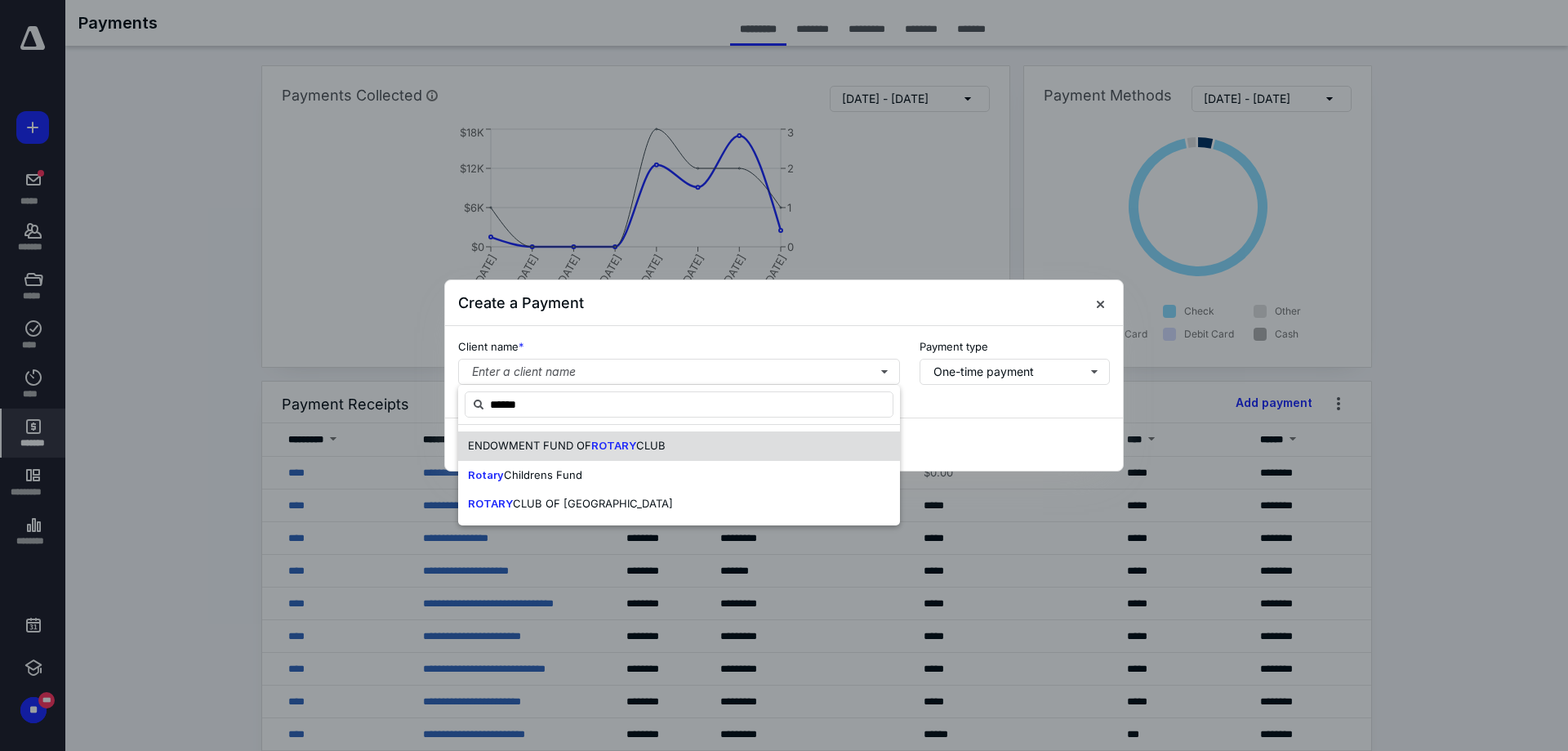 click on "ENDOWMENT FUND OF" at bounding box center (529, 445) 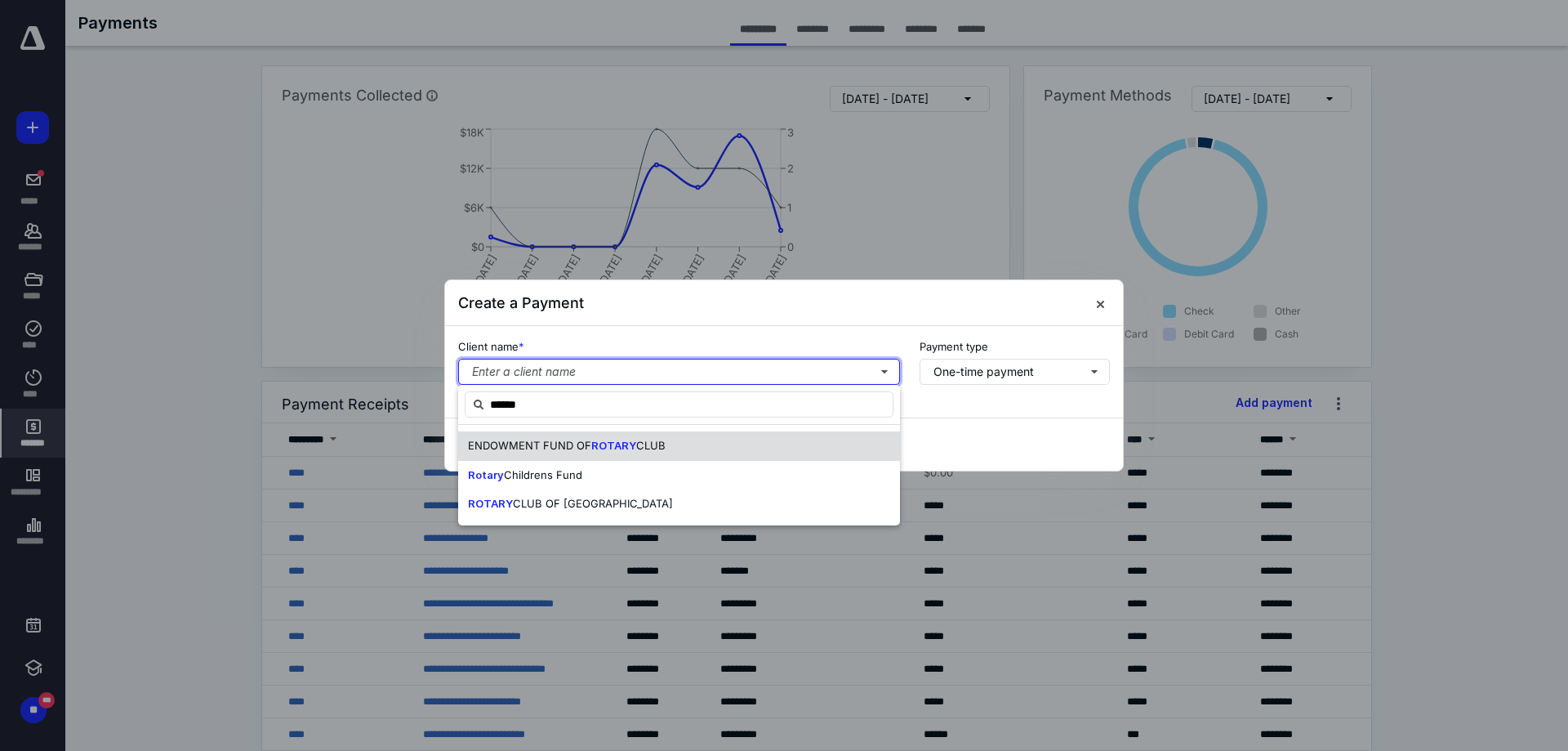 type 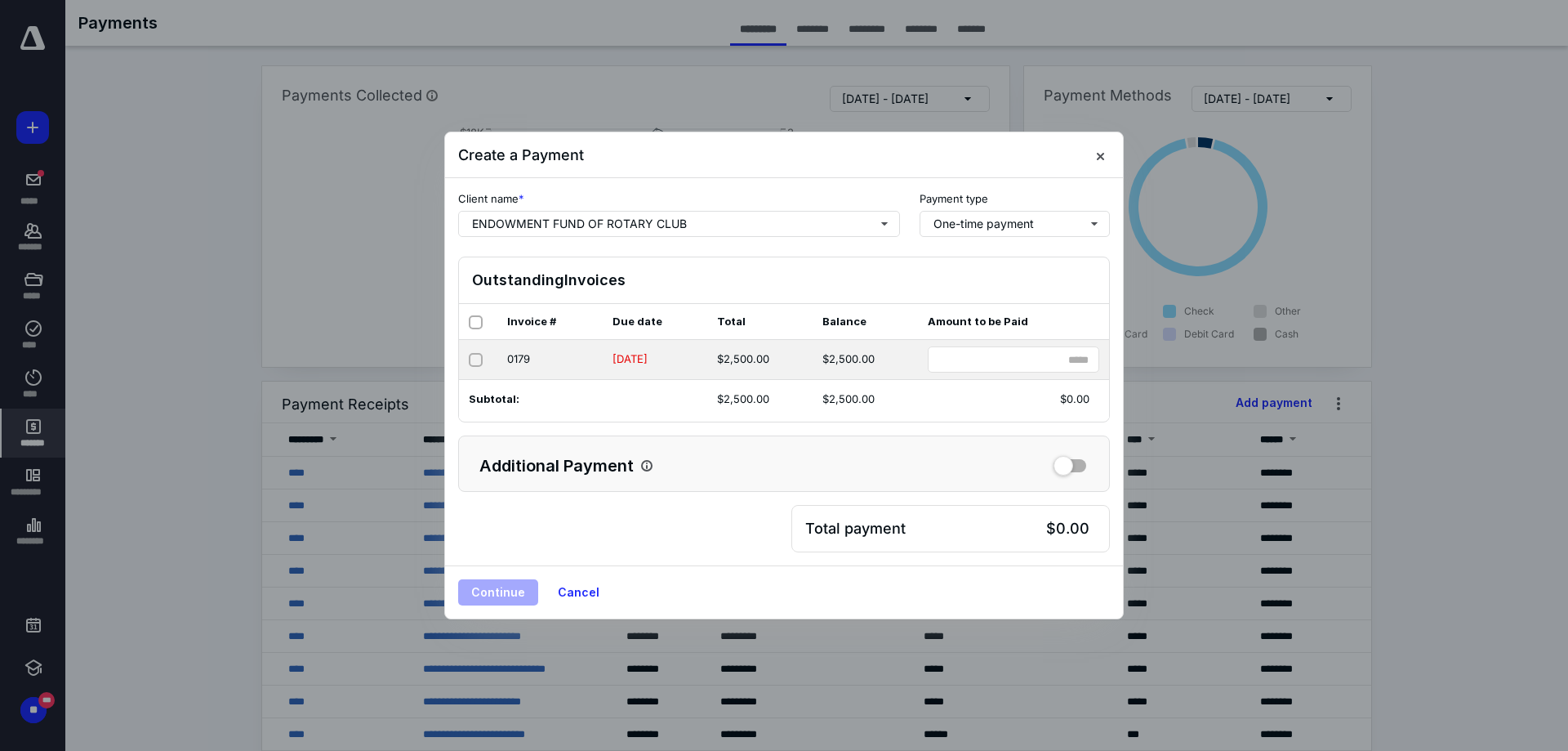 click 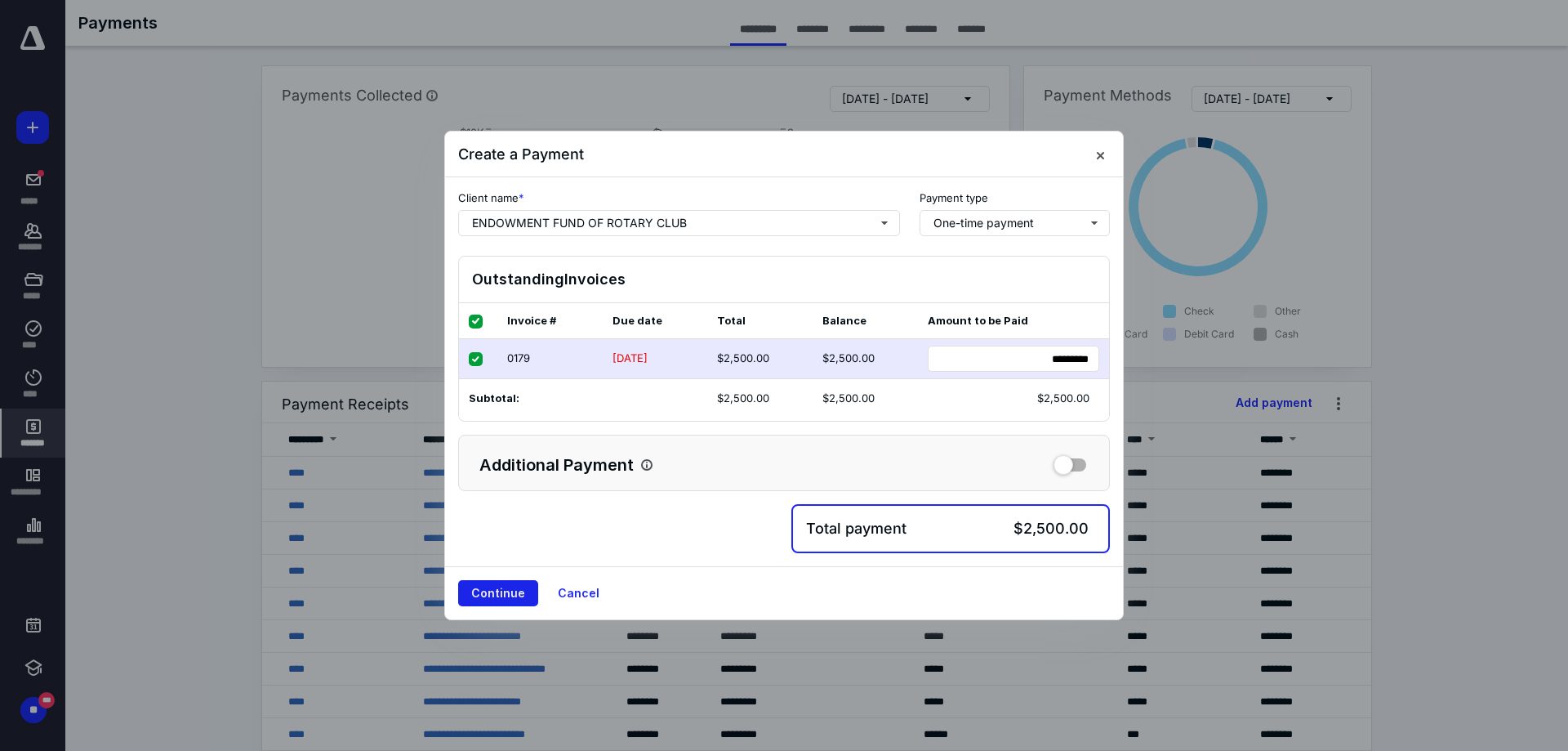click on "Continue" at bounding box center (498, 593) 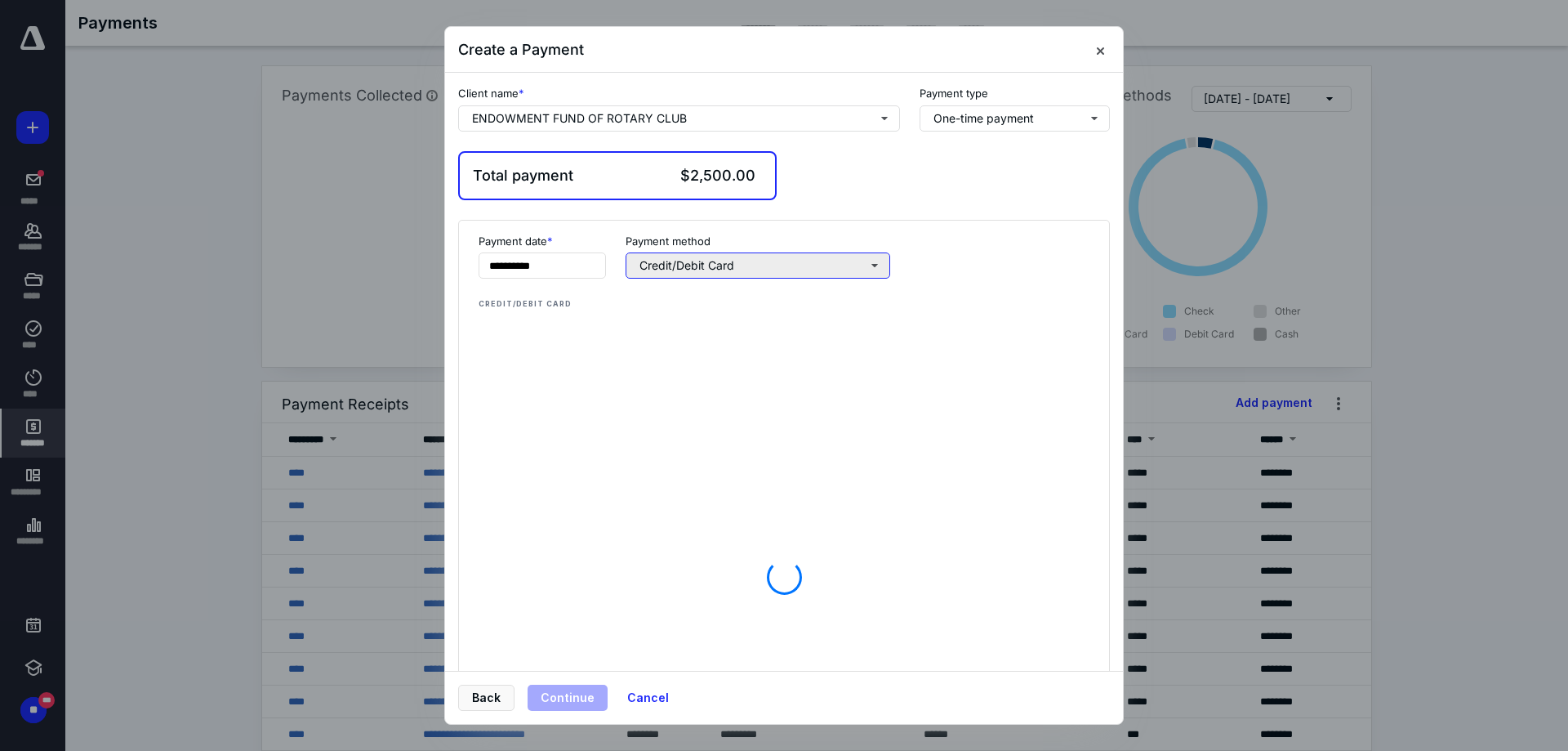 click on "Credit/Debit Card" at bounding box center [758, 266] 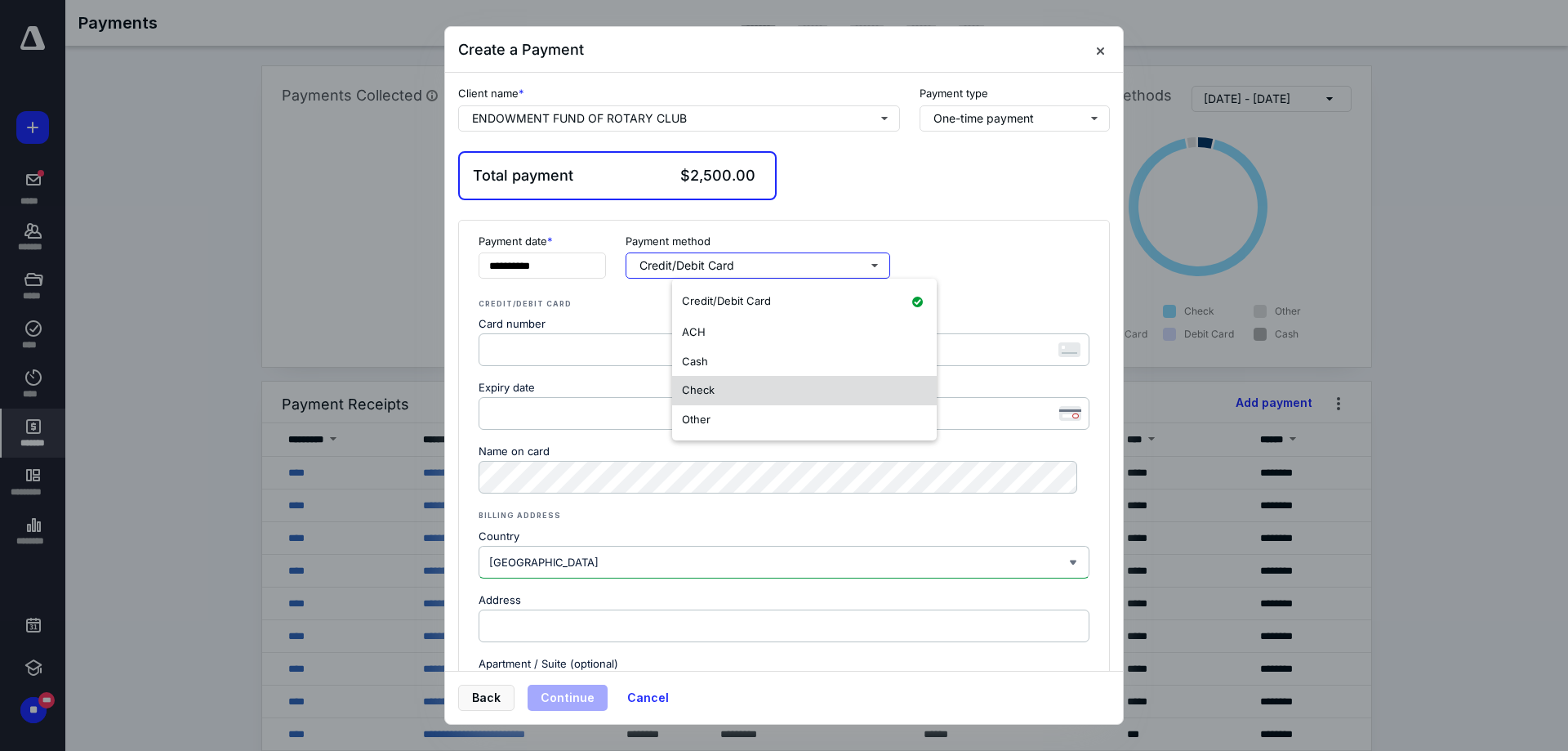 click on "Check" at bounding box center [804, 391] 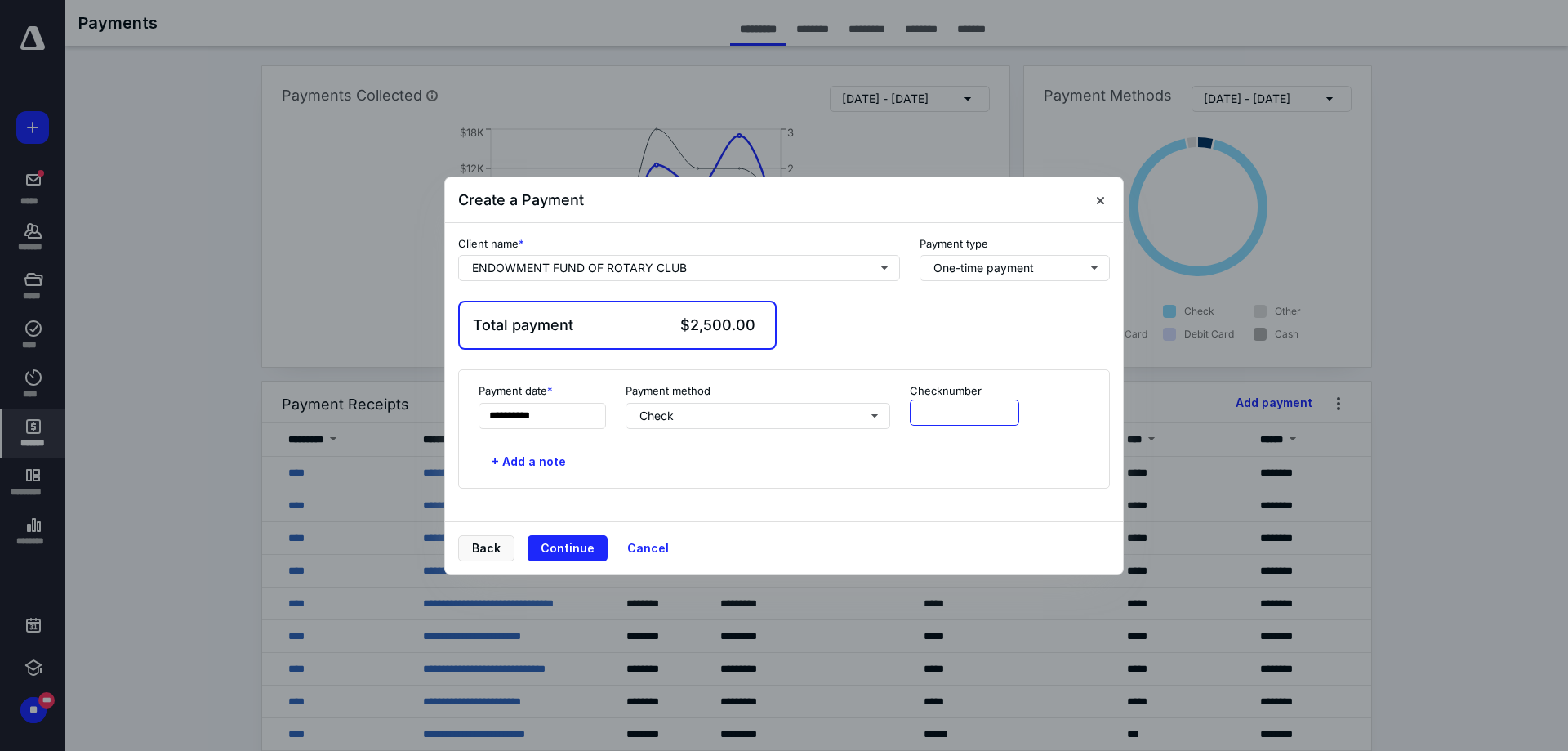 click at bounding box center [964, 413] 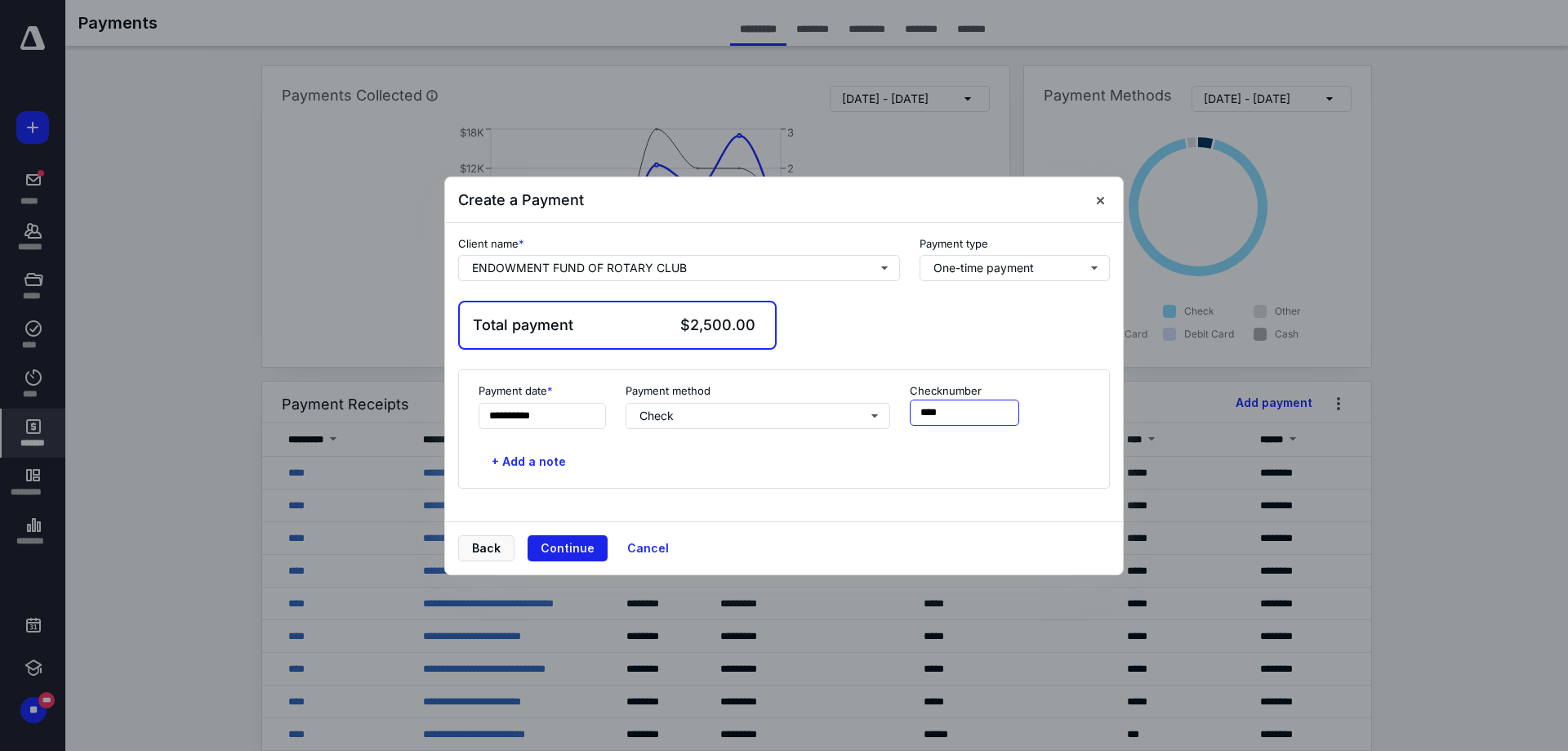 type on "****" 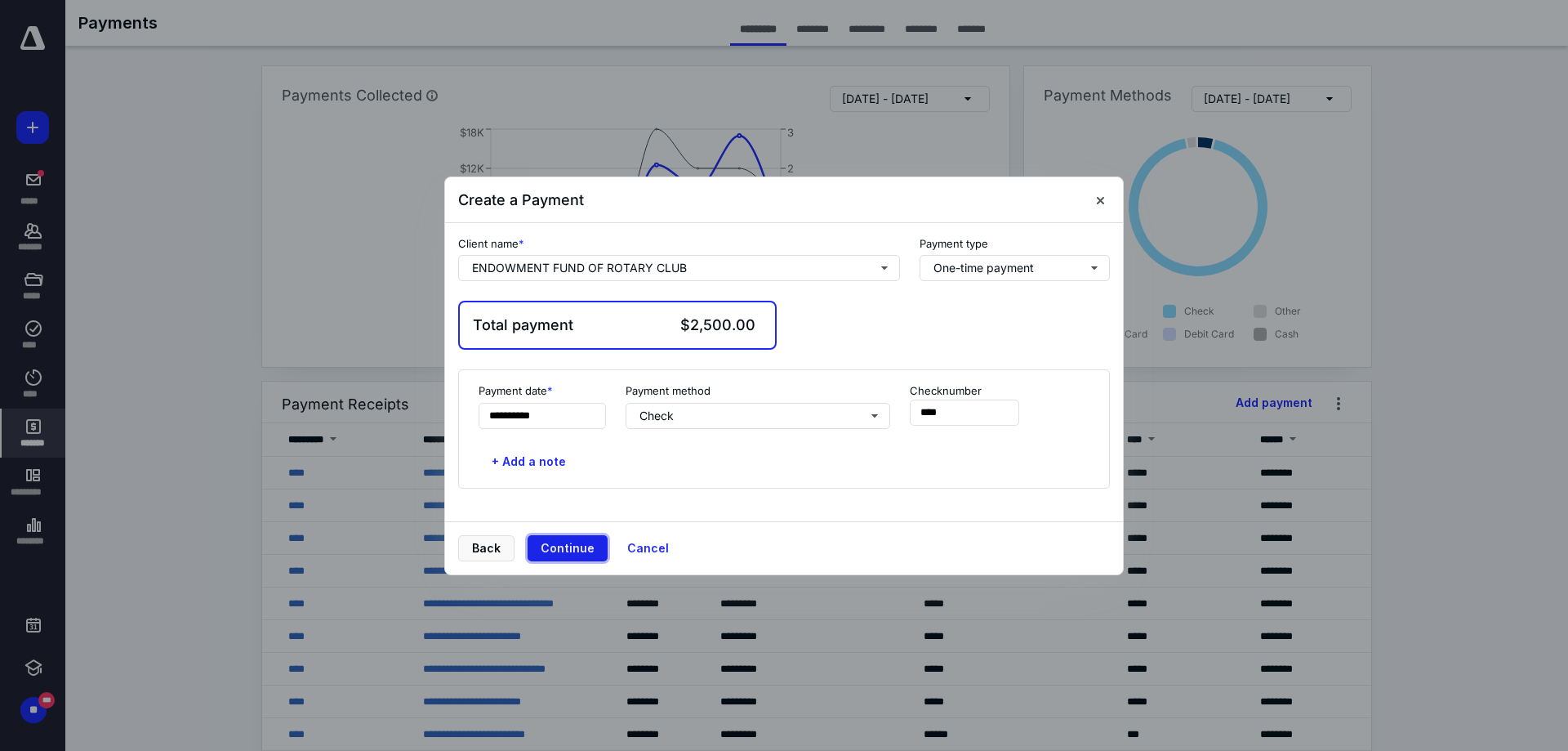 click on "Continue" at bounding box center (568, 548) 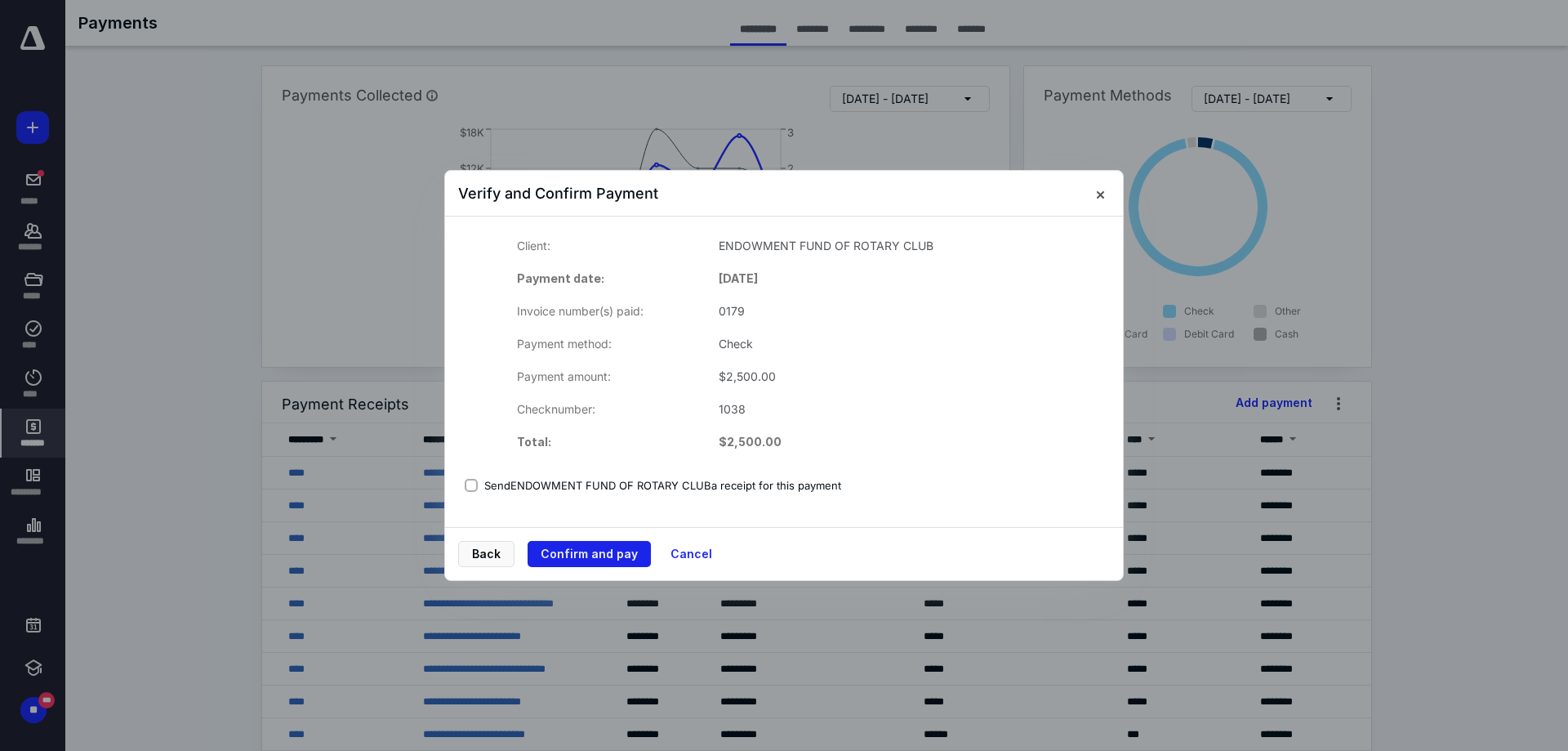 click on "Confirm and pay" at bounding box center [589, 554] 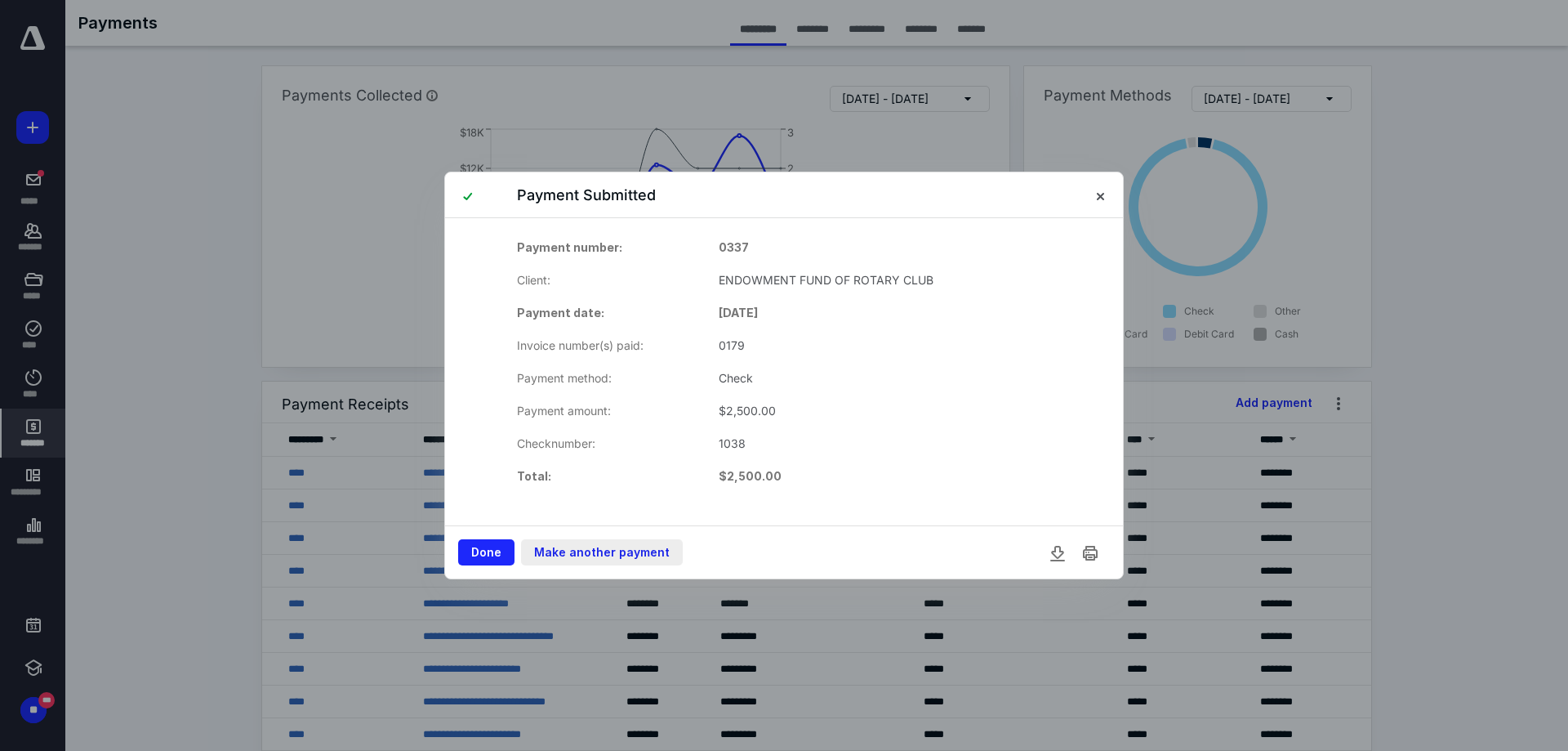 click on "Make another payment" at bounding box center [602, 552] 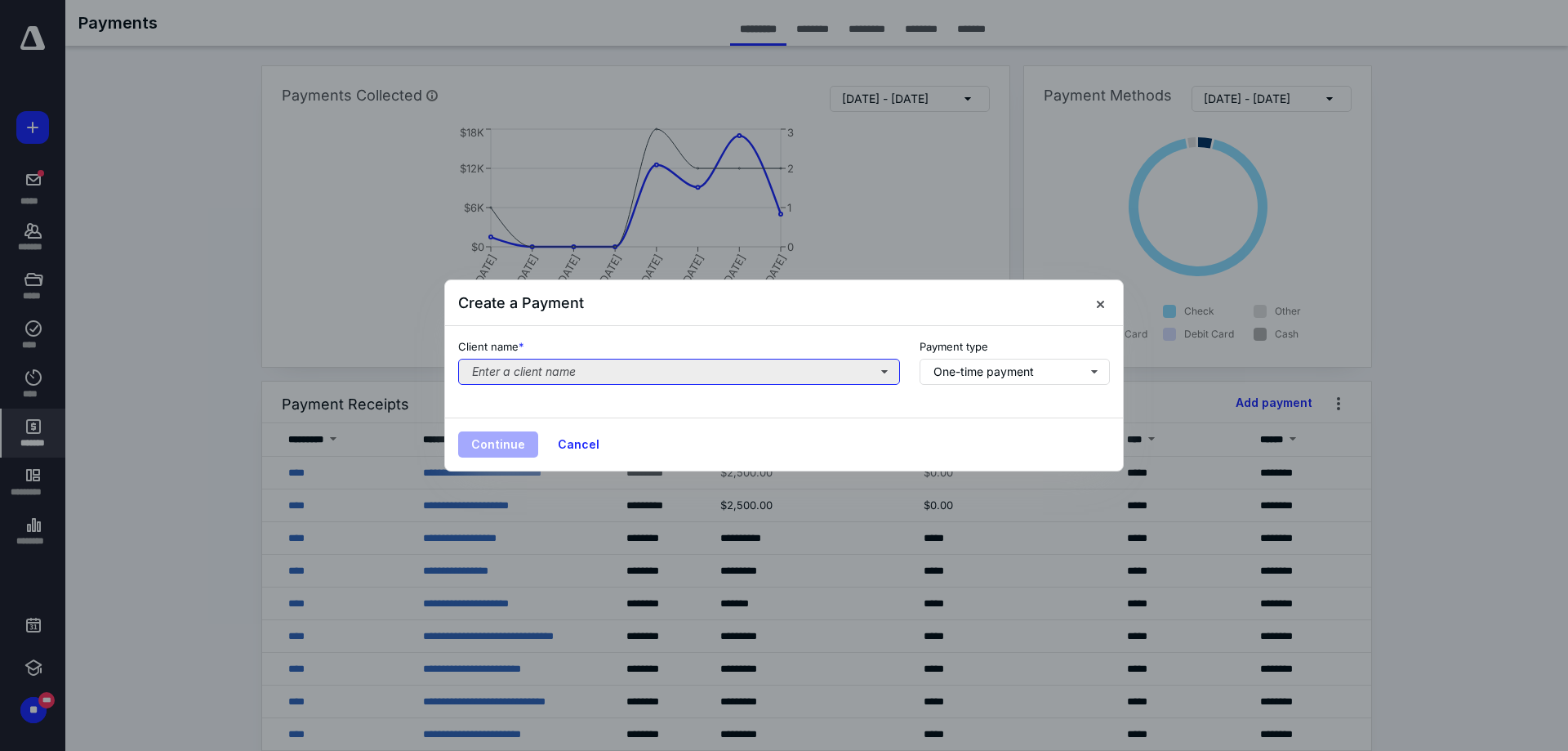 click on "Enter a client name" at bounding box center (679, 372) 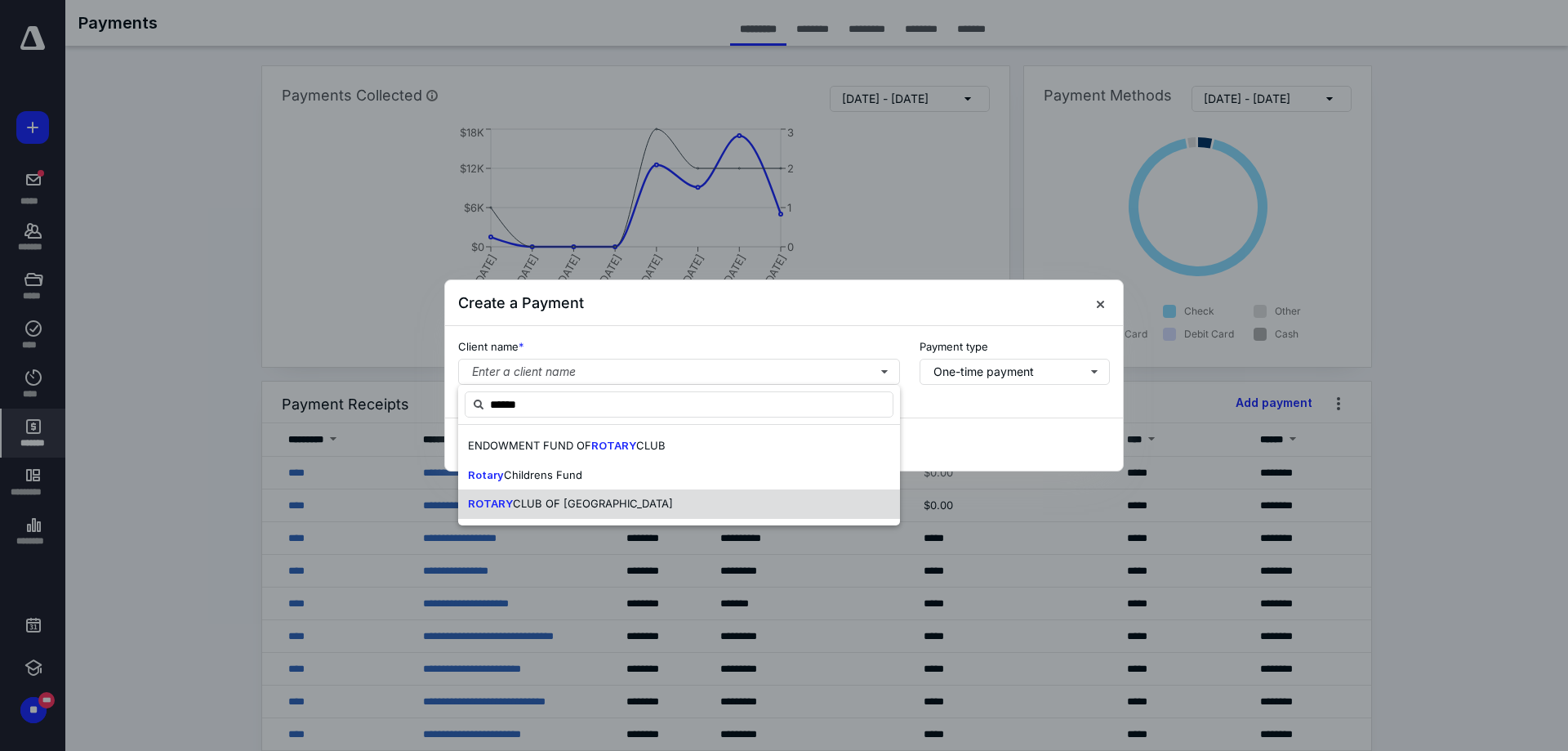 click on "CLUB OF [GEOGRAPHIC_DATA]" at bounding box center (593, 503) 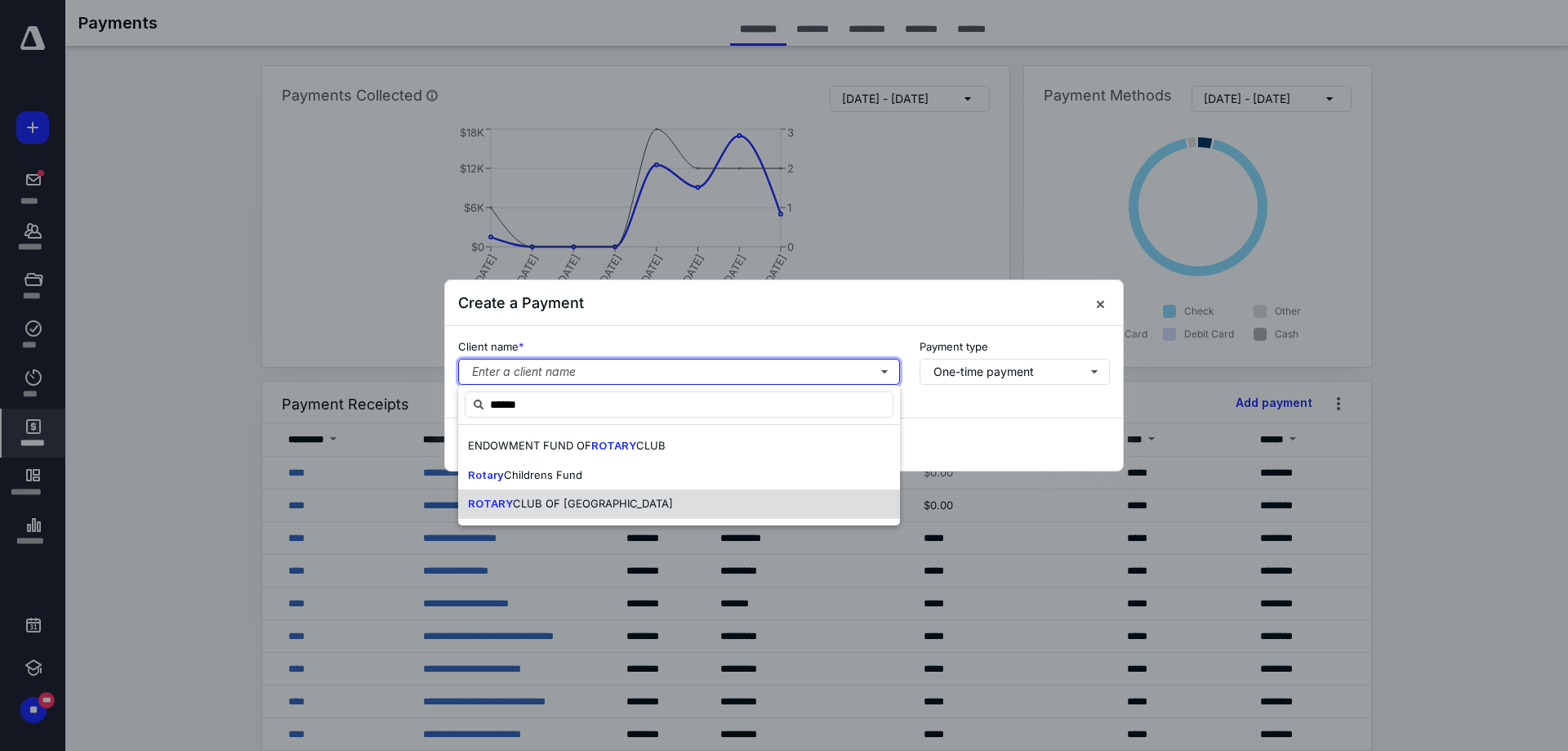 type 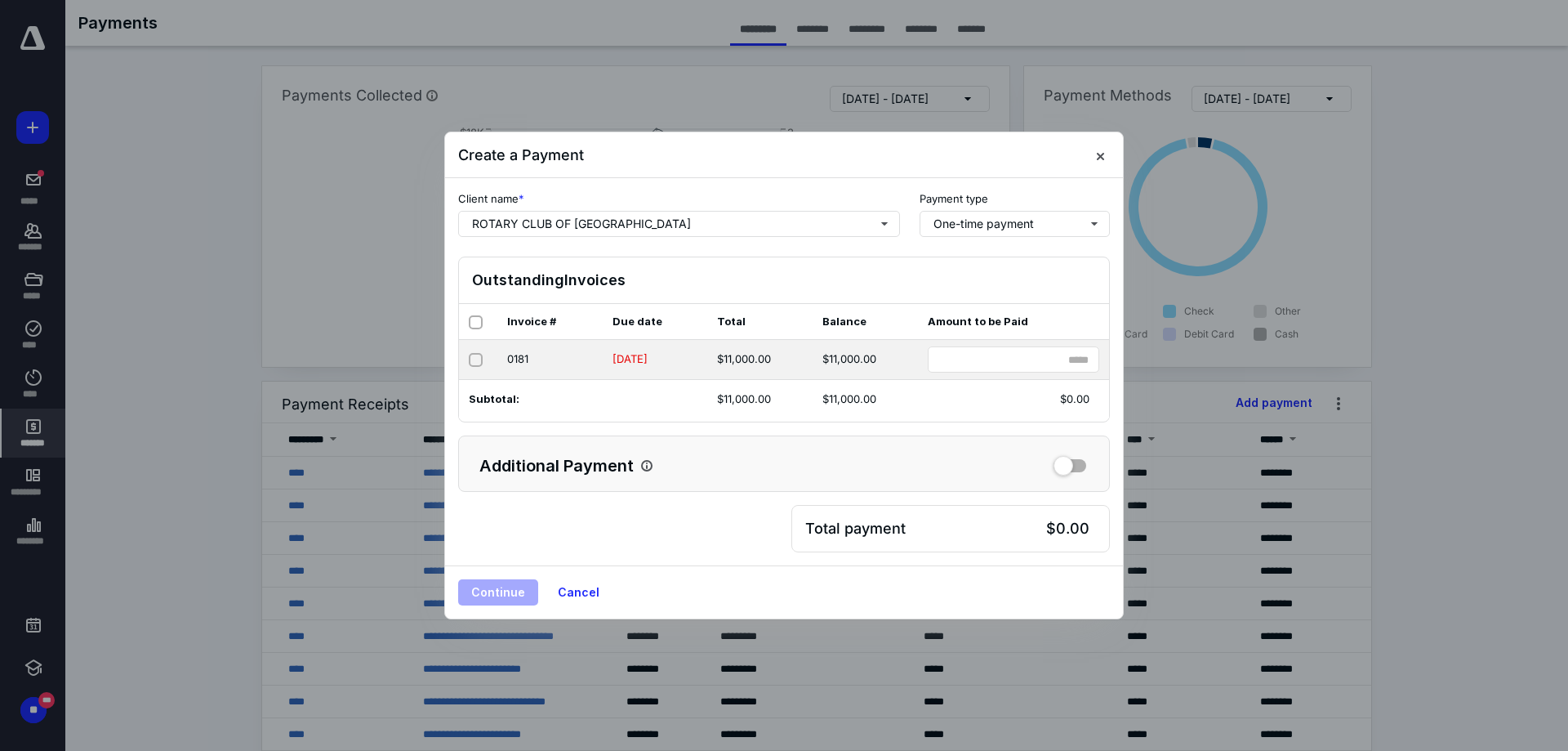click 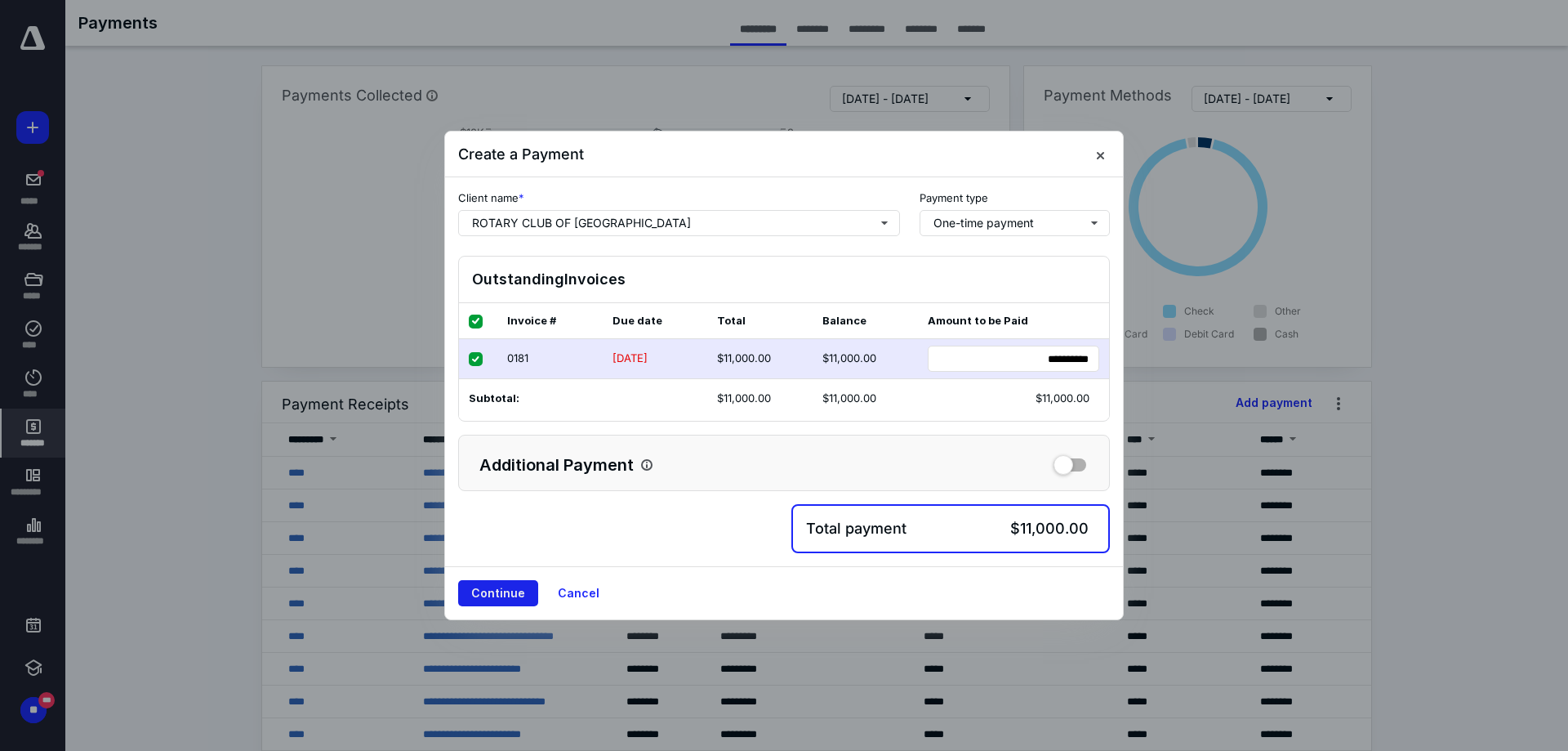 click on "Continue" at bounding box center [498, 593] 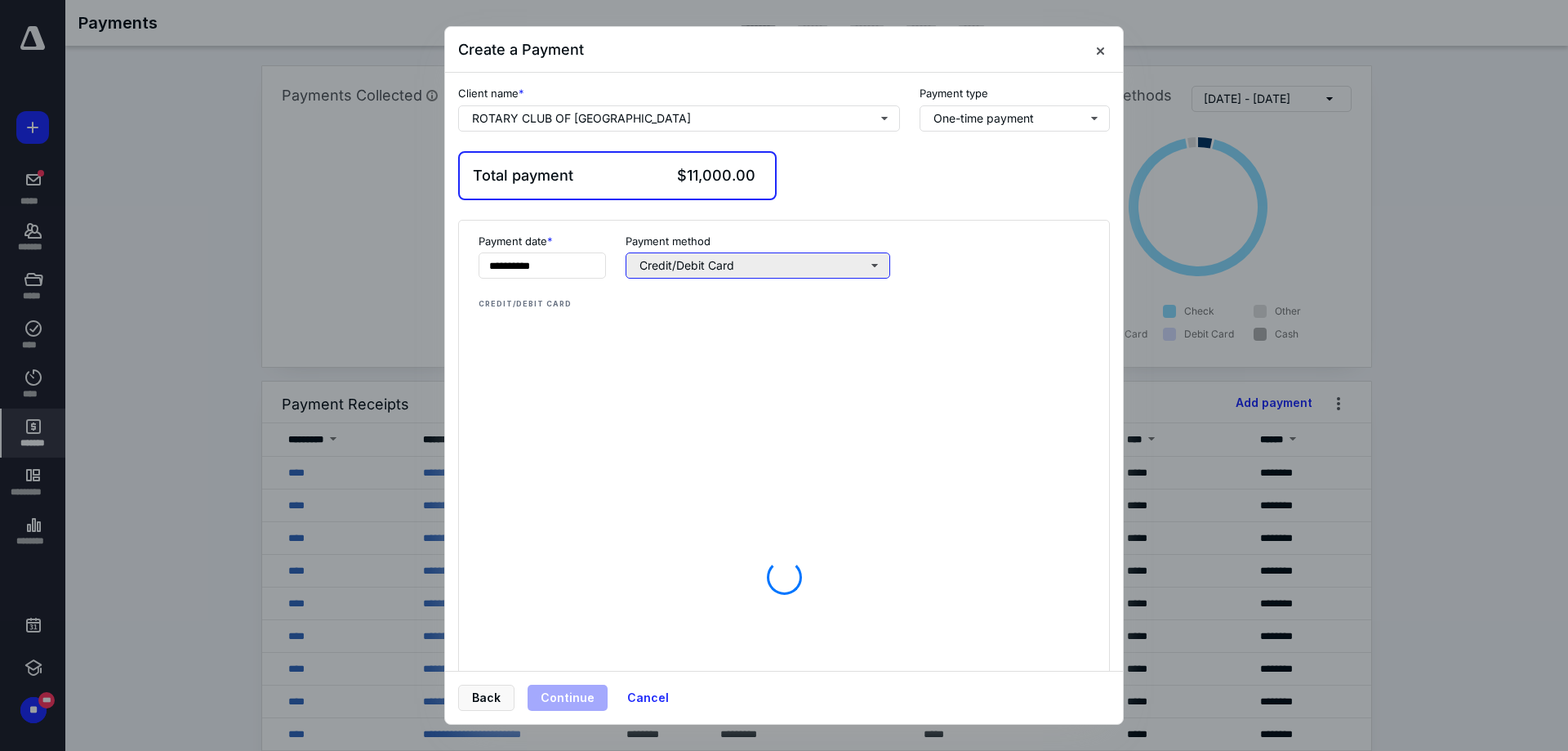 click on "Credit/Debit Card" at bounding box center [758, 266] 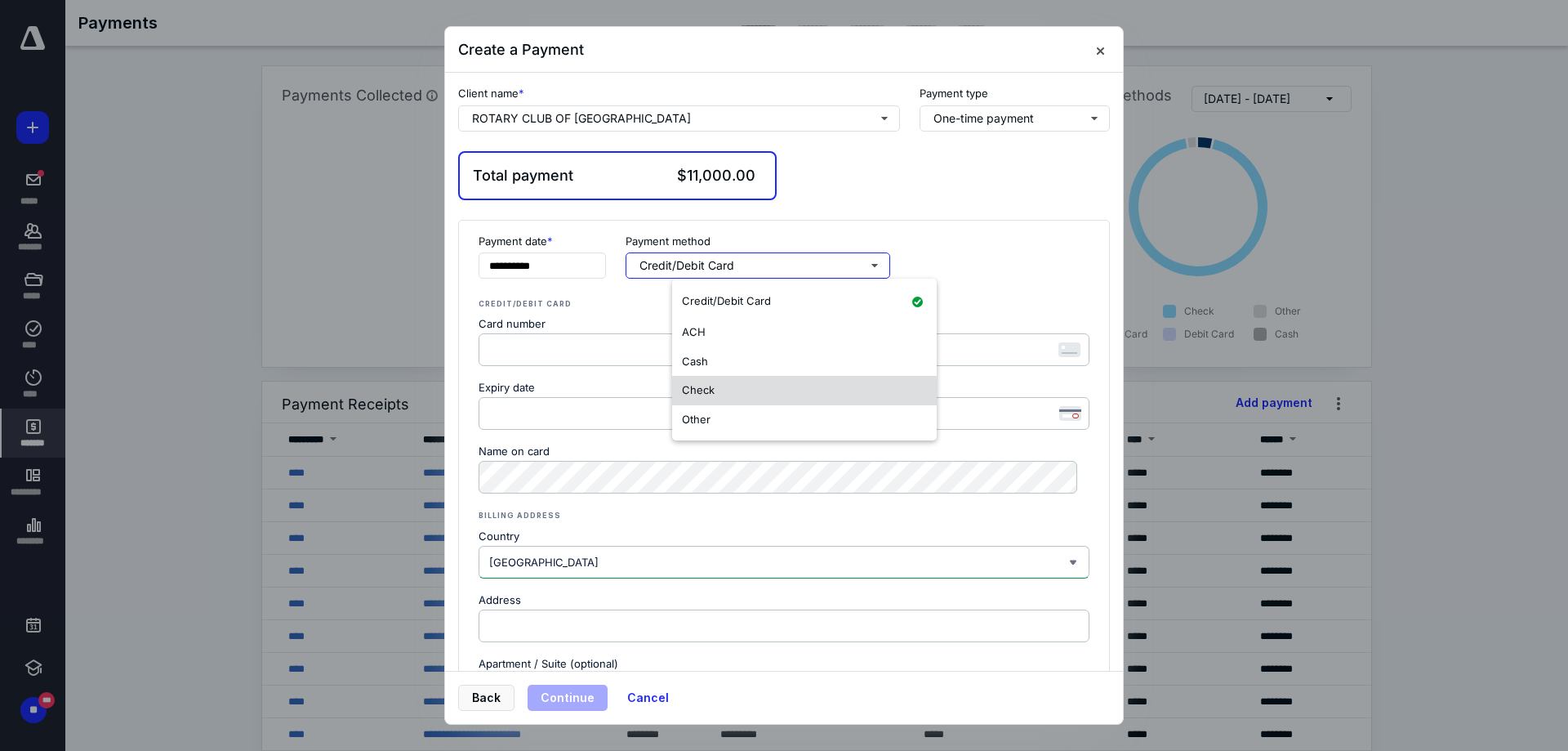 click on "Check" at bounding box center [804, 391] 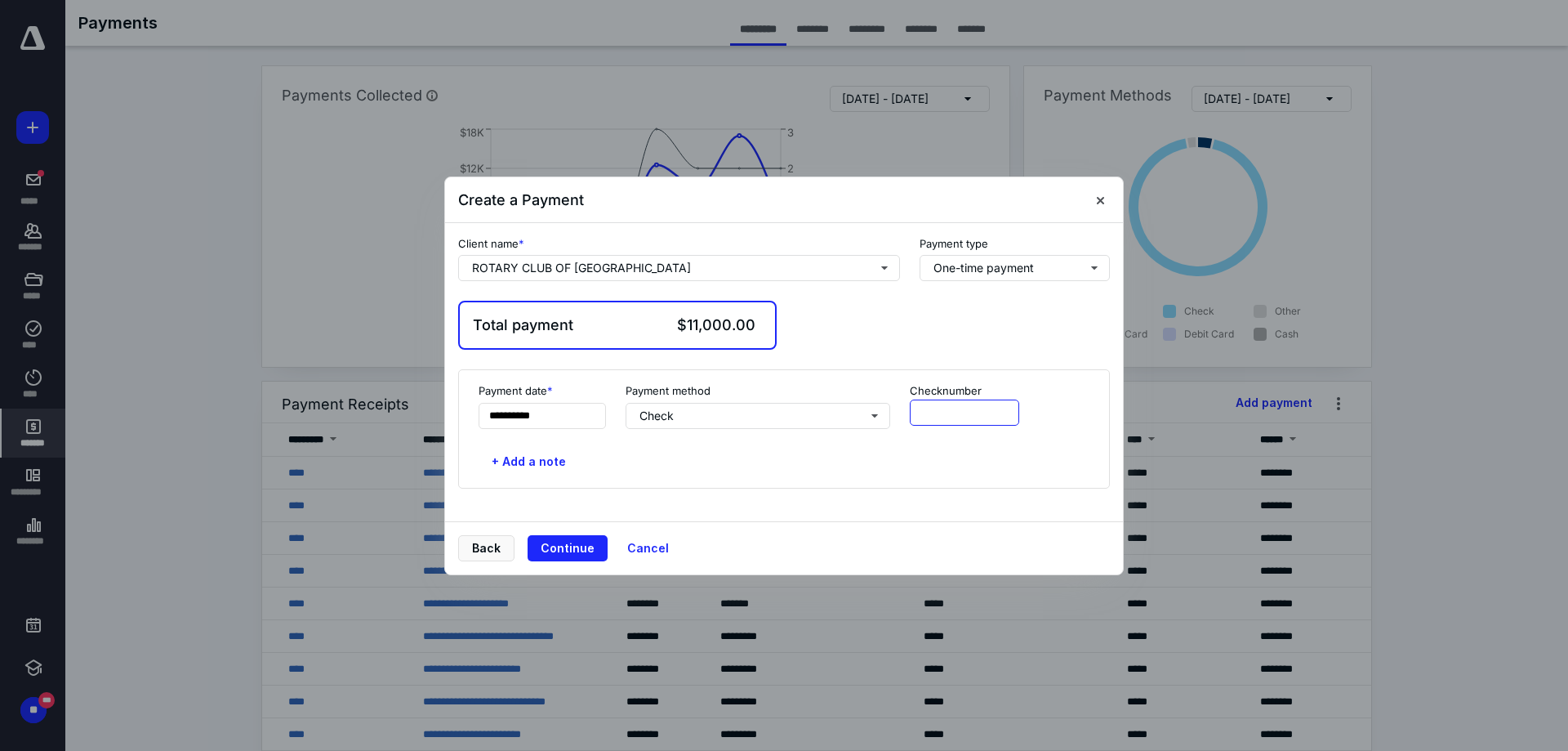 click at bounding box center (964, 413) 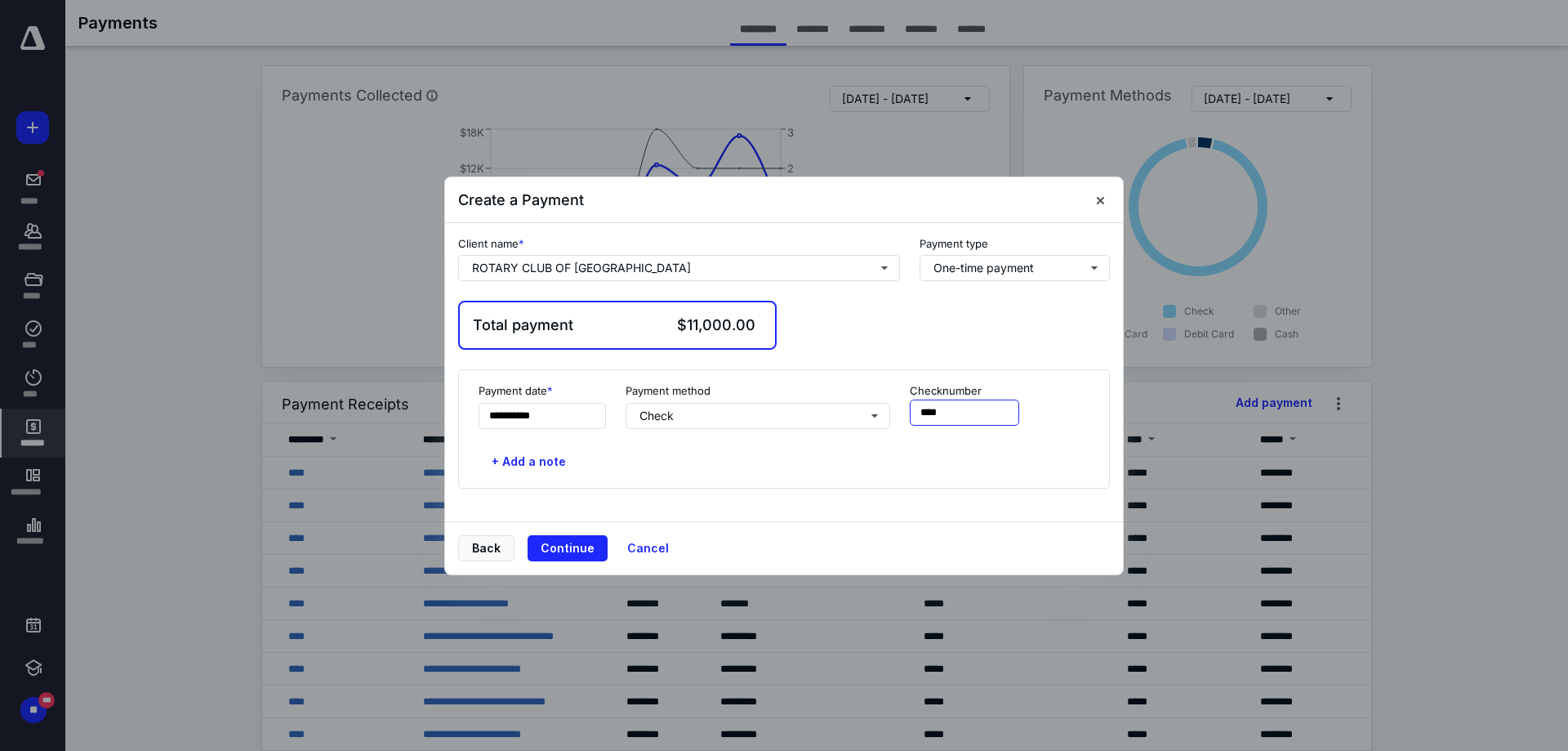 type on "****" 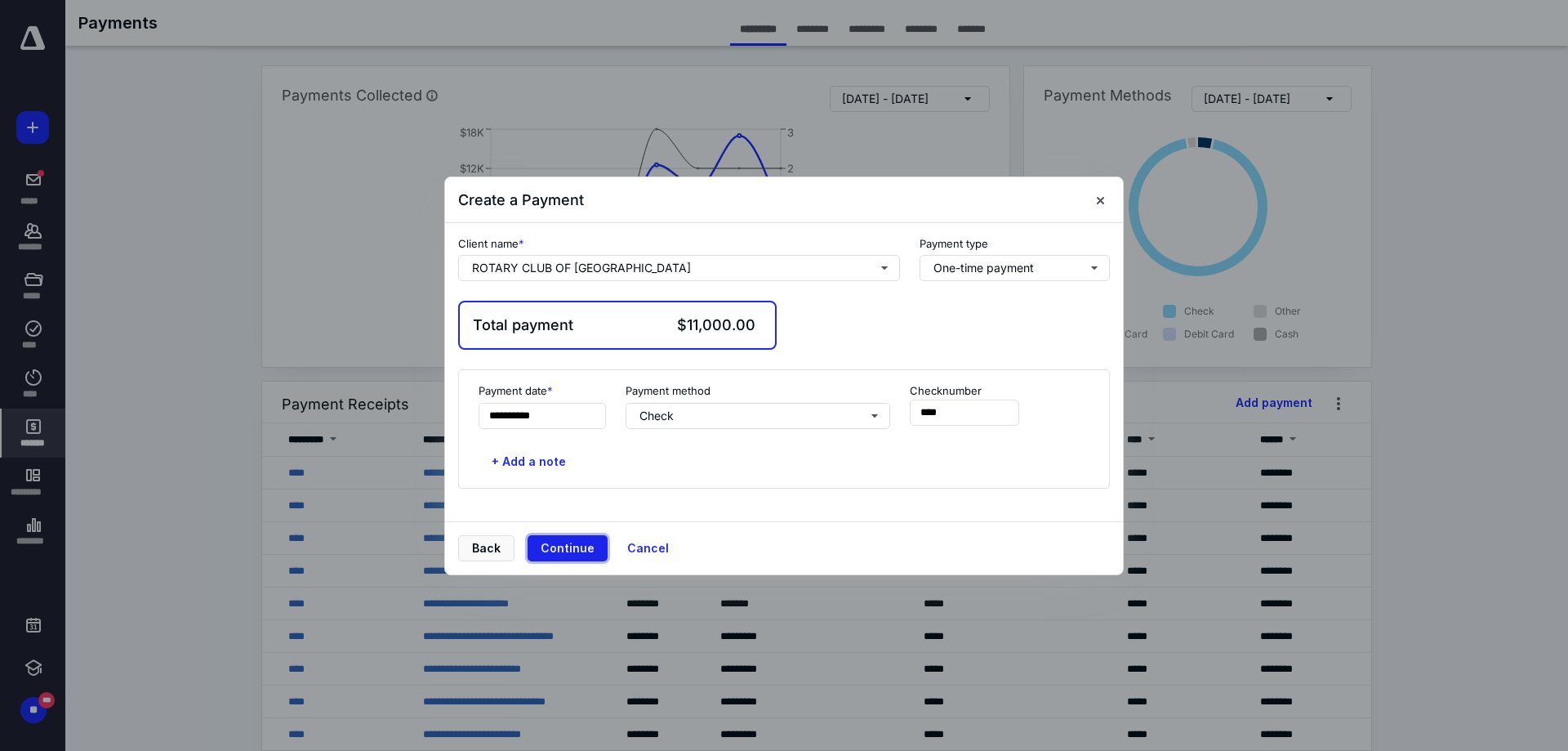 click on "Continue" at bounding box center (568, 548) 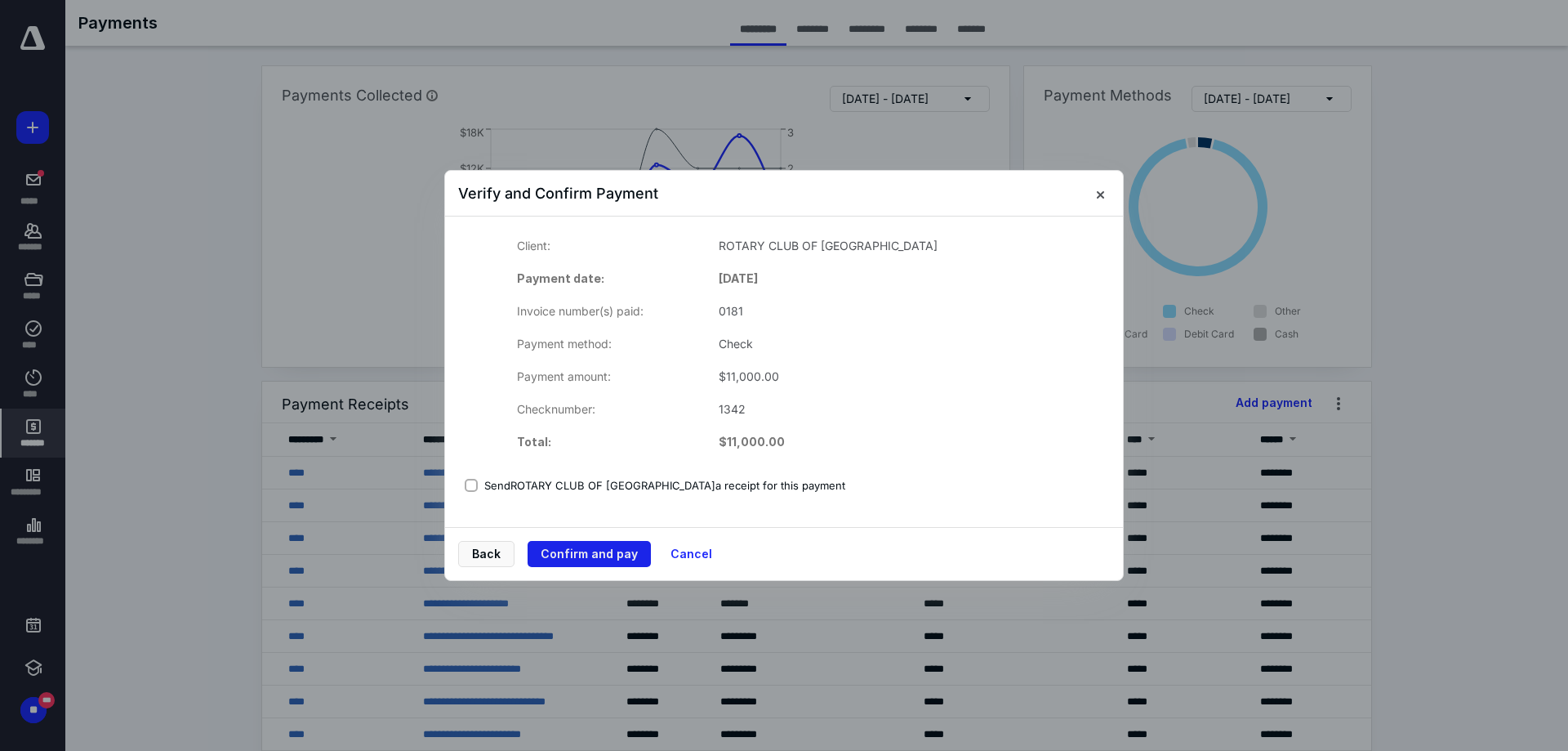 click on "Confirm and pay" at bounding box center [589, 554] 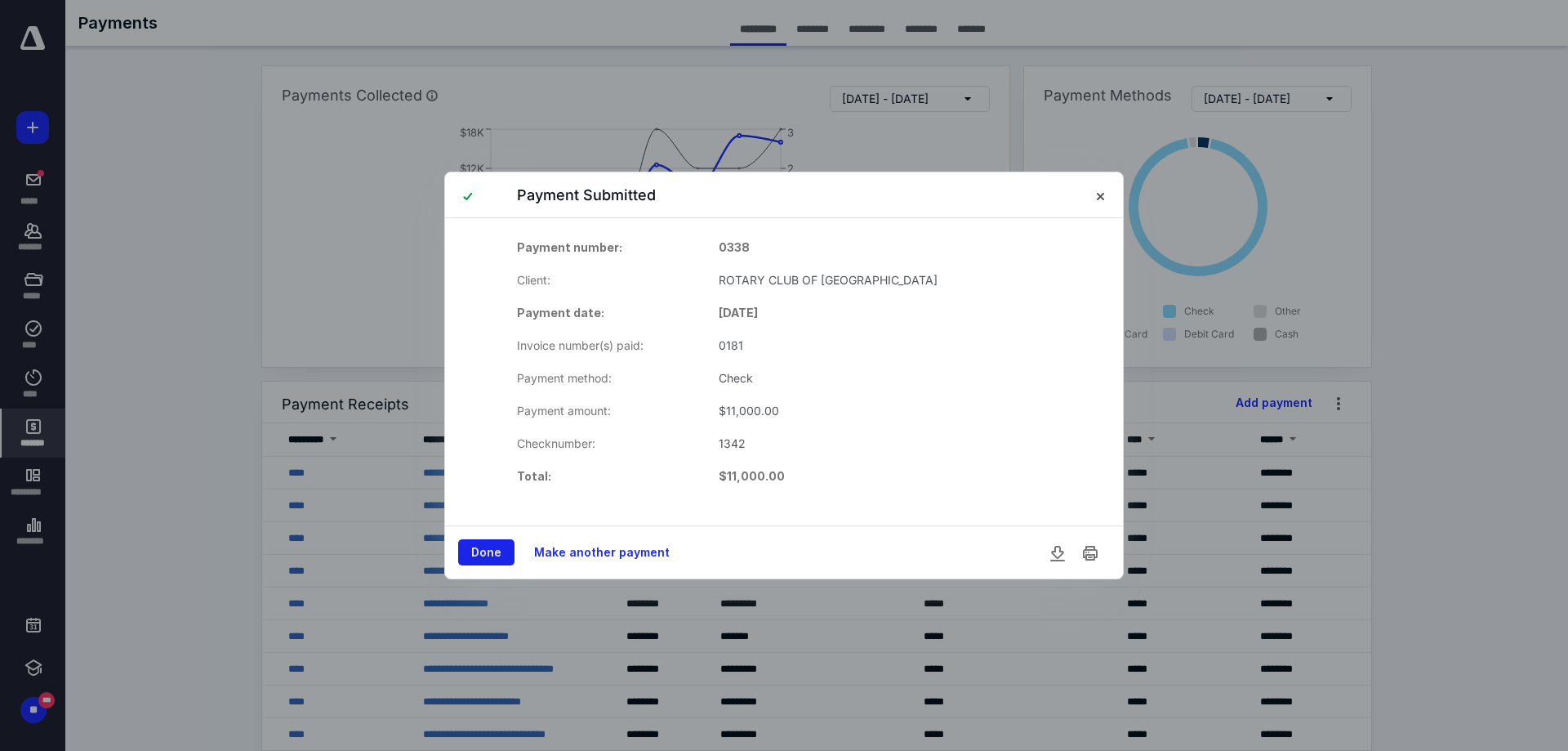 click on "Done" at bounding box center [486, 552] 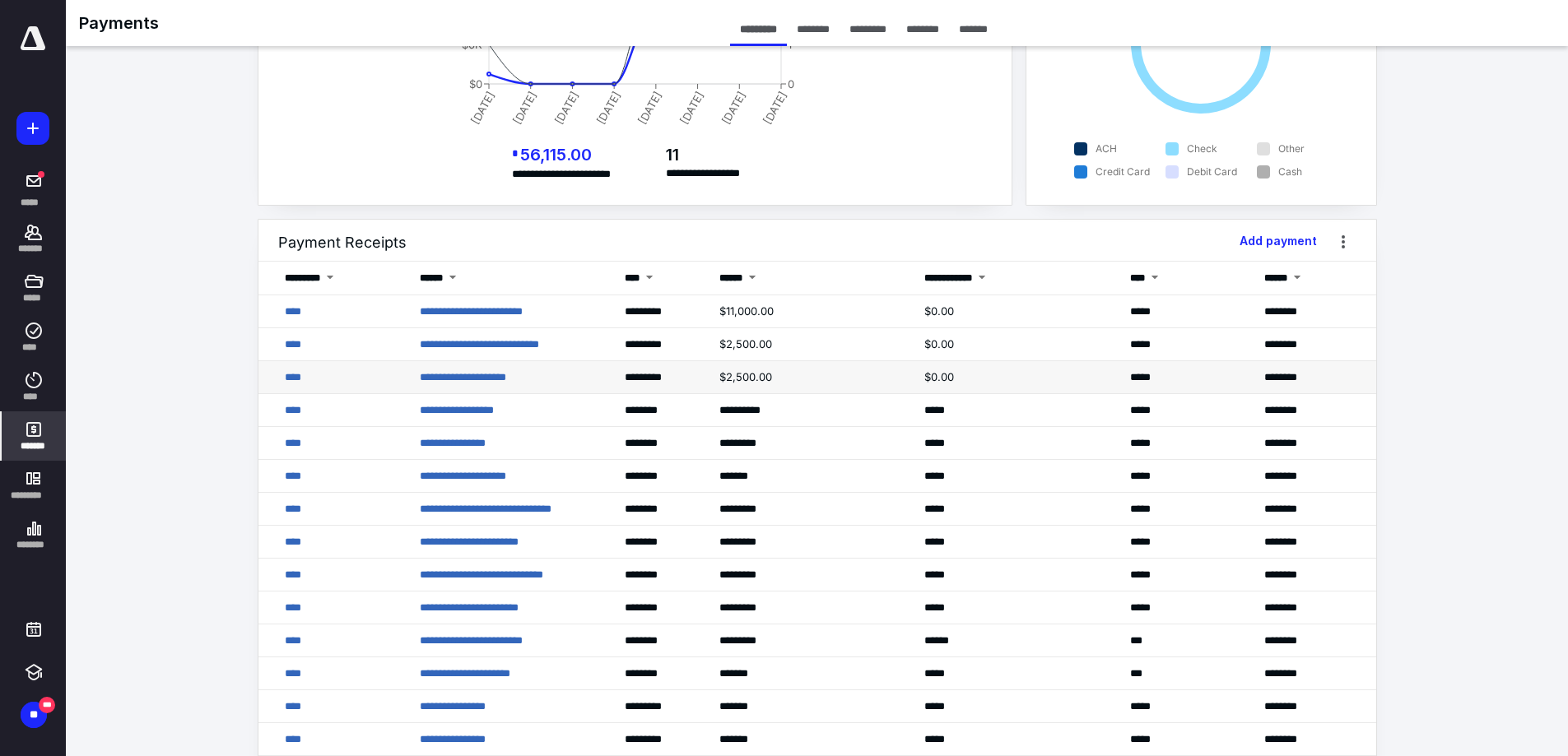 scroll, scrollTop: 0, scrollLeft: 0, axis: both 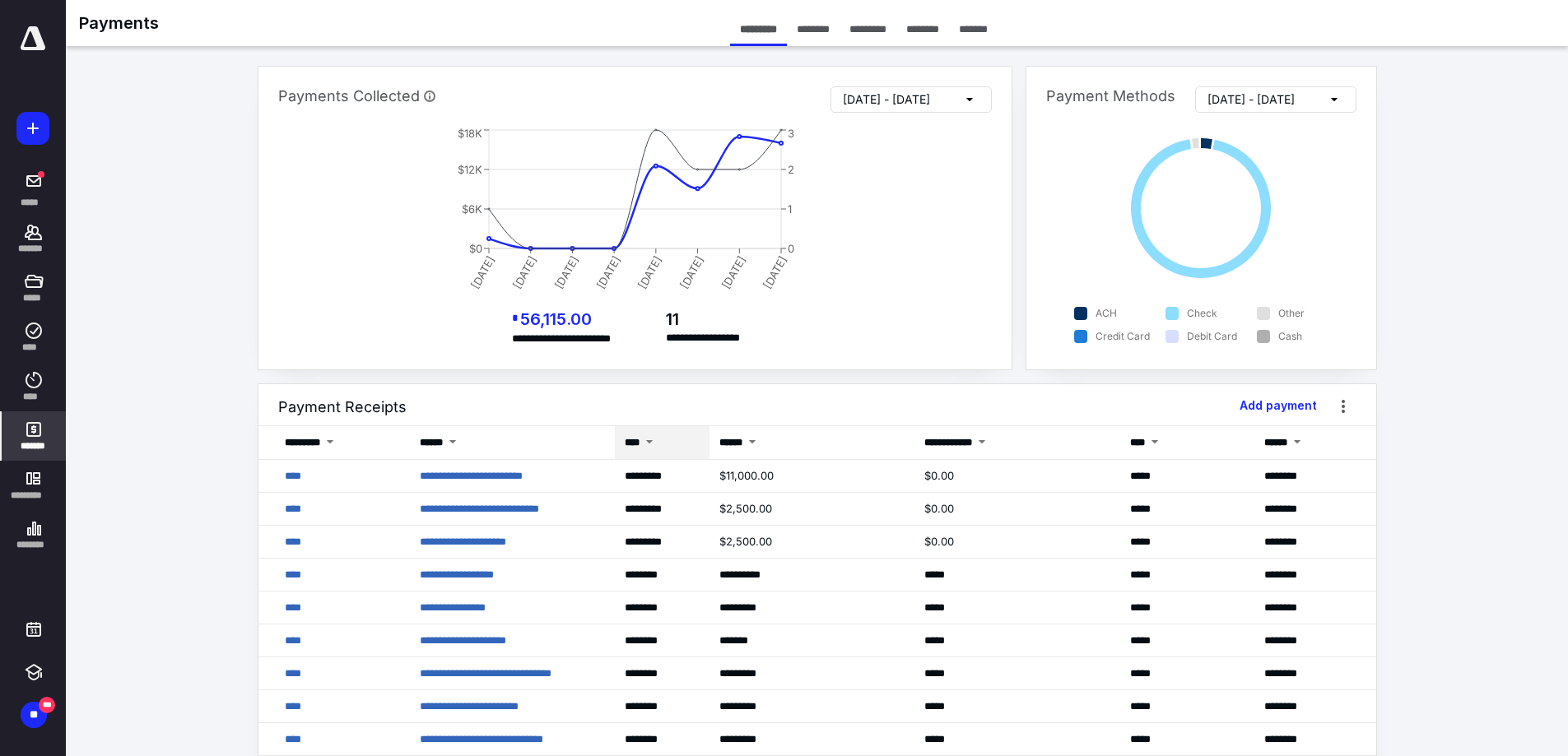 click at bounding box center (649, 443) 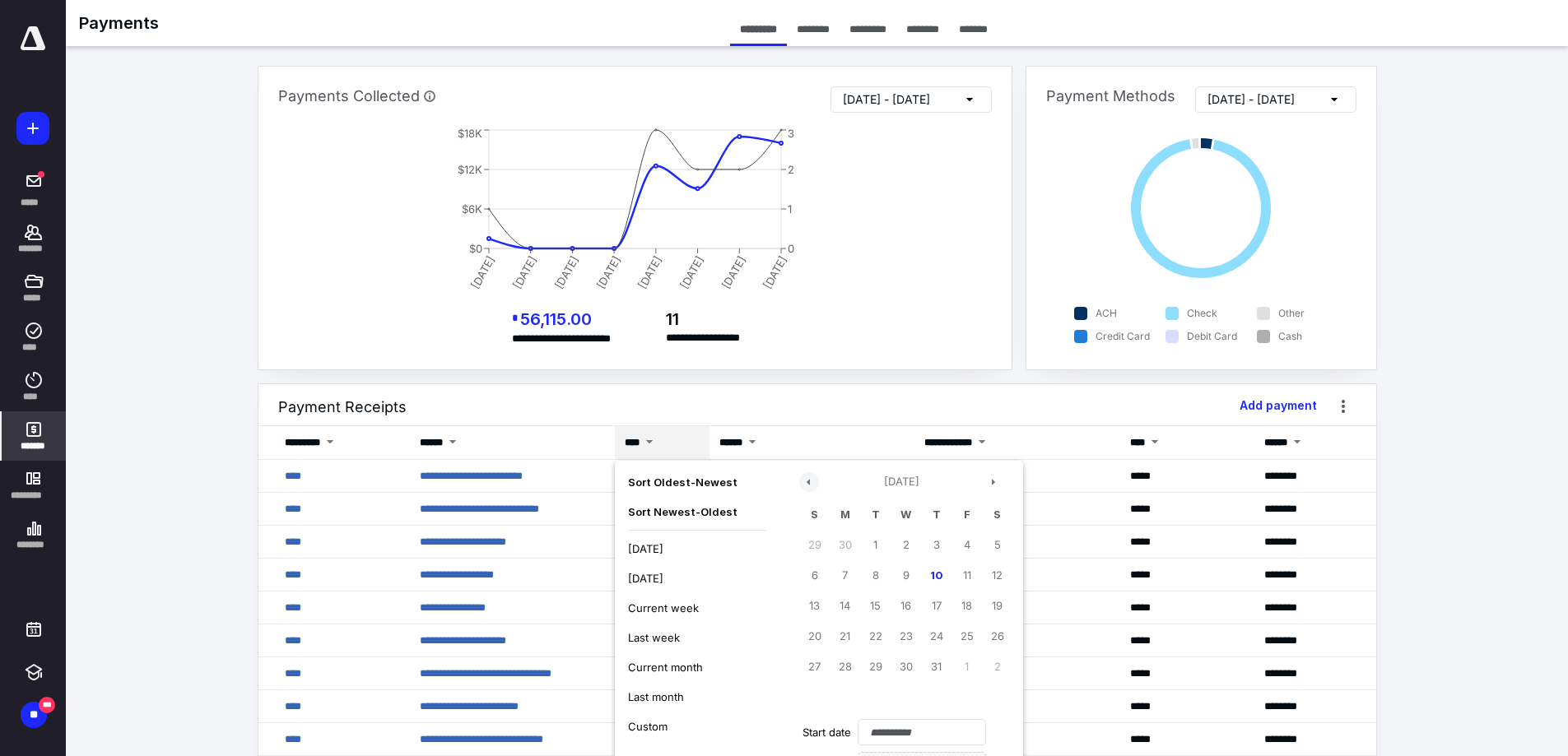click at bounding box center (809, 482) 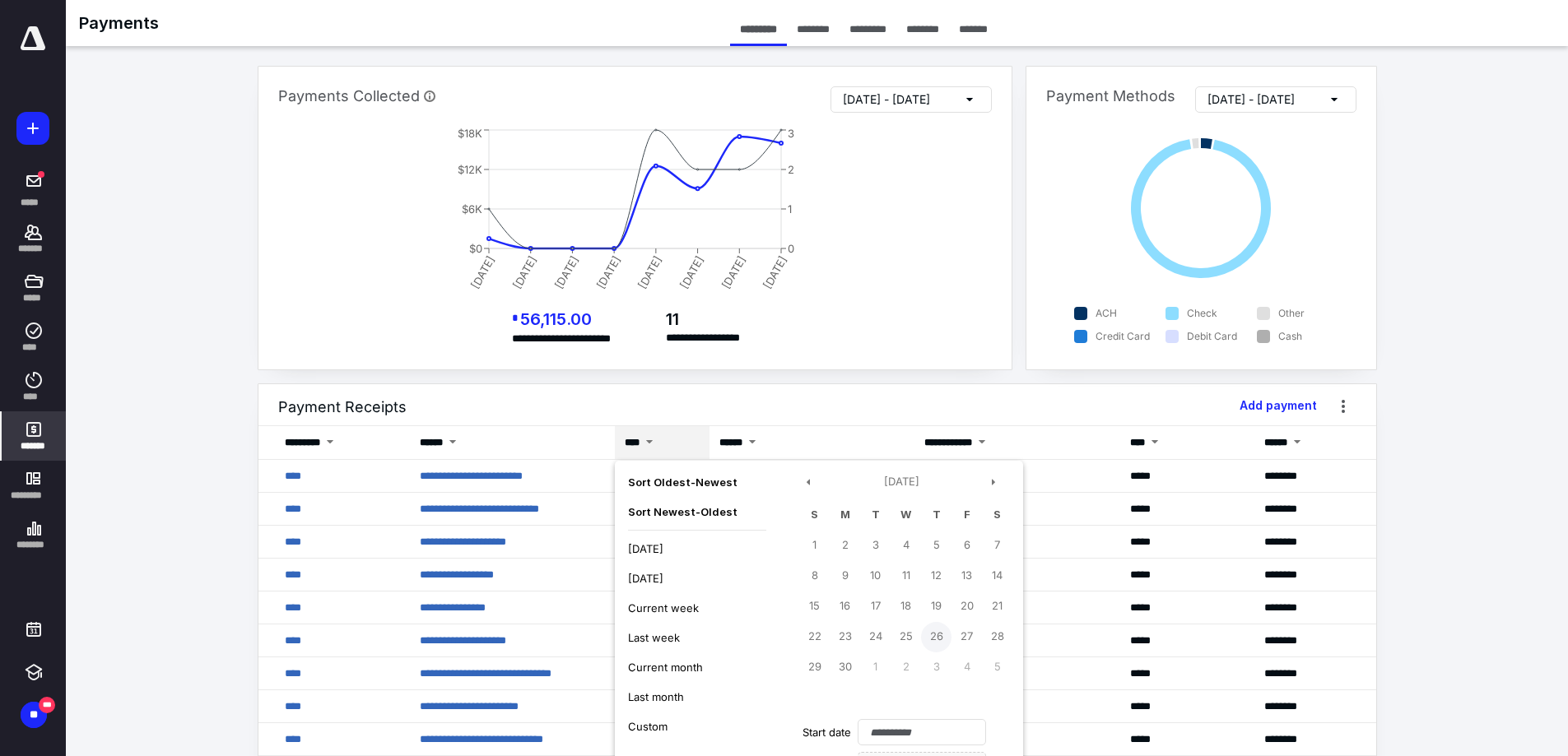 click on "26" at bounding box center (936, 637) 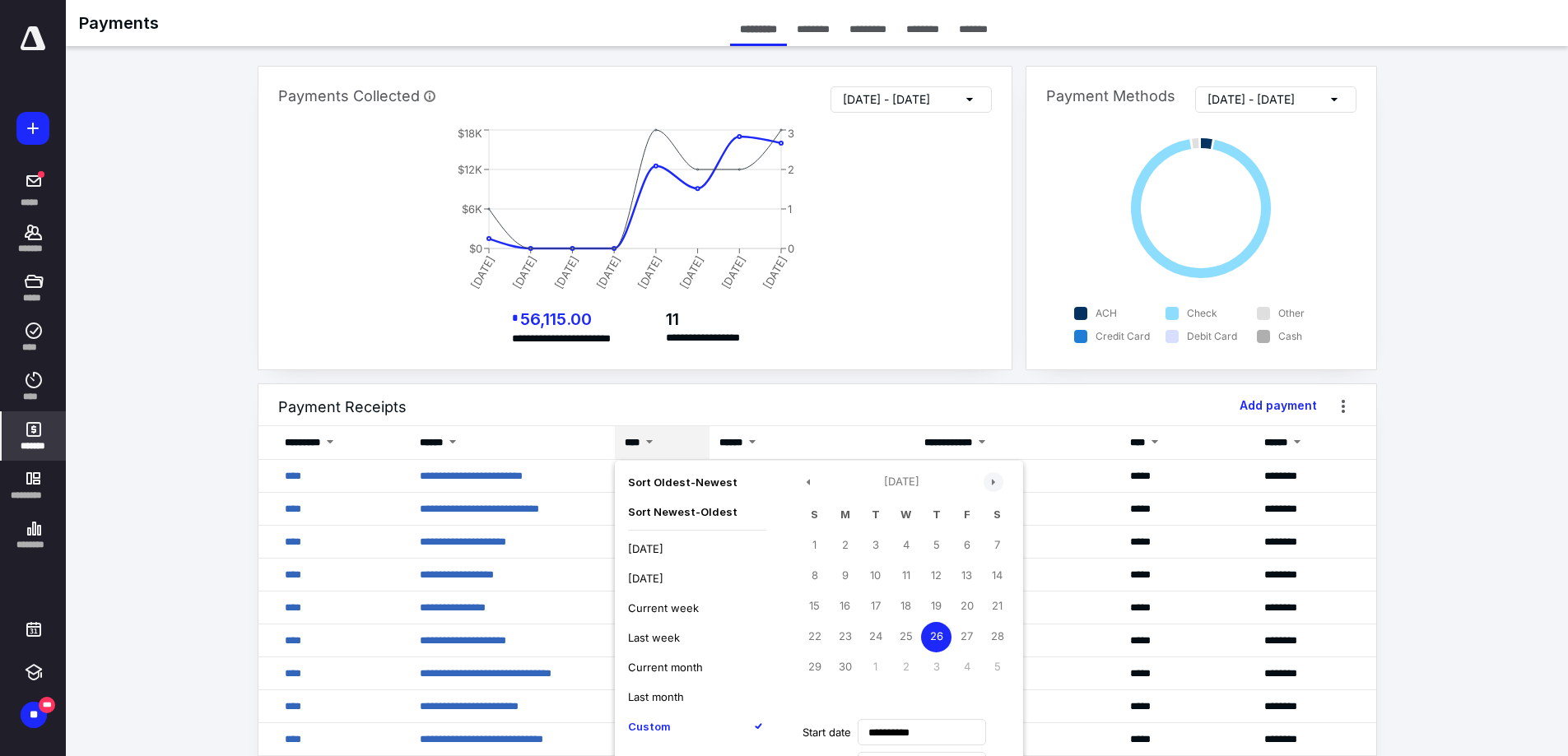 click at bounding box center (993, 482) 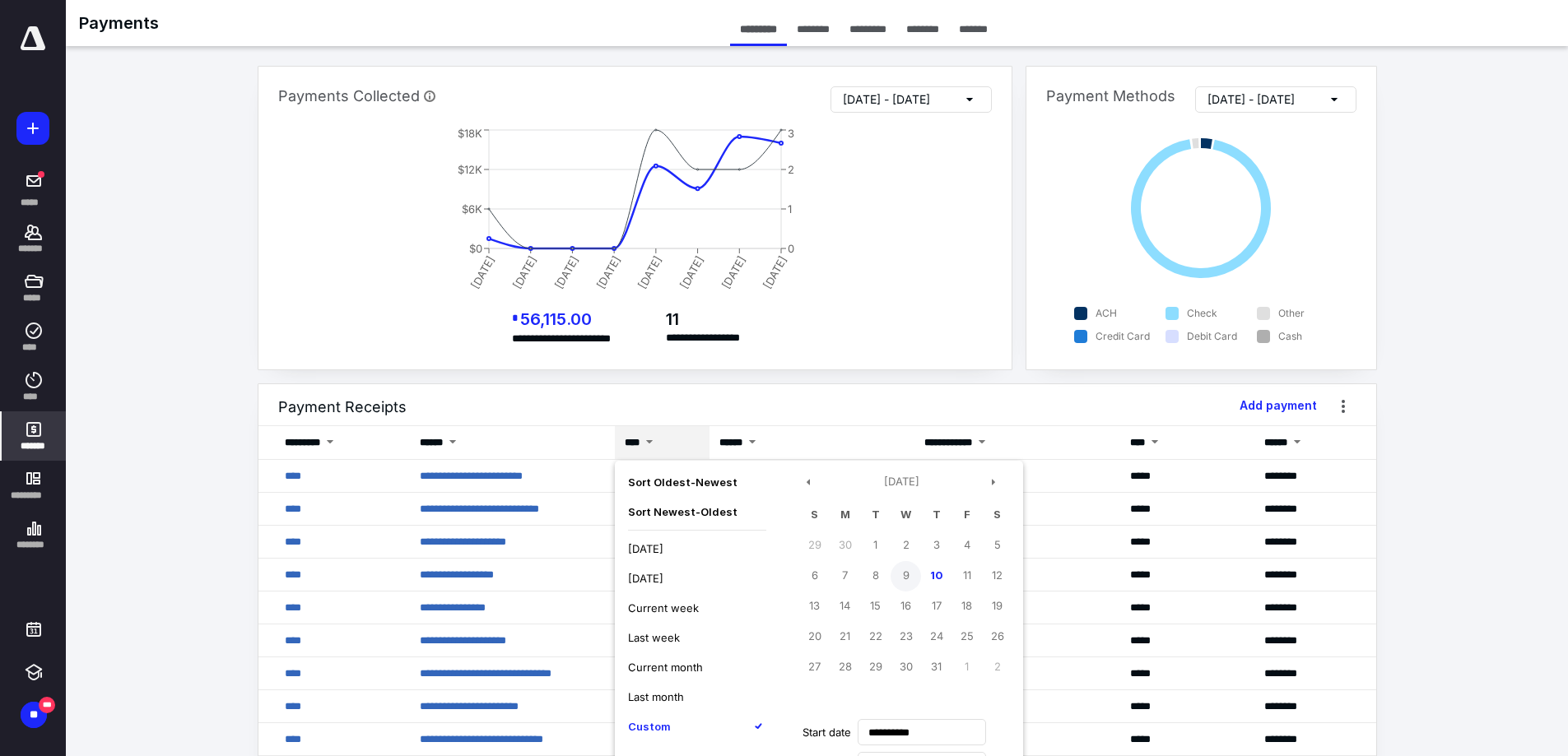 click on "9" at bounding box center (905, 576) 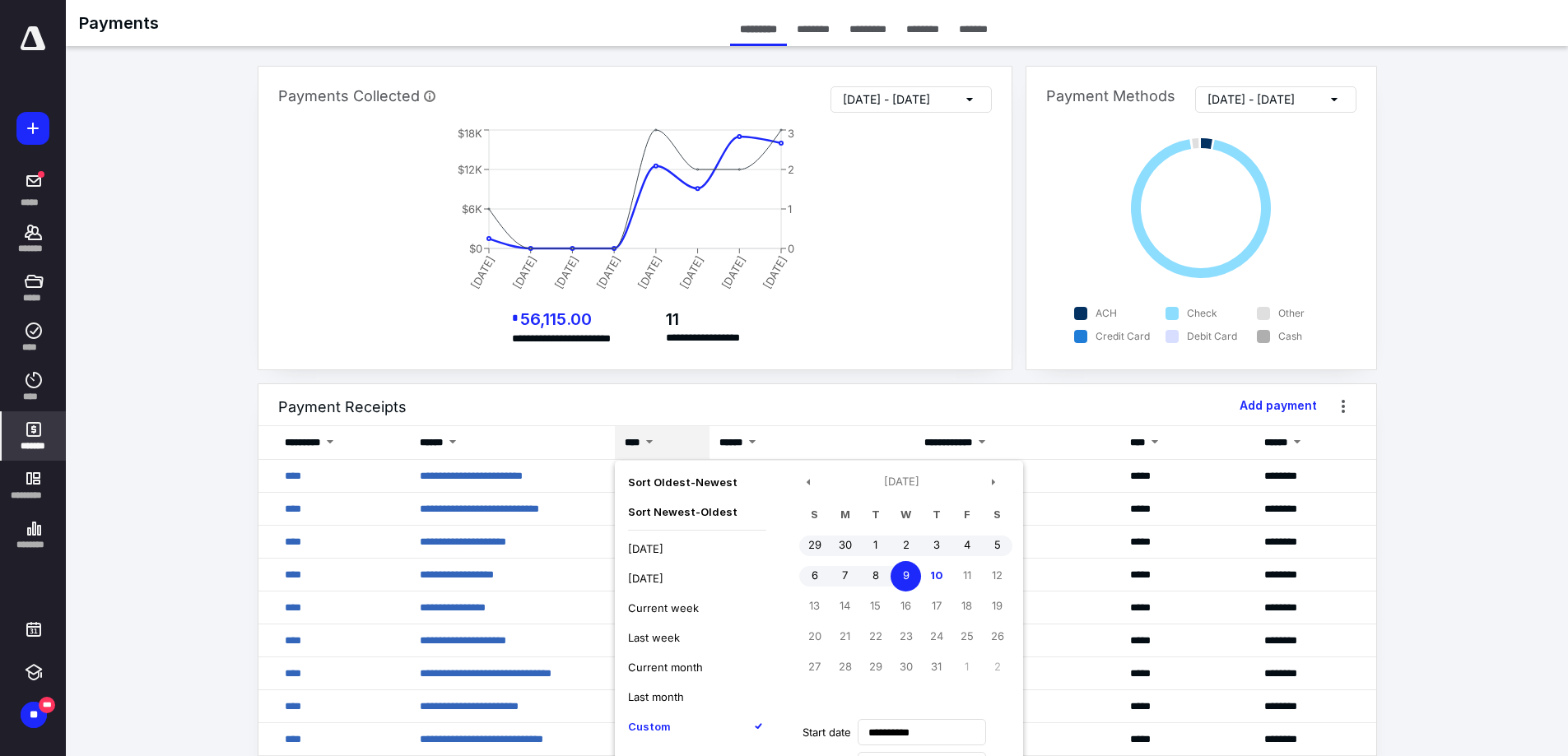 scroll, scrollTop: 165, scrollLeft: 0, axis: vertical 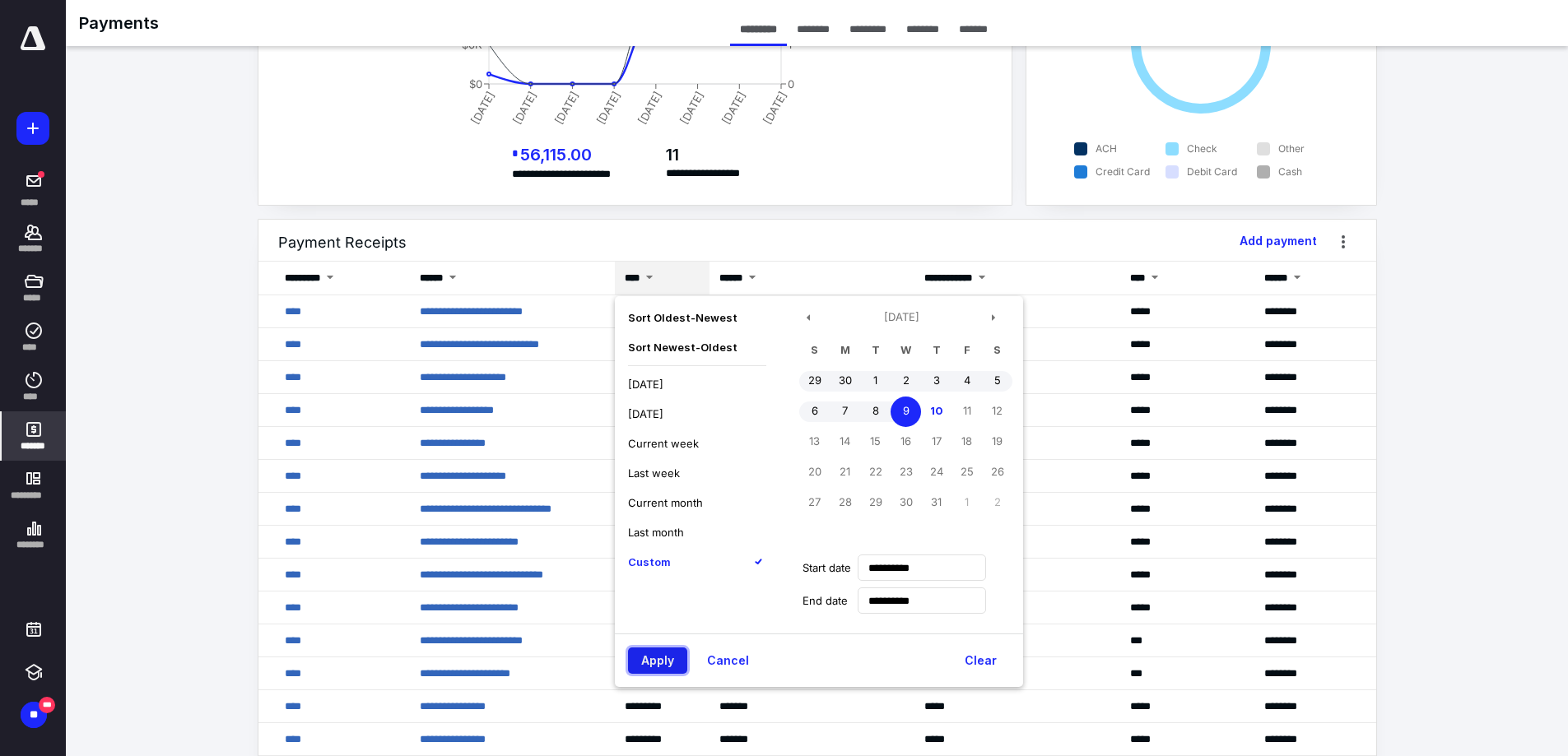 click on "Apply" at bounding box center [658, 661] 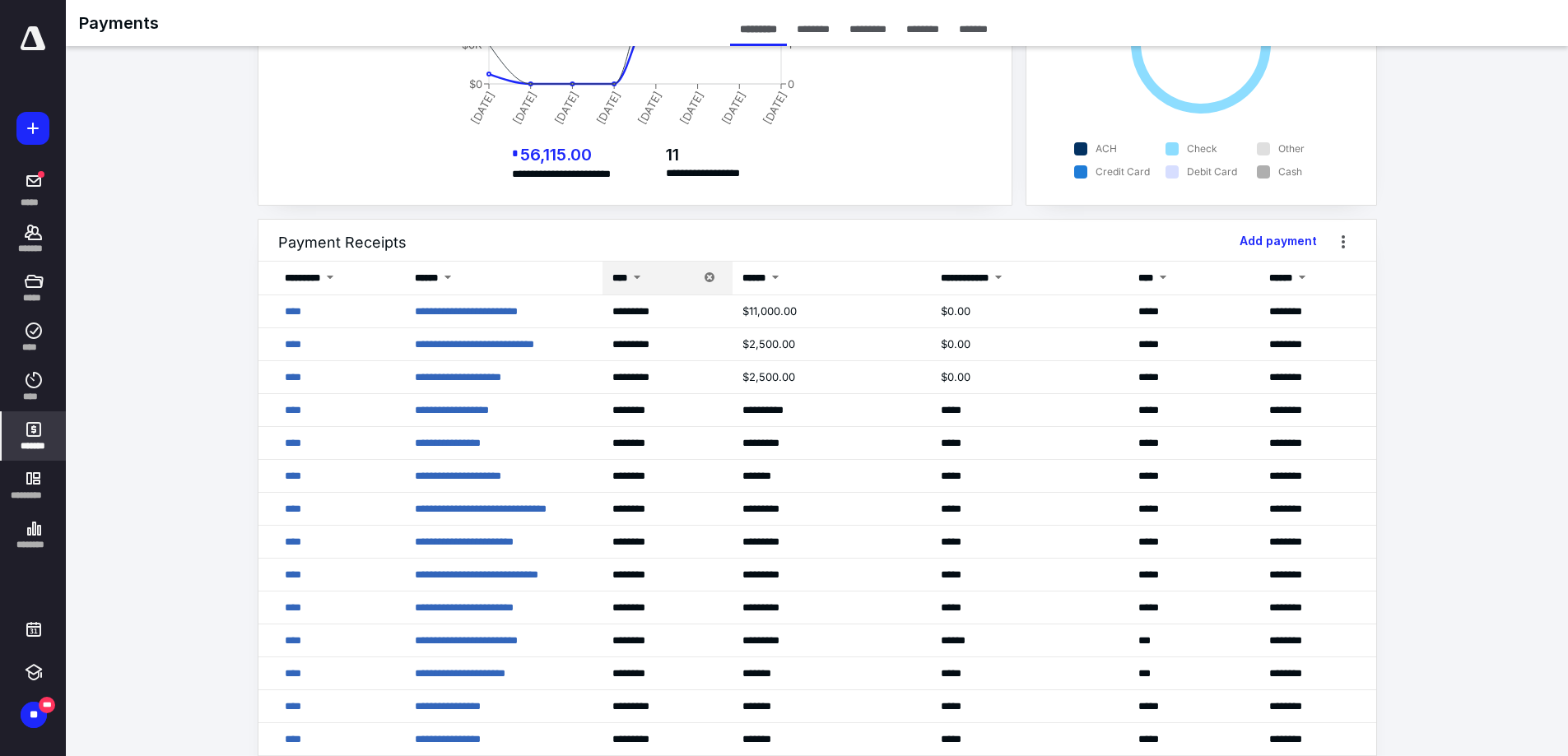 scroll, scrollTop: 119, scrollLeft: 0, axis: vertical 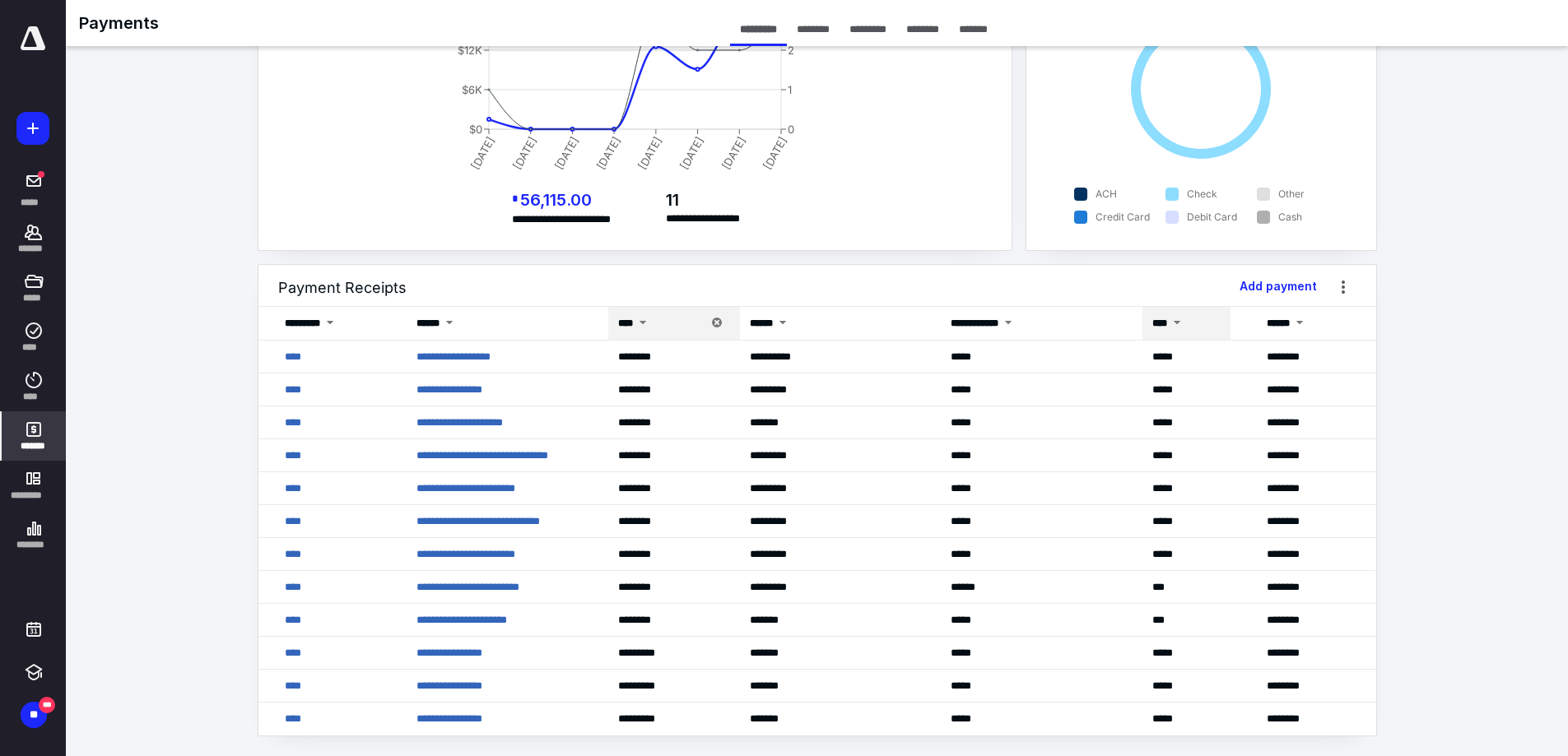 click at bounding box center [1177, 324] 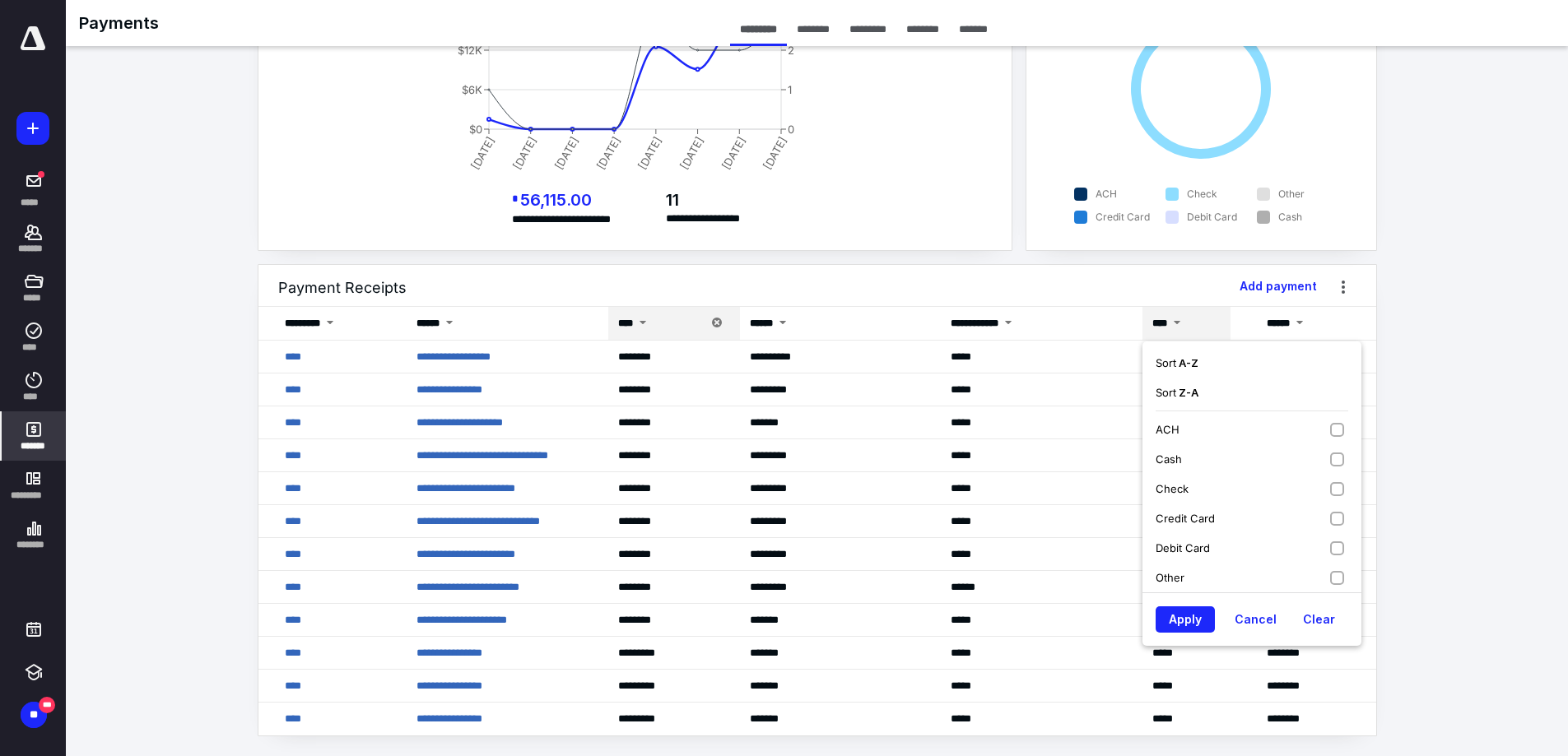 drag, startPoint x: 1297, startPoint y: 493, endPoint x: 1283, endPoint y: 505, distance: 18.439089 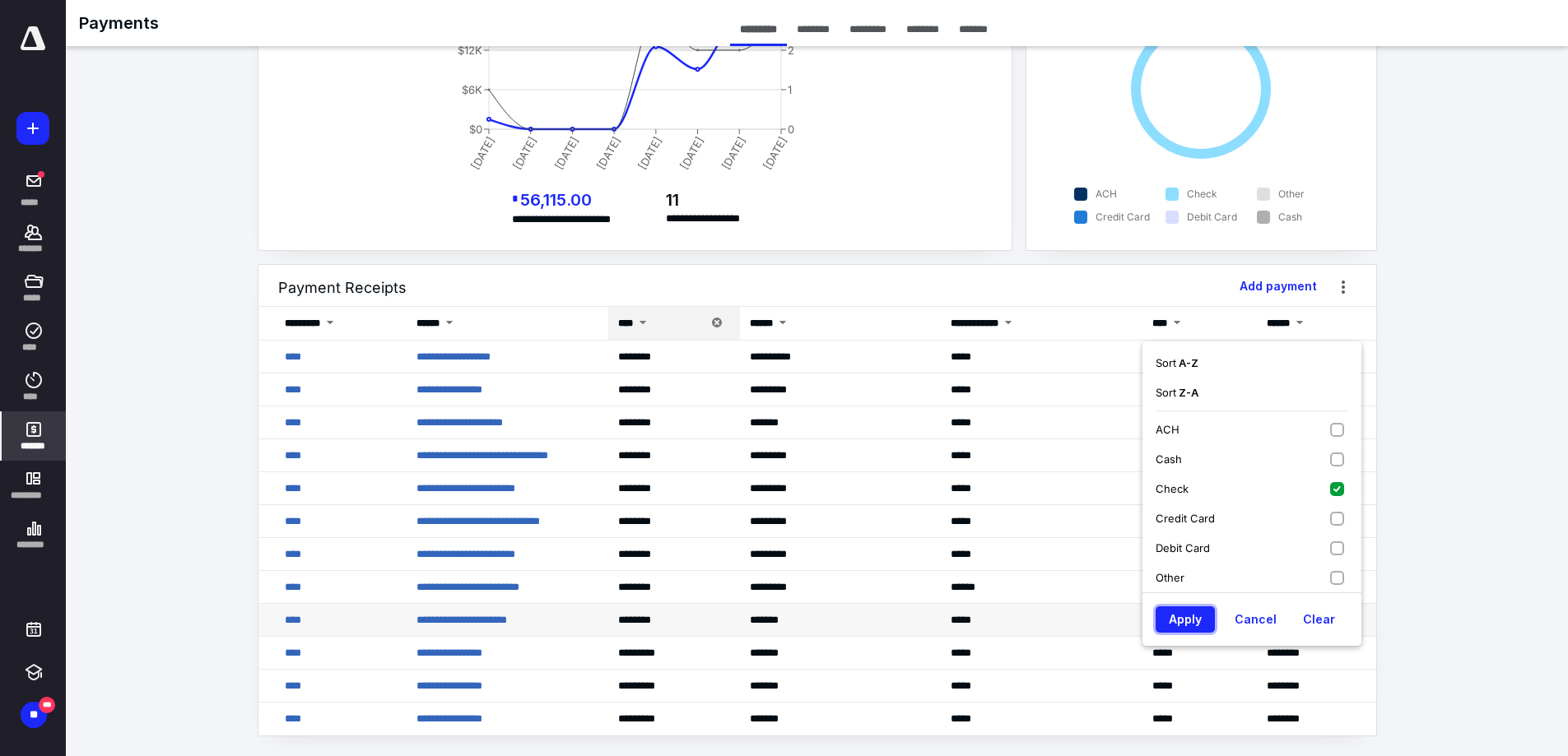 click on "Apply" at bounding box center [1185, 619] 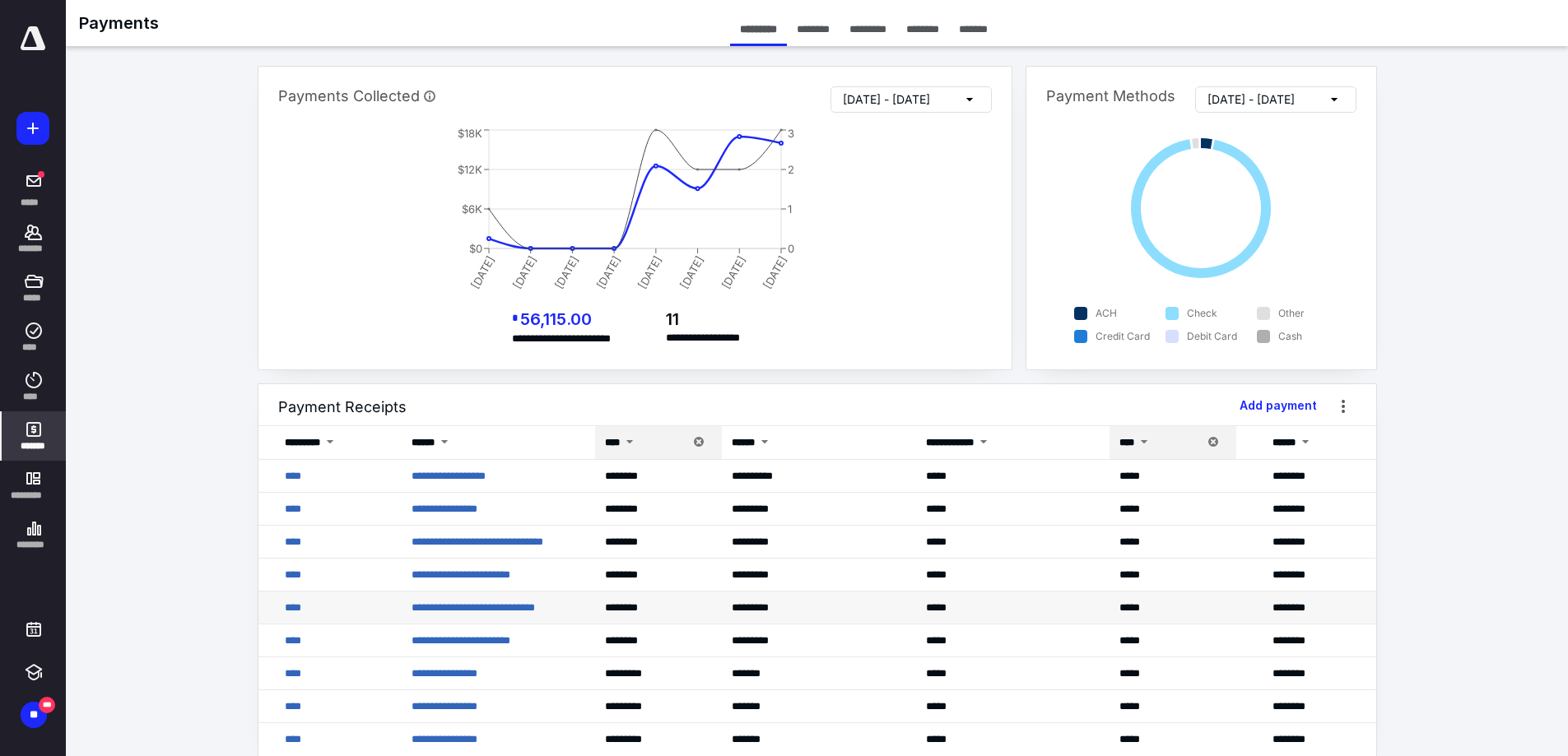 scroll, scrollTop: 21, scrollLeft: 0, axis: vertical 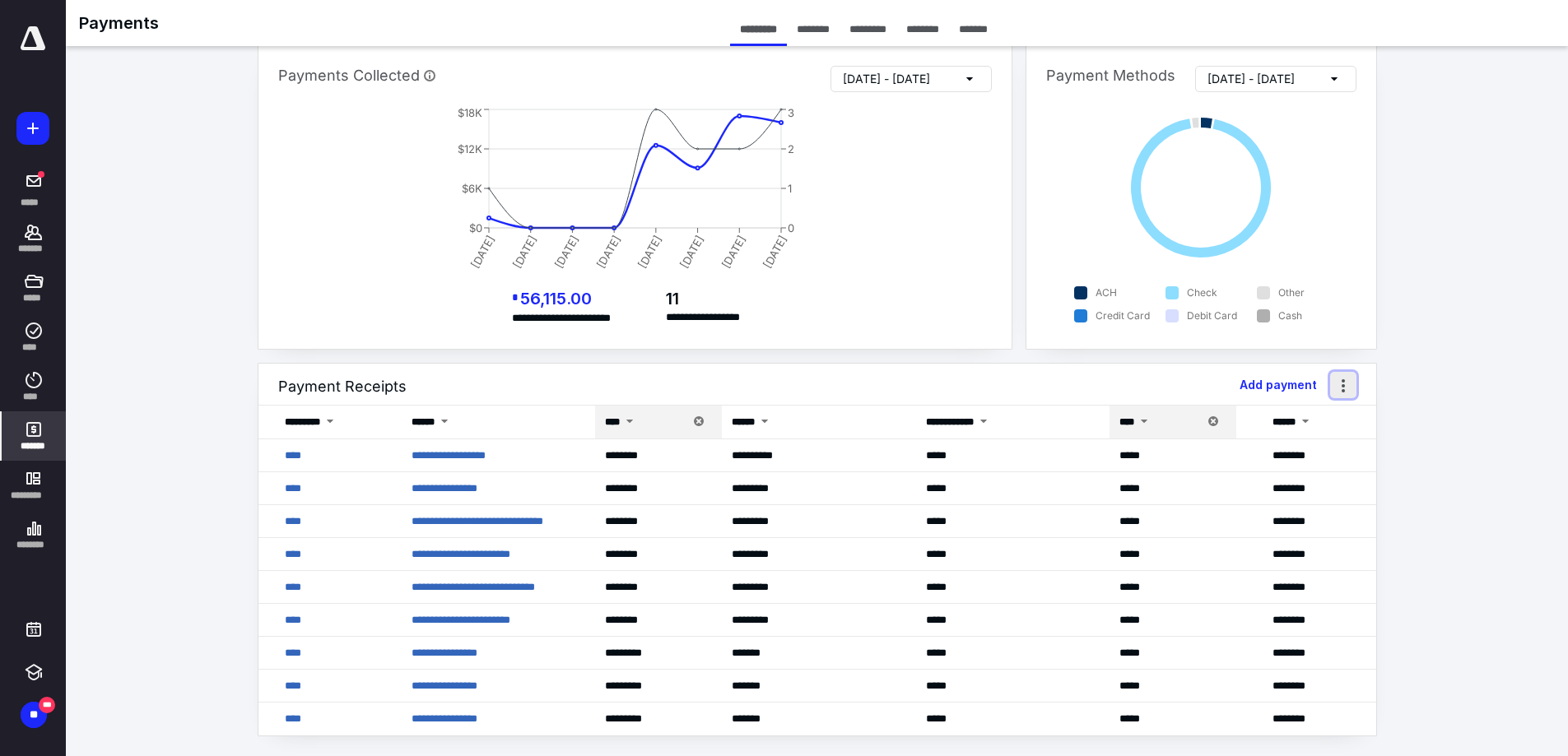 click at bounding box center [1343, 385] 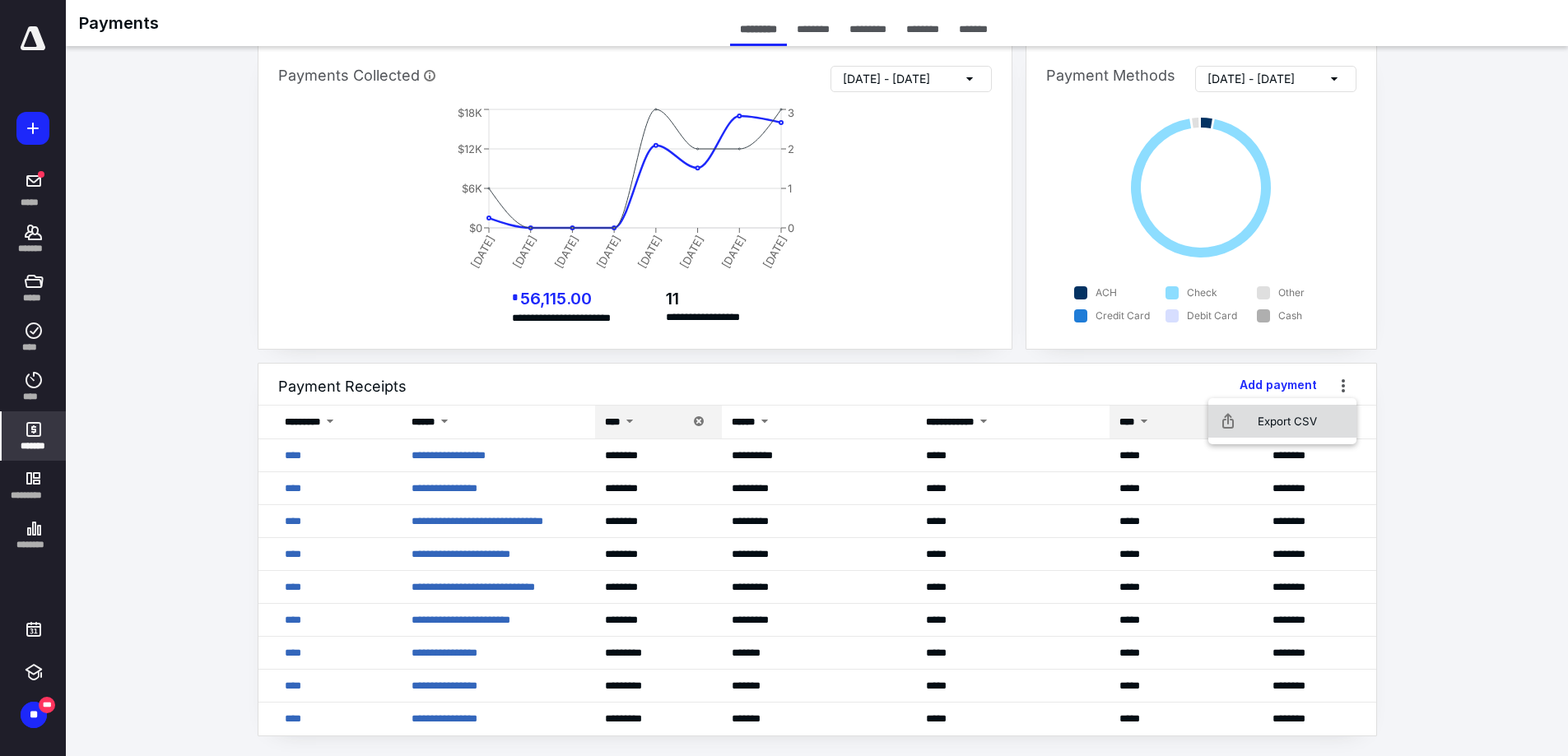 click on "Export CSV" at bounding box center (1282, 421) 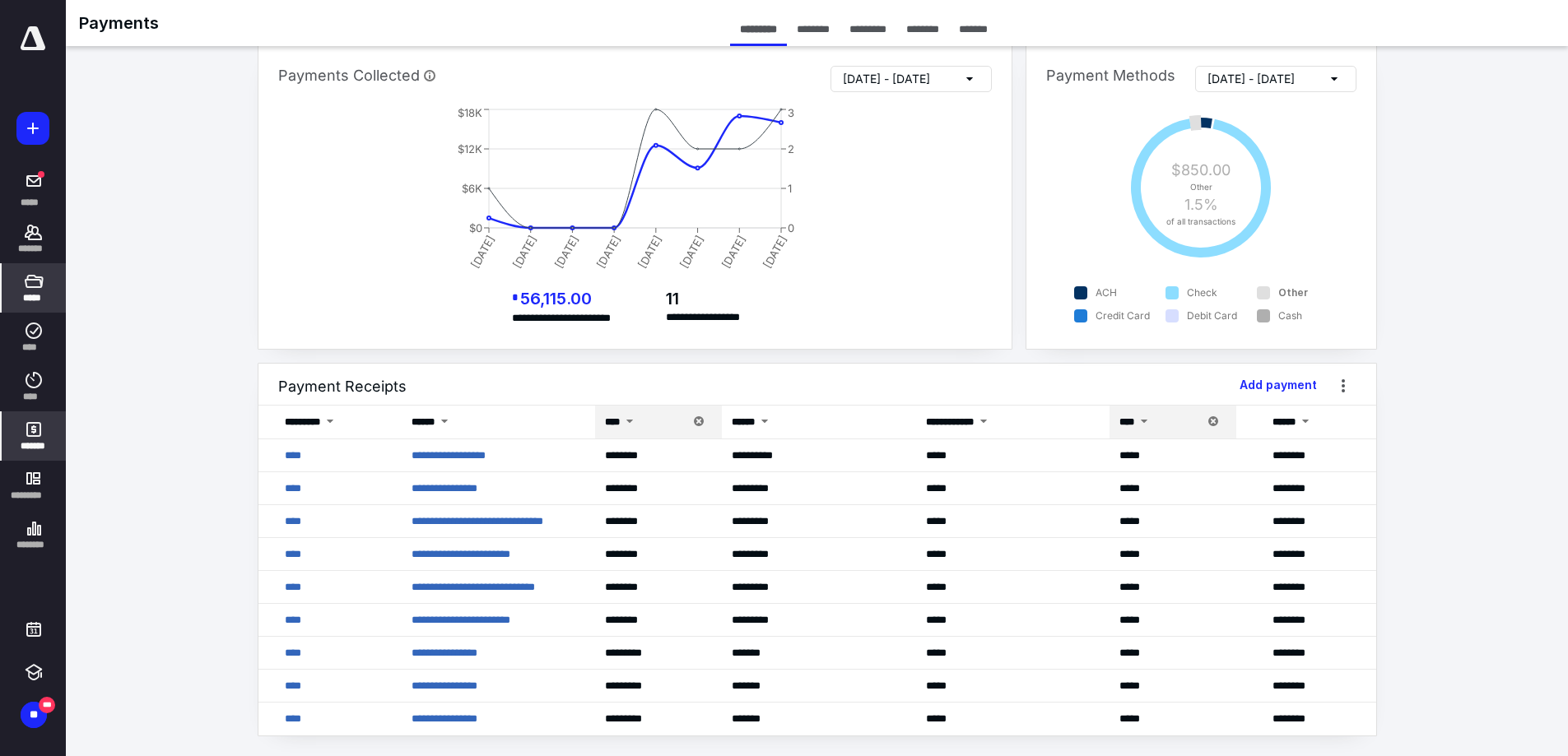click 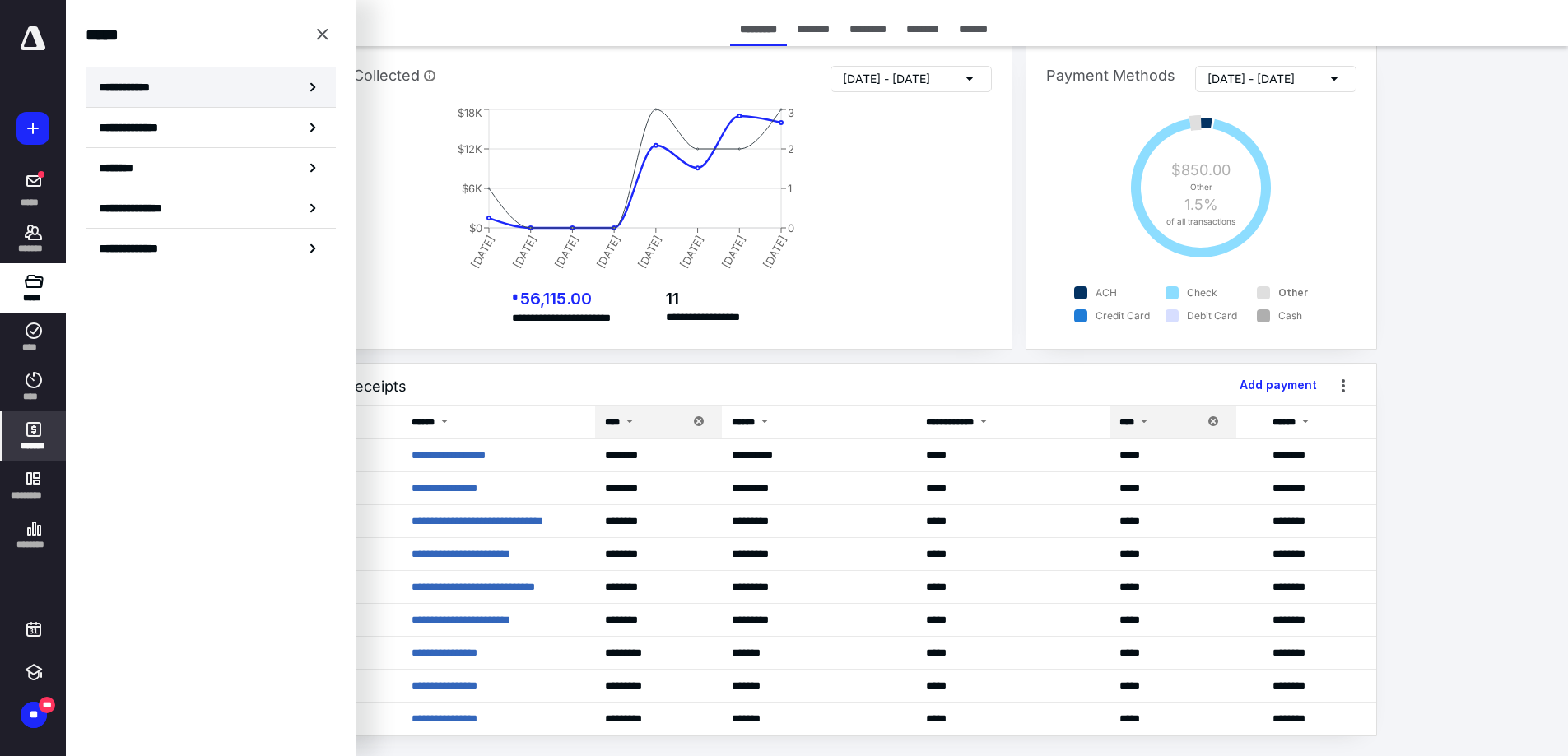 click on "**********" at bounding box center [129, 87] 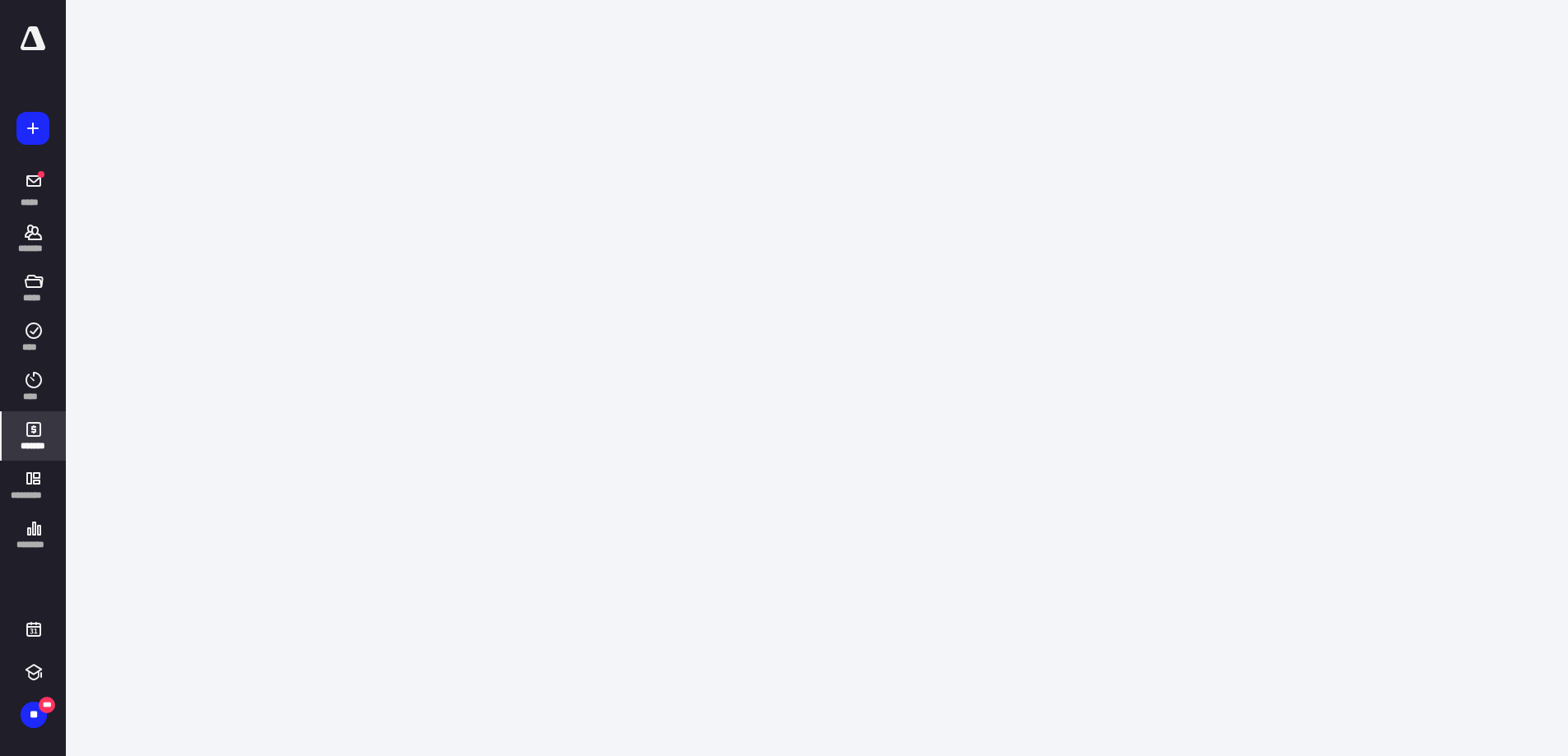 scroll, scrollTop: 0, scrollLeft: 0, axis: both 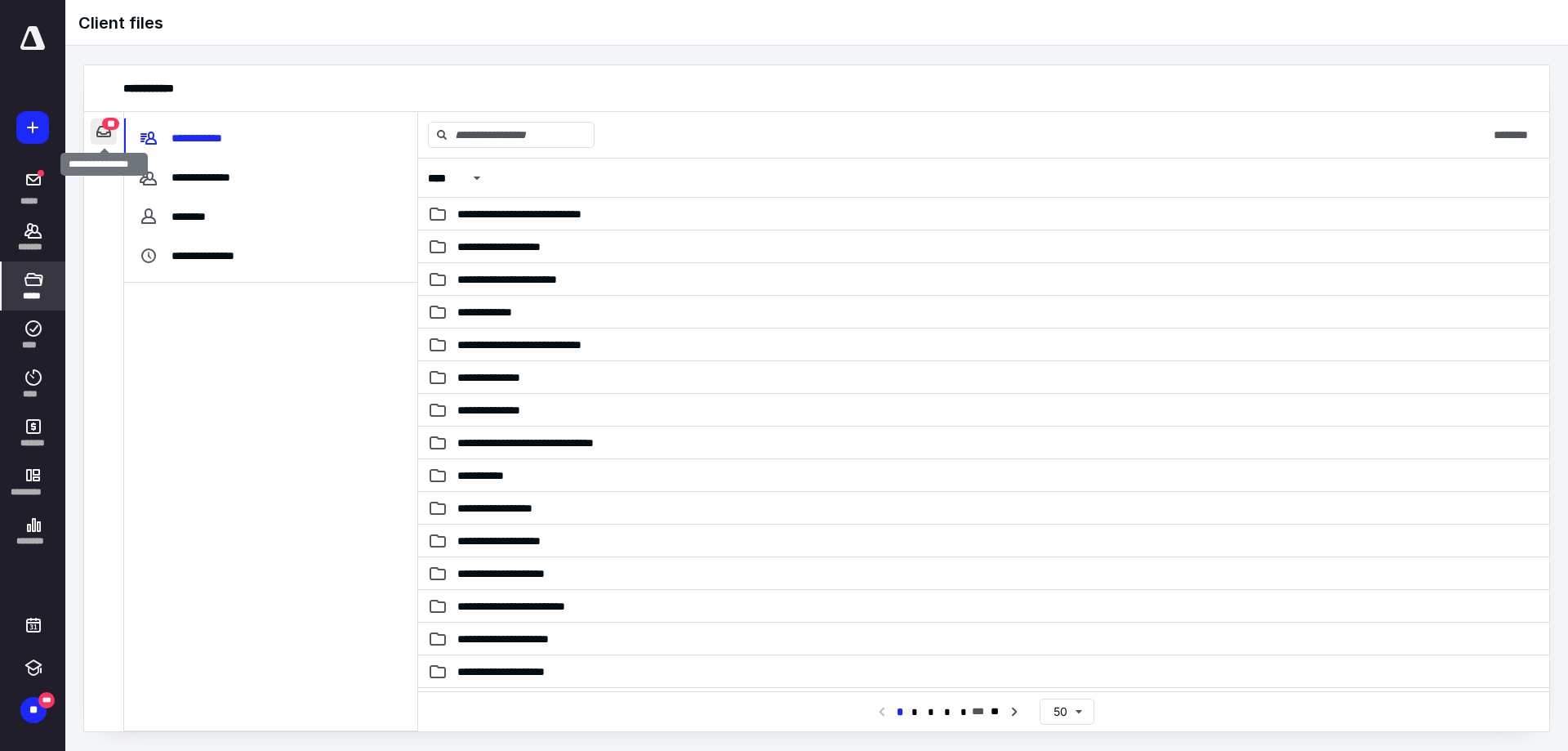 click at bounding box center (104, 132) 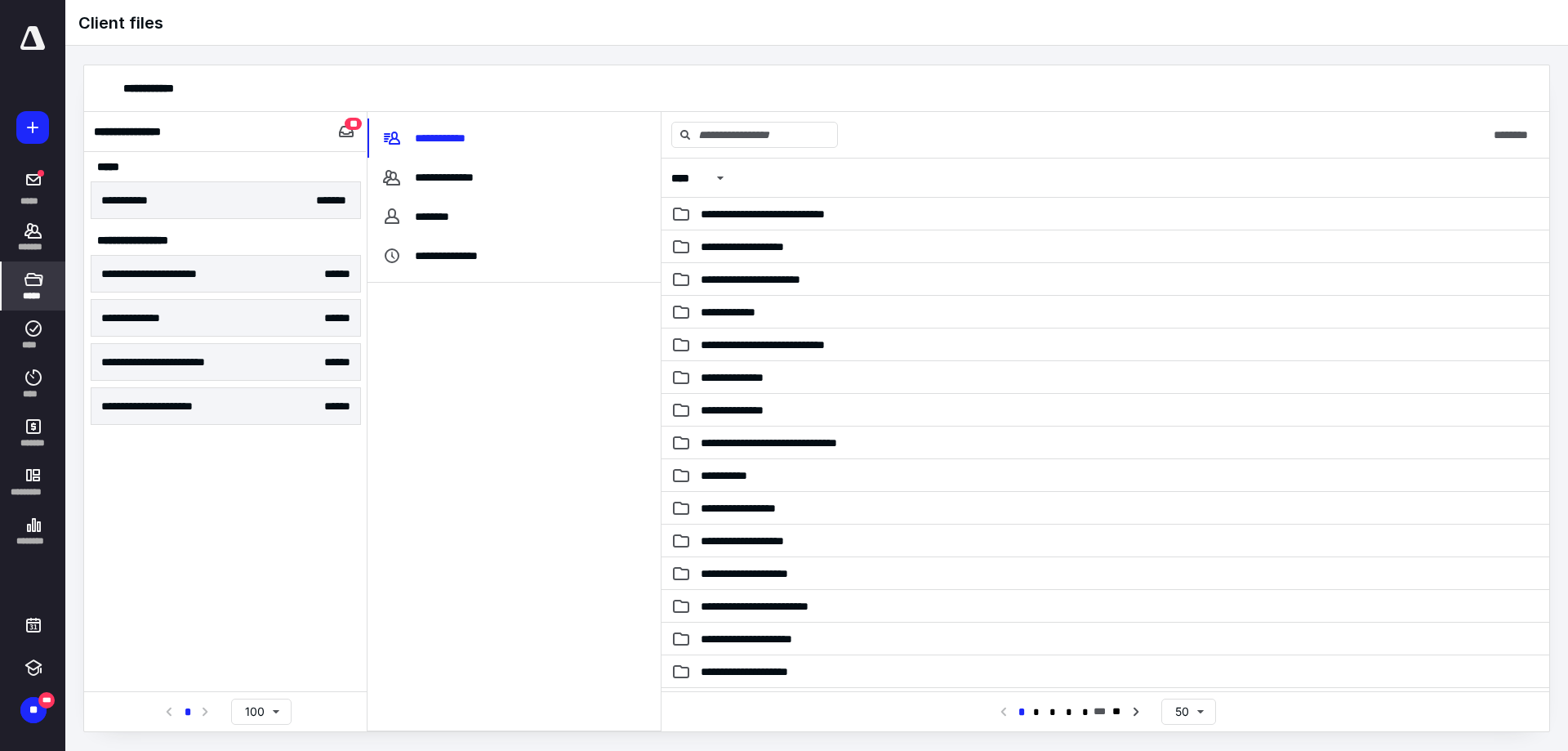 click 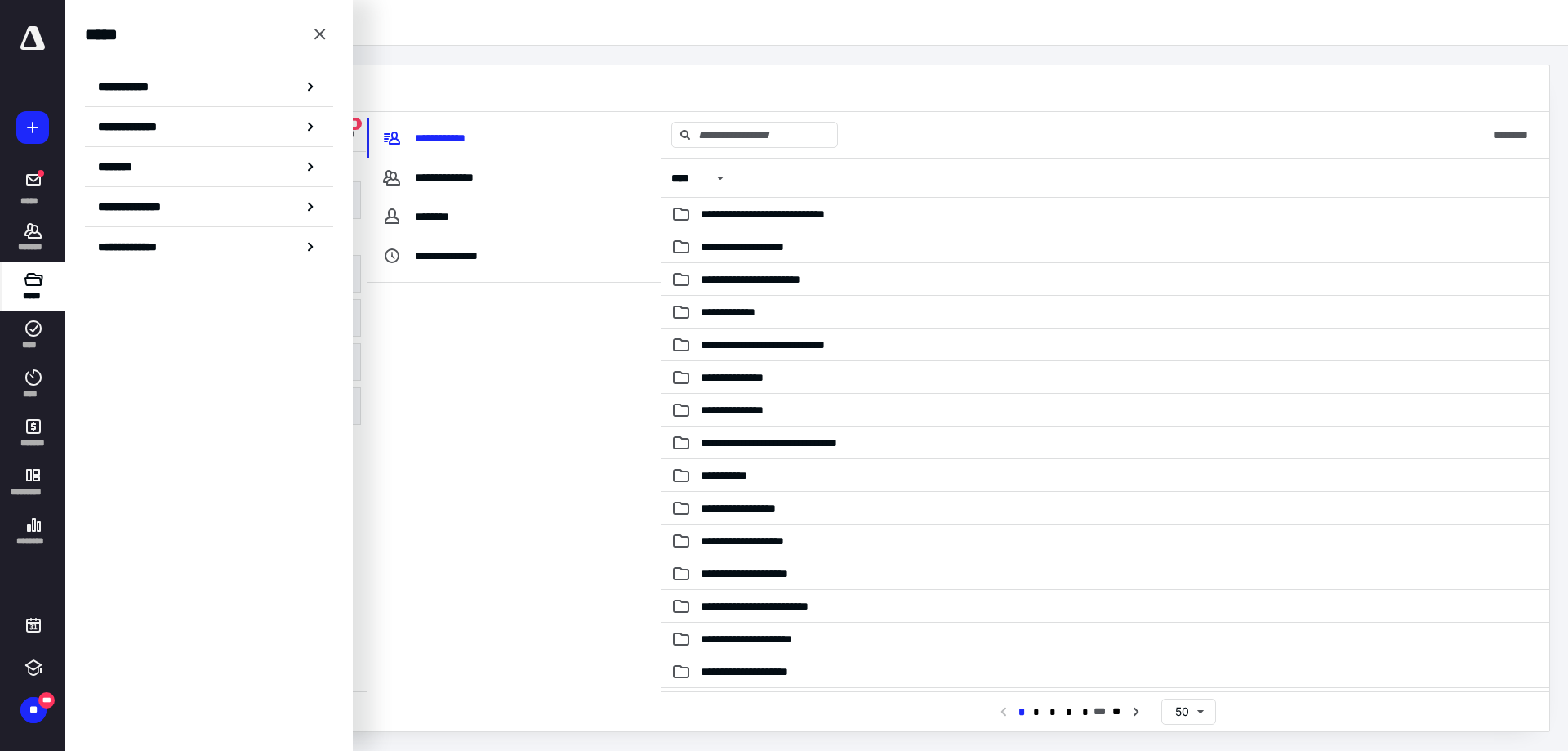 click on "*****" at bounding box center (33, 286) 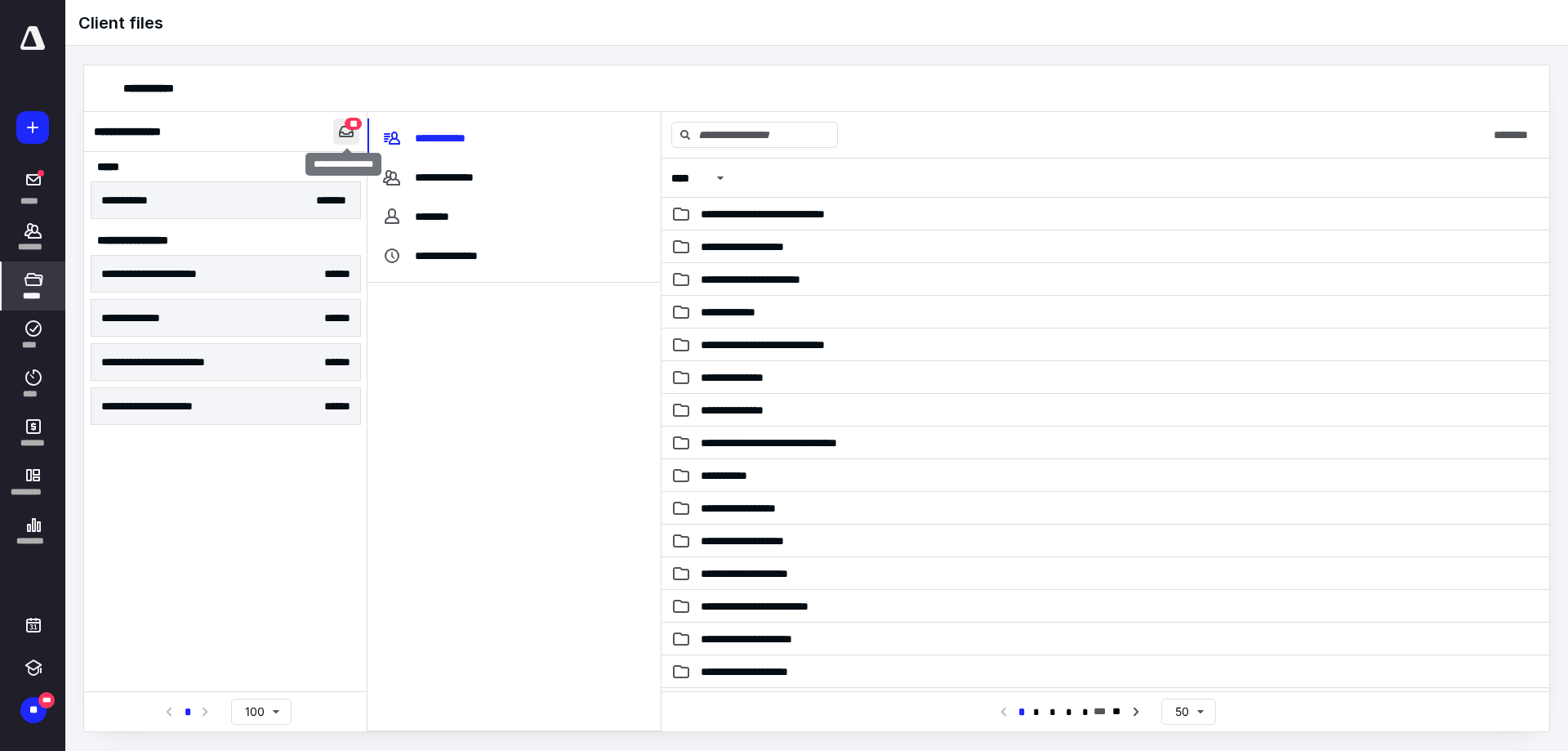 click at bounding box center [346, 132] 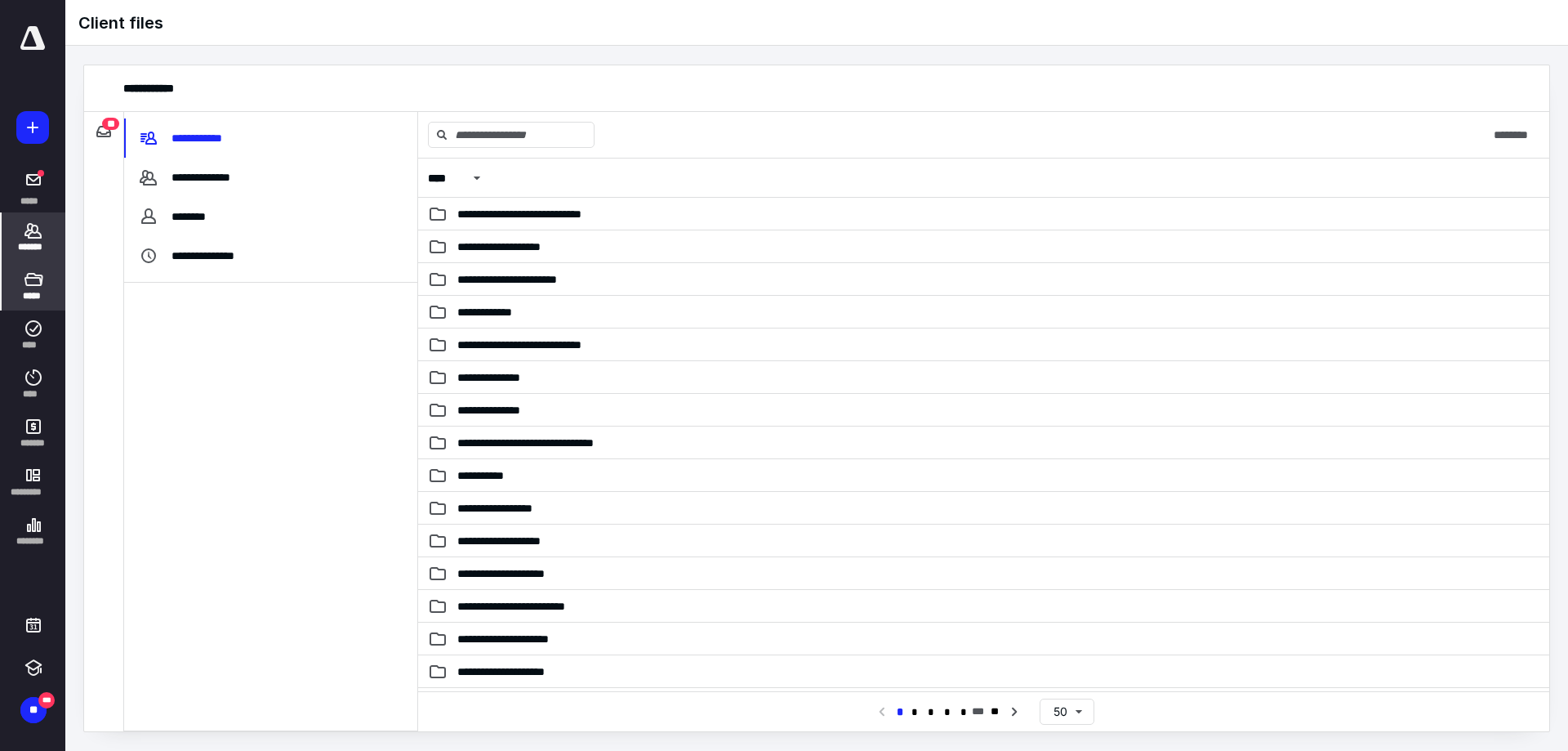 click on "*******" at bounding box center (33, 247) 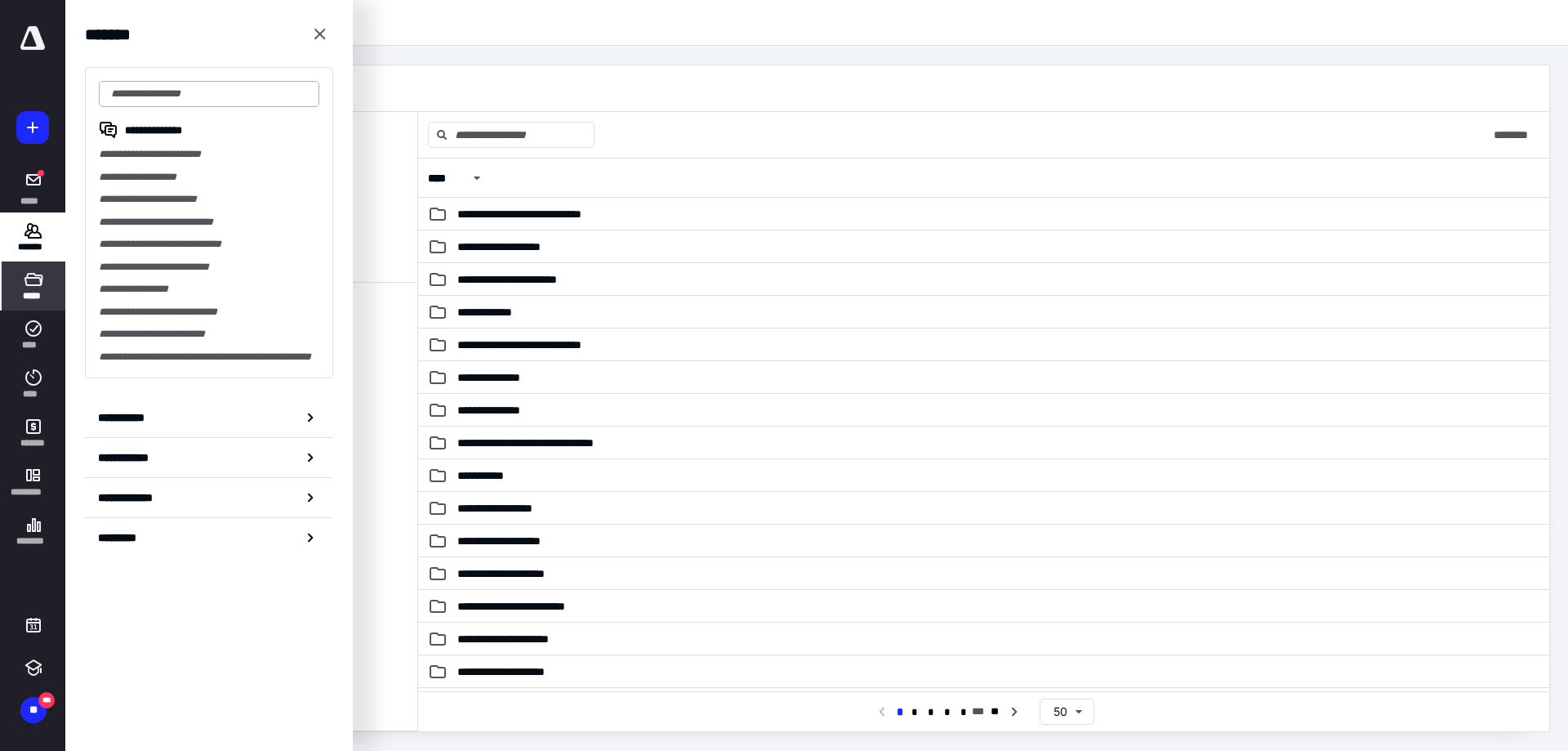 click at bounding box center (209, 94) 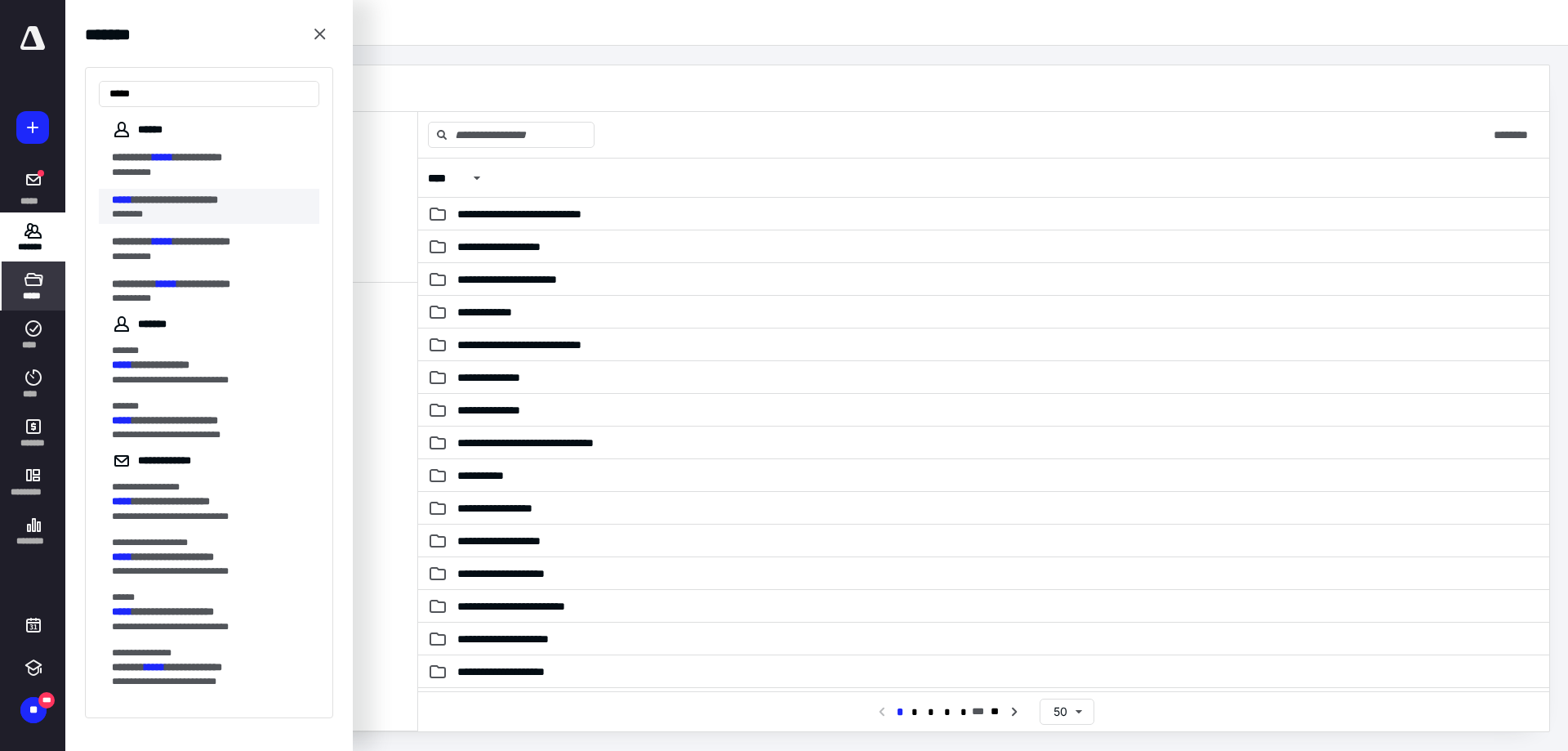 type on "*****" 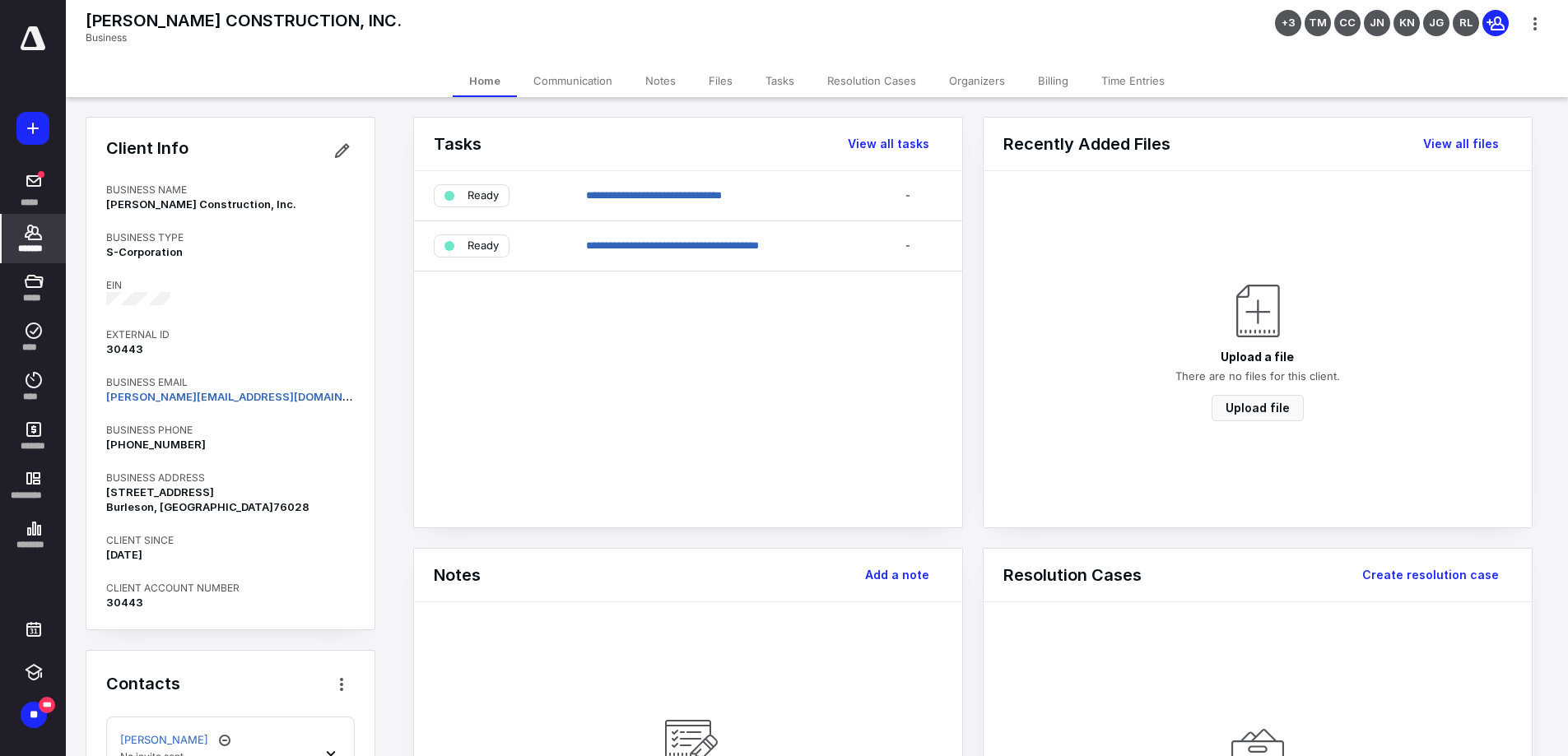 click on "Time Entries" at bounding box center (1133, 81) 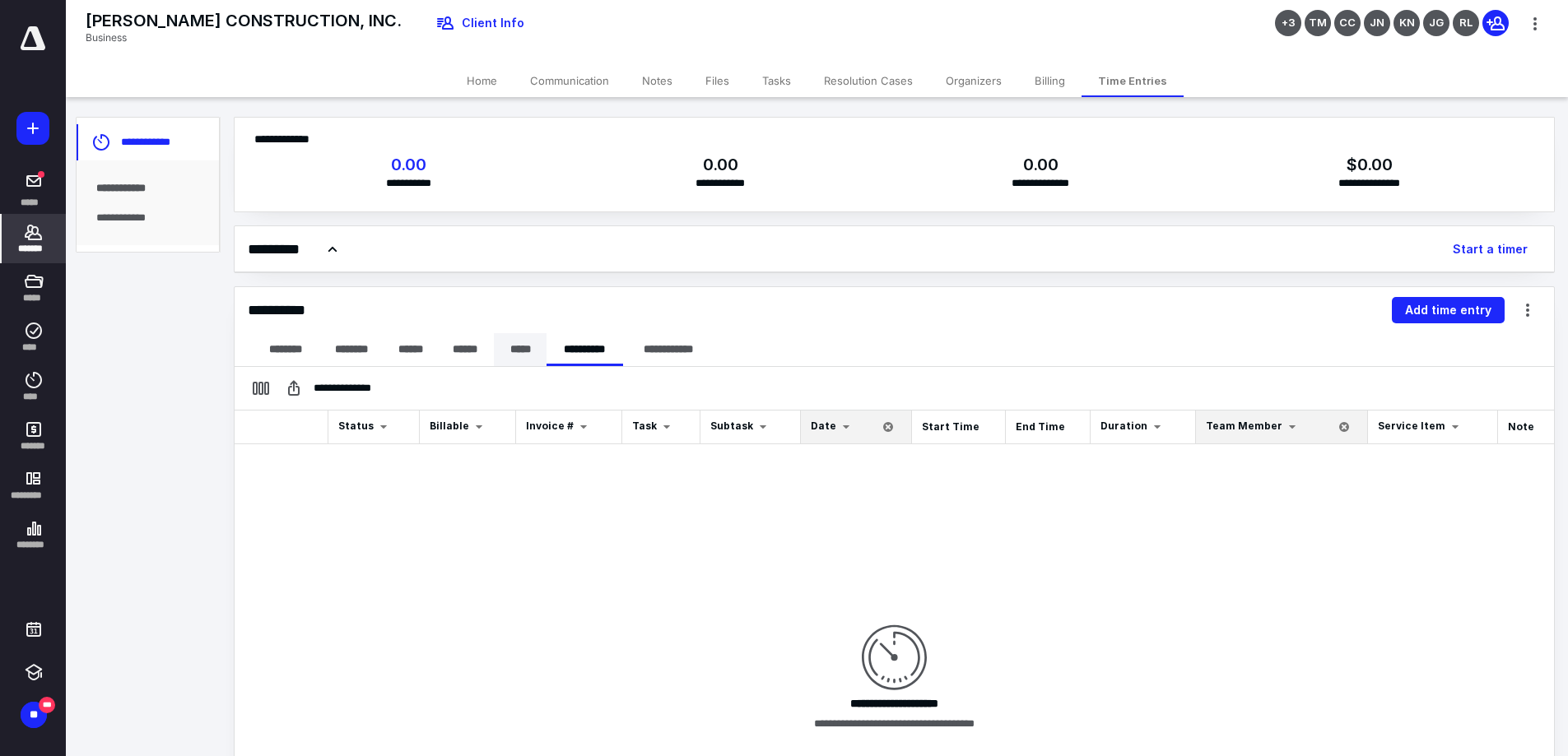 click on "*****" at bounding box center (520, 350) 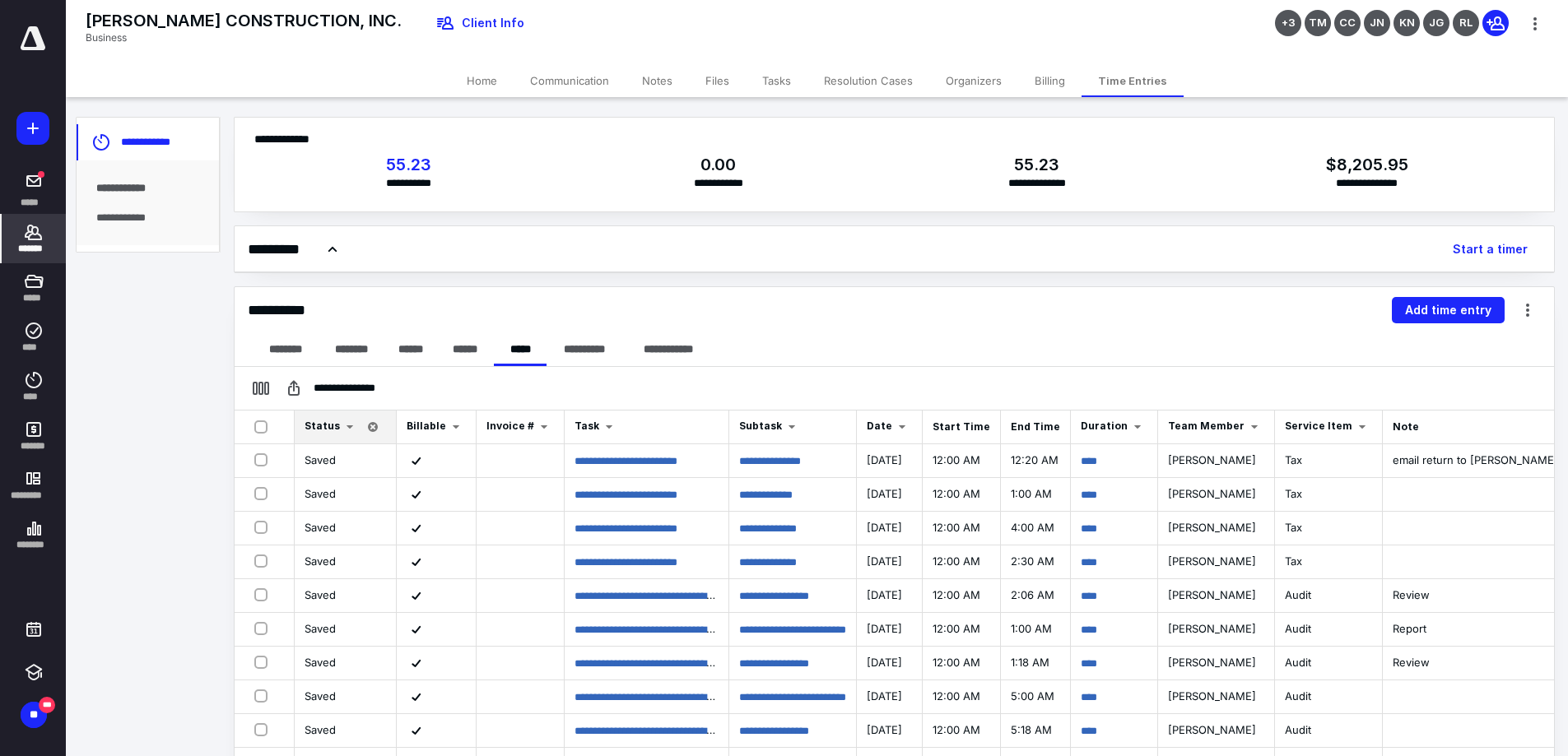 click on "Home" at bounding box center [482, 81] 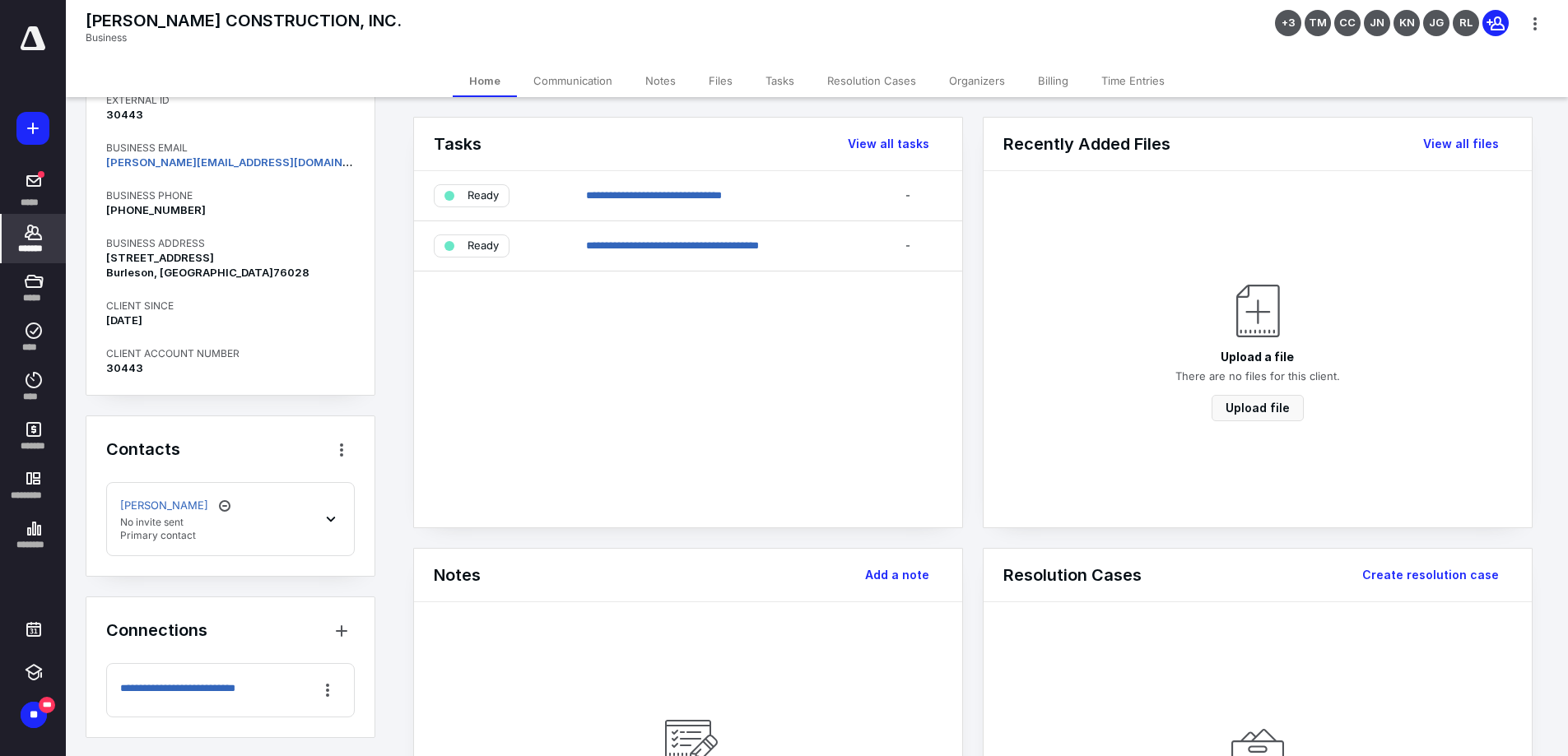 scroll, scrollTop: 0, scrollLeft: 0, axis: both 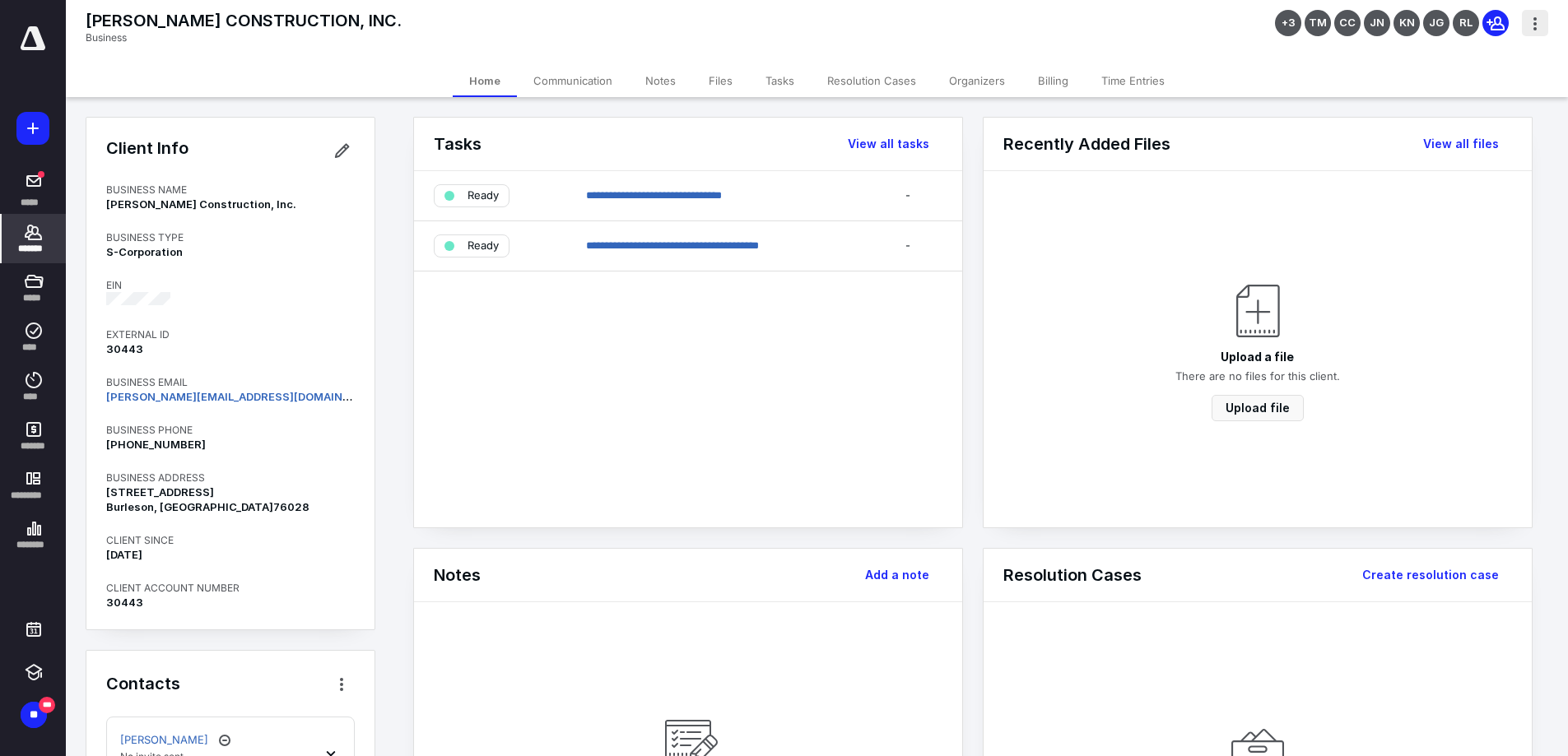 click at bounding box center [1535, 23] 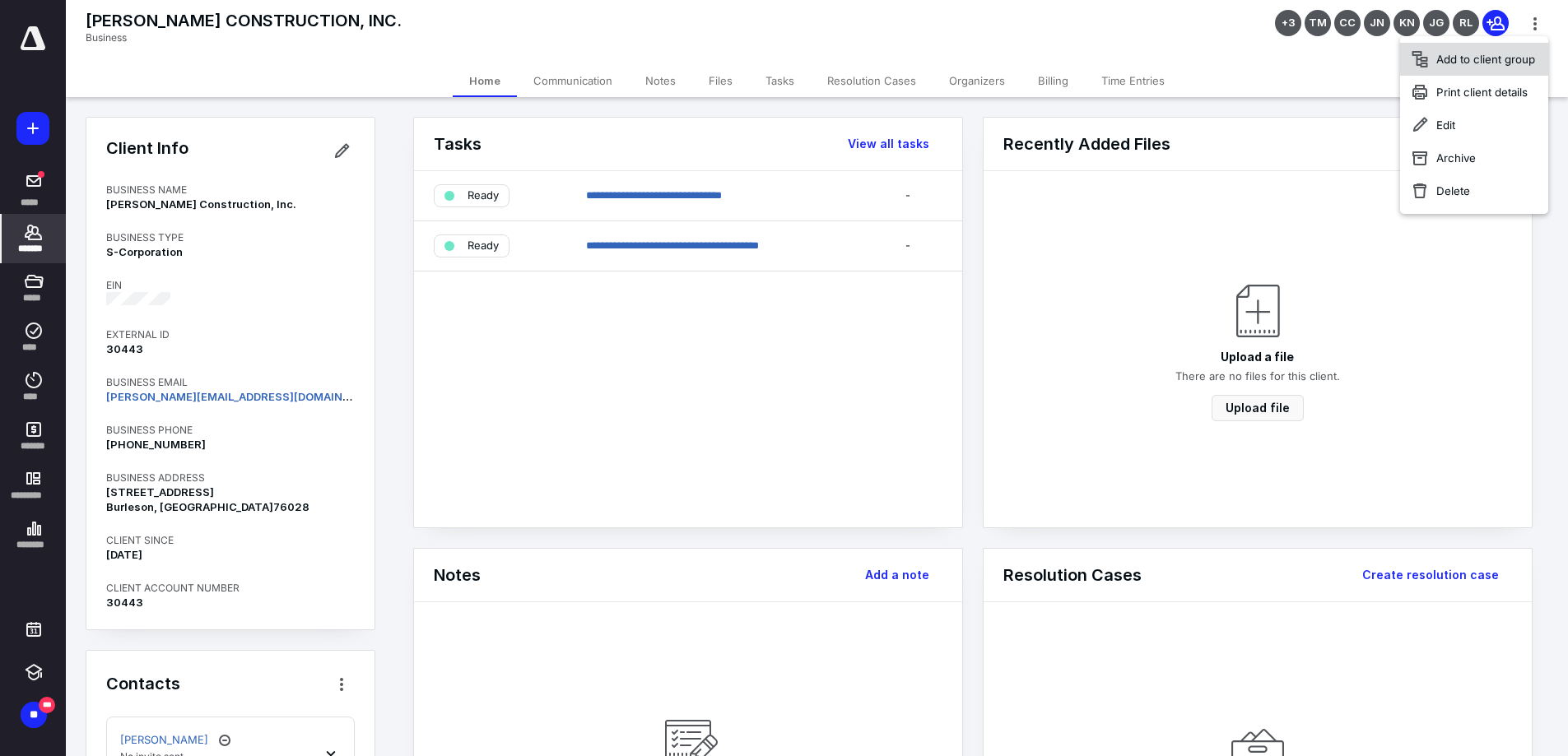 click on "Add to client group" at bounding box center [1474, 59] 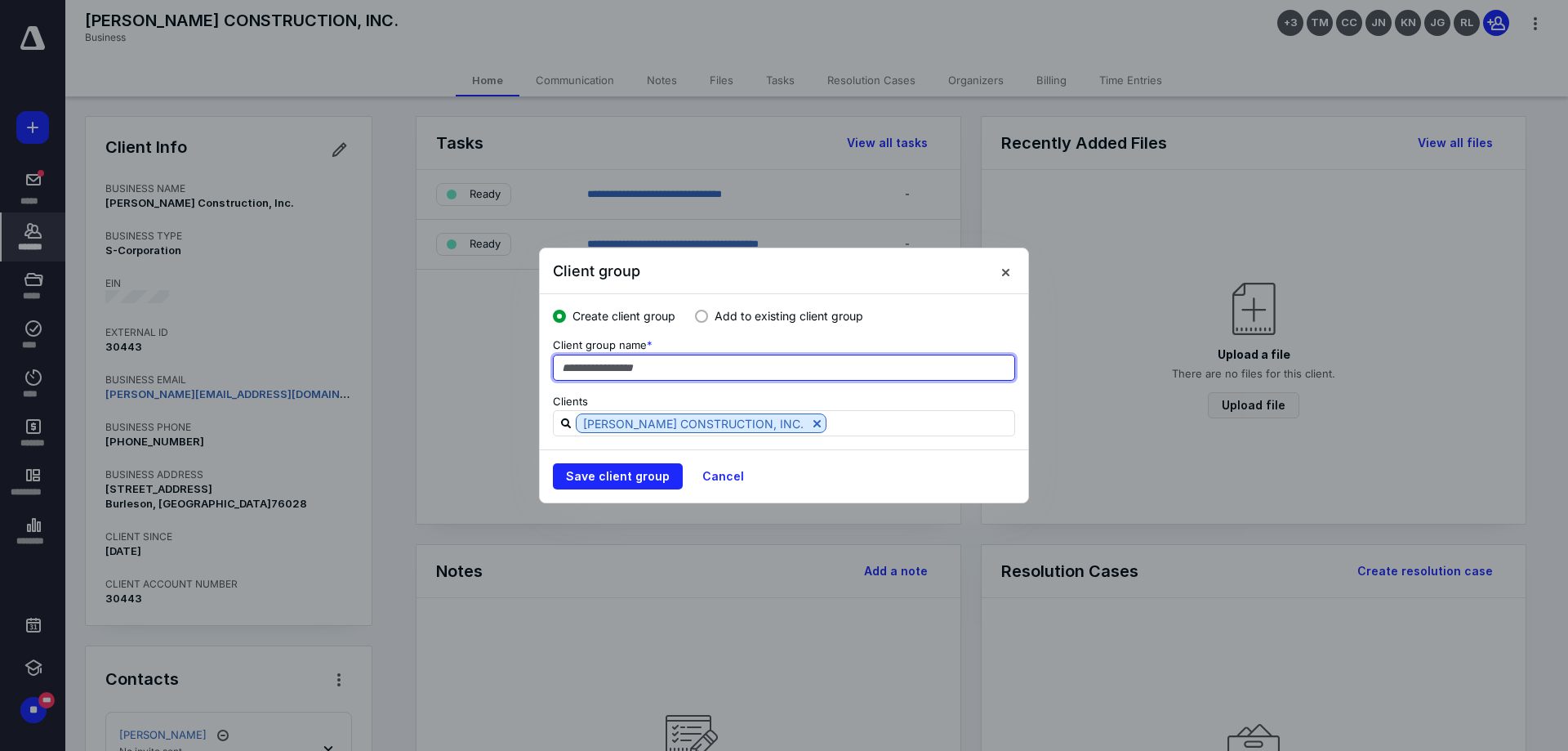 click at bounding box center (784, 368) 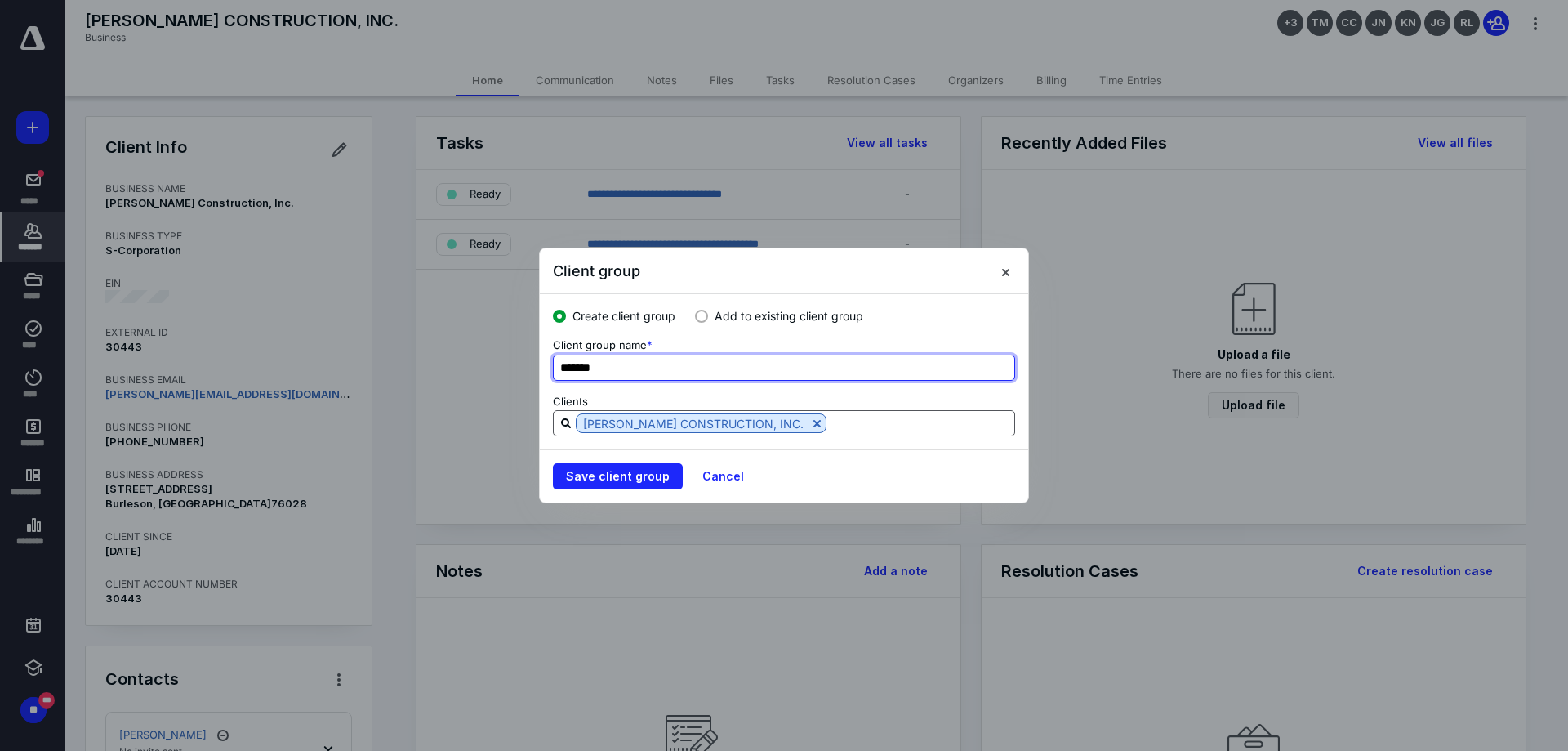 type on "*******" 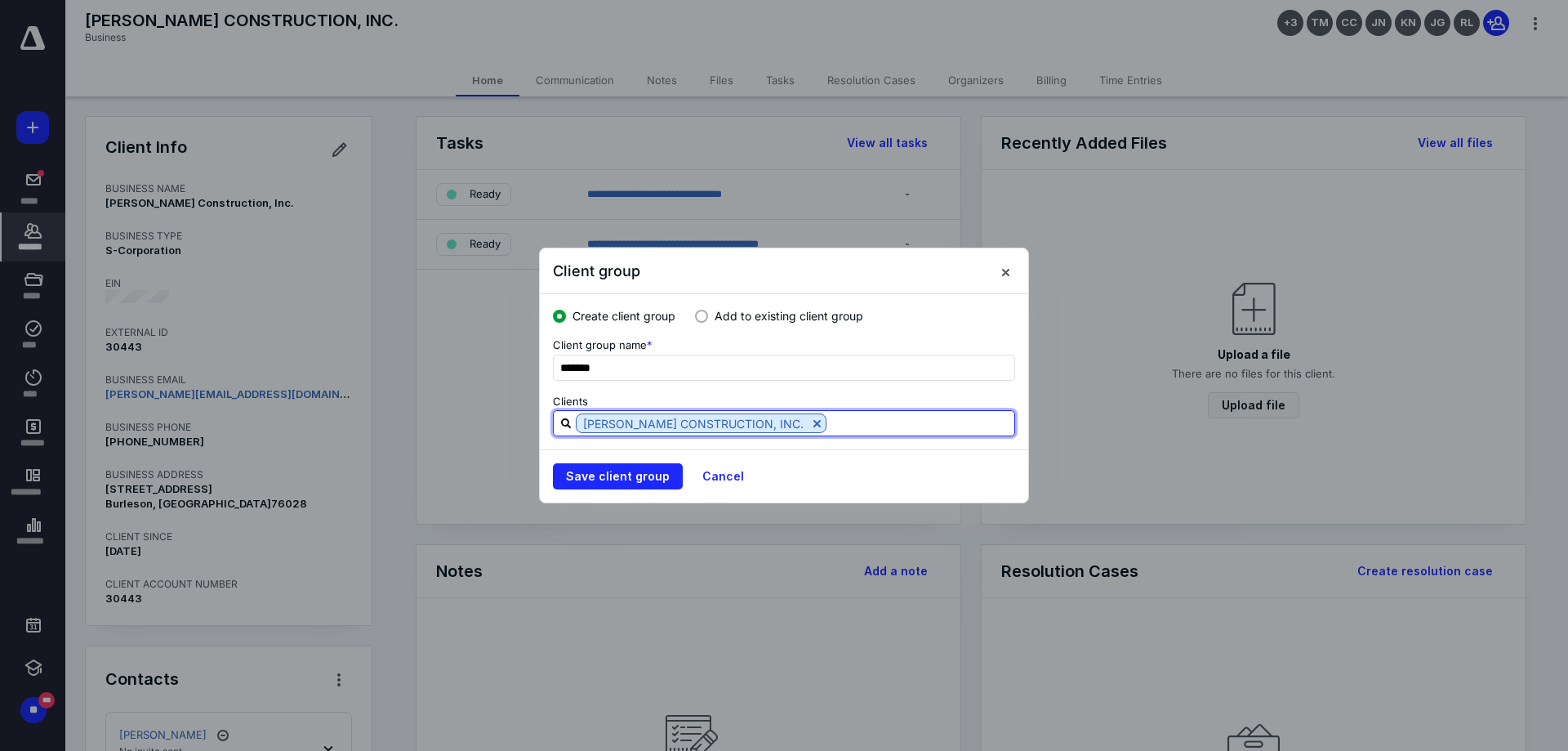 click at bounding box center [920, 422] 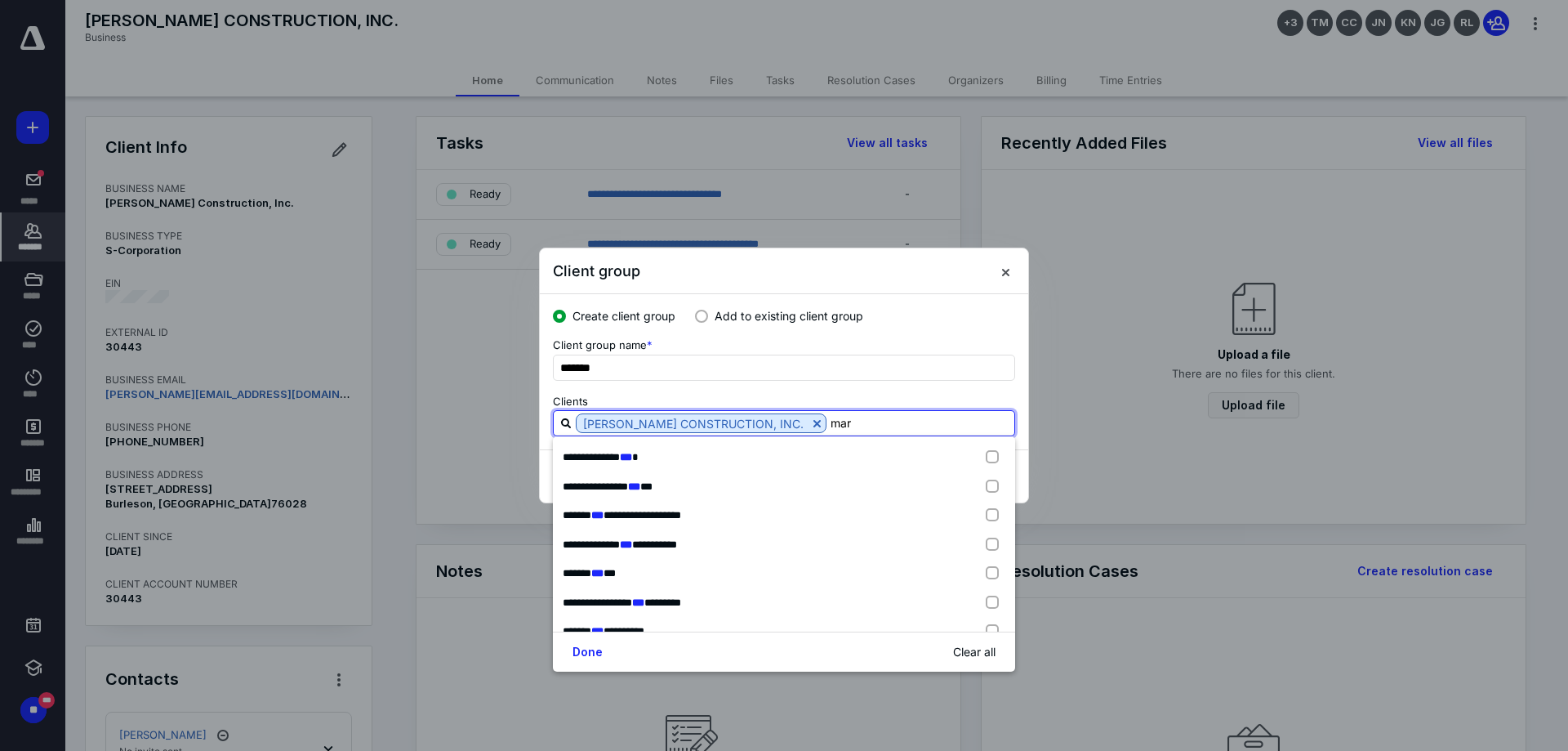 type on "marq" 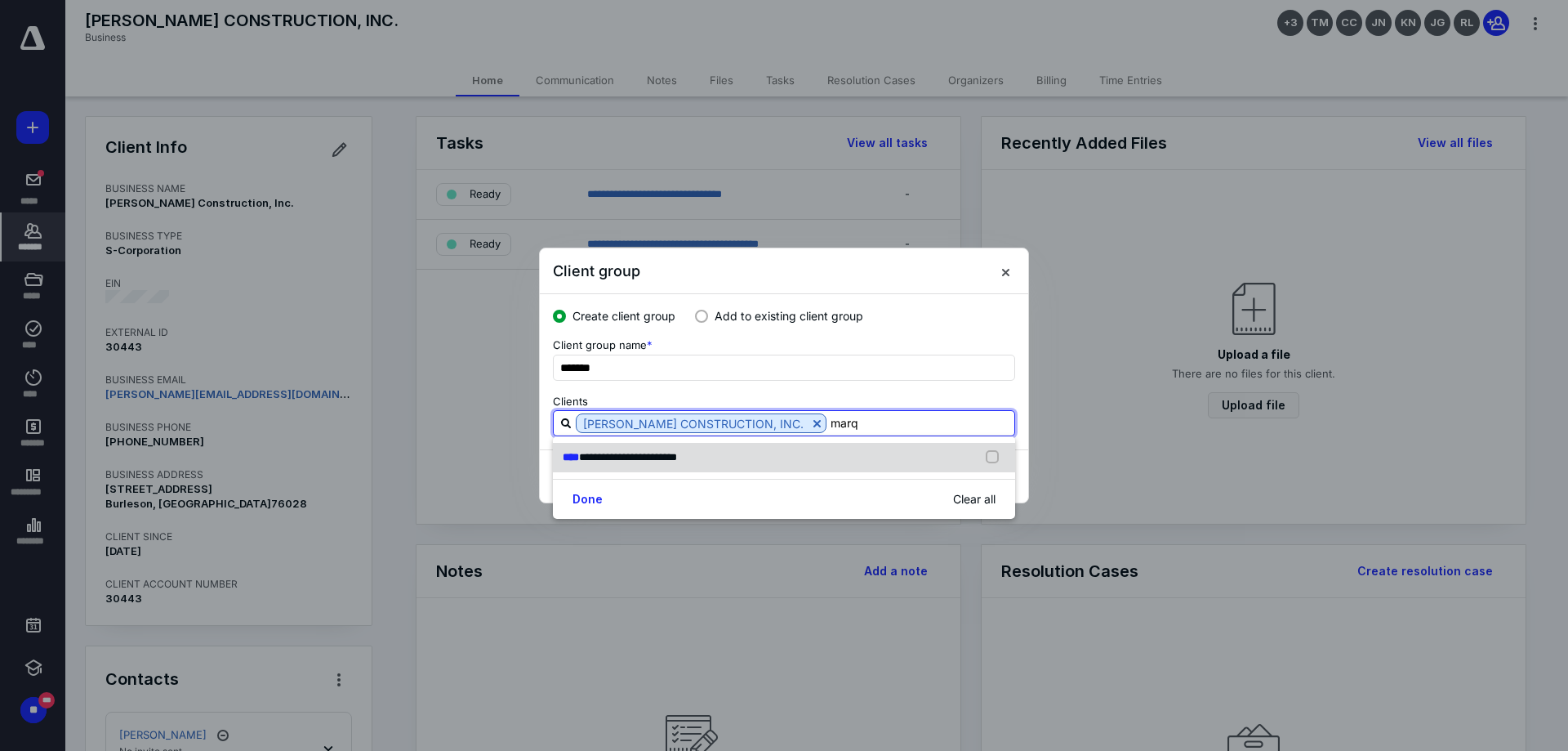 drag, startPoint x: 694, startPoint y: 464, endPoint x: 686, endPoint y: 466, distance: 8.246211 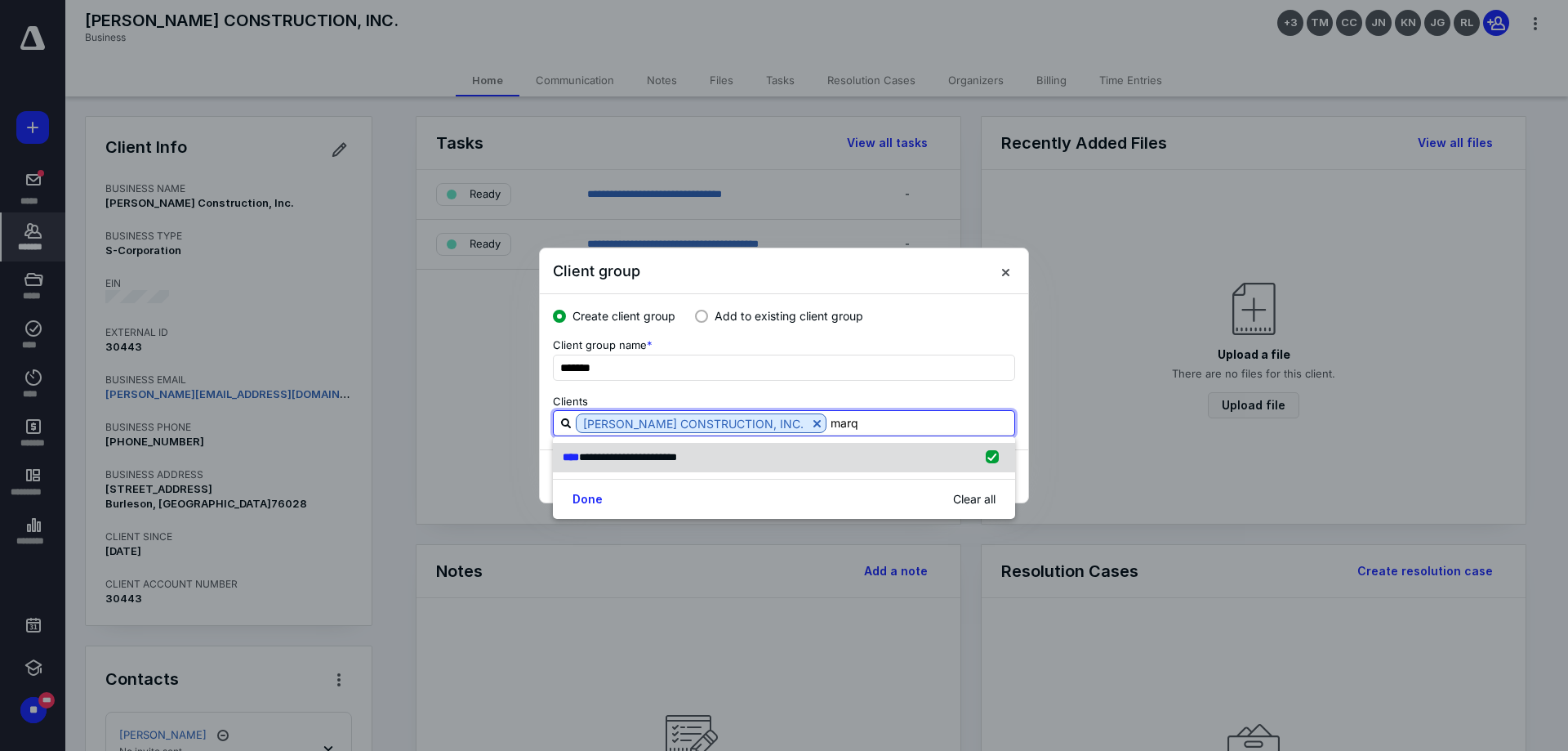 type 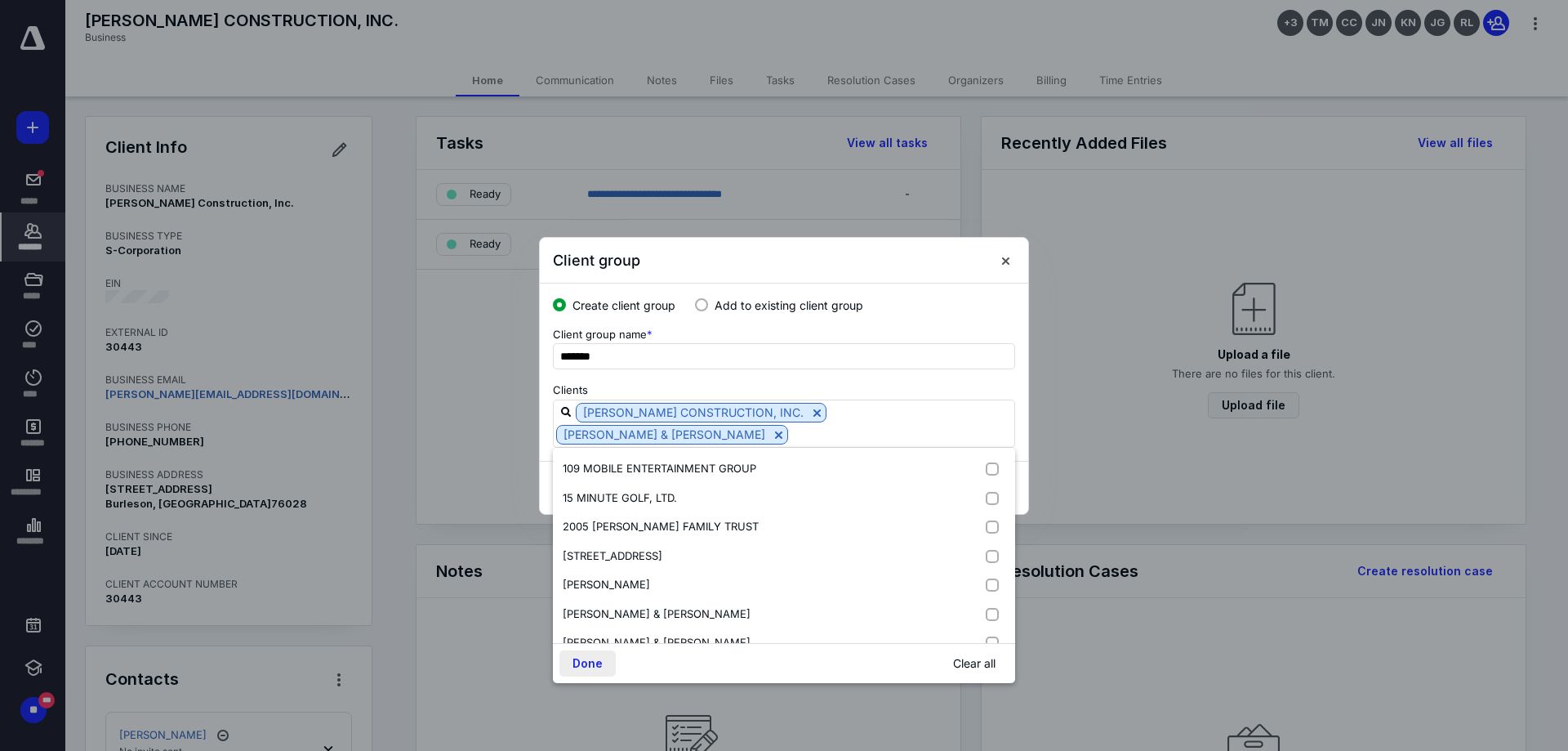 click on "Done" at bounding box center (587, 664) 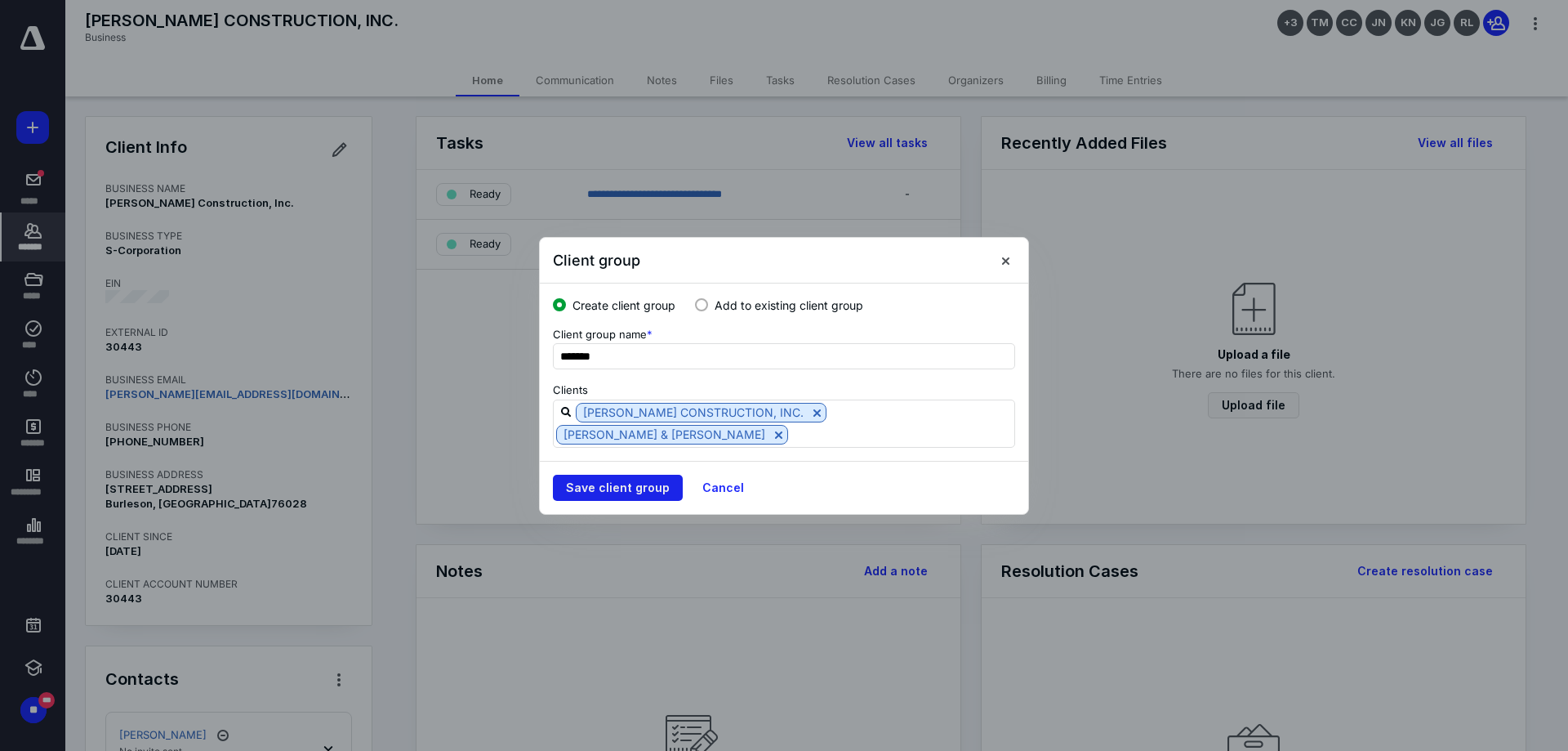 click on "Save client group" at bounding box center [617, 488] 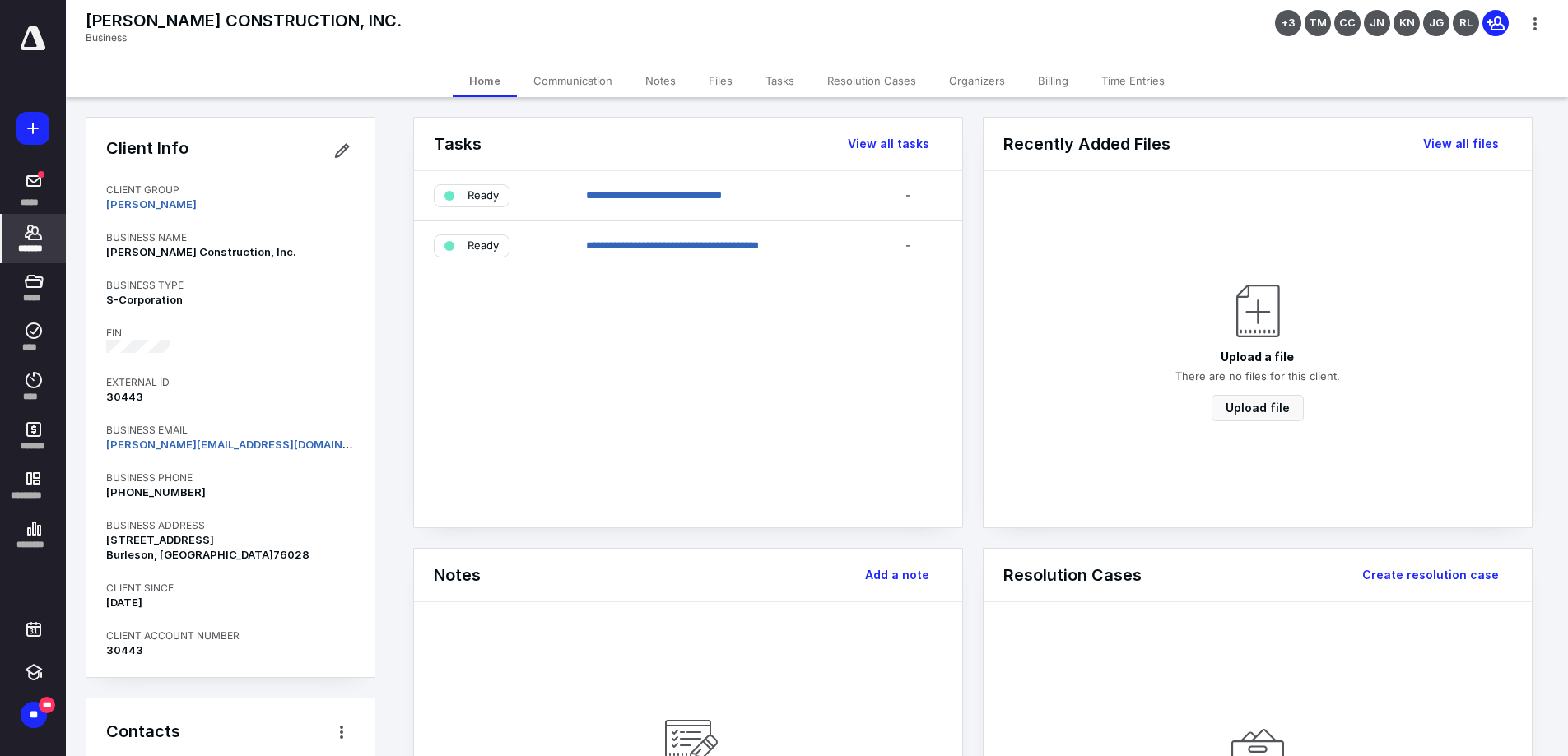 click on "Billing" at bounding box center [1053, 81] 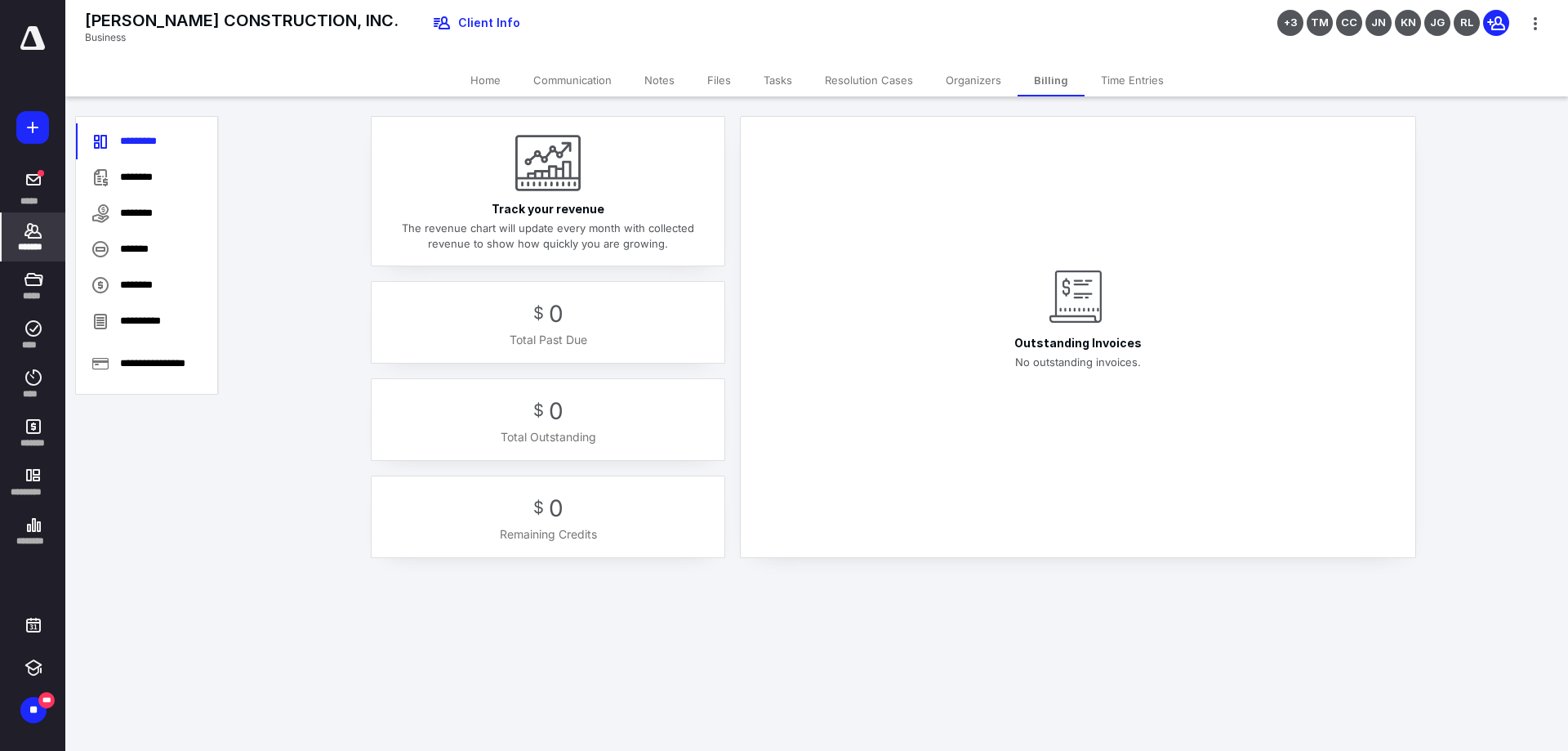 click on "Time Entries" at bounding box center (1132, 80) 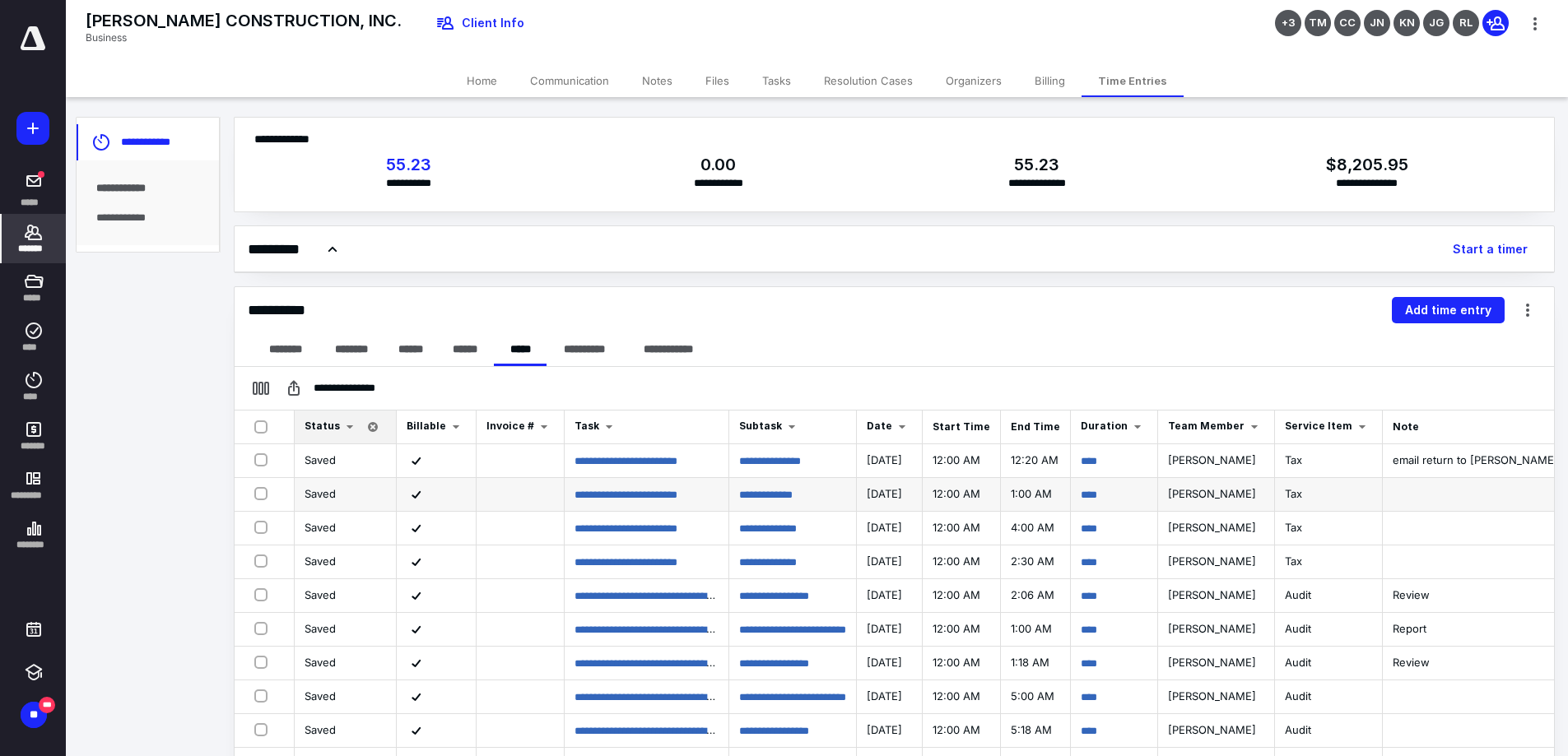 scroll, scrollTop: 191, scrollLeft: 0, axis: vertical 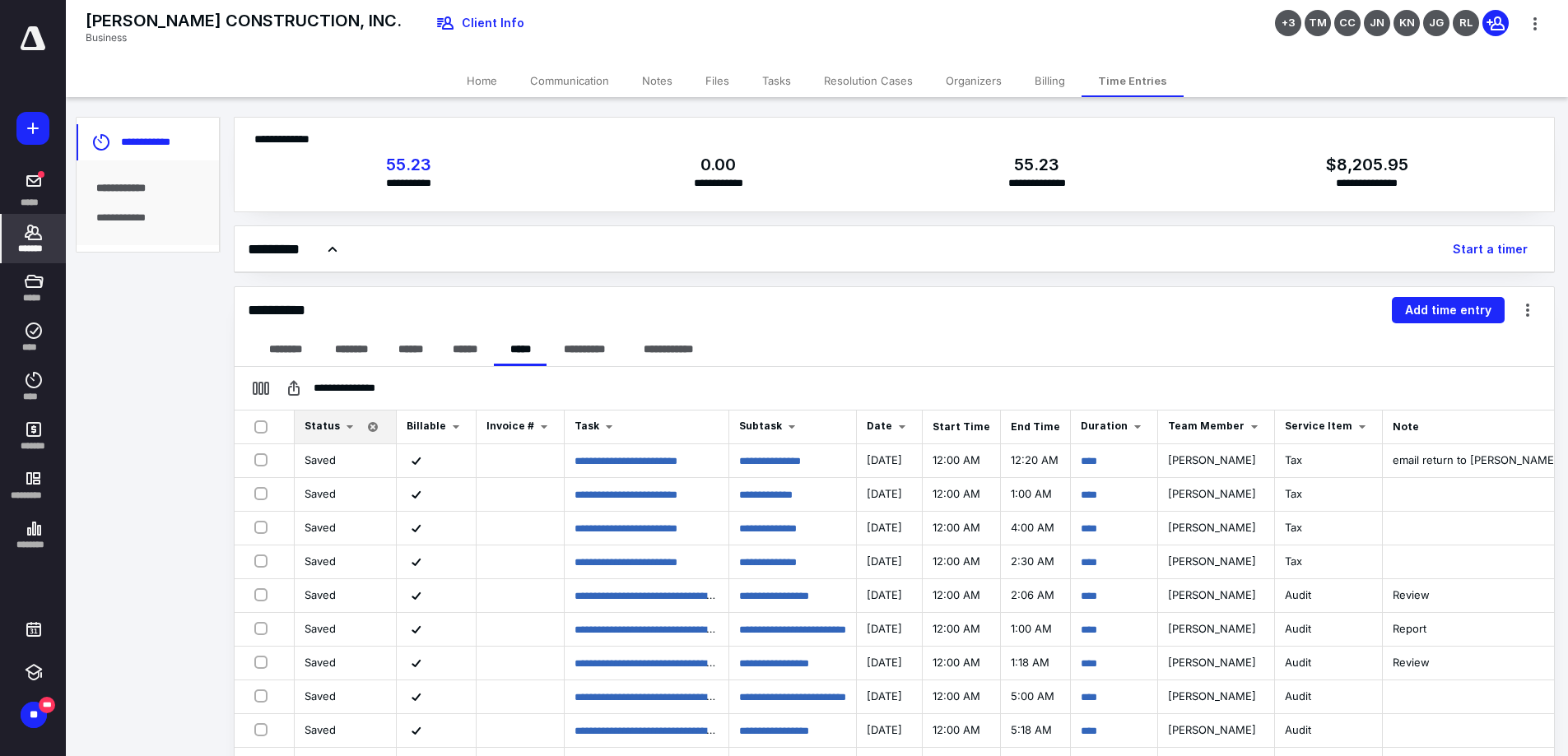 click on "Home" at bounding box center (482, 81) 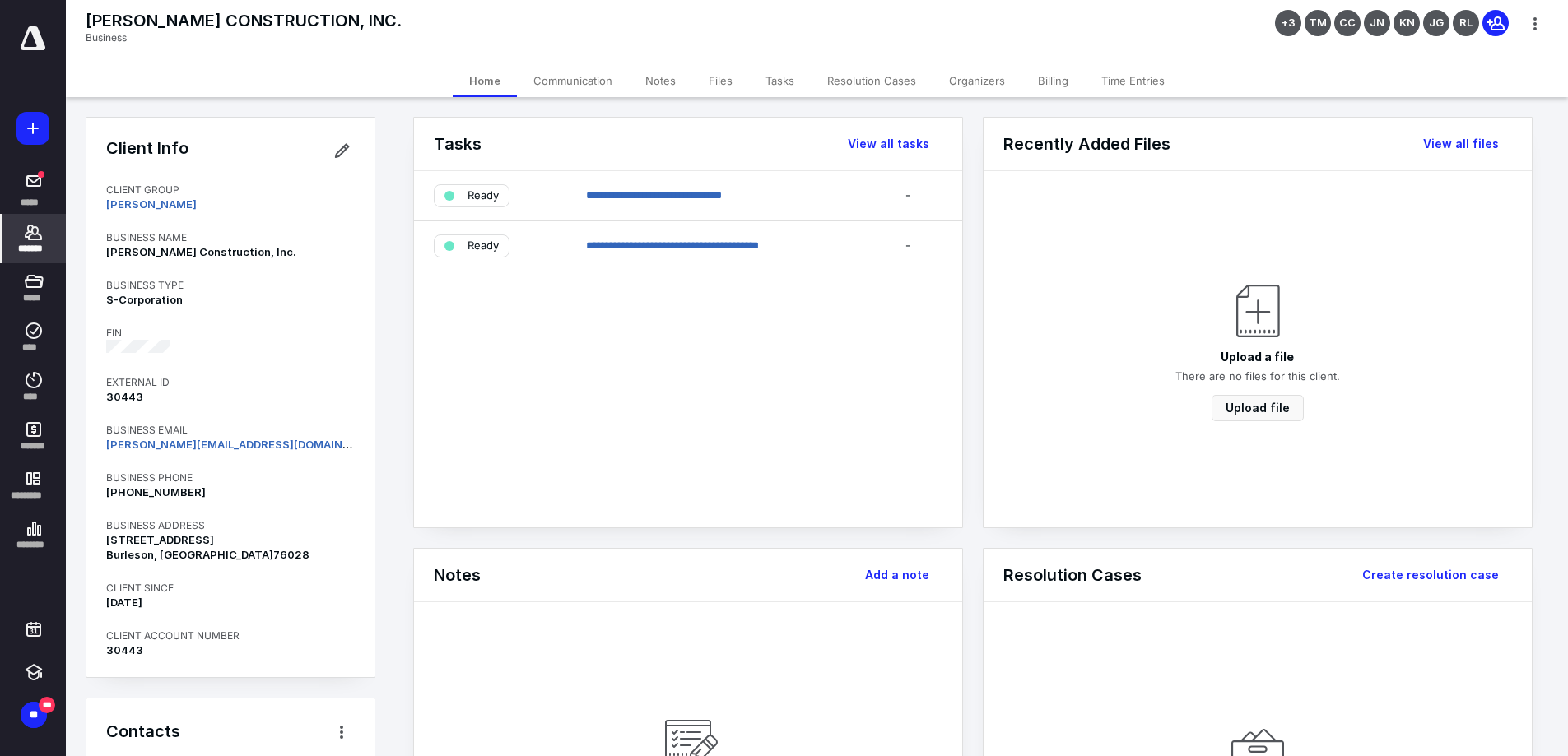 scroll, scrollTop: 247, scrollLeft: 0, axis: vertical 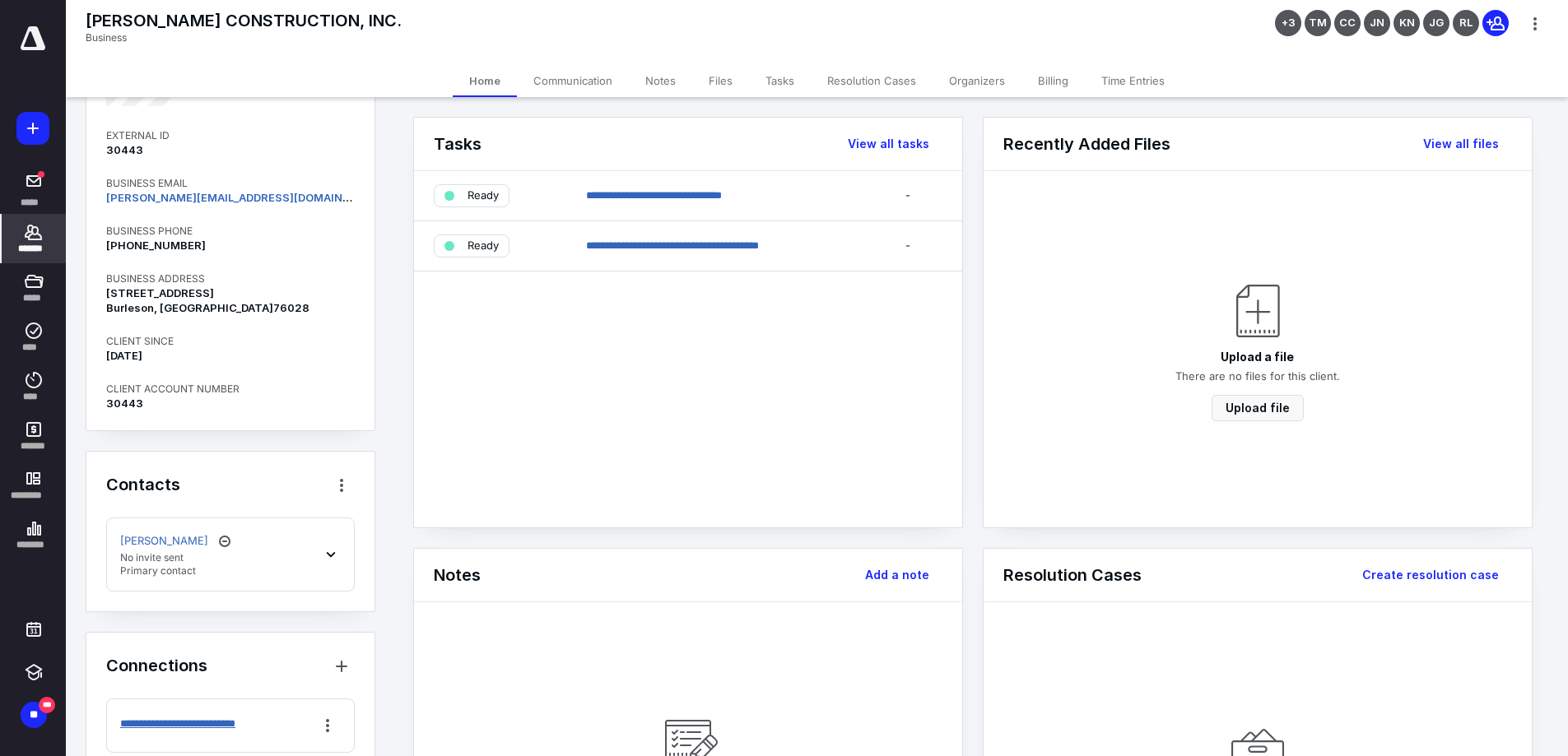 click on "**********" at bounding box center [209, 724] 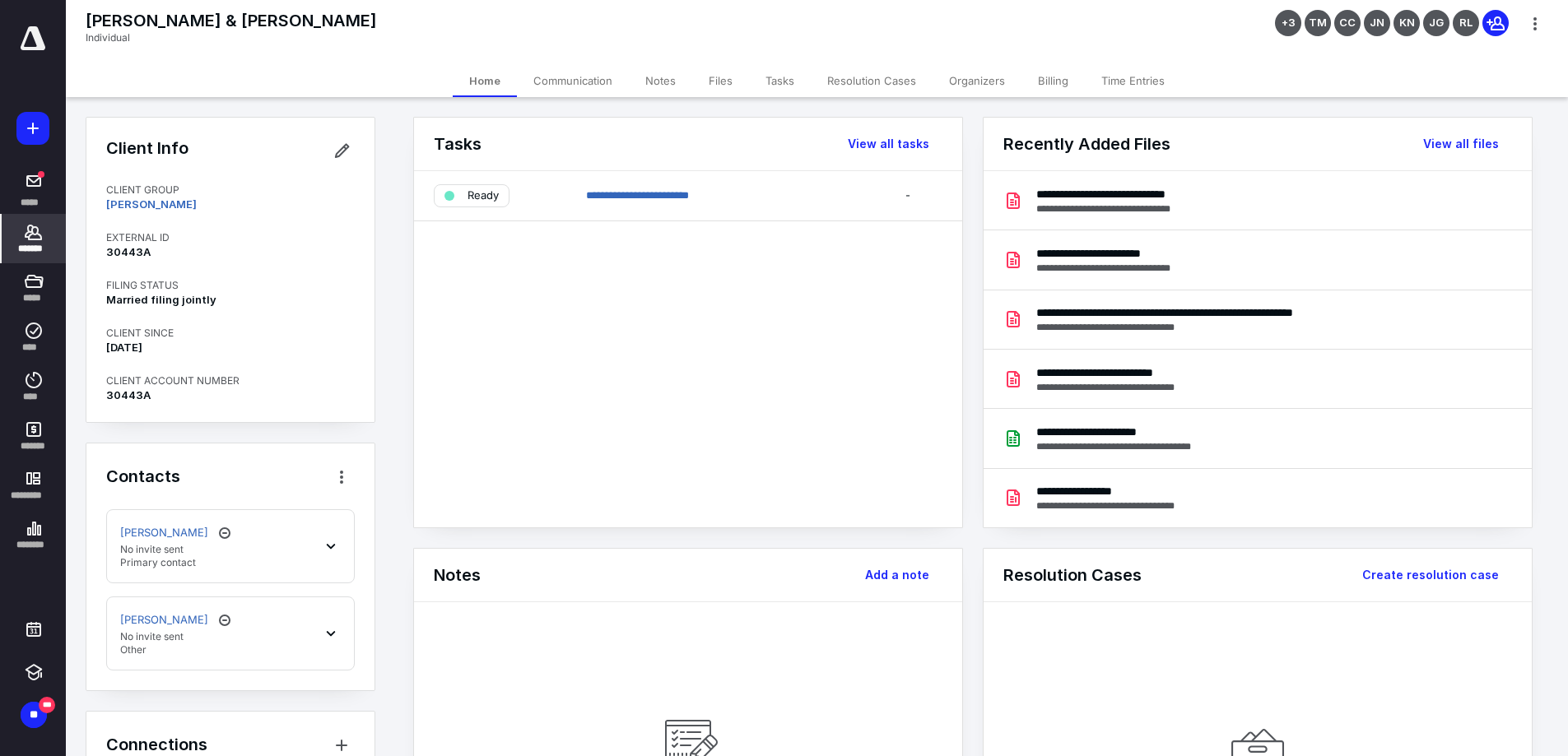 click on "Time Entries" at bounding box center (1133, 81) 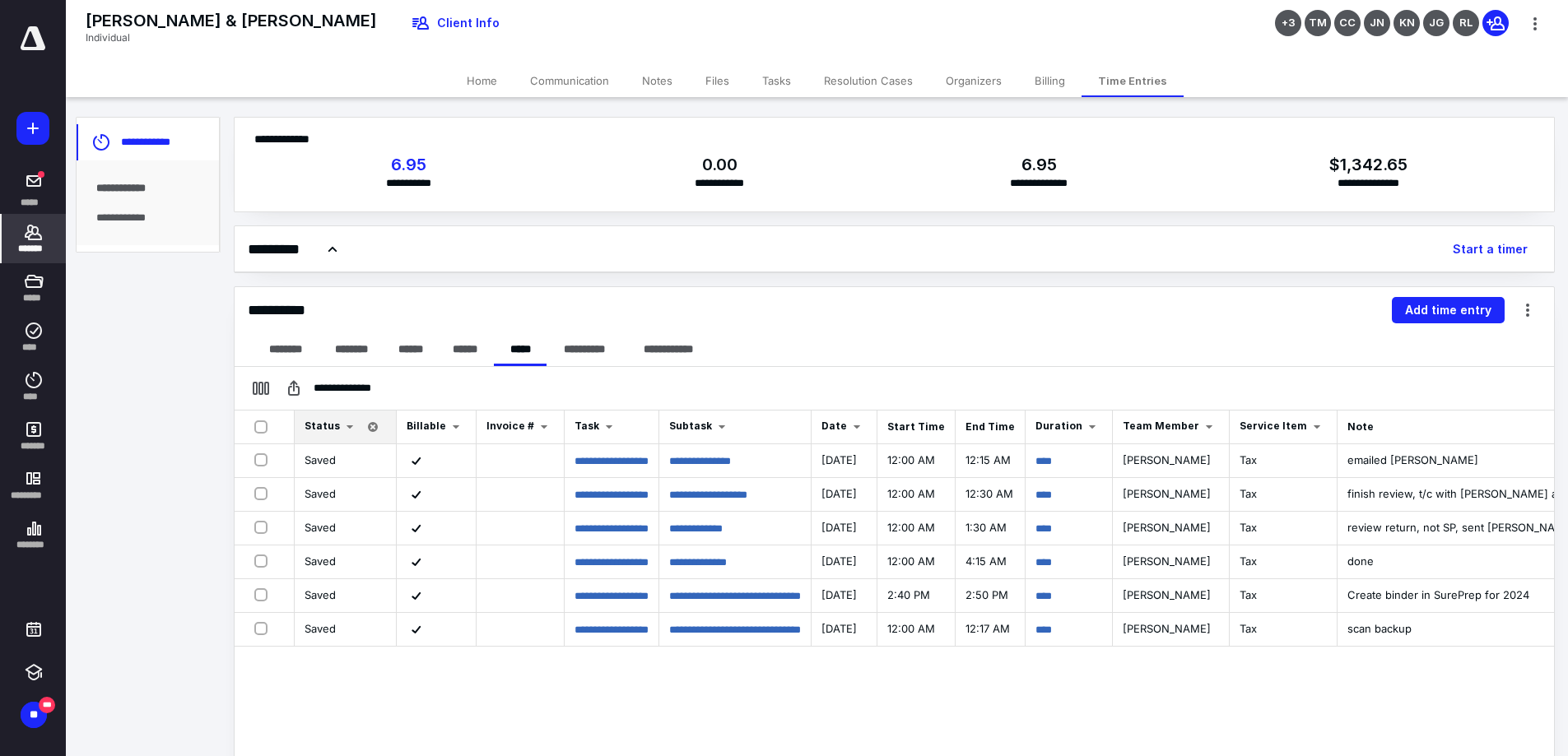 click on "Home" at bounding box center (482, 81) 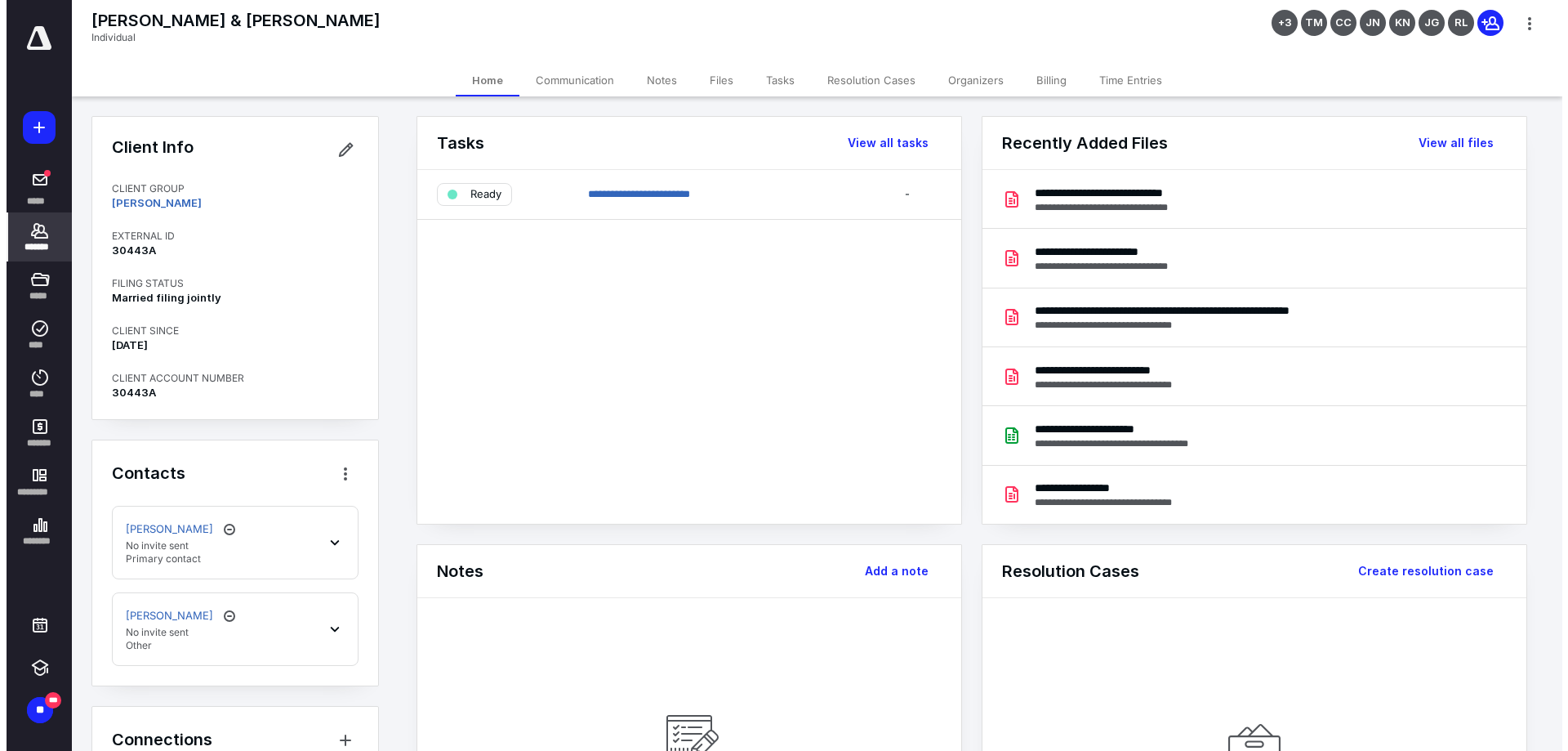 scroll, scrollTop: 115, scrollLeft: 0, axis: vertical 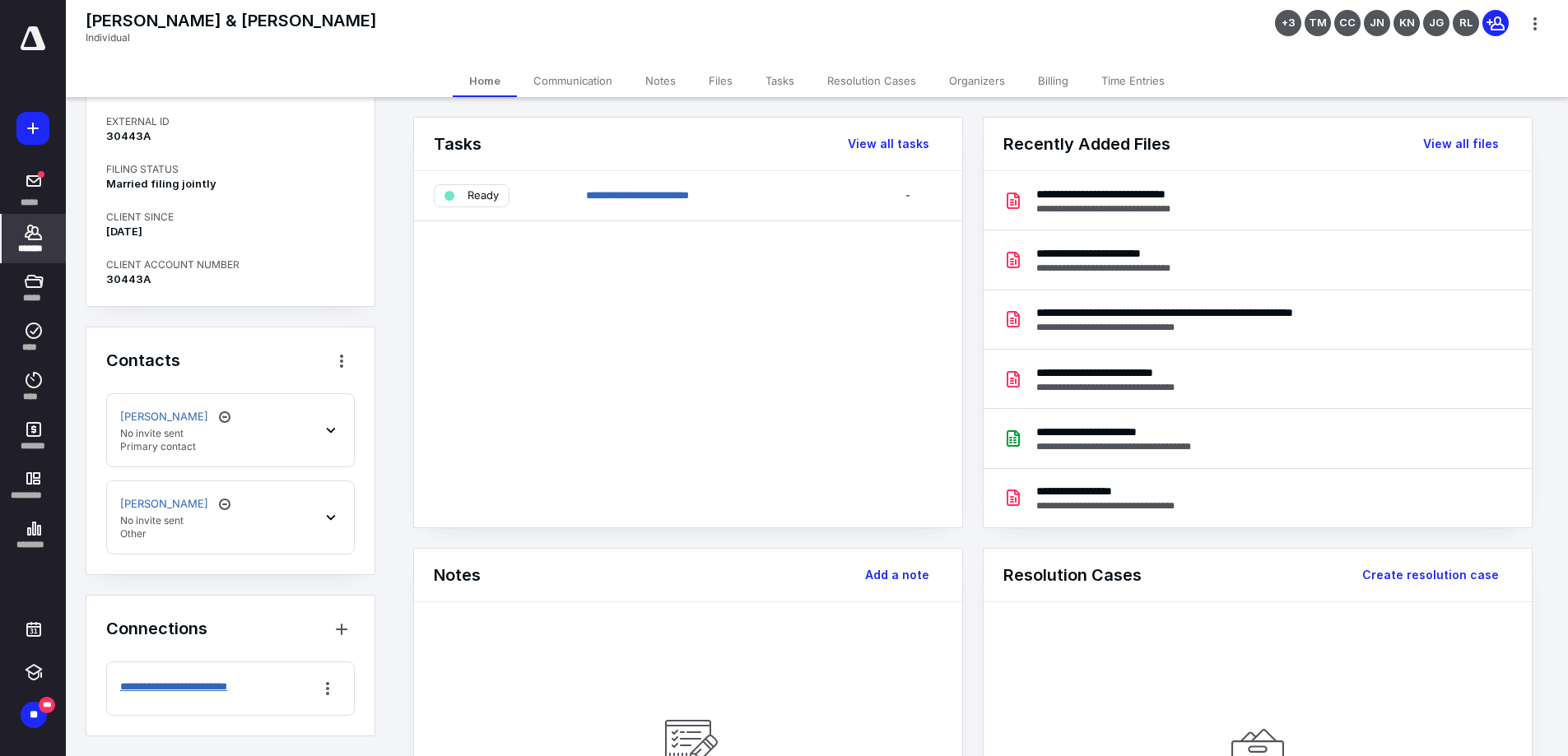 click on "**********" at bounding box center [204, 687] 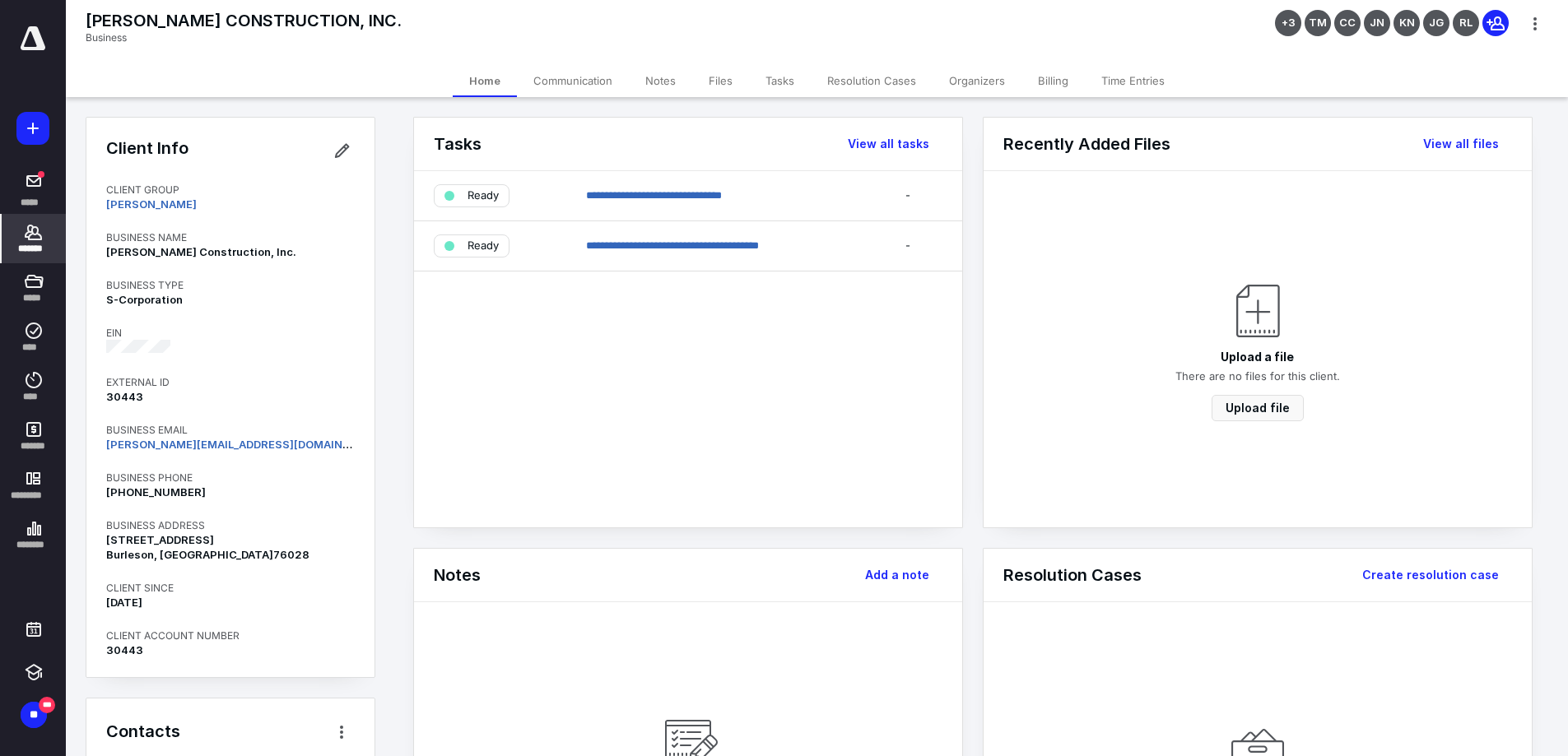 click on "Billing" at bounding box center [1053, 81] 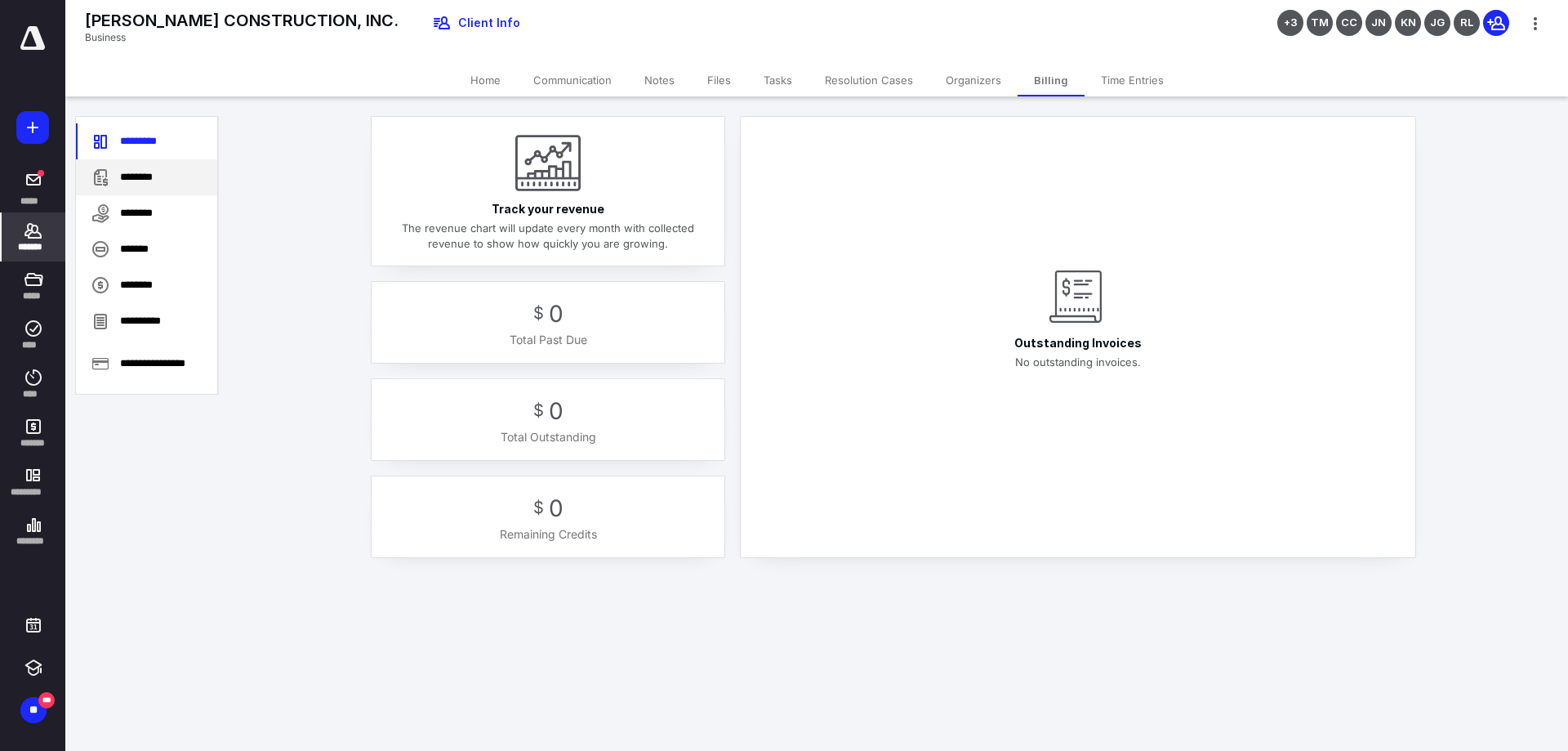 click on "********" at bounding box center (146, 177) 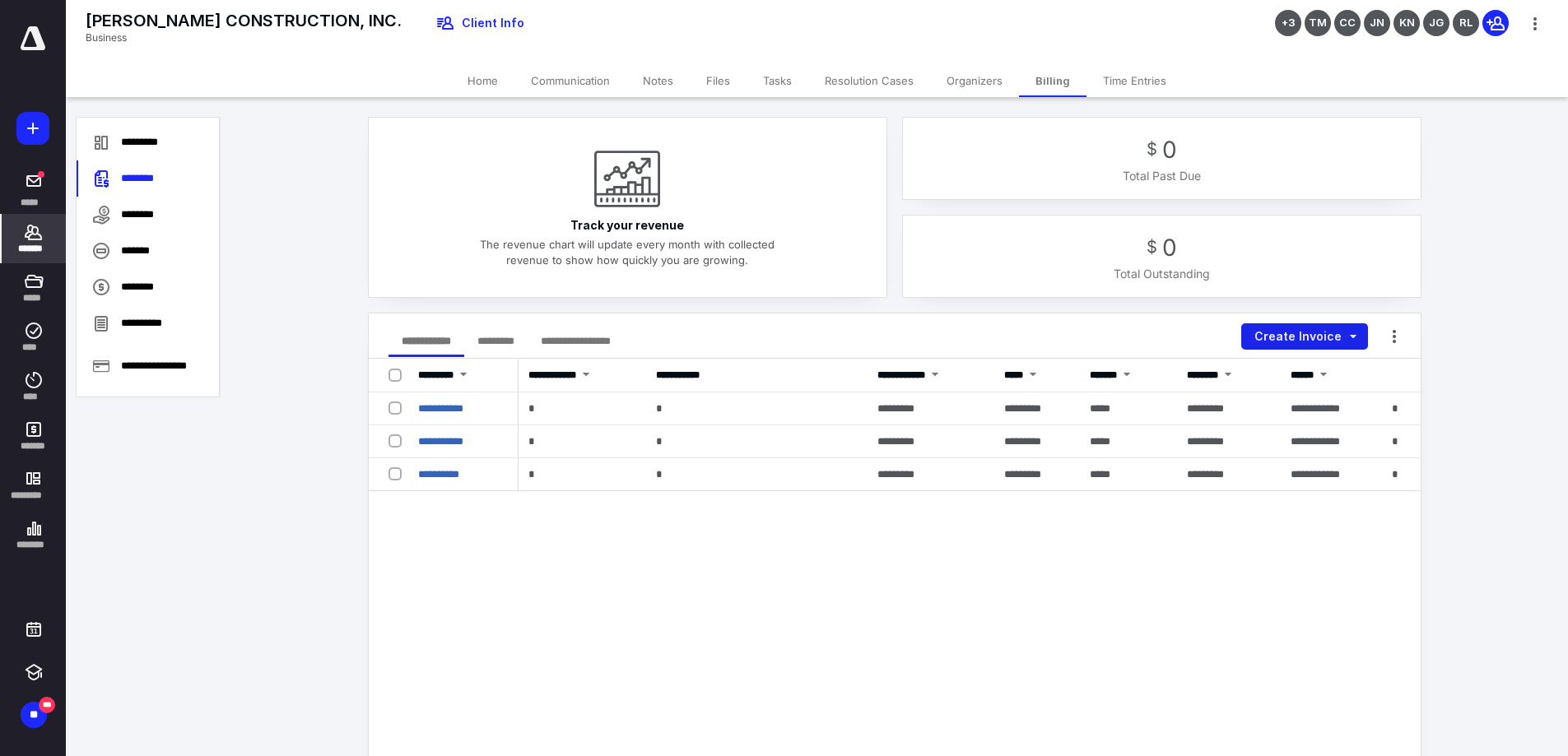 click on "Create Invoice" at bounding box center [1305, 336] 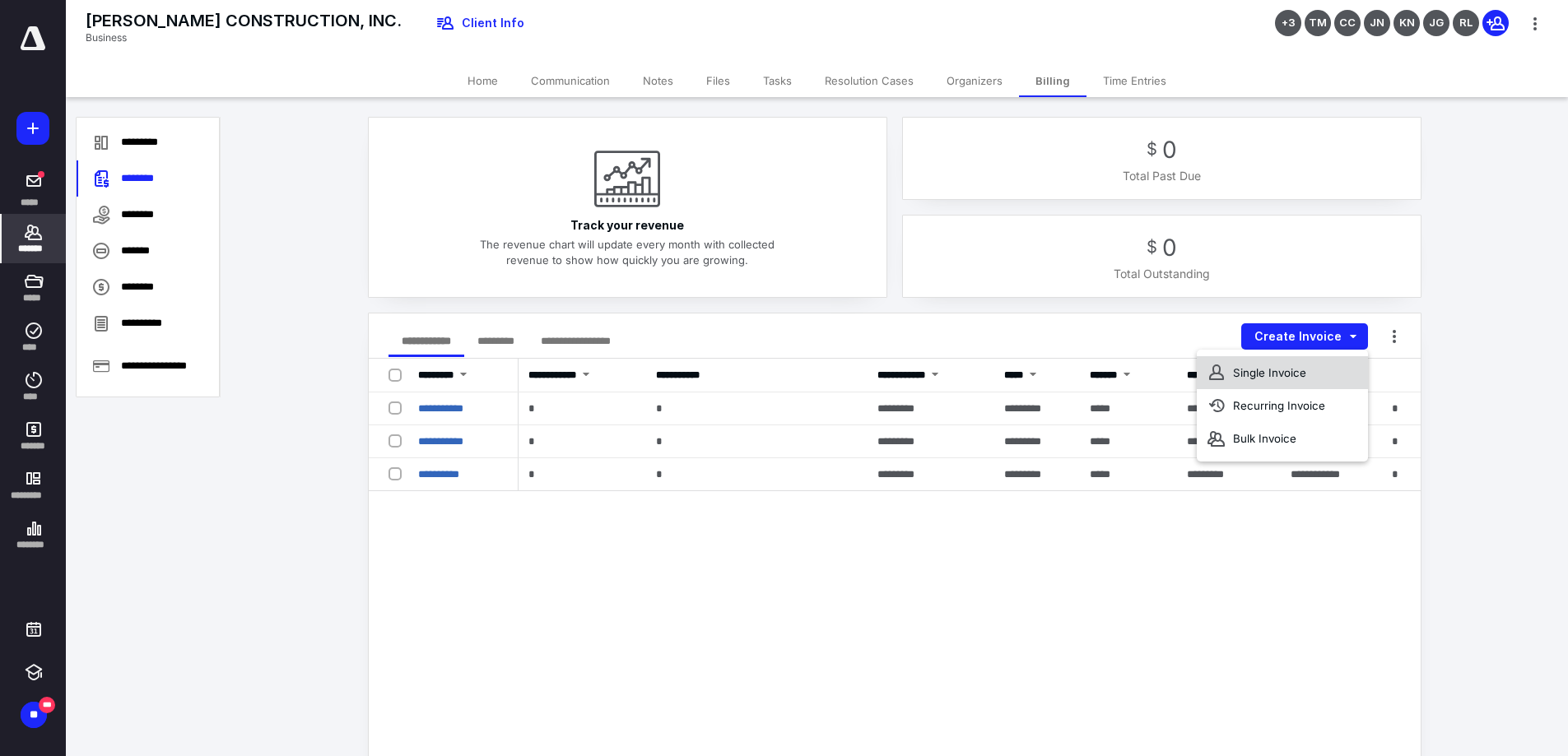click on "Single Invoice" at bounding box center (1282, 373) 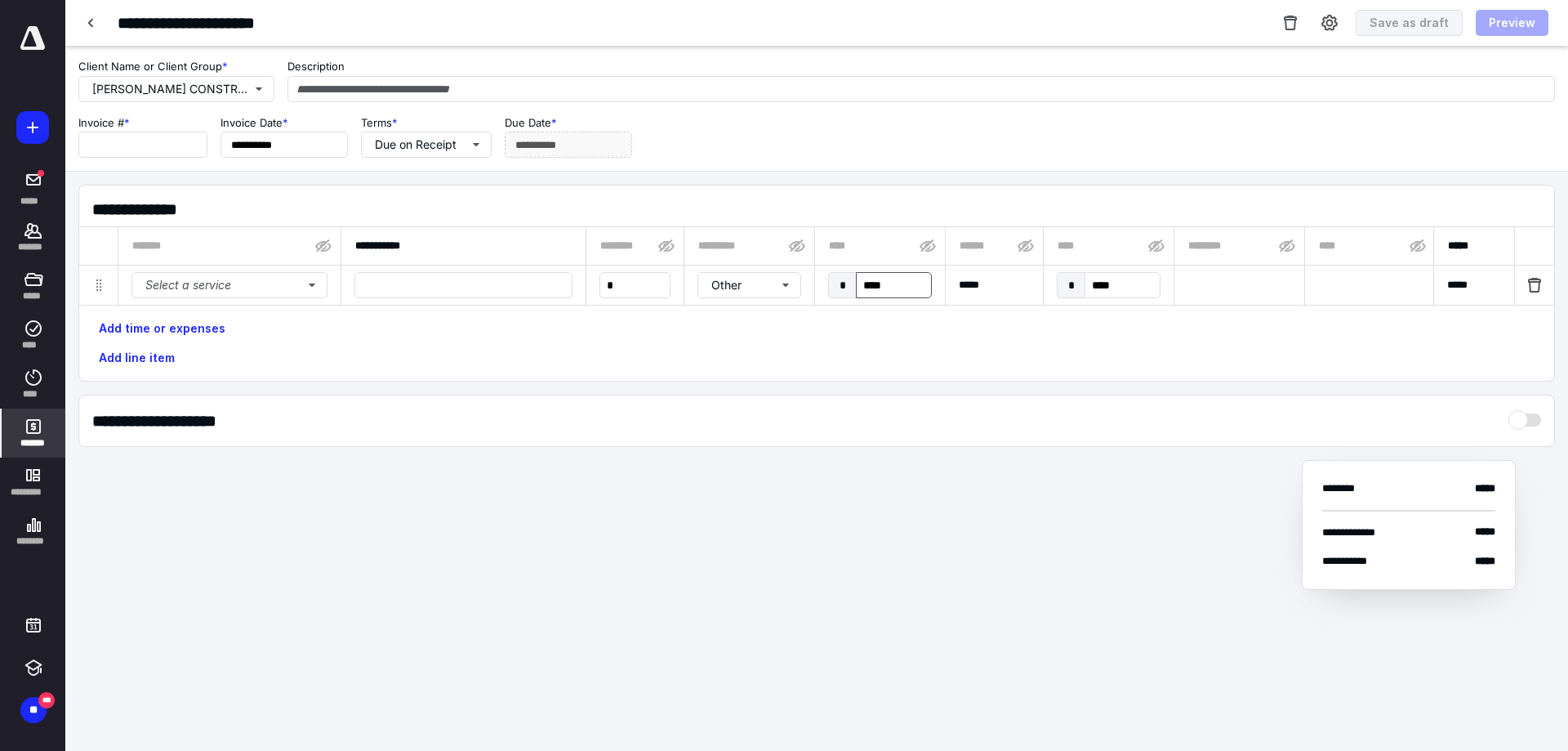 type on "****" 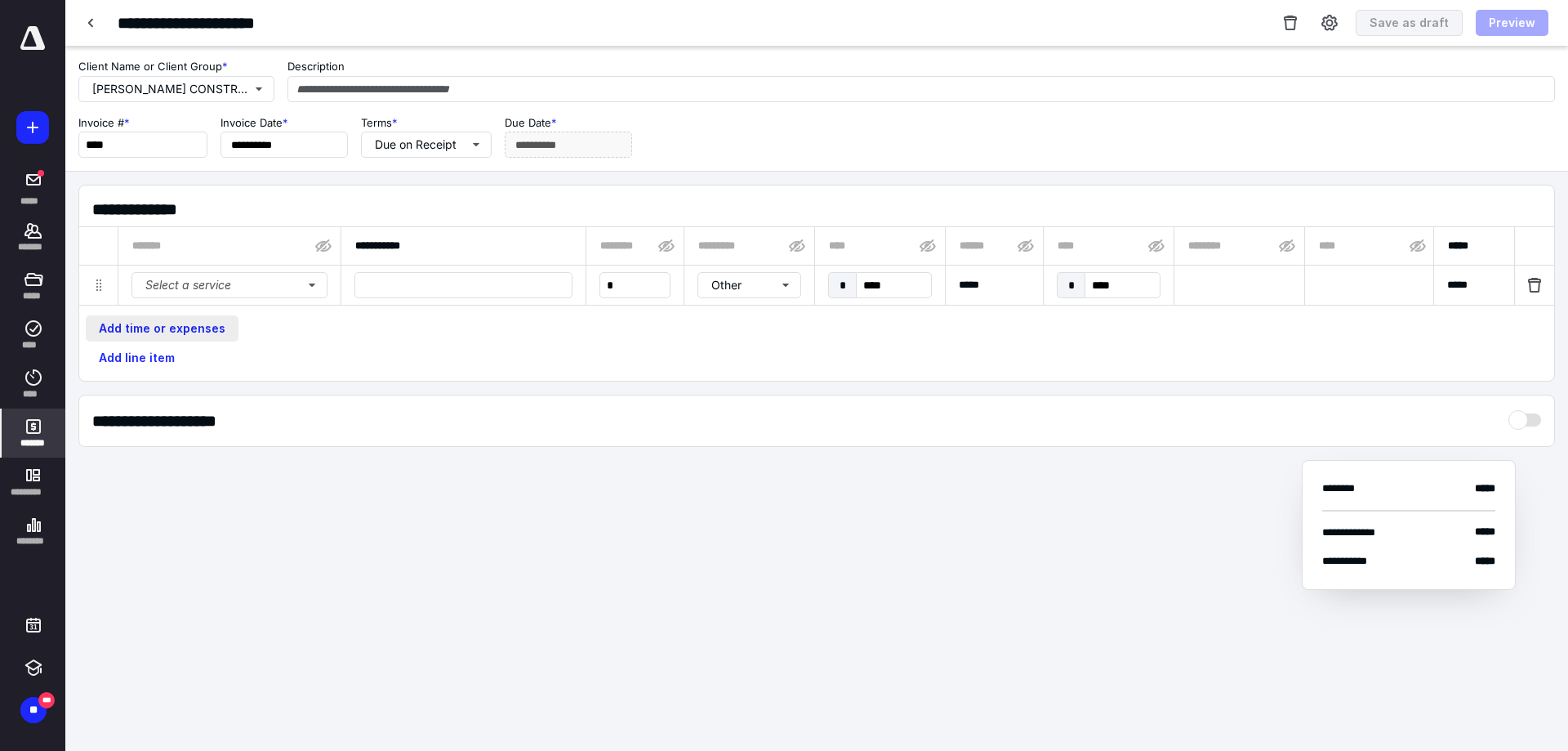 click on "Add time or expenses" at bounding box center [162, 329] 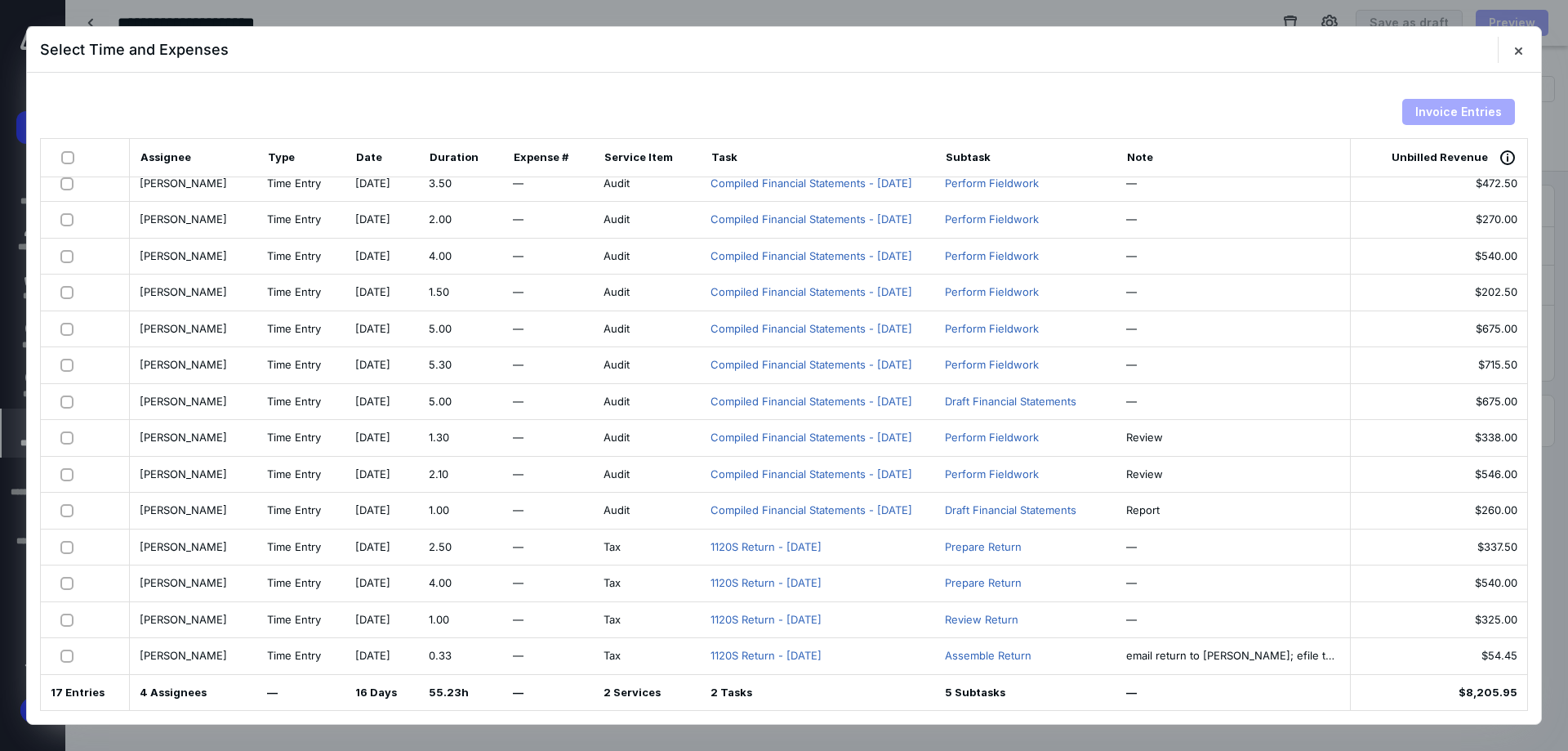 scroll, scrollTop: 0, scrollLeft: 0, axis: both 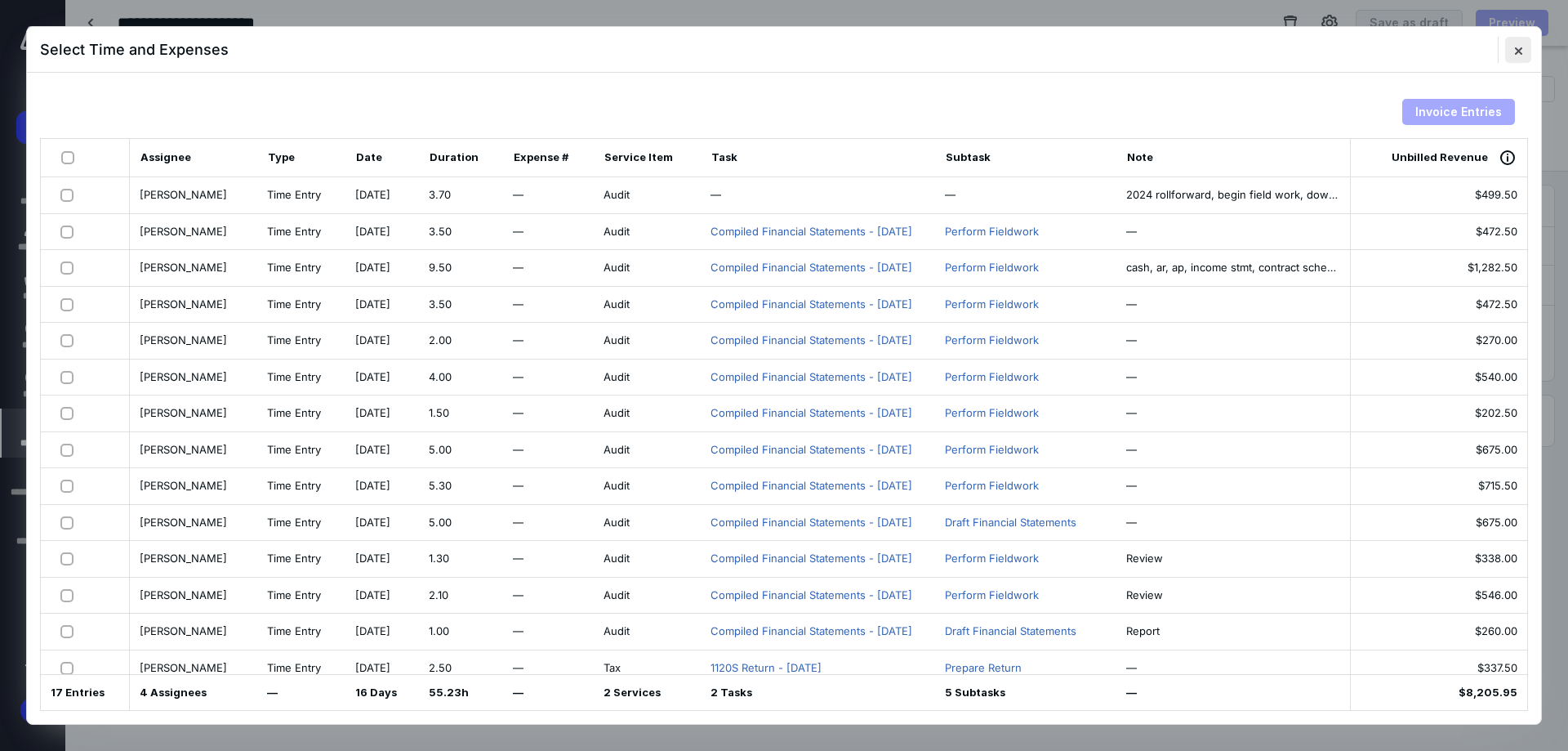 click at bounding box center (1518, 50) 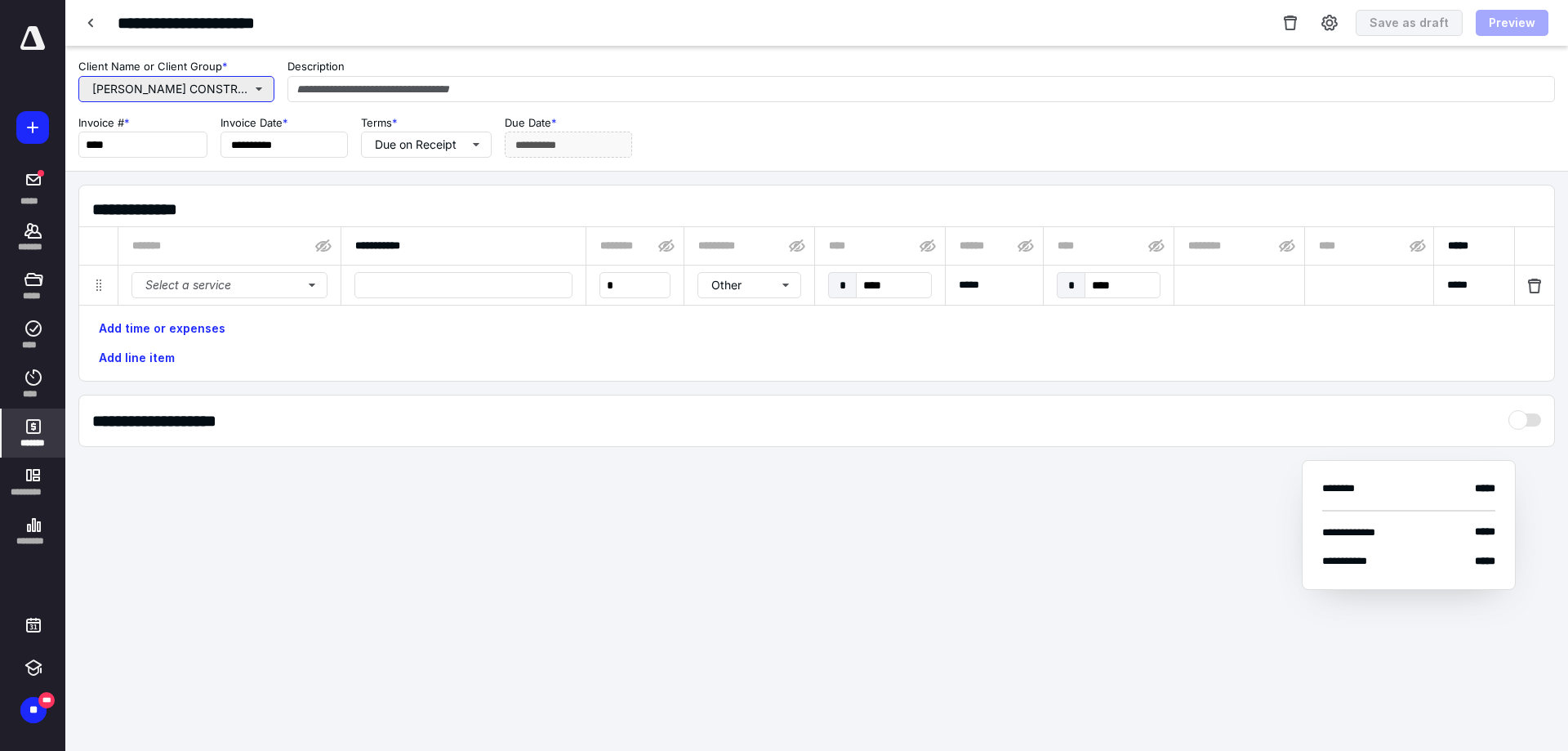 click on "[PERSON_NAME] CONSTRUCTION, INC." at bounding box center [176, 89] 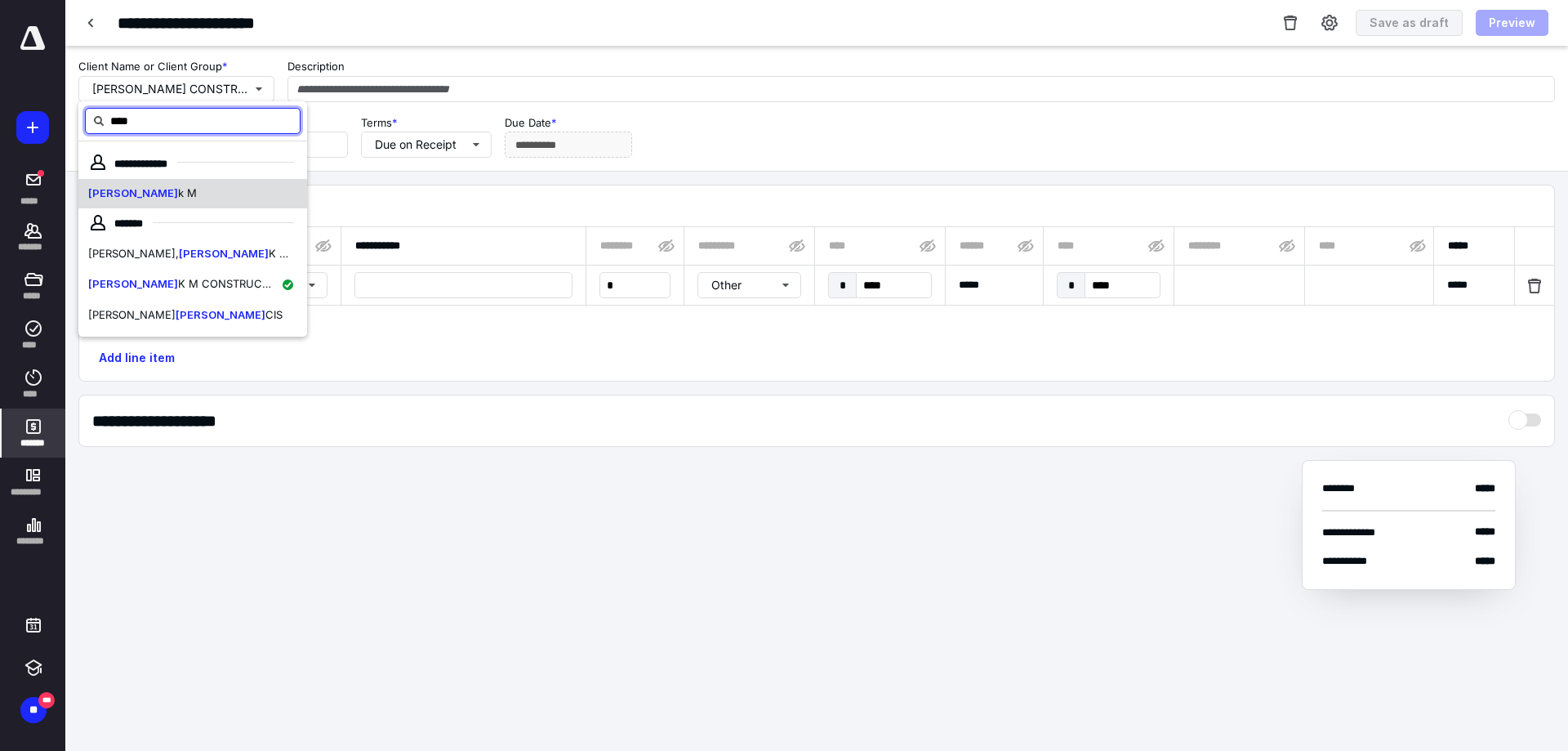 click on "[PERSON_NAME]" at bounding box center [193, 194] 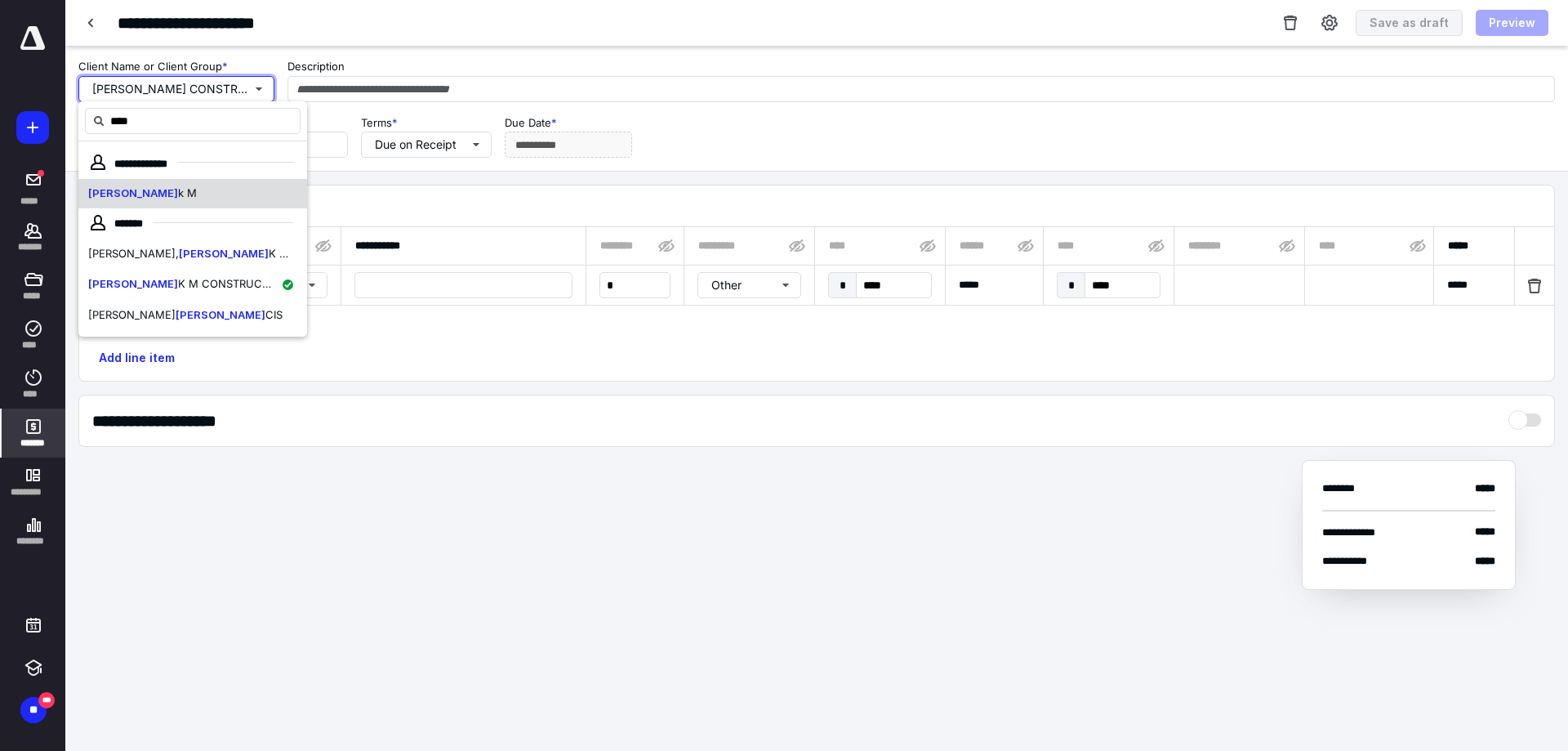 type 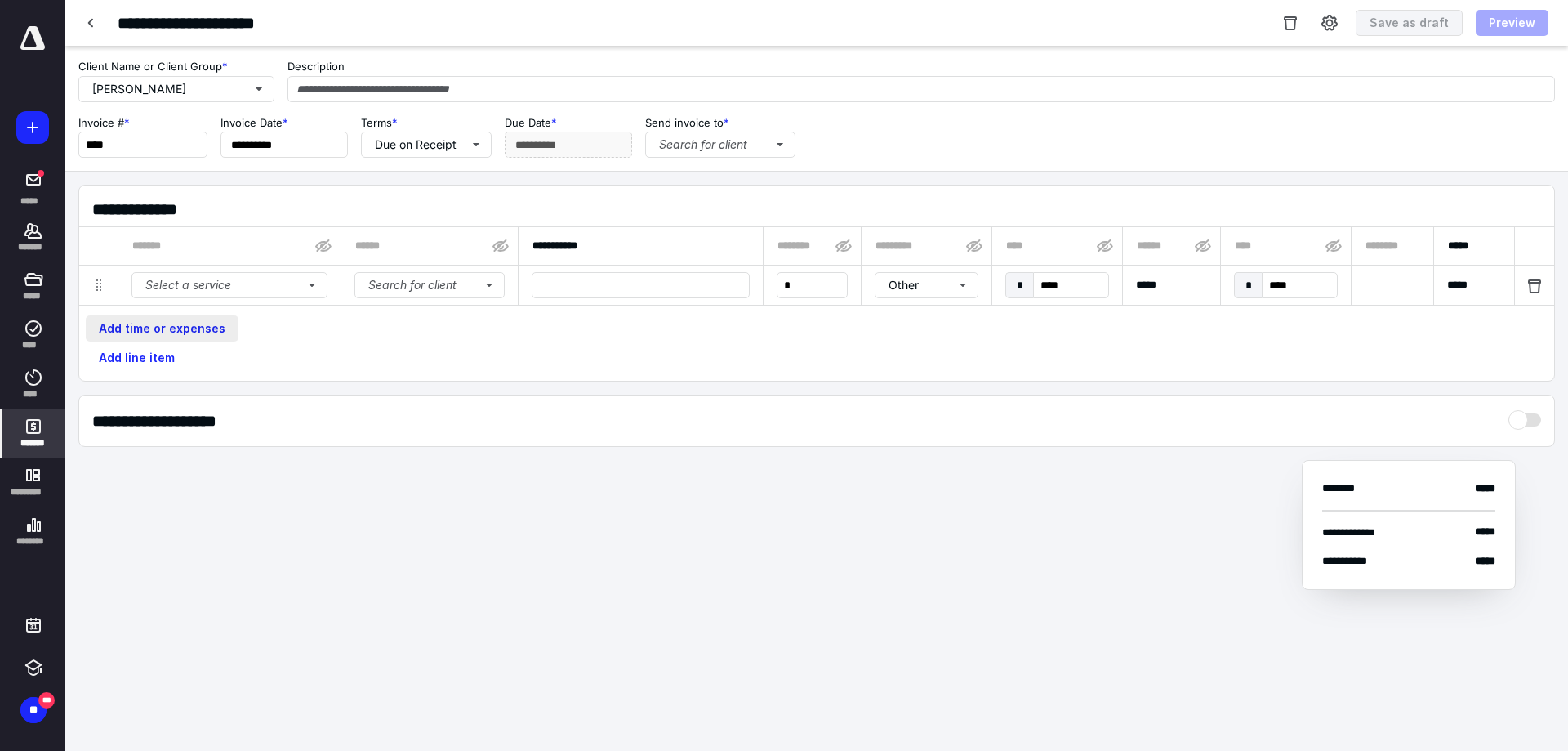 click on "Add time or expenses" at bounding box center [162, 329] 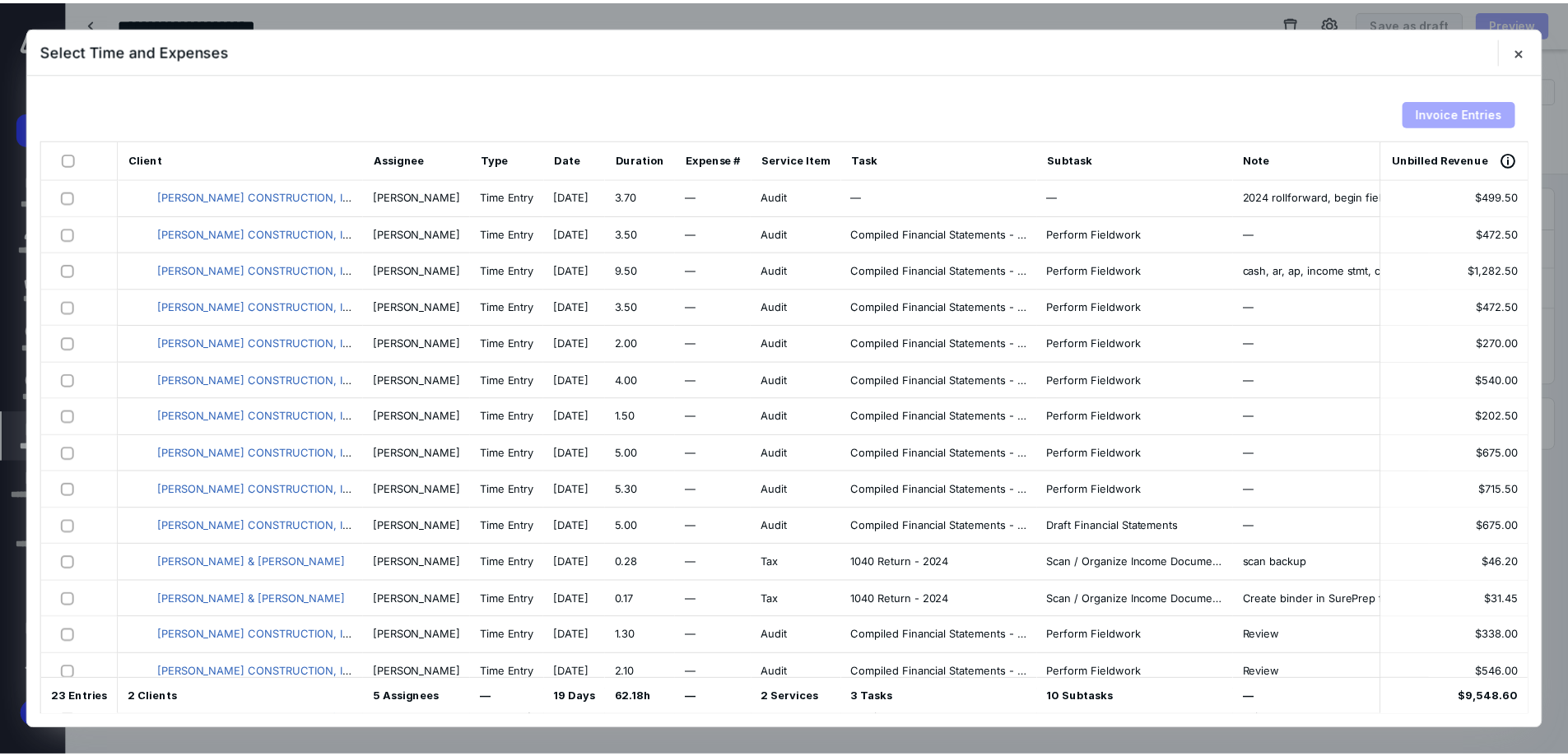 scroll, scrollTop: 354, scrollLeft: 0, axis: vertical 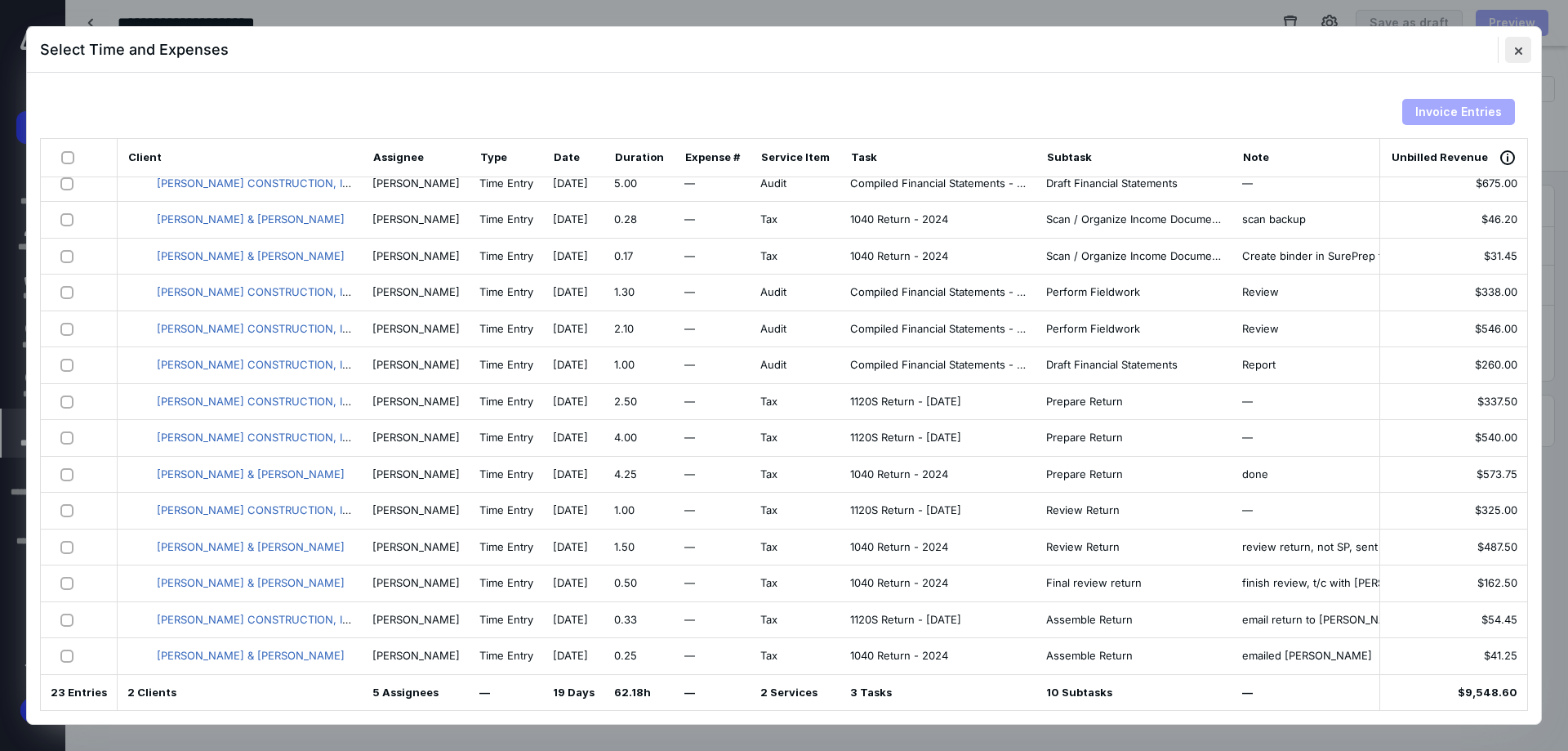 click at bounding box center [1518, 50] 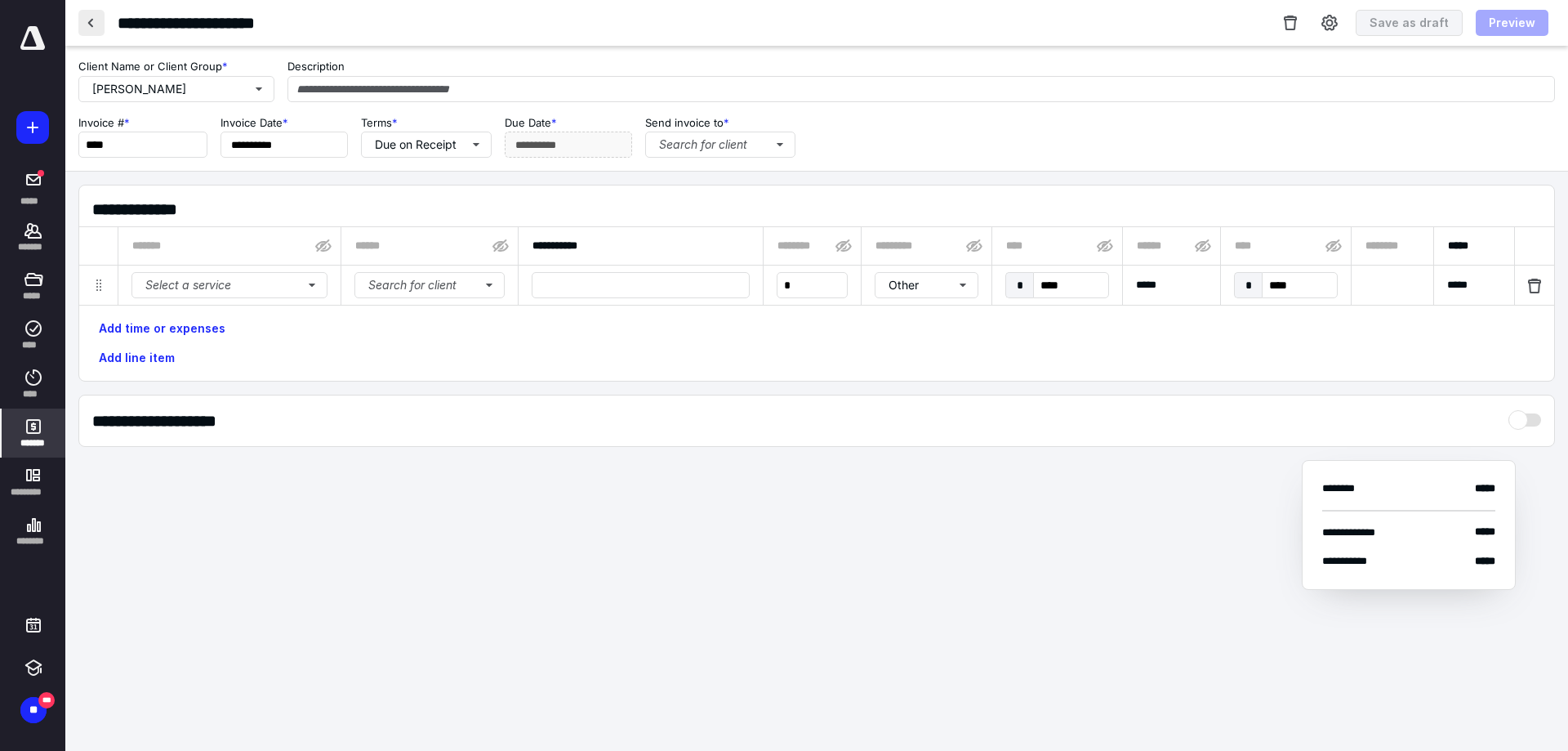 click at bounding box center [91, 23] 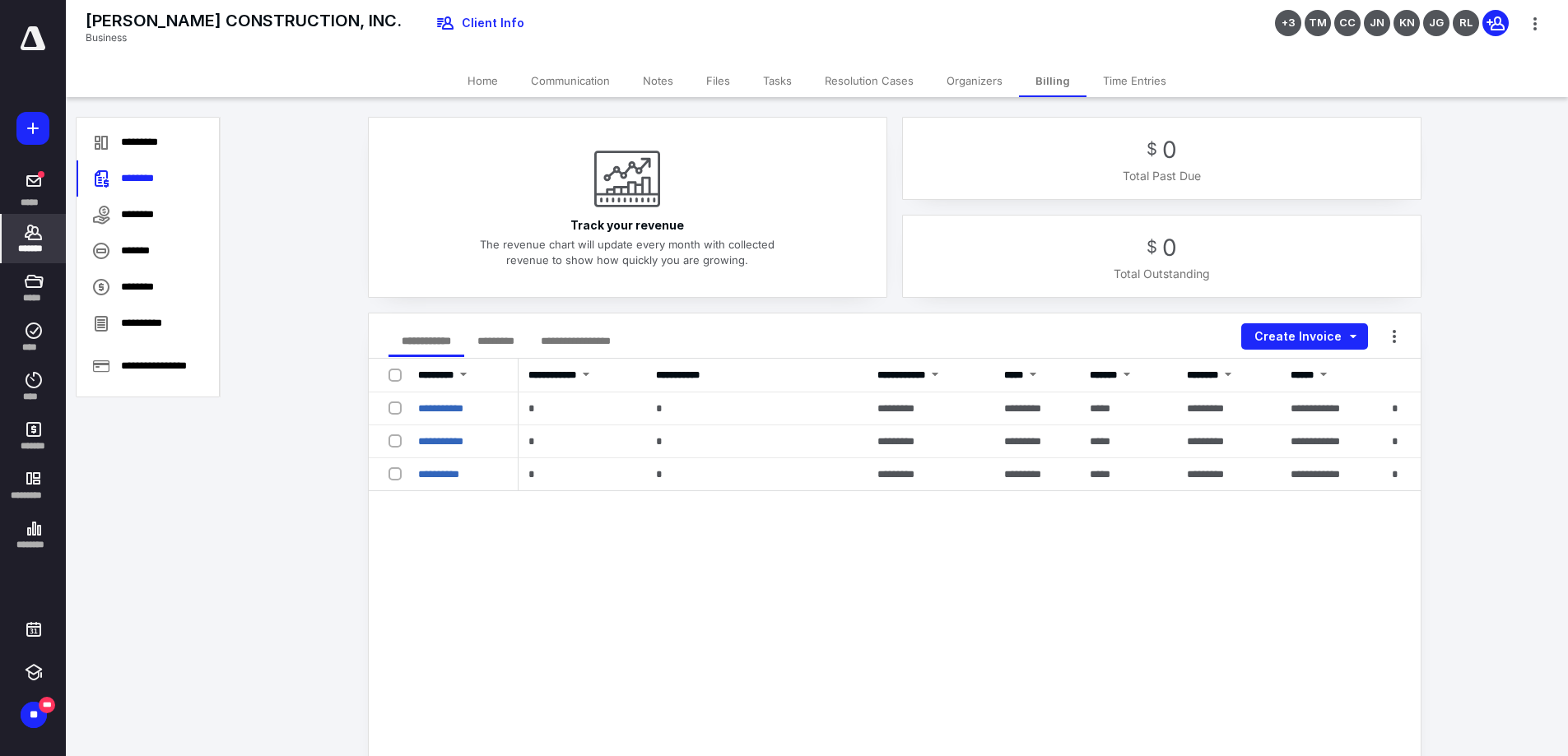 click on "*******" at bounding box center (34, 248) 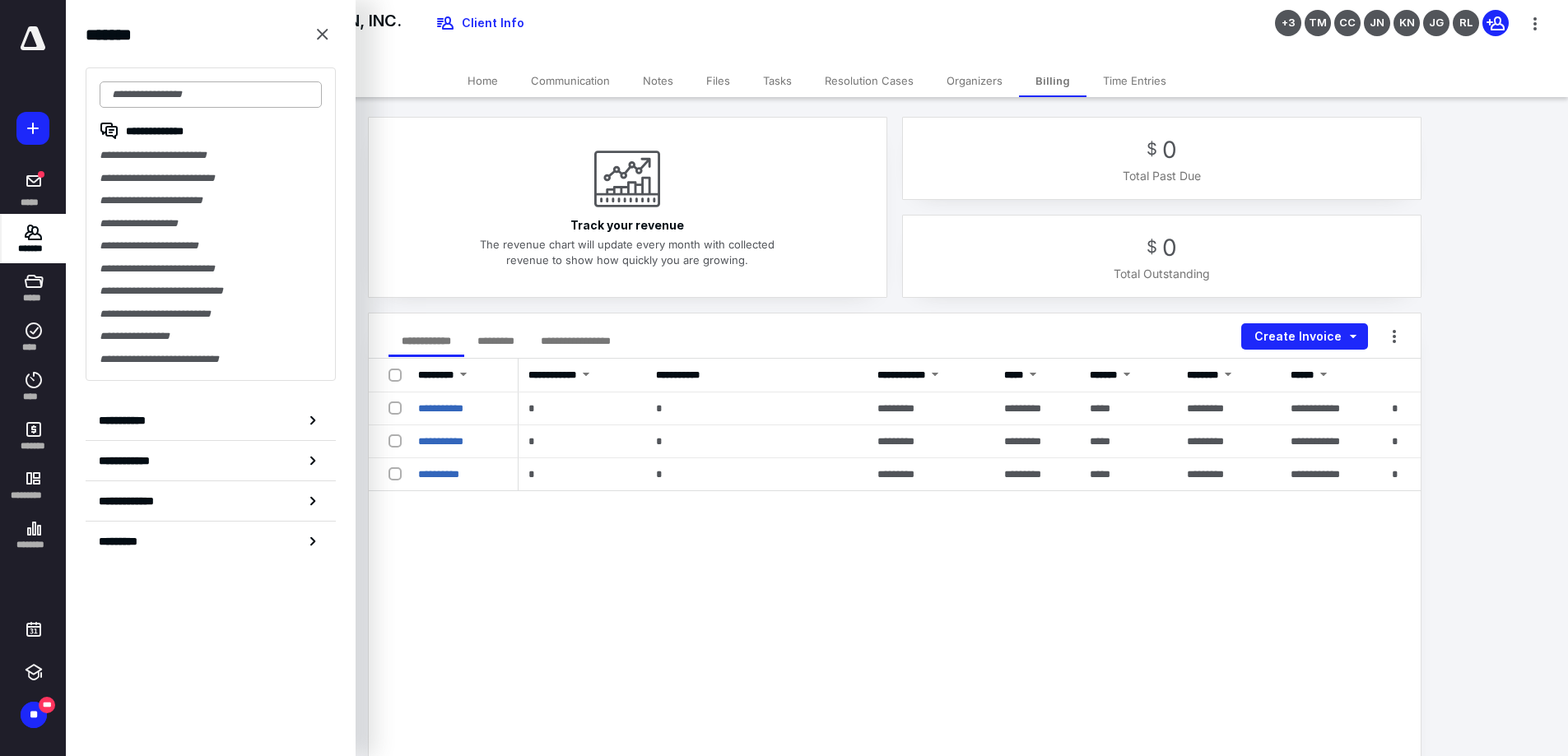 click at bounding box center (211, 95) 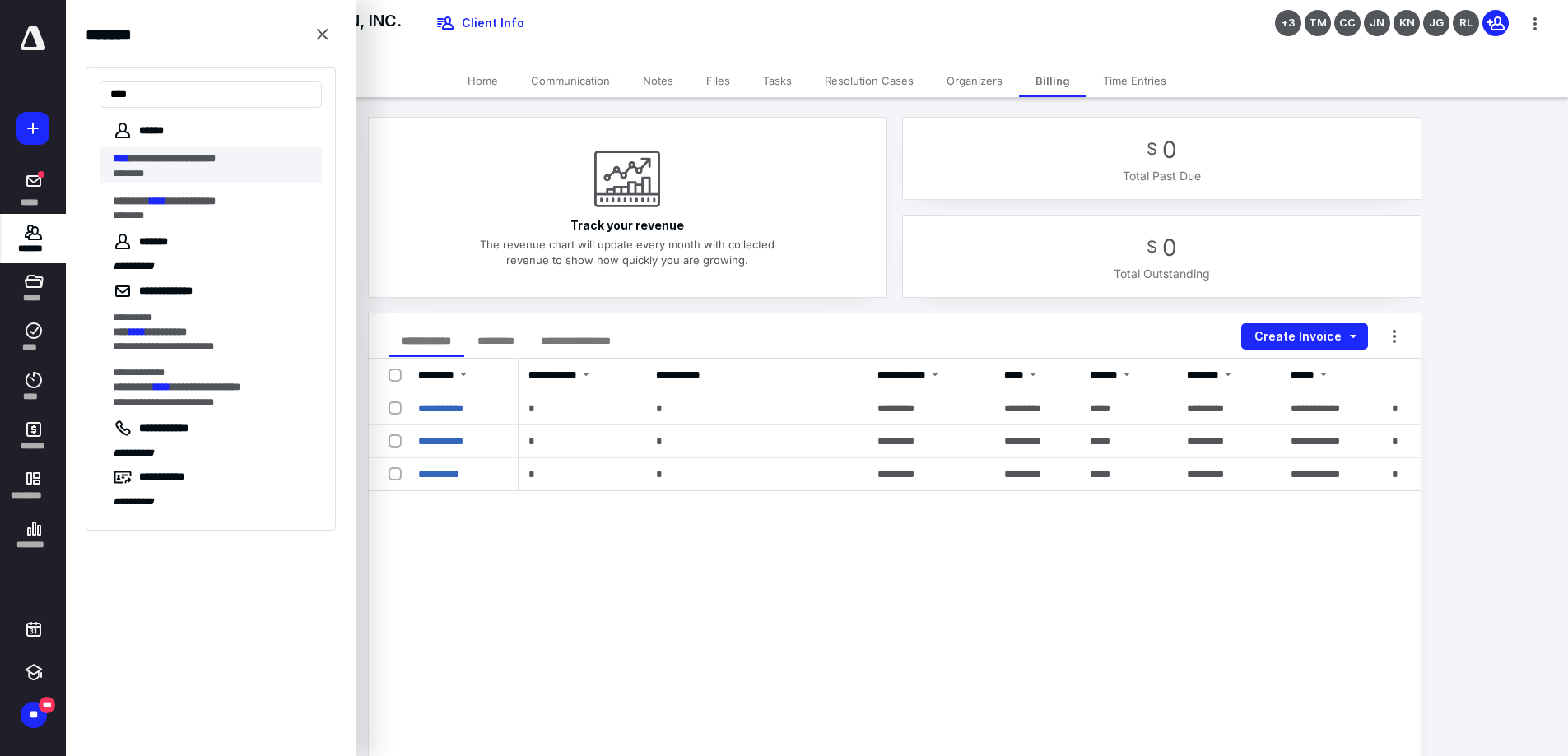 type on "****" 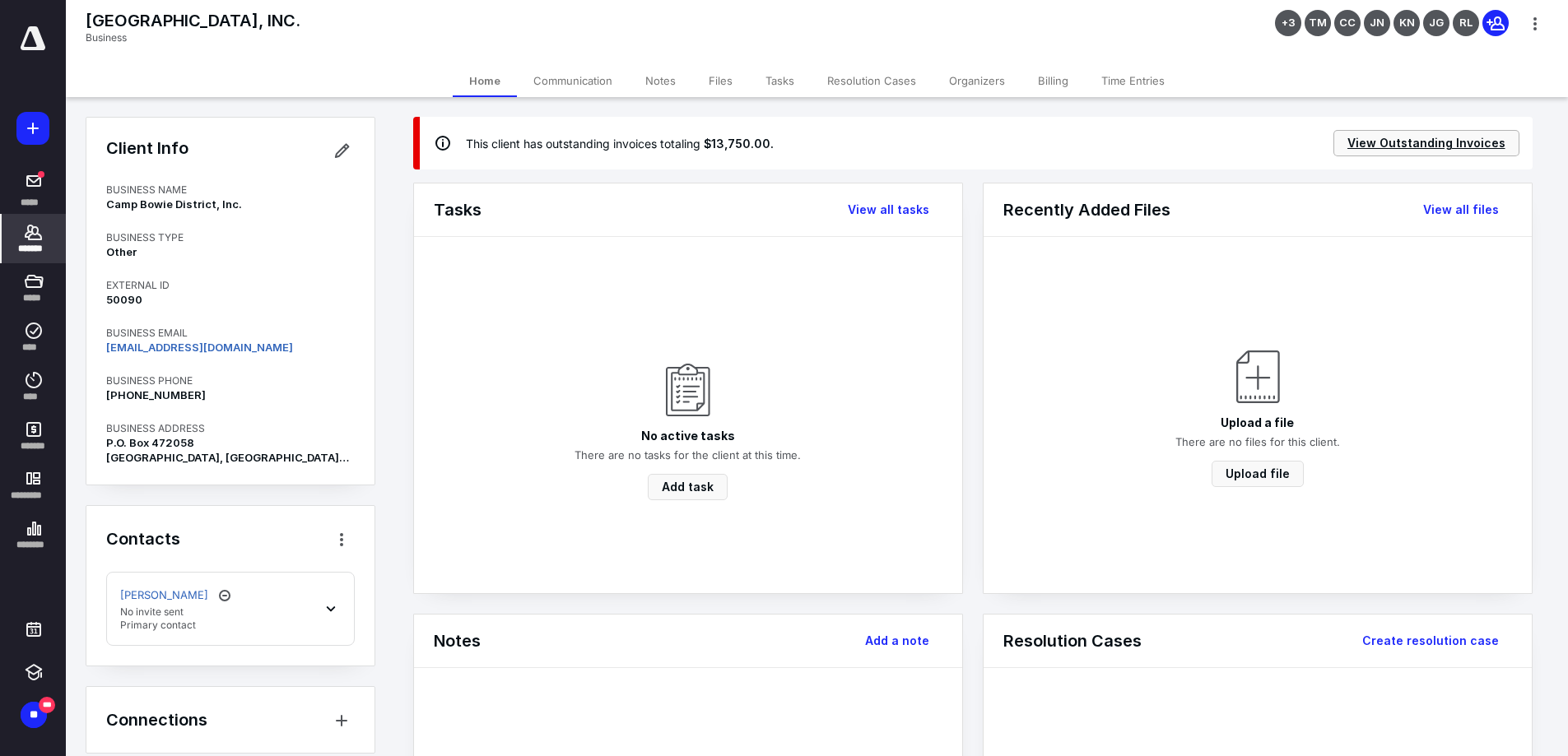 click on "View Outstanding Invoices" at bounding box center (1426, 143) 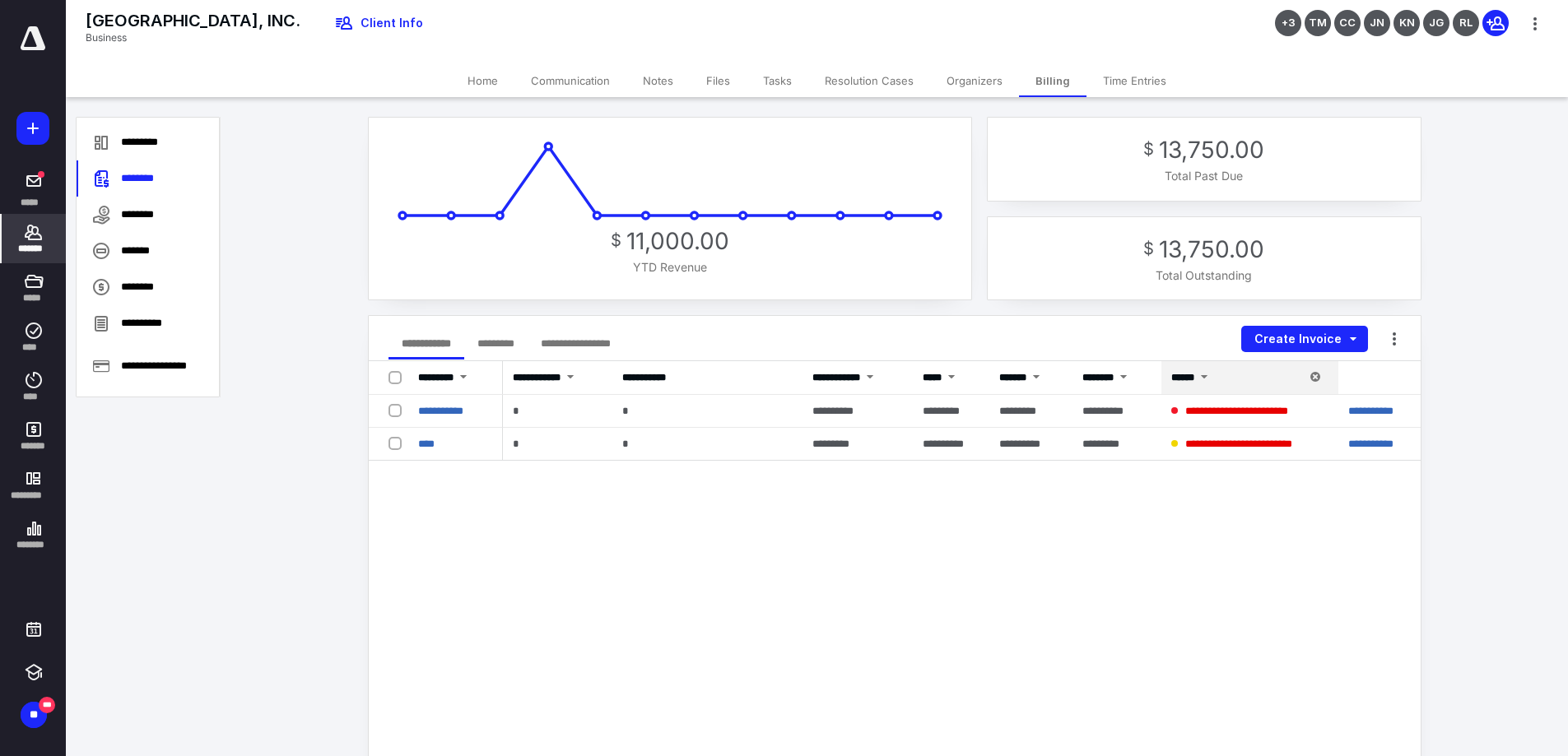 click at bounding box center (1204, 378) 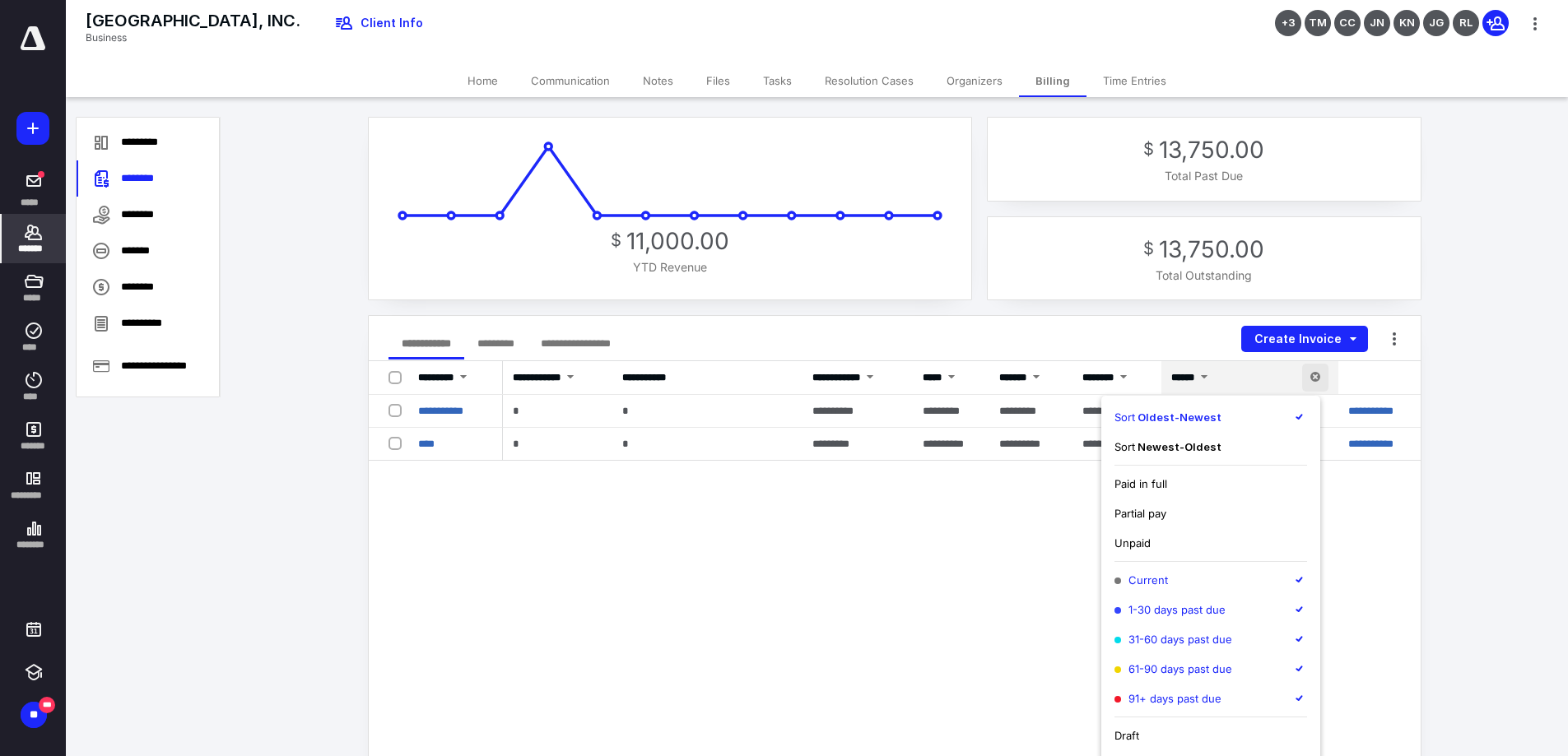 click at bounding box center [1204, 378] 